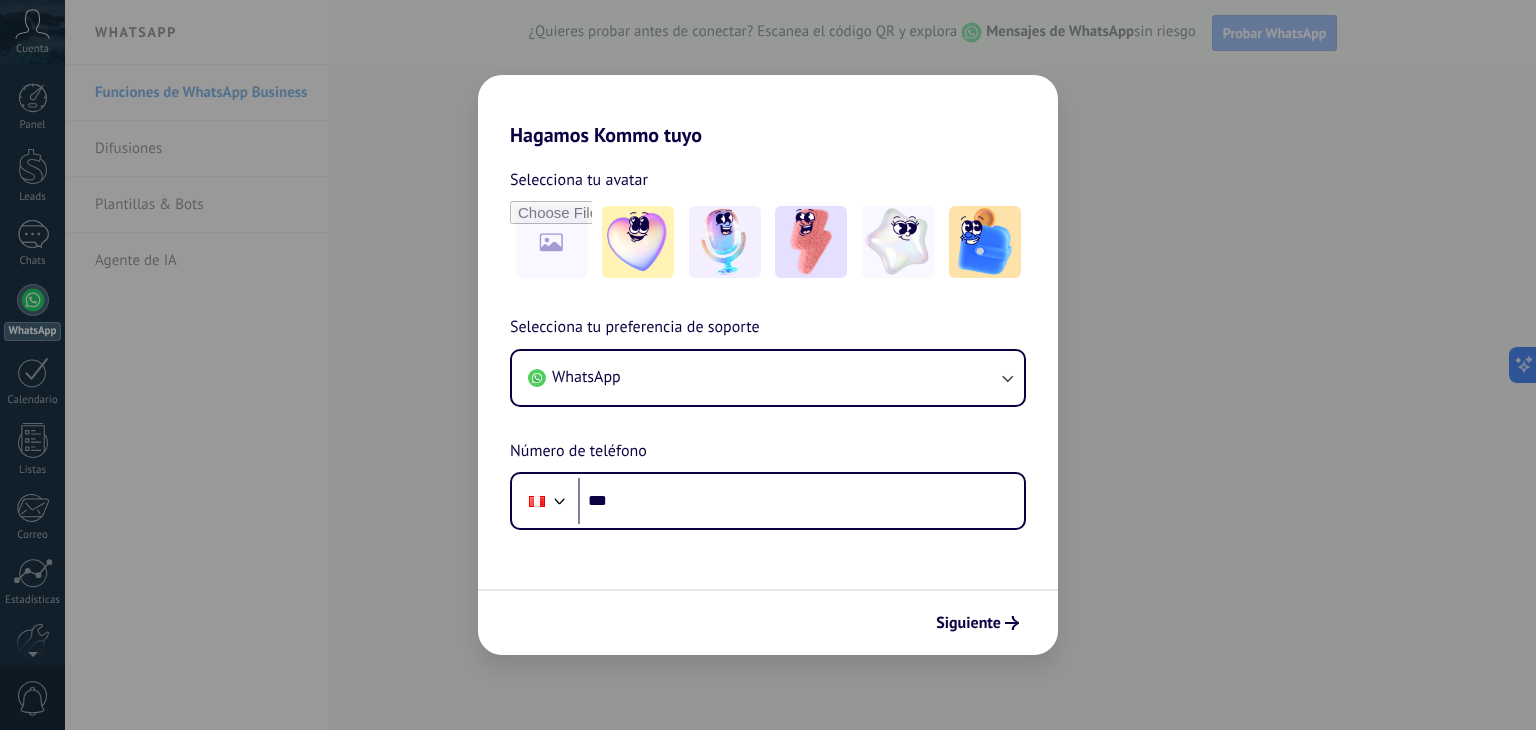 scroll, scrollTop: 0, scrollLeft: 0, axis: both 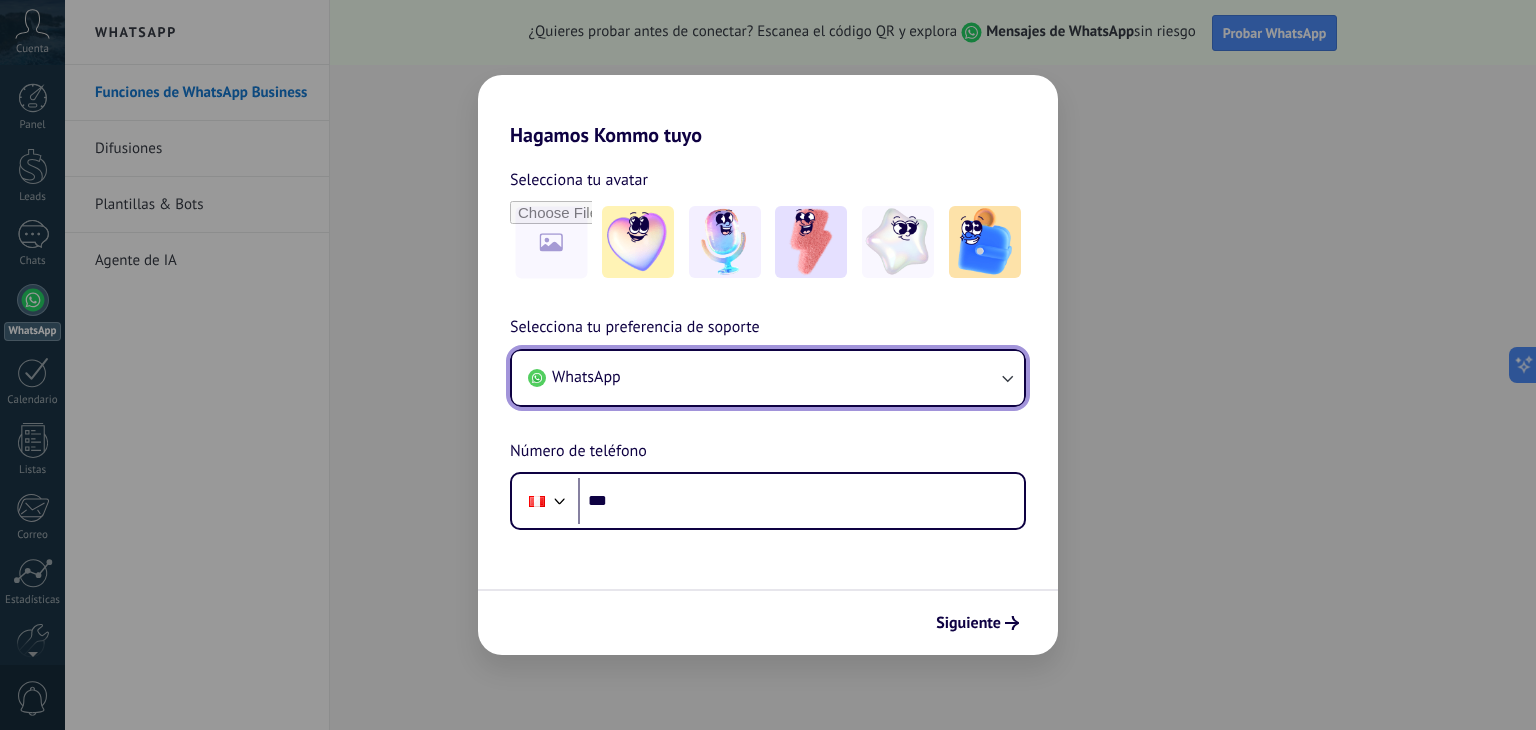 click on "WhatsApp" at bounding box center [768, 378] 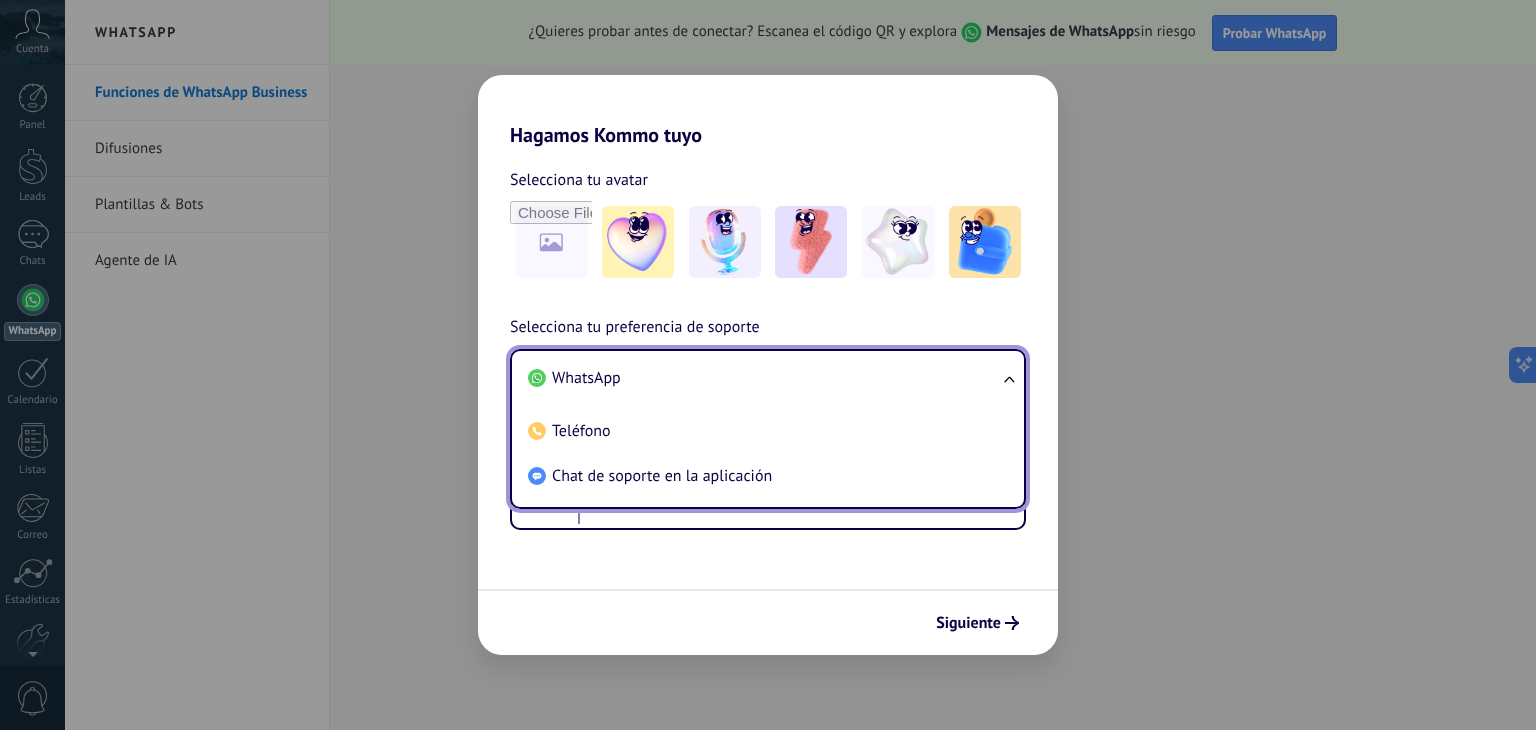click on "WhatsApp" at bounding box center (764, 378) 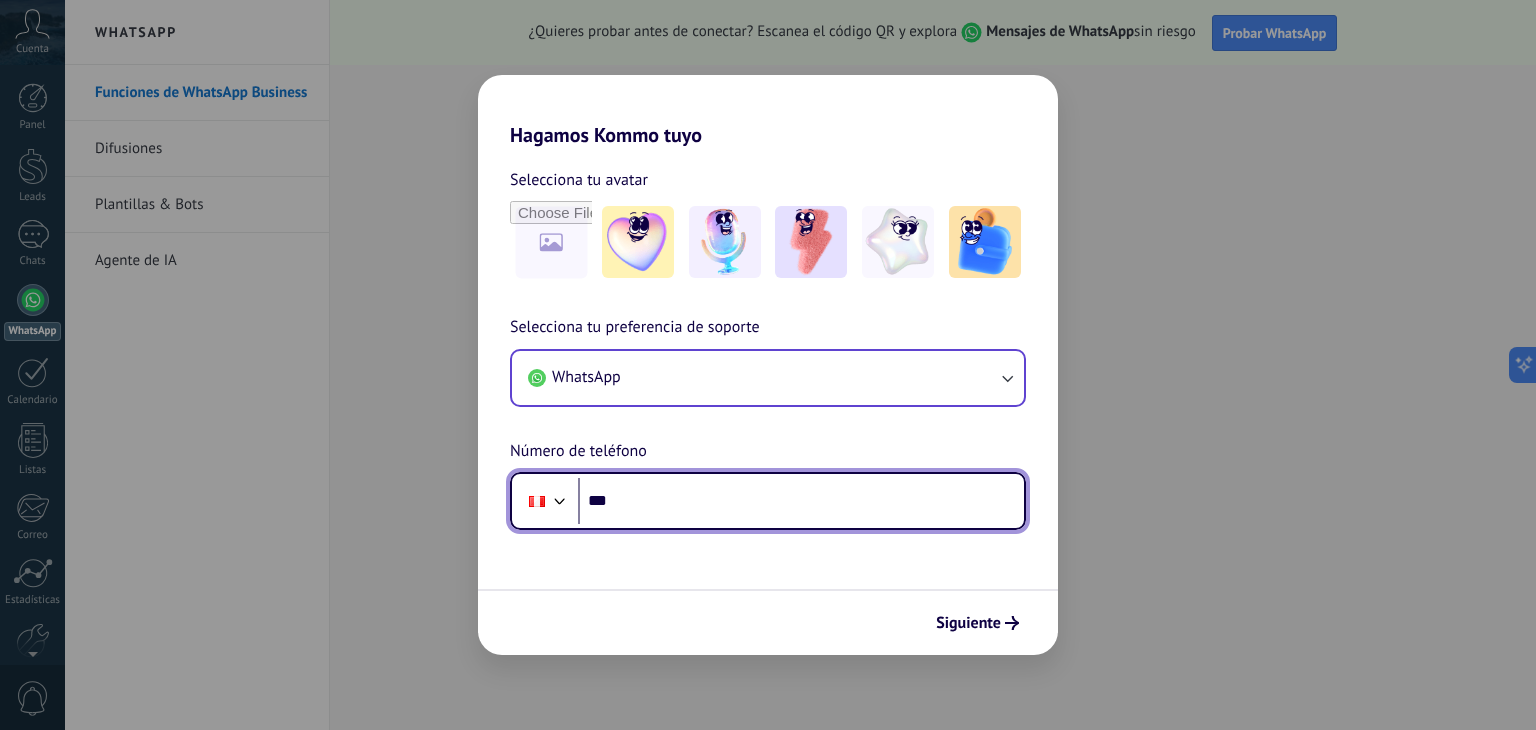 click on "***" at bounding box center (801, 501) 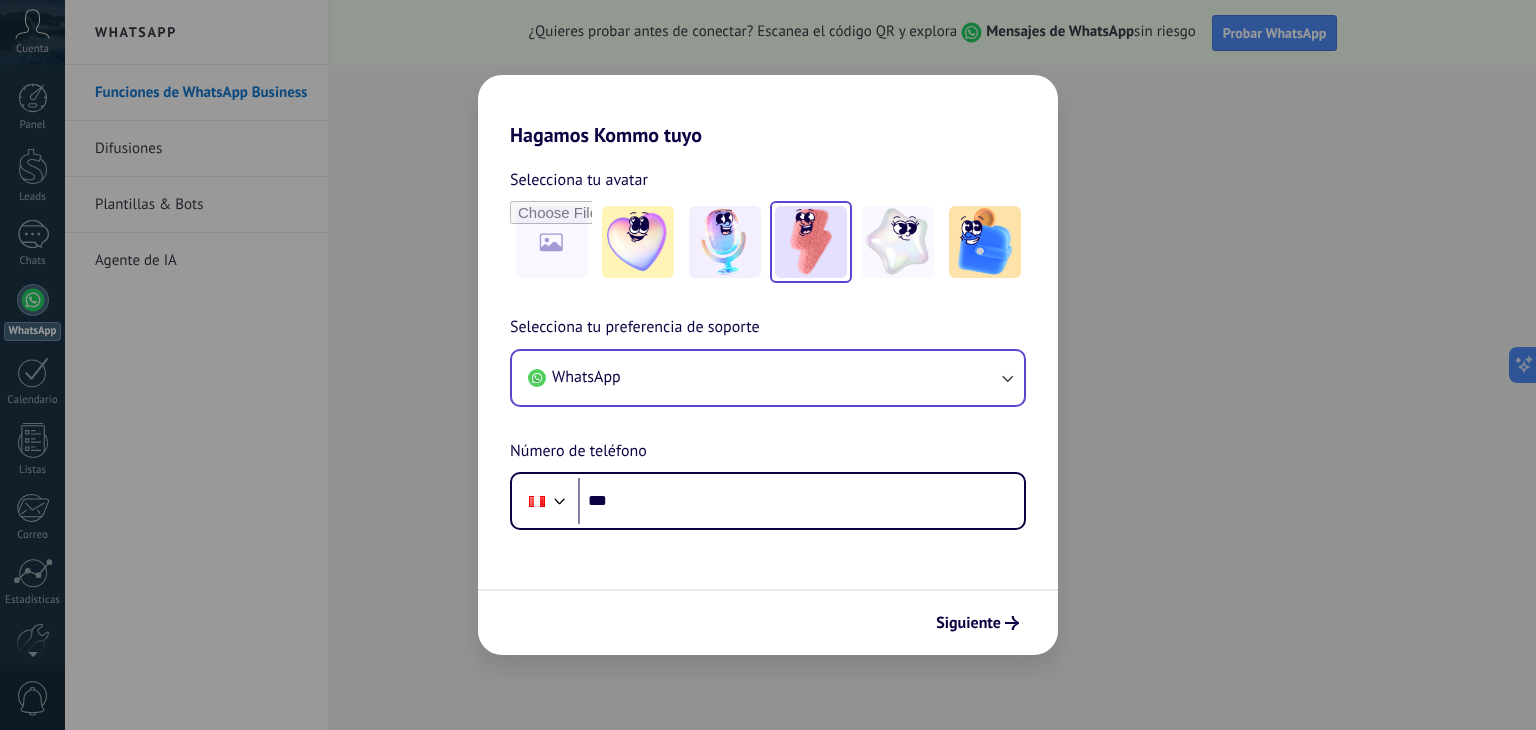 click at bounding box center (811, 242) 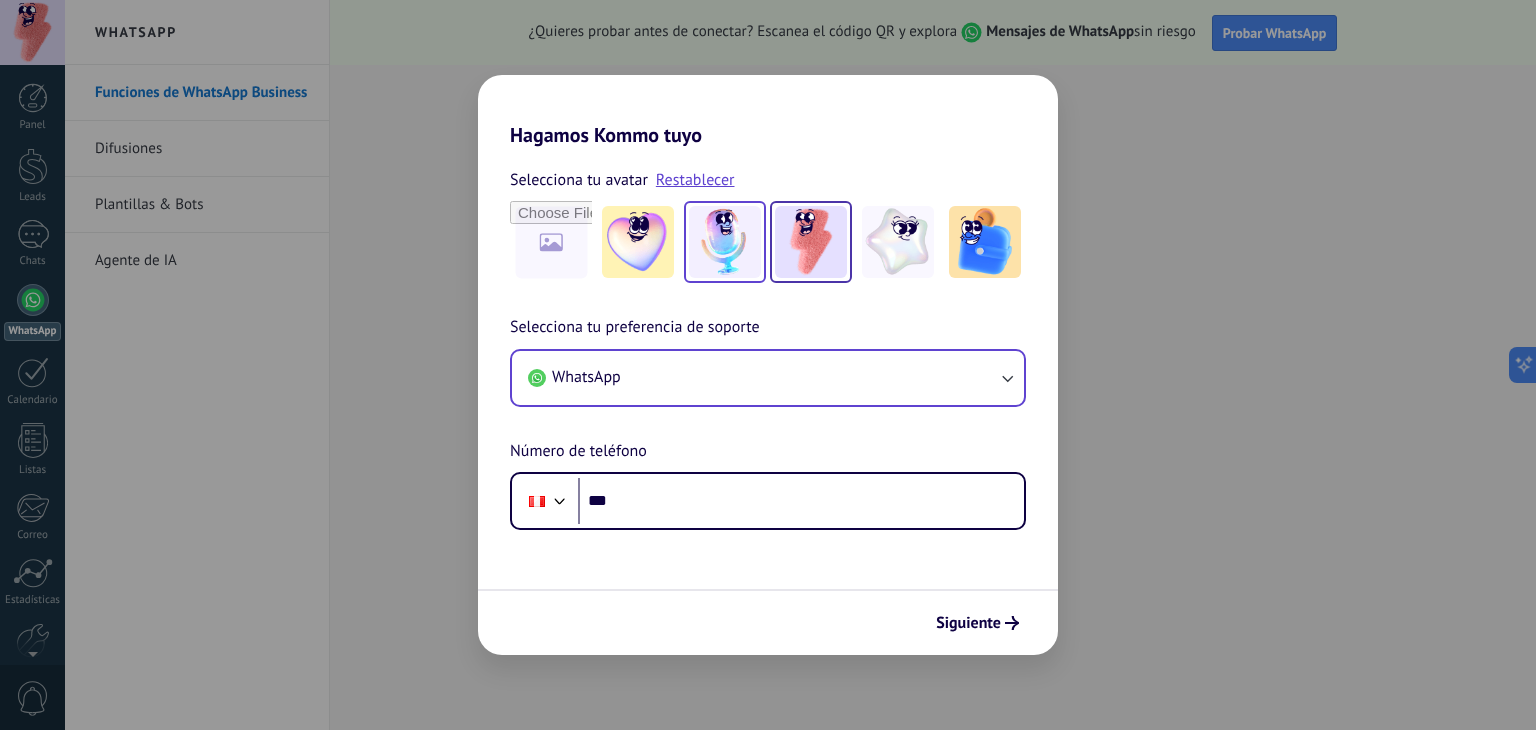click at bounding box center (725, 242) 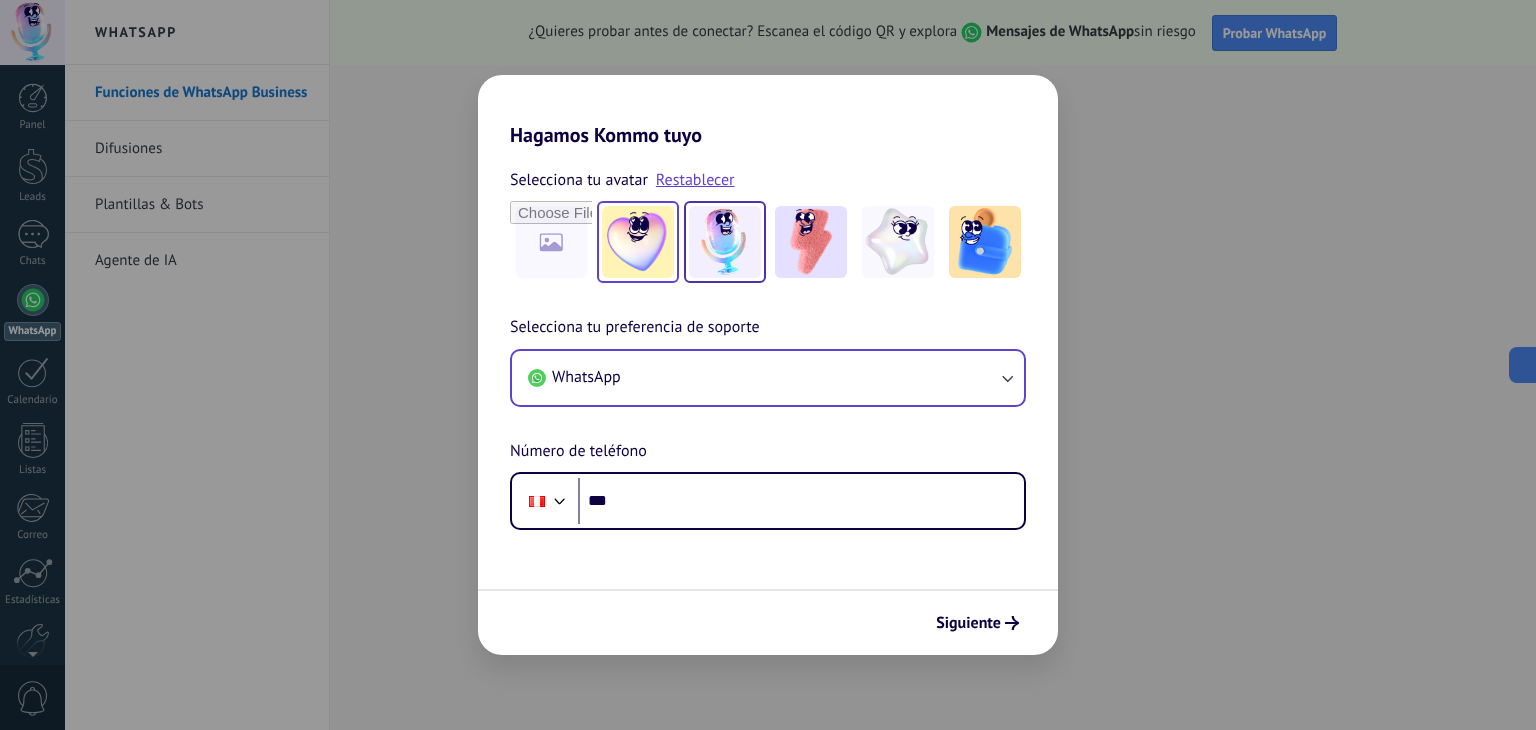 click at bounding box center [638, 242] 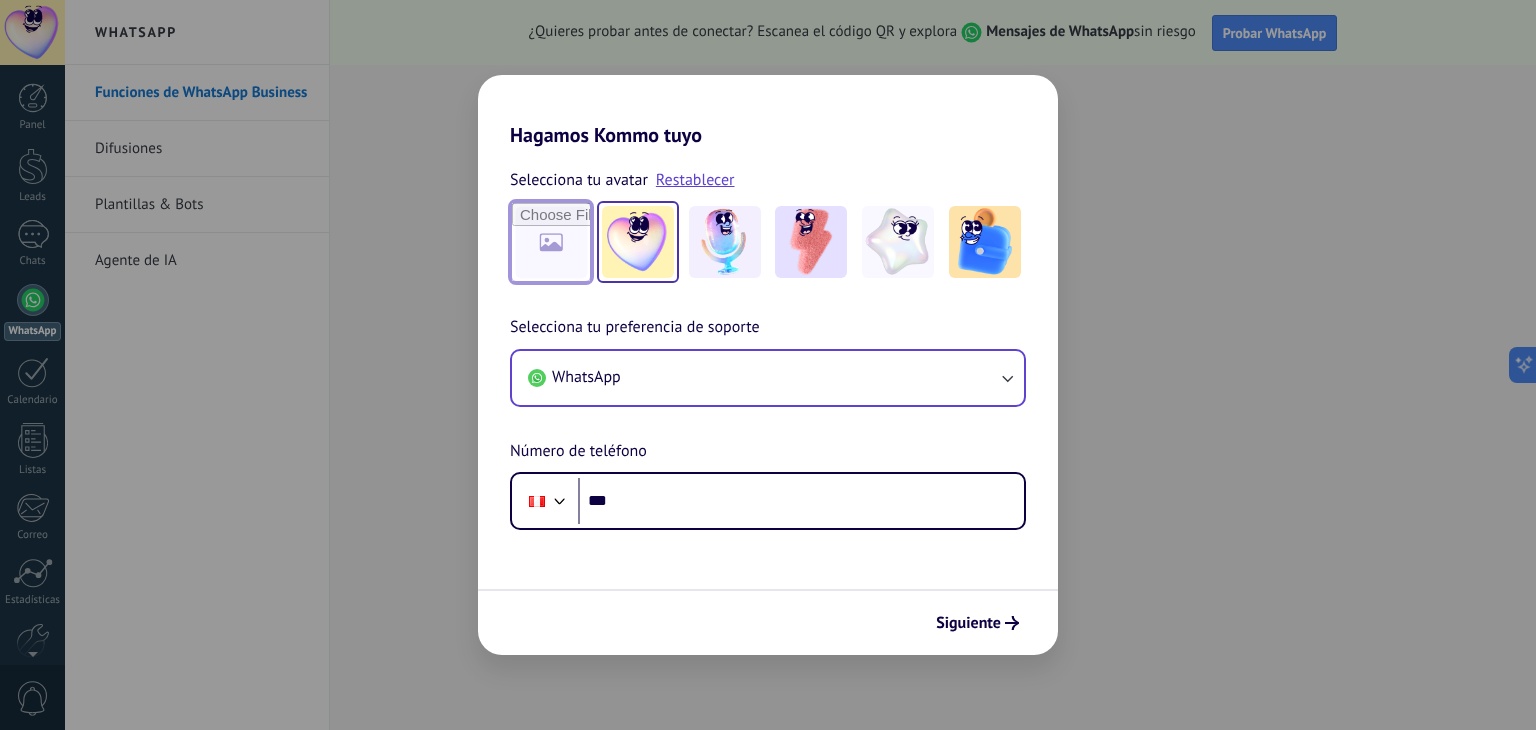 click at bounding box center (551, 242) 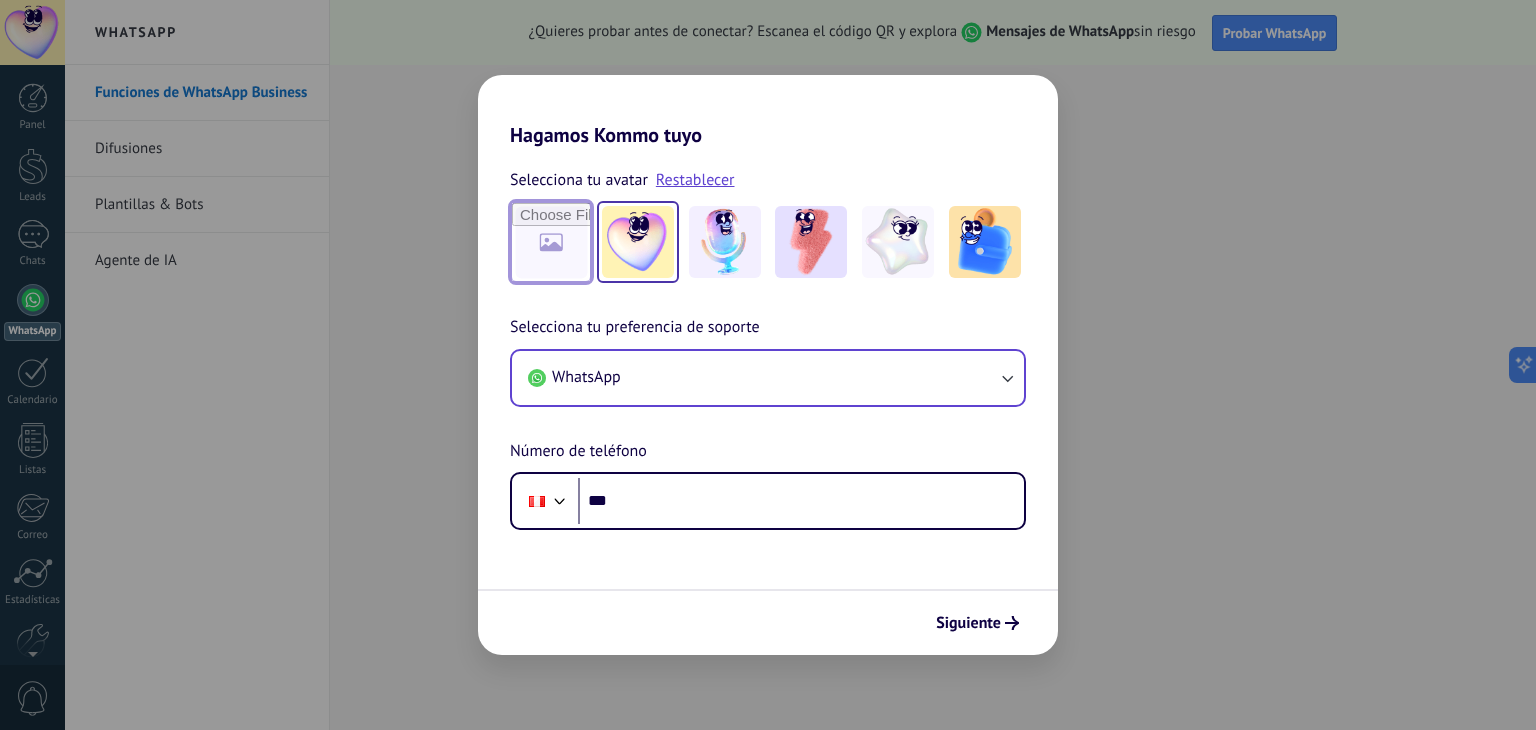type on "**********" 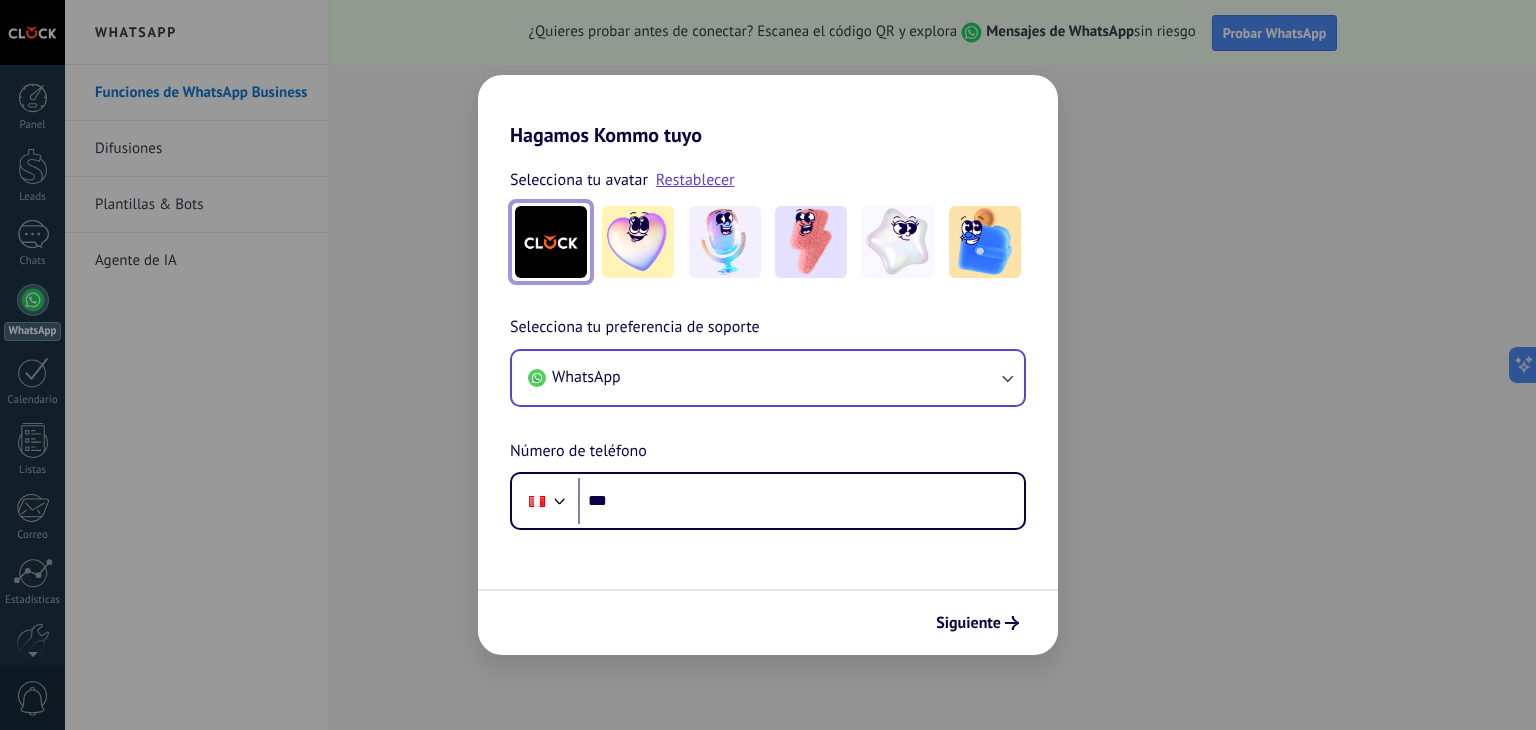 click at bounding box center (551, 242) 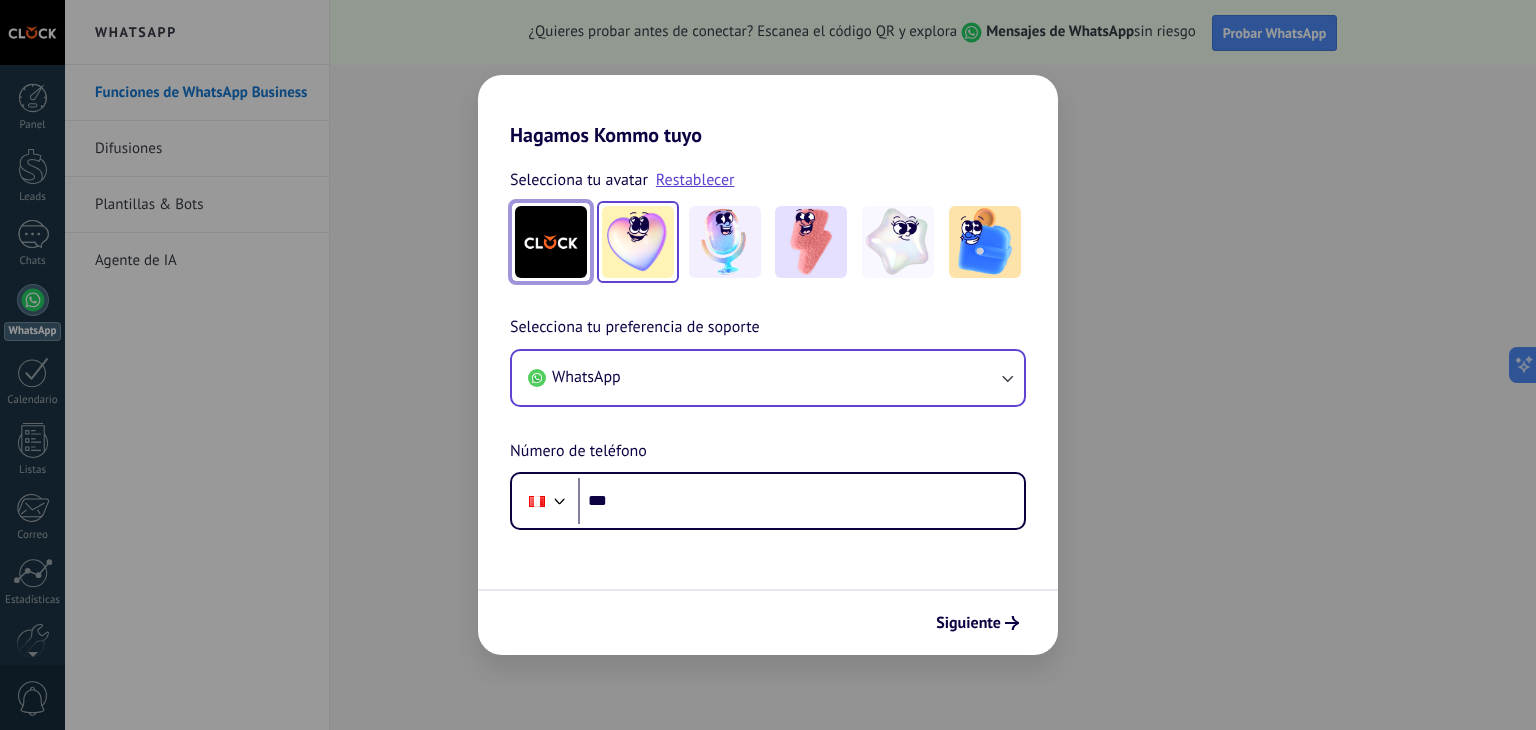 click at bounding box center [638, 242] 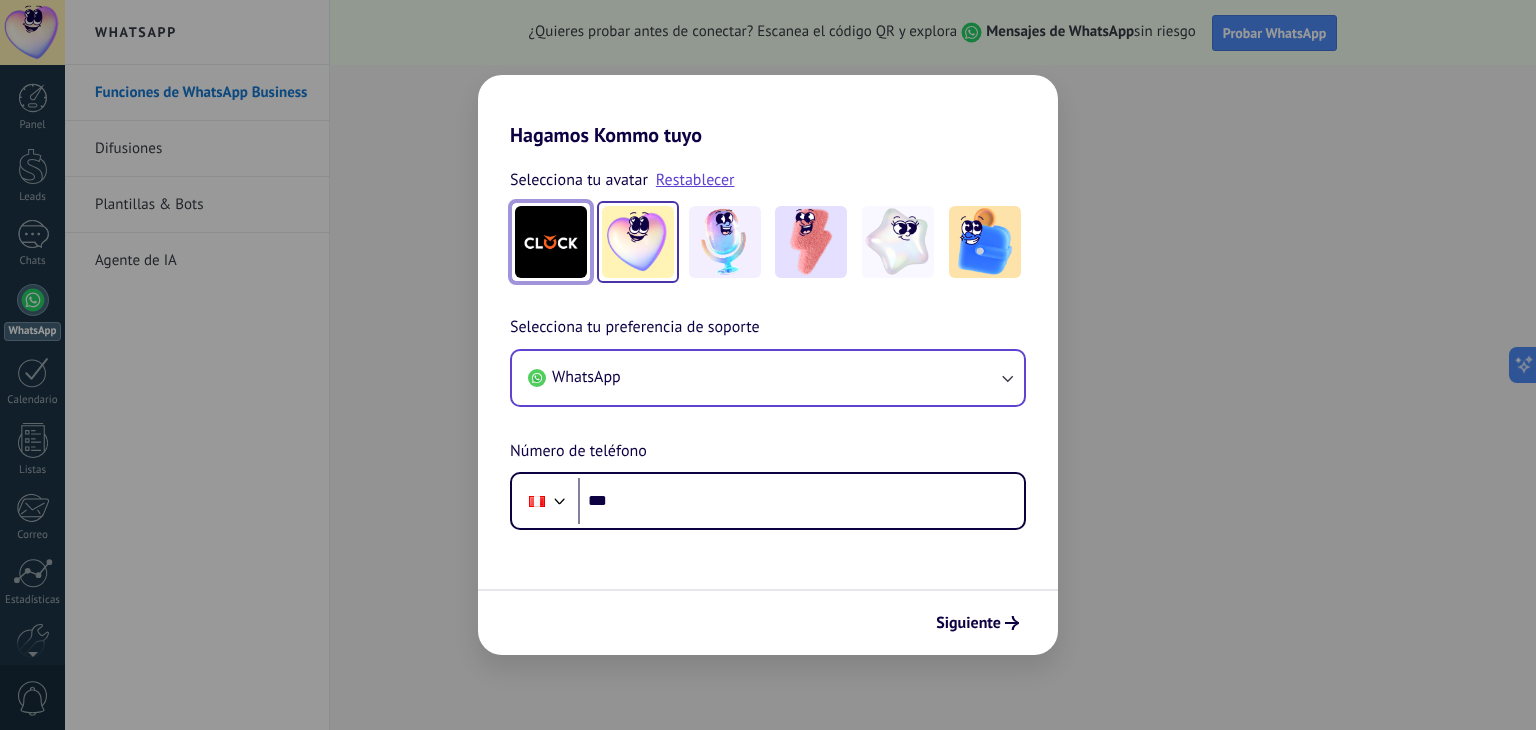 click at bounding box center (551, 242) 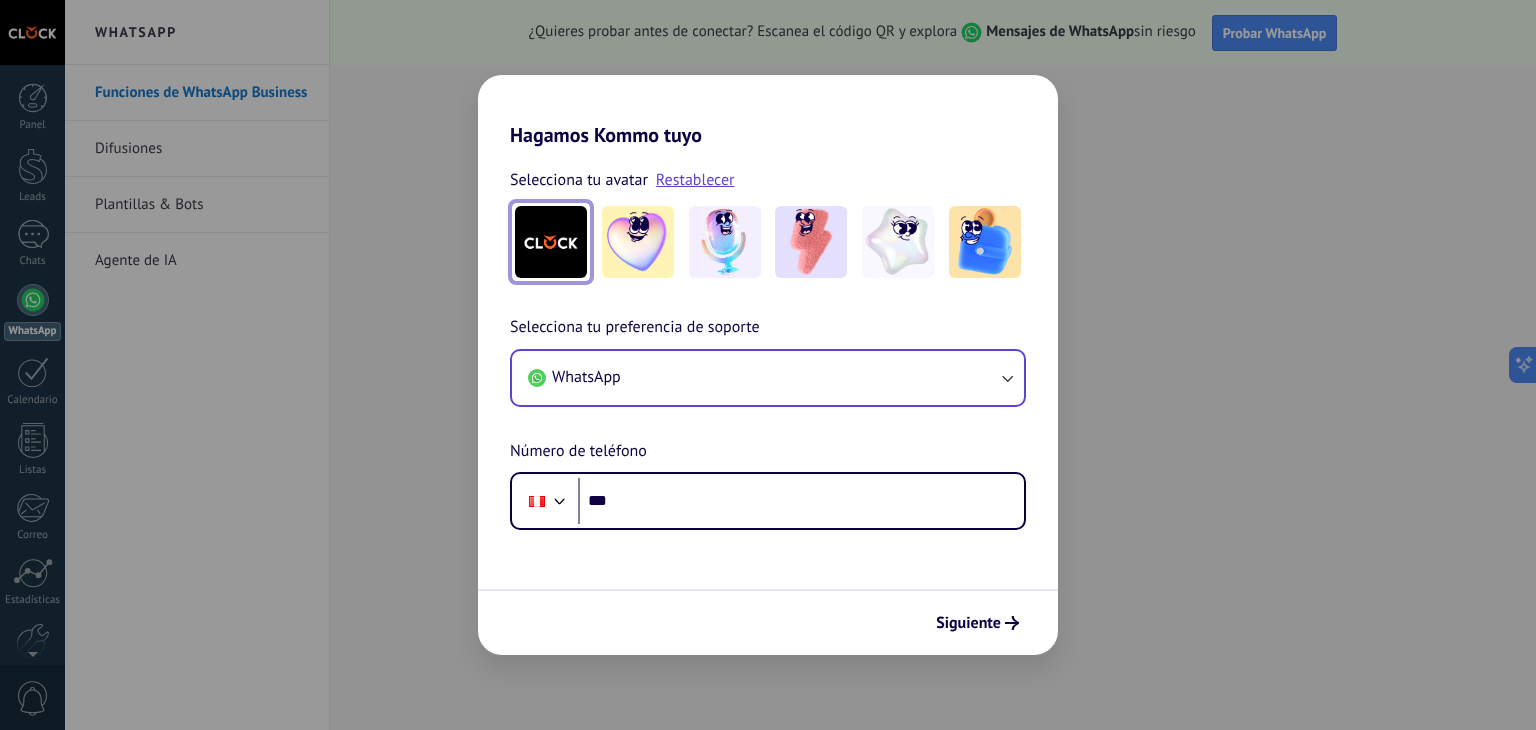 click at bounding box center [551, 242] 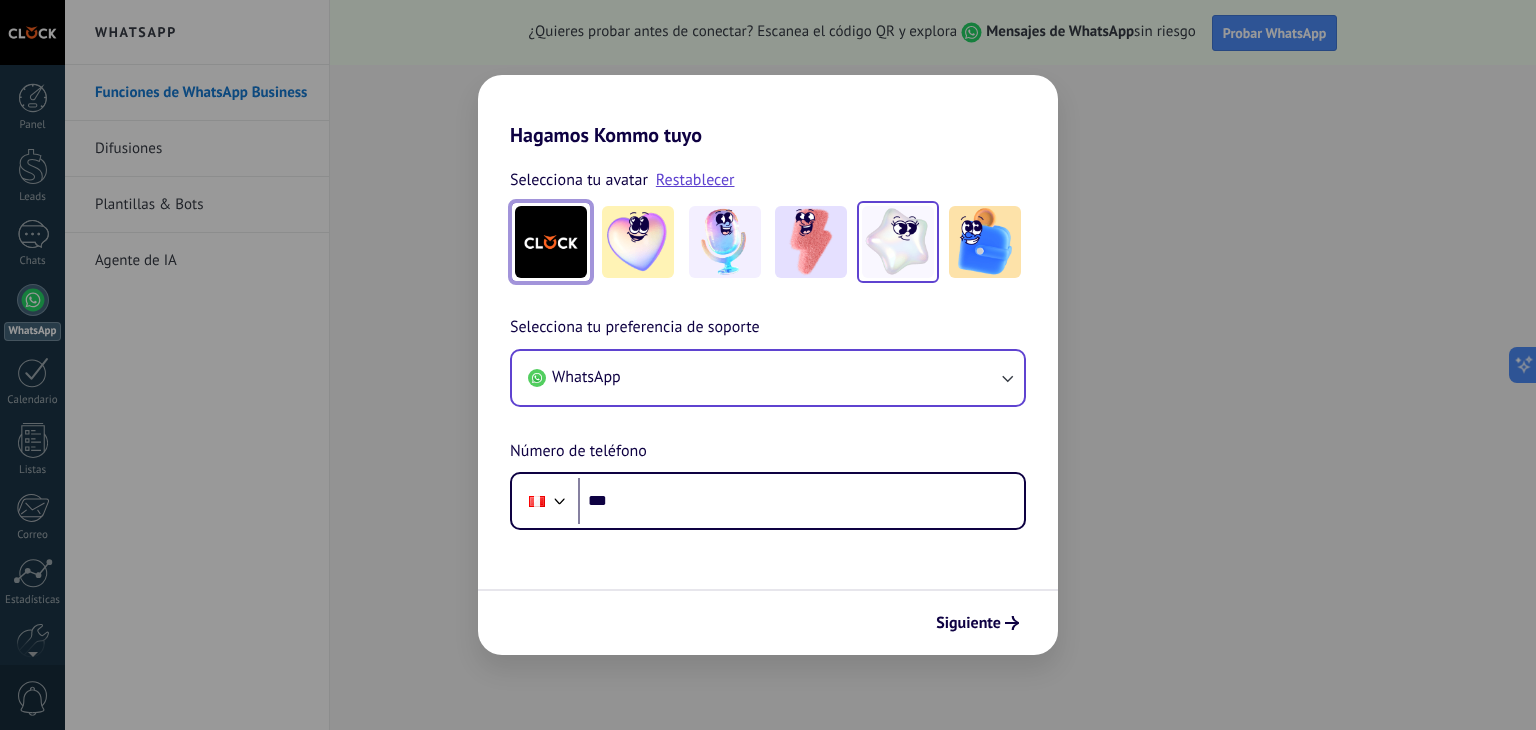 click at bounding box center (898, 242) 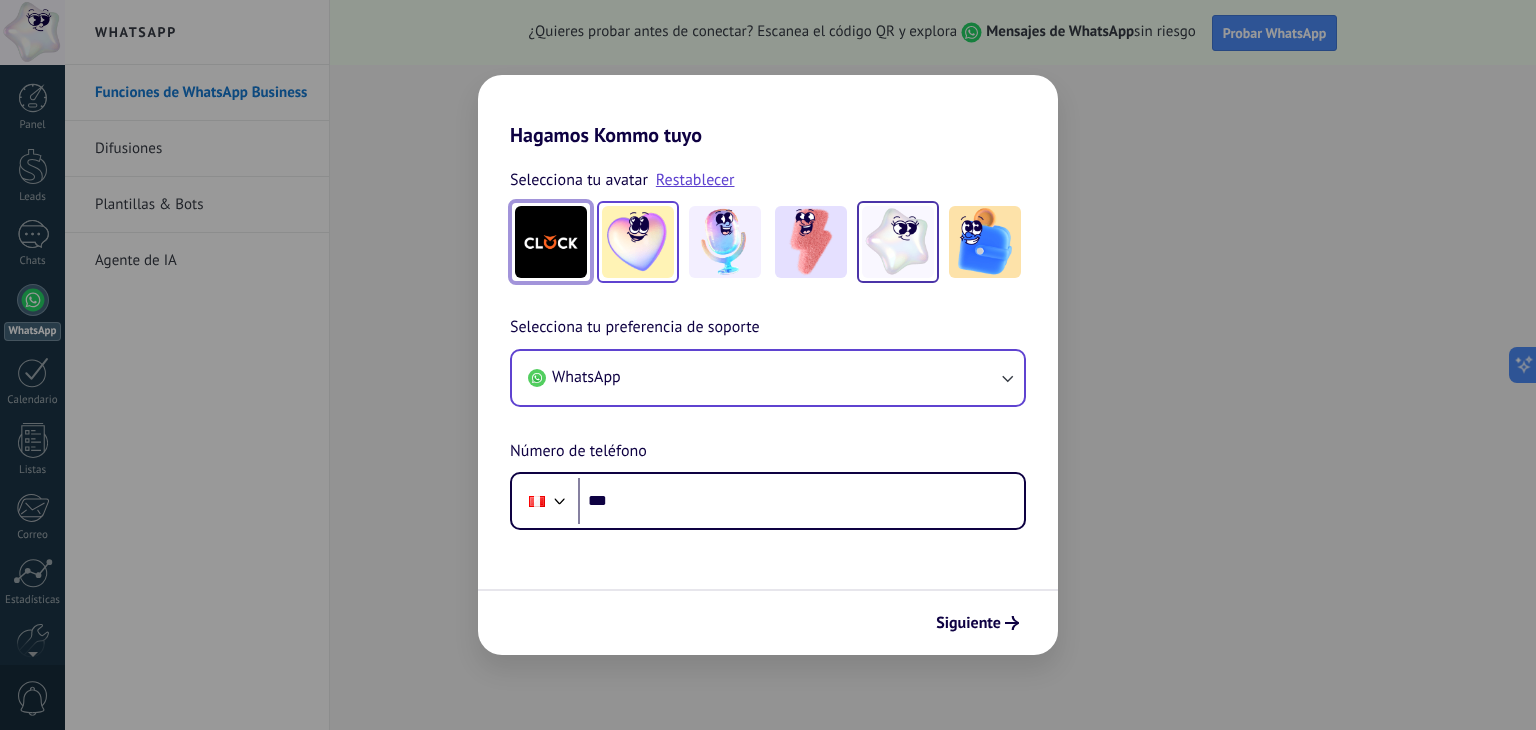 click at bounding box center (638, 242) 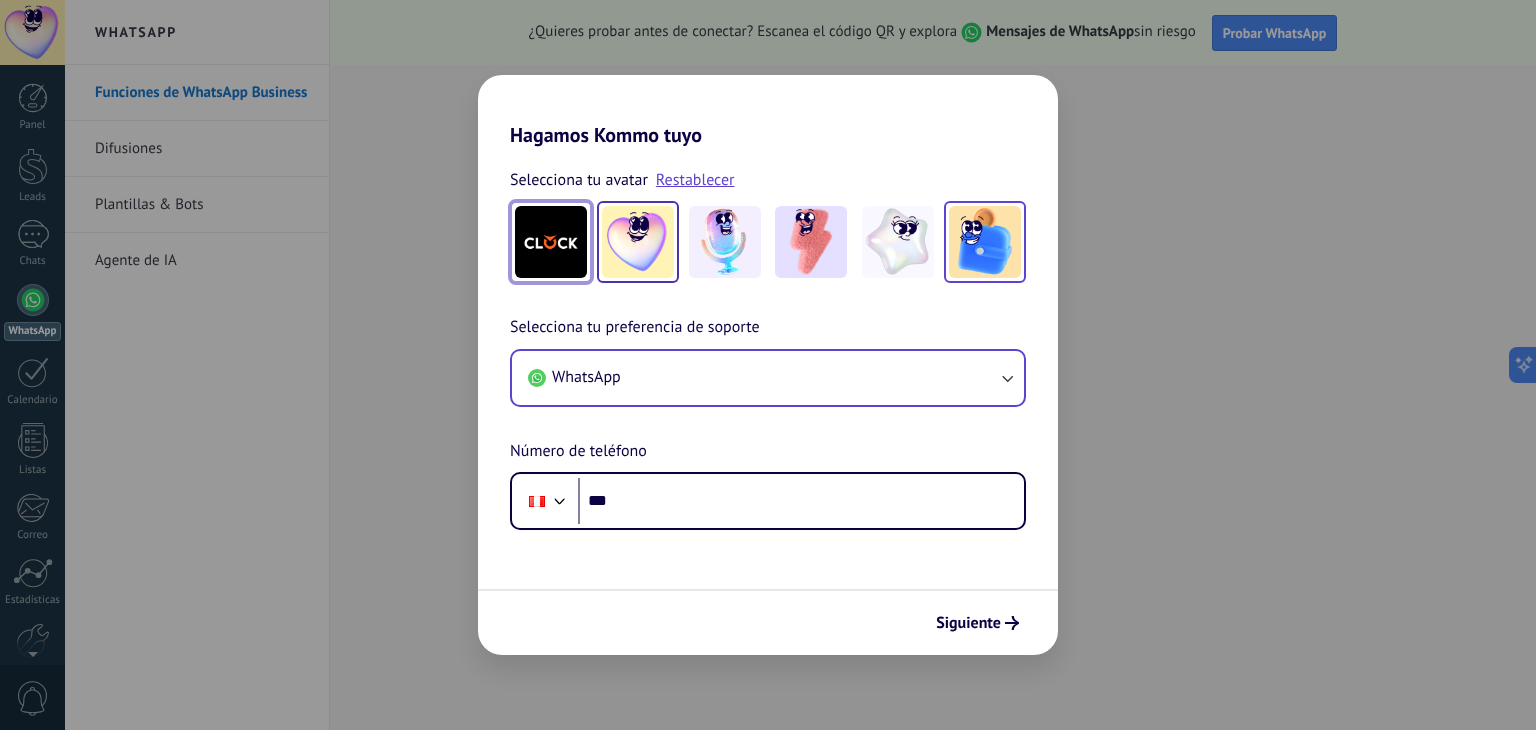 click at bounding box center [985, 242] 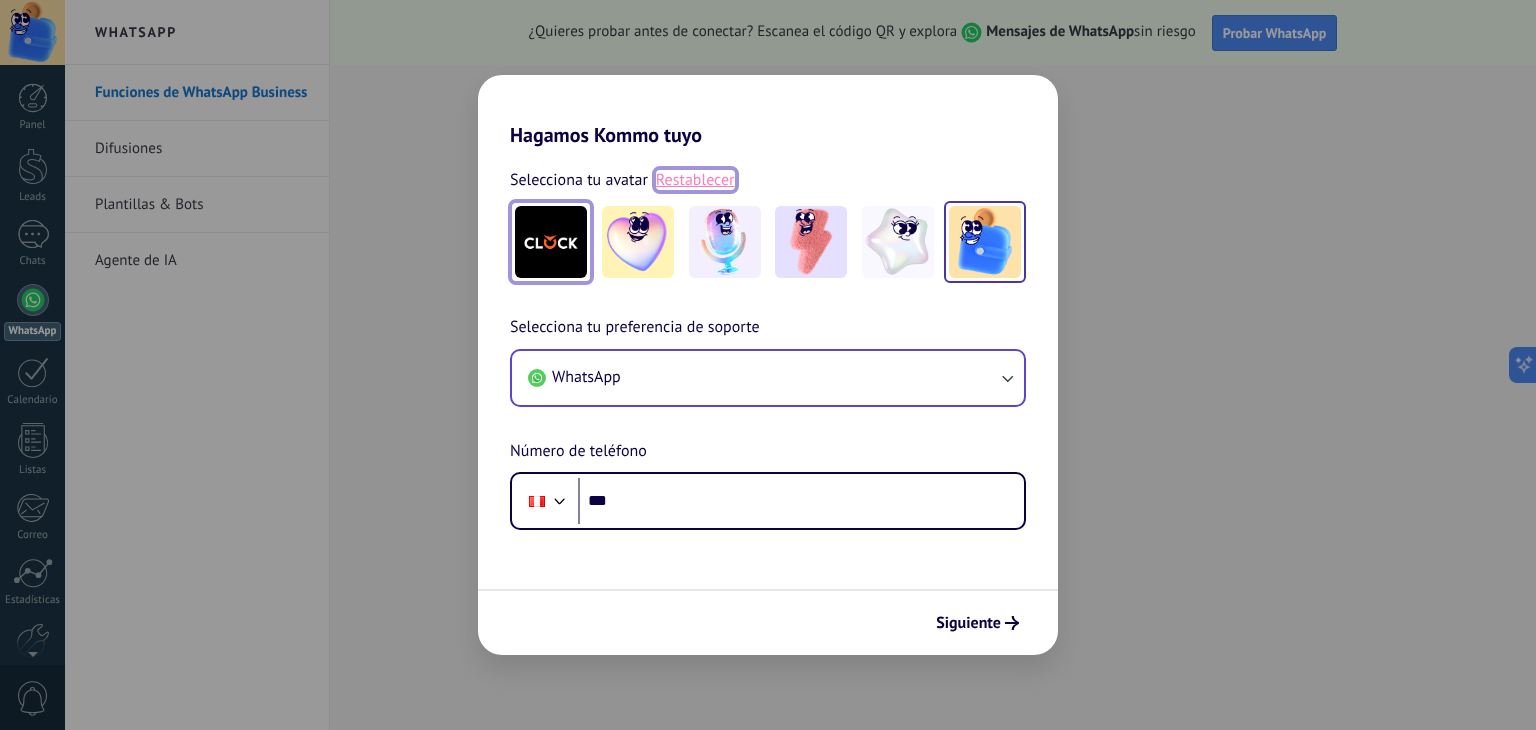 click on "Restablecer" at bounding box center [695, 180] 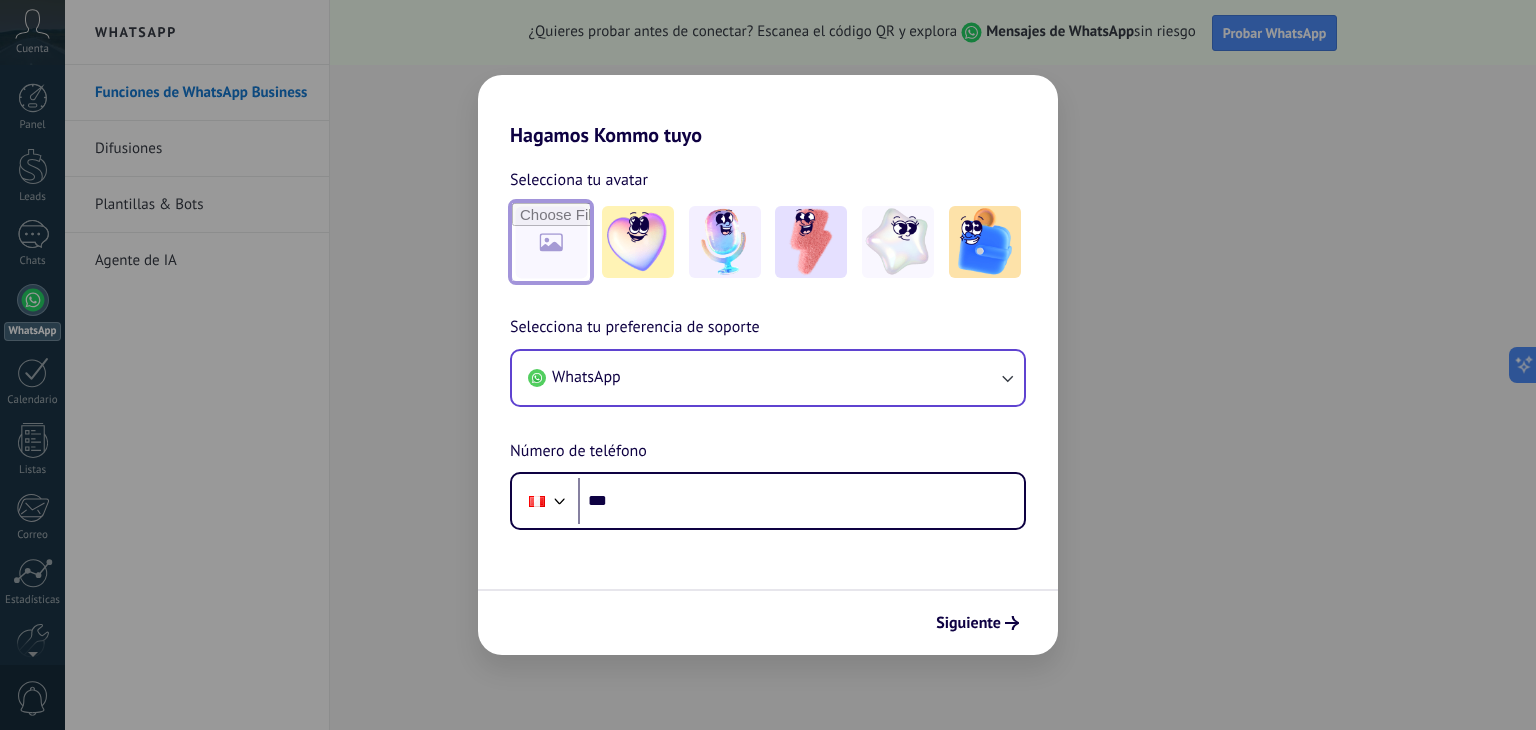 click at bounding box center (551, 242) 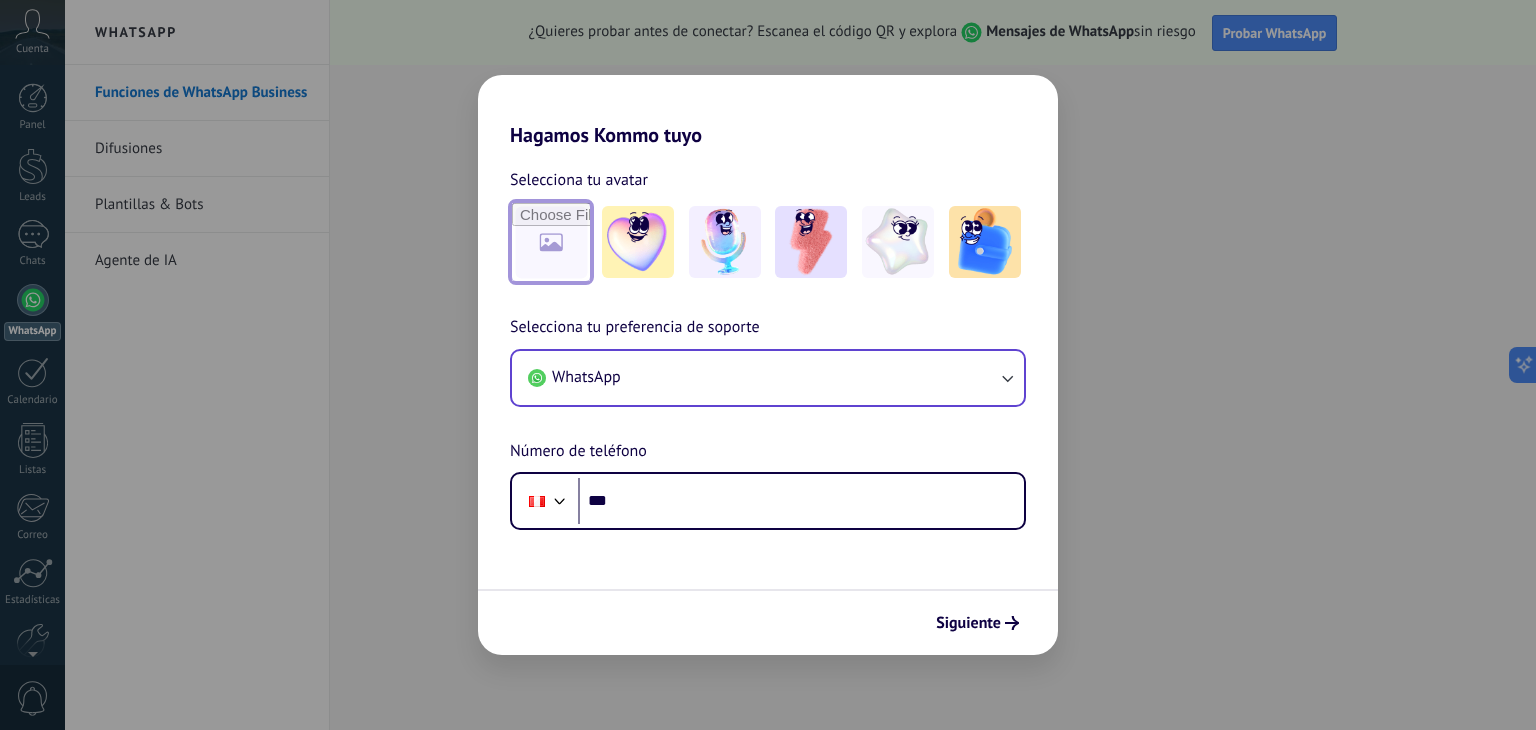 type on "**********" 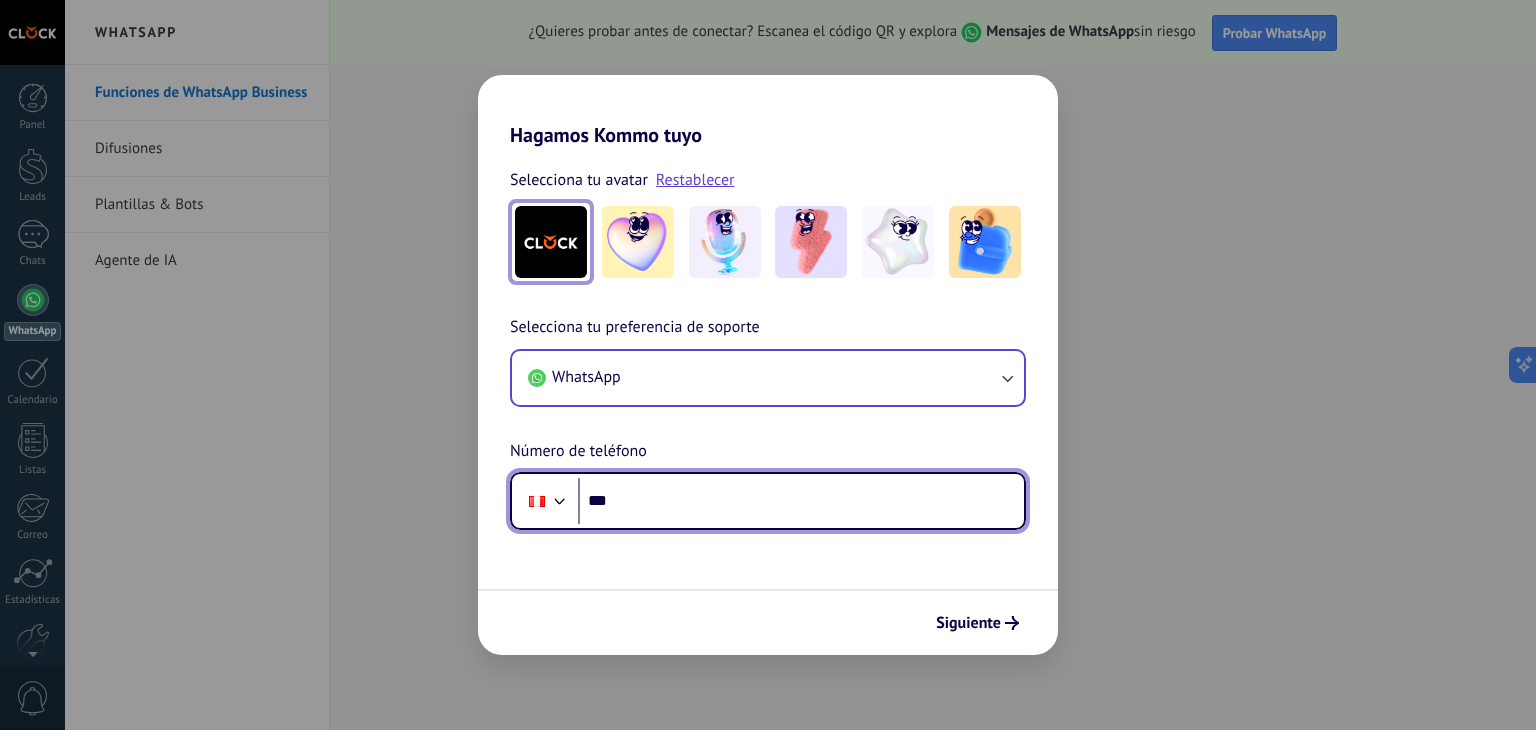 click on "***" at bounding box center [801, 501] 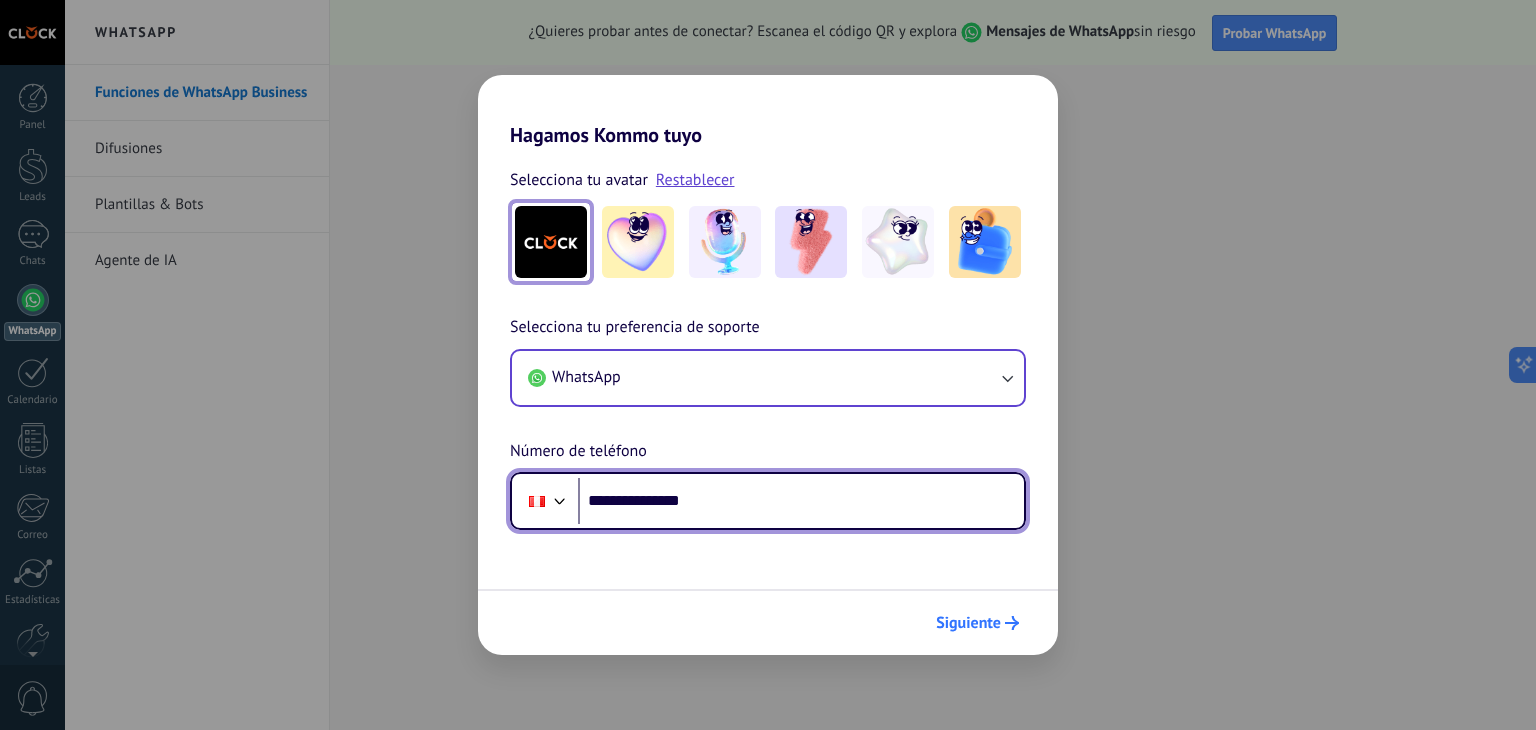 type on "**********" 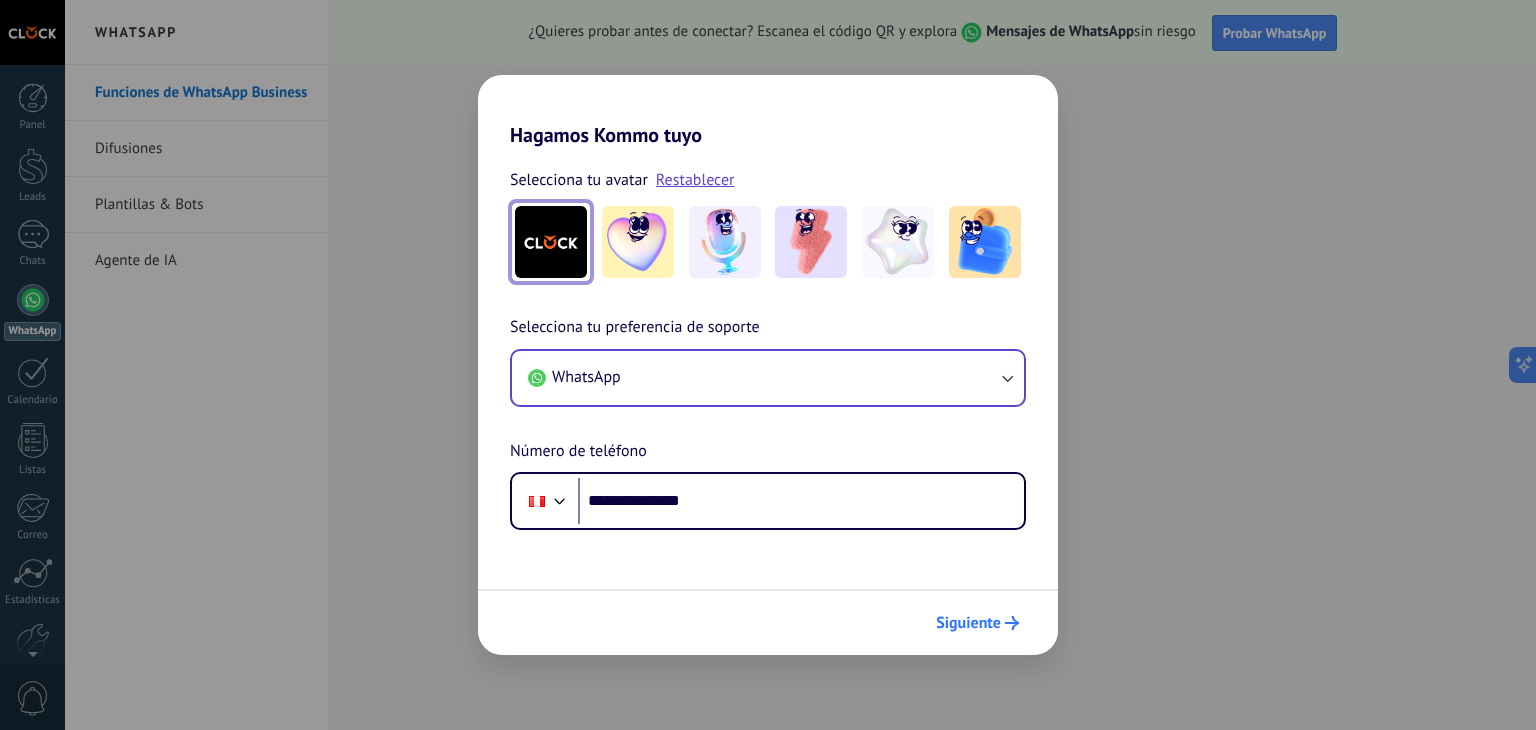 click on "Siguiente" at bounding box center [968, 623] 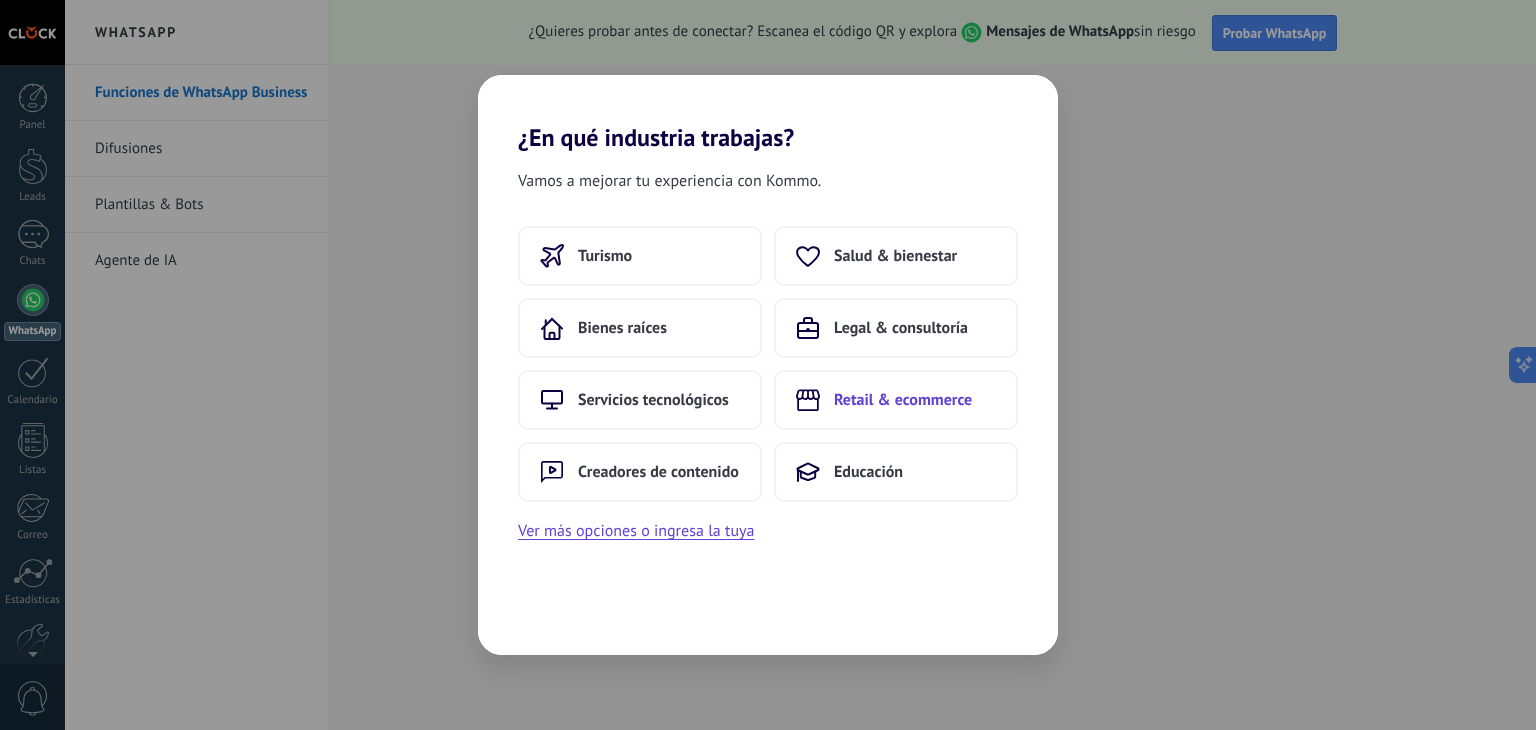 click on "Retail & ecommerce" at bounding box center [896, 400] 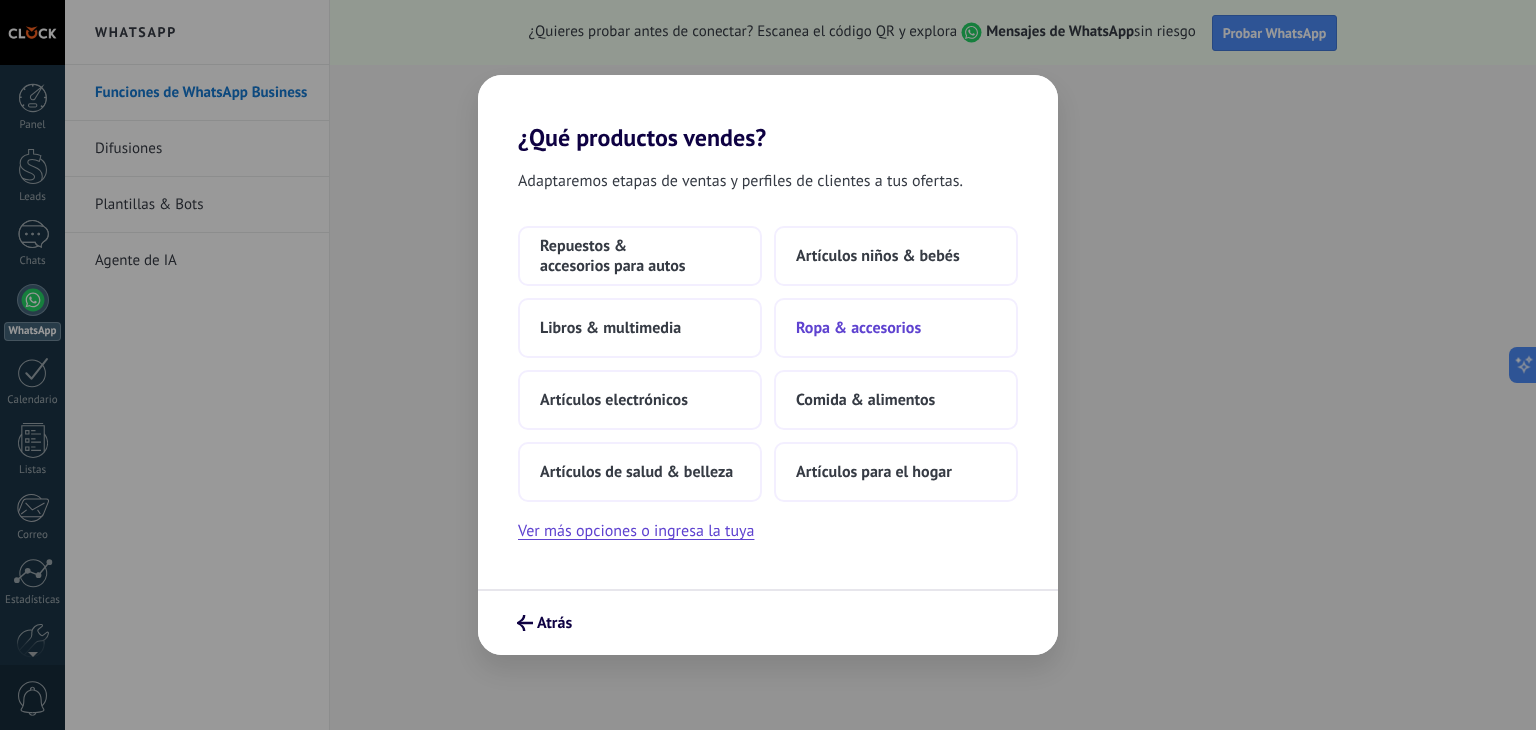 click on "Ropa & accesorios" at bounding box center (858, 328) 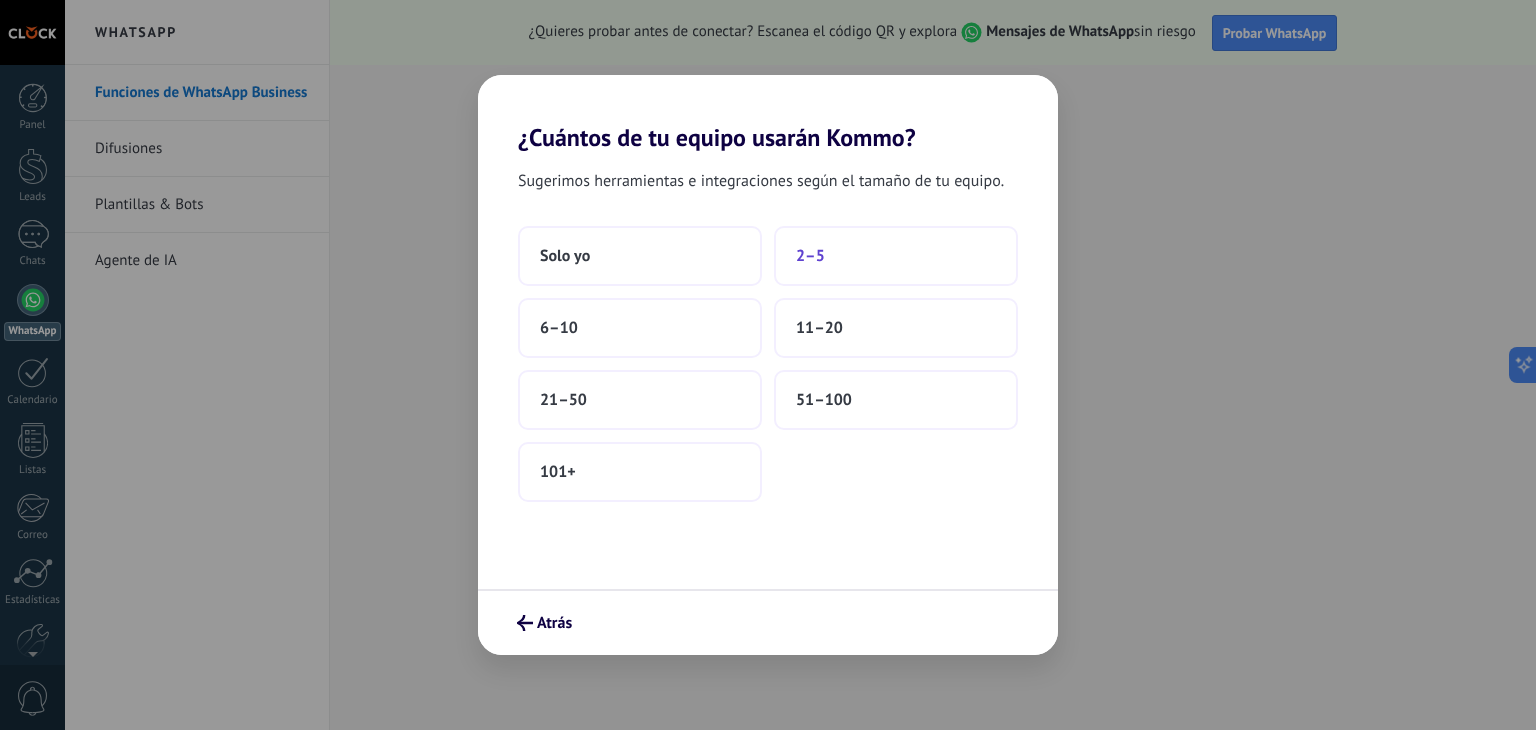click on "2–5" at bounding box center [896, 256] 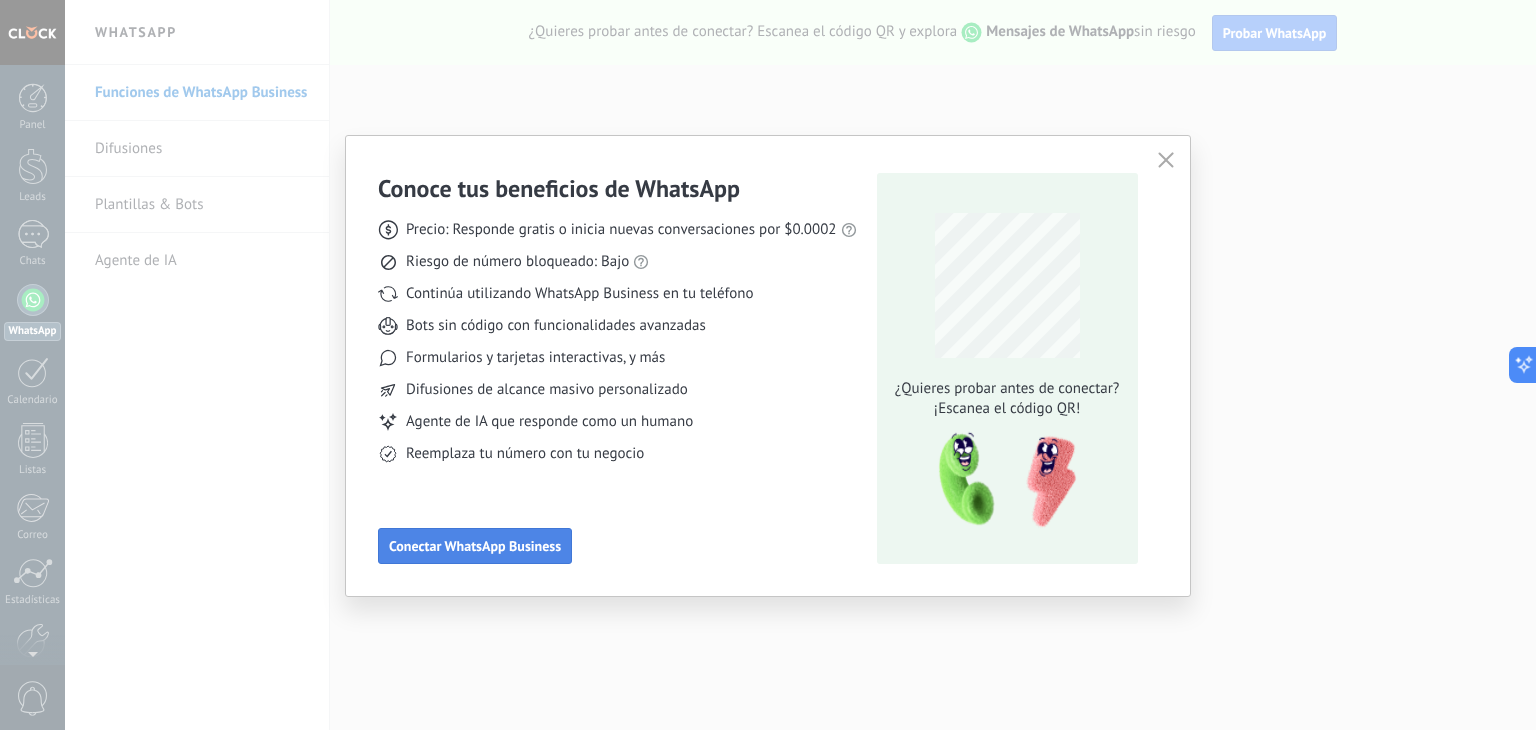 click on "Conectar WhatsApp Business" at bounding box center [475, 546] 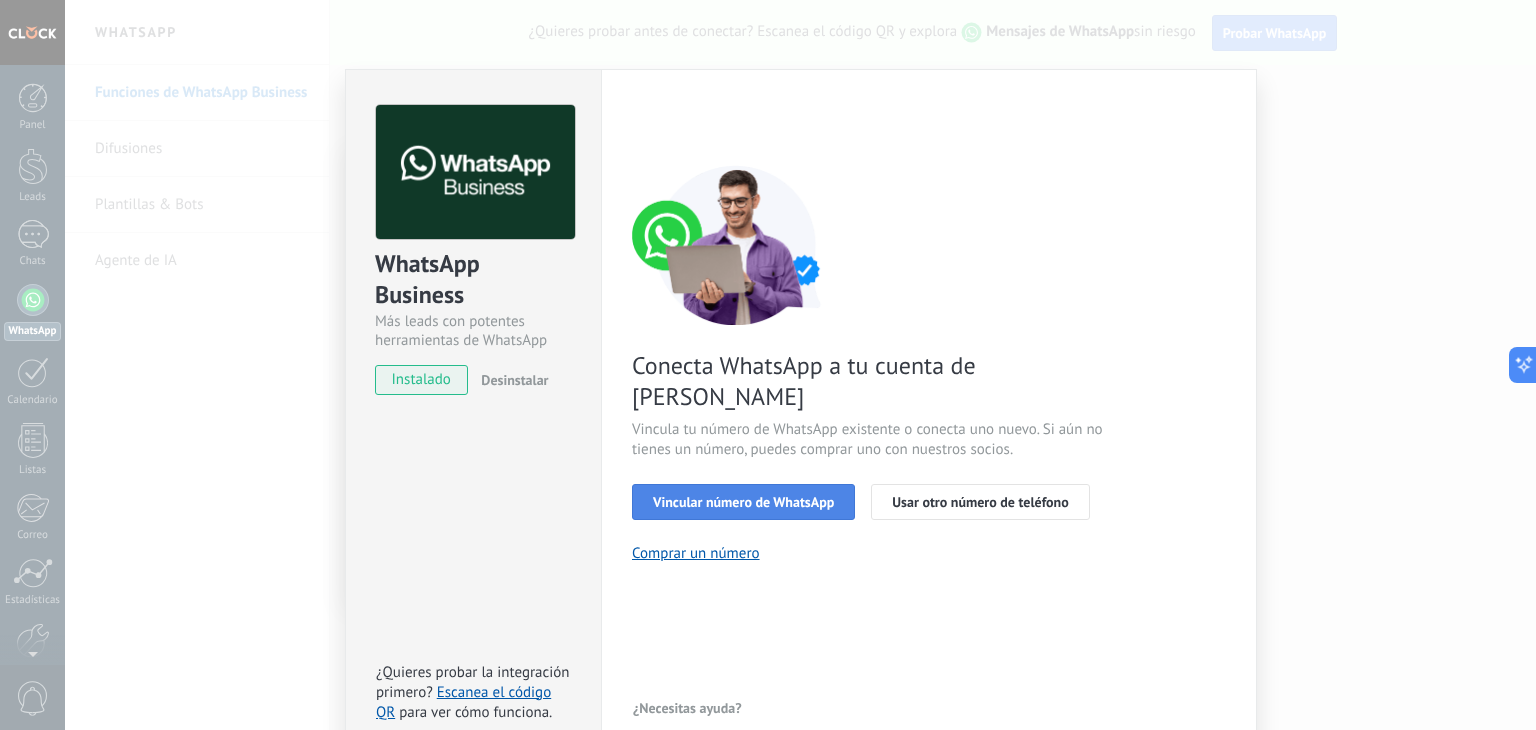 click on "Vincular número de WhatsApp" at bounding box center (743, 502) 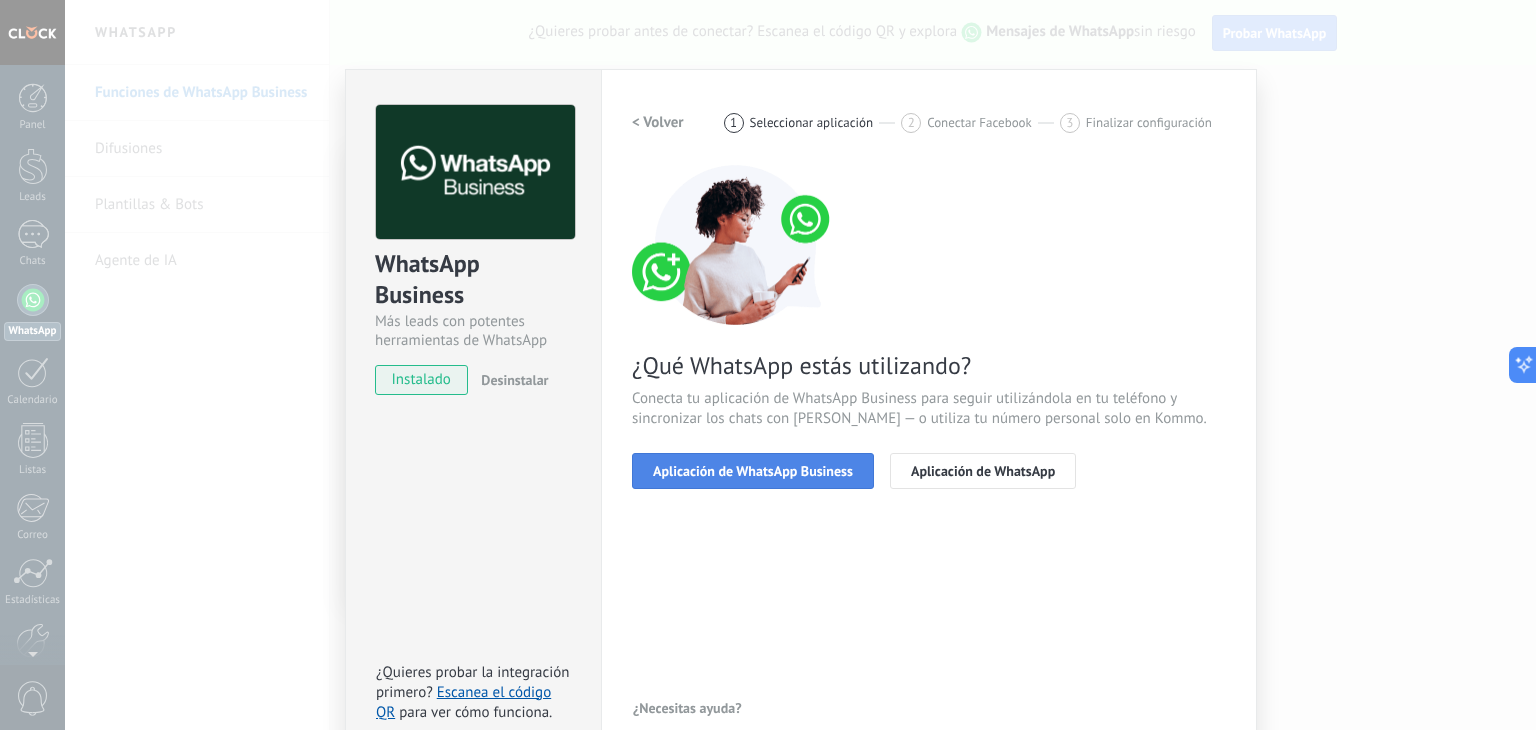 click on "Aplicación de WhatsApp Business" at bounding box center [753, 471] 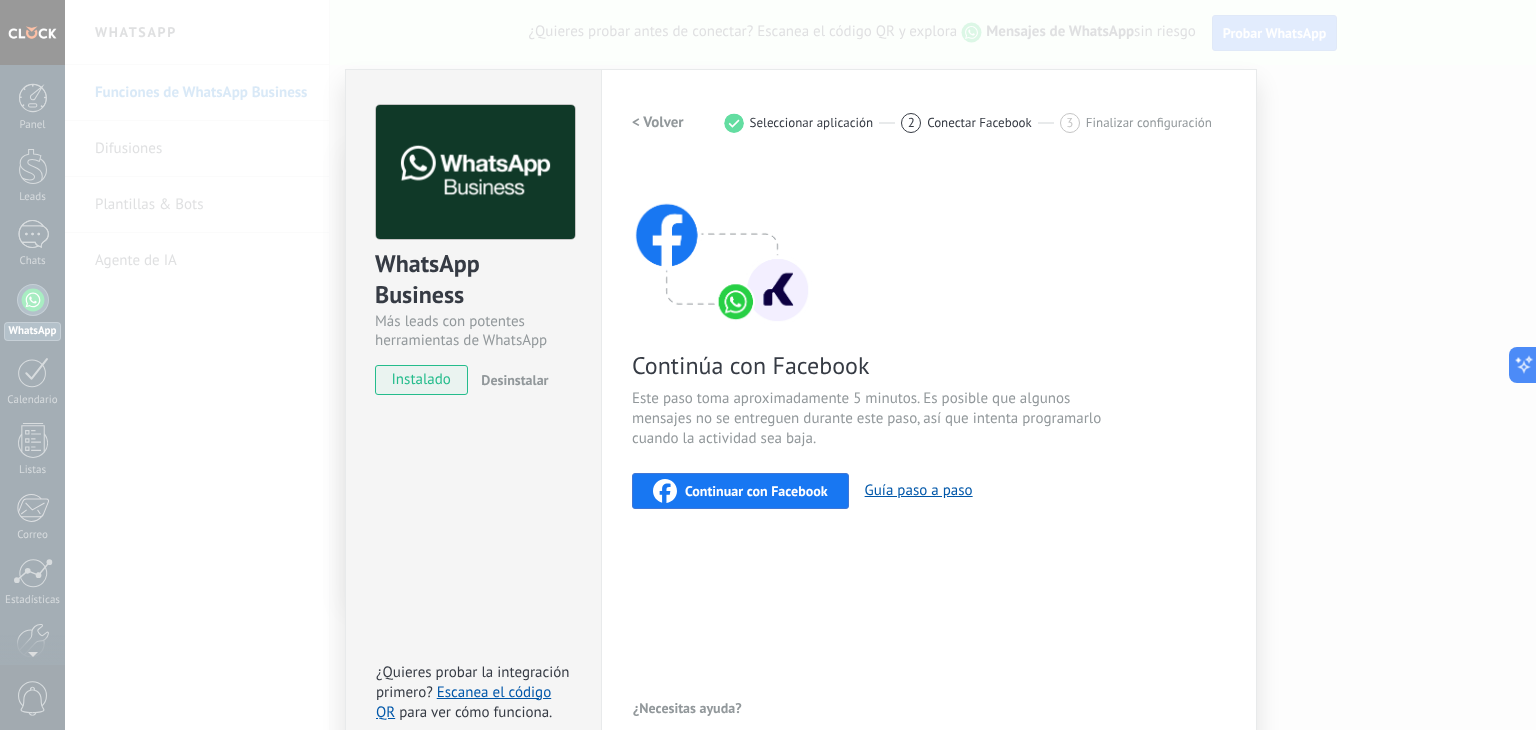 click on "Continuar con Facebook" at bounding box center [756, 491] 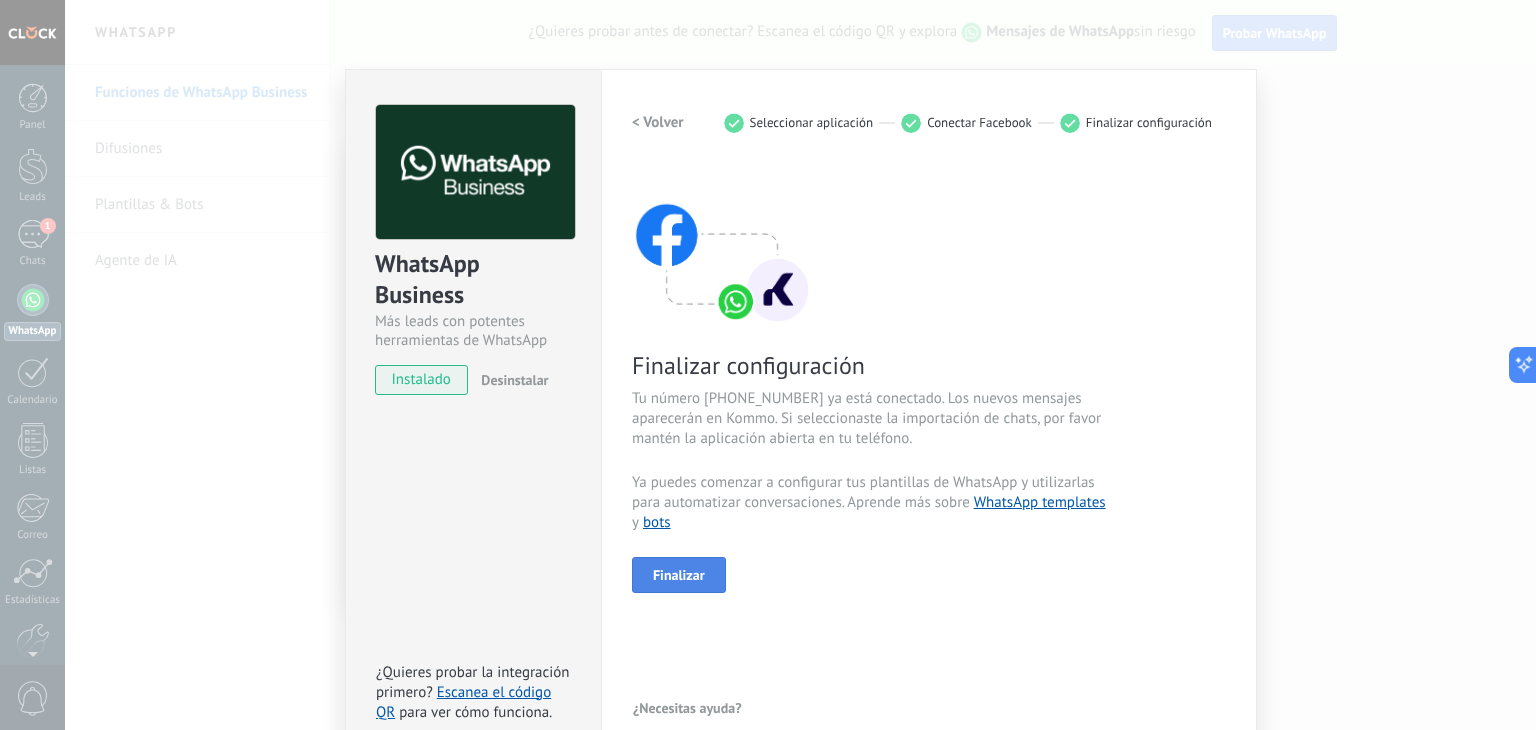 click on "Finalizar" at bounding box center (679, 575) 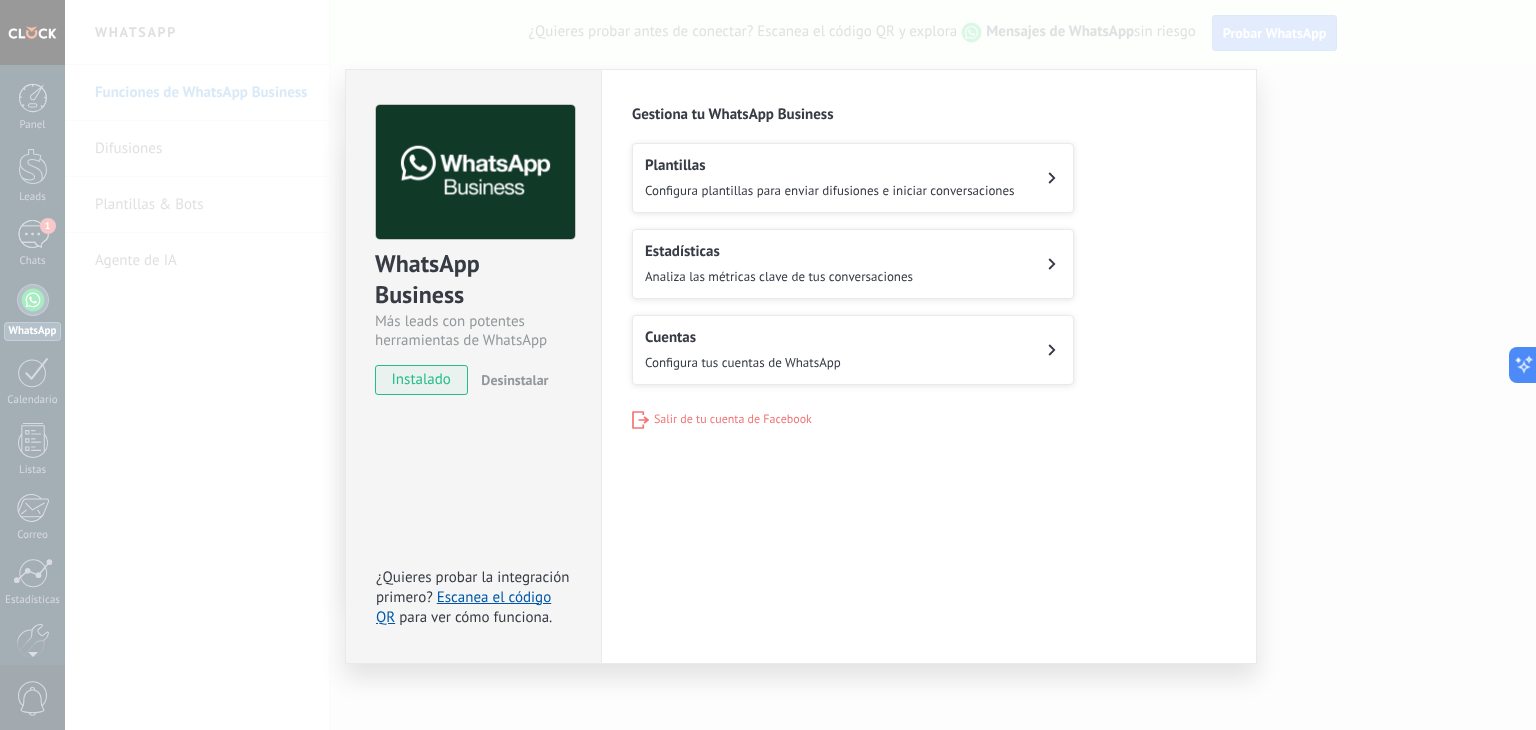 click on "Configura plantillas para enviar difusiones e iniciar conversaciones" at bounding box center (830, 190) 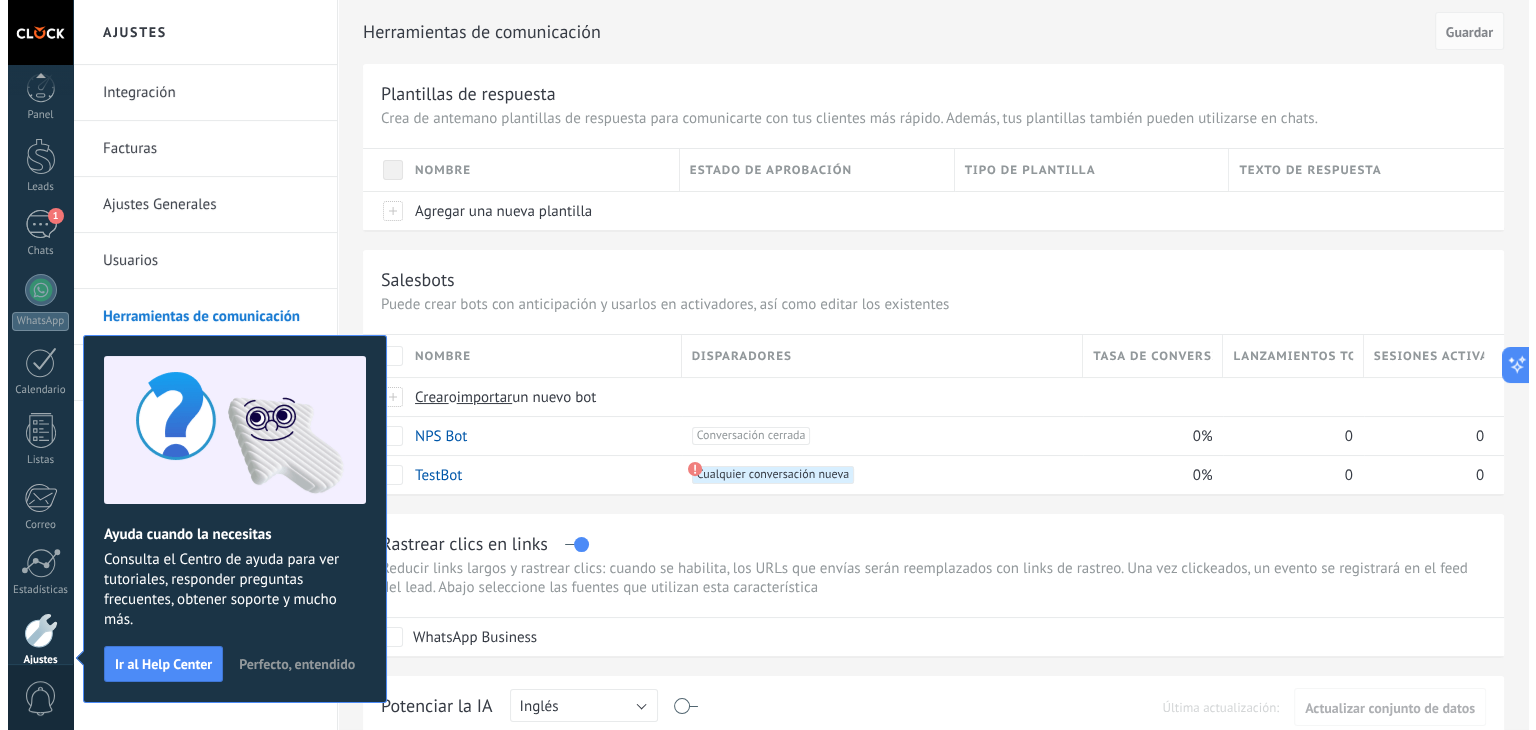 scroll, scrollTop: 101, scrollLeft: 0, axis: vertical 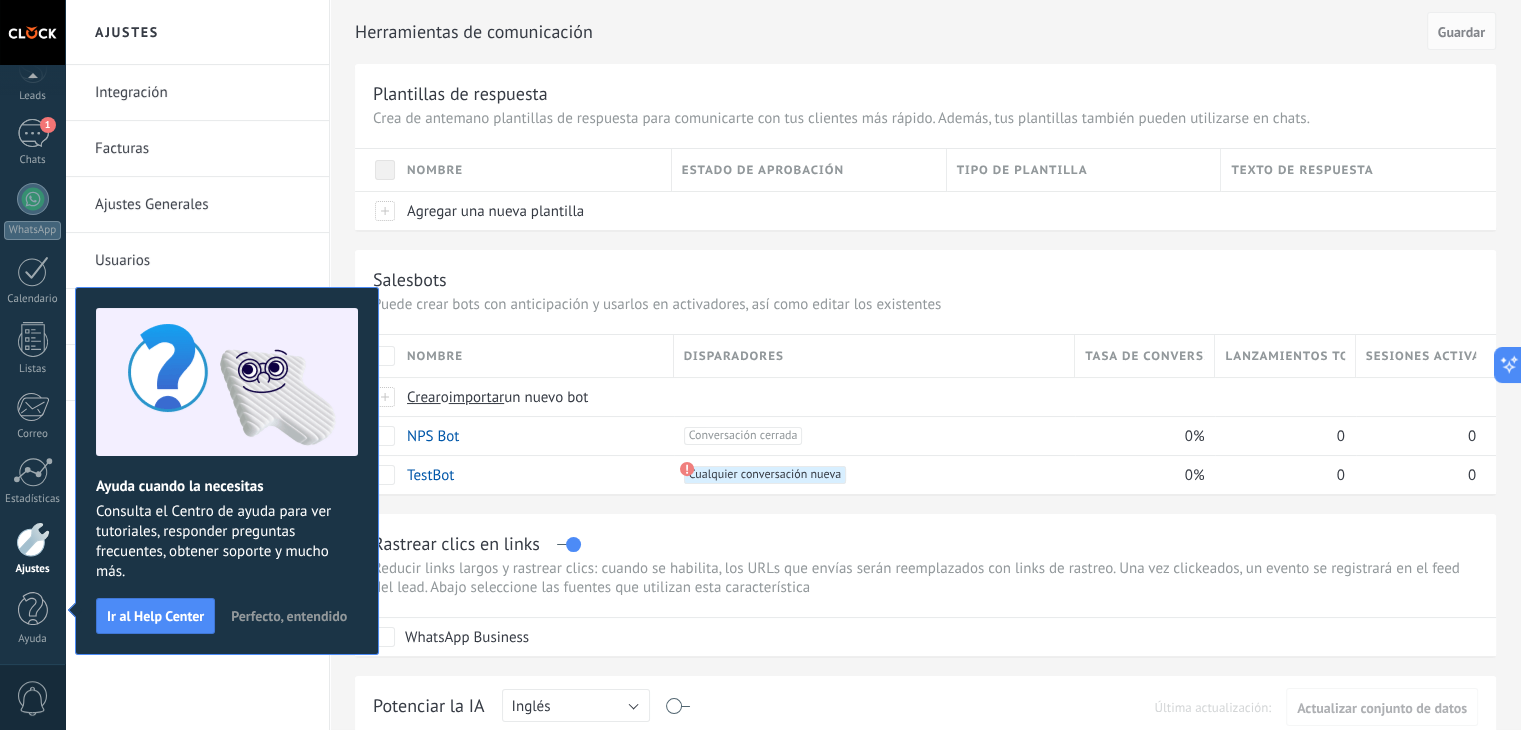 click on "Perfecto, entendido" at bounding box center [289, 616] 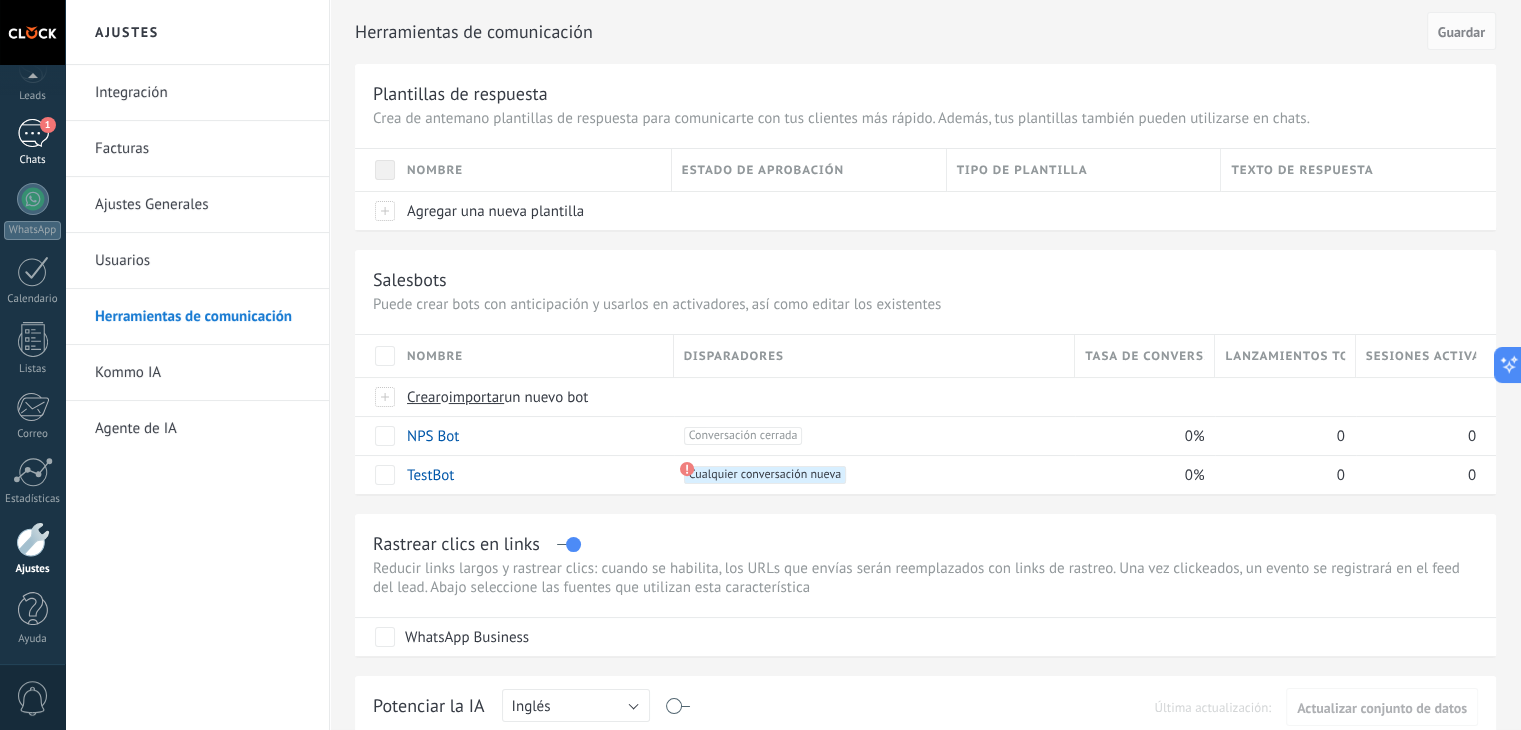 click on "1" at bounding box center [48, 125] 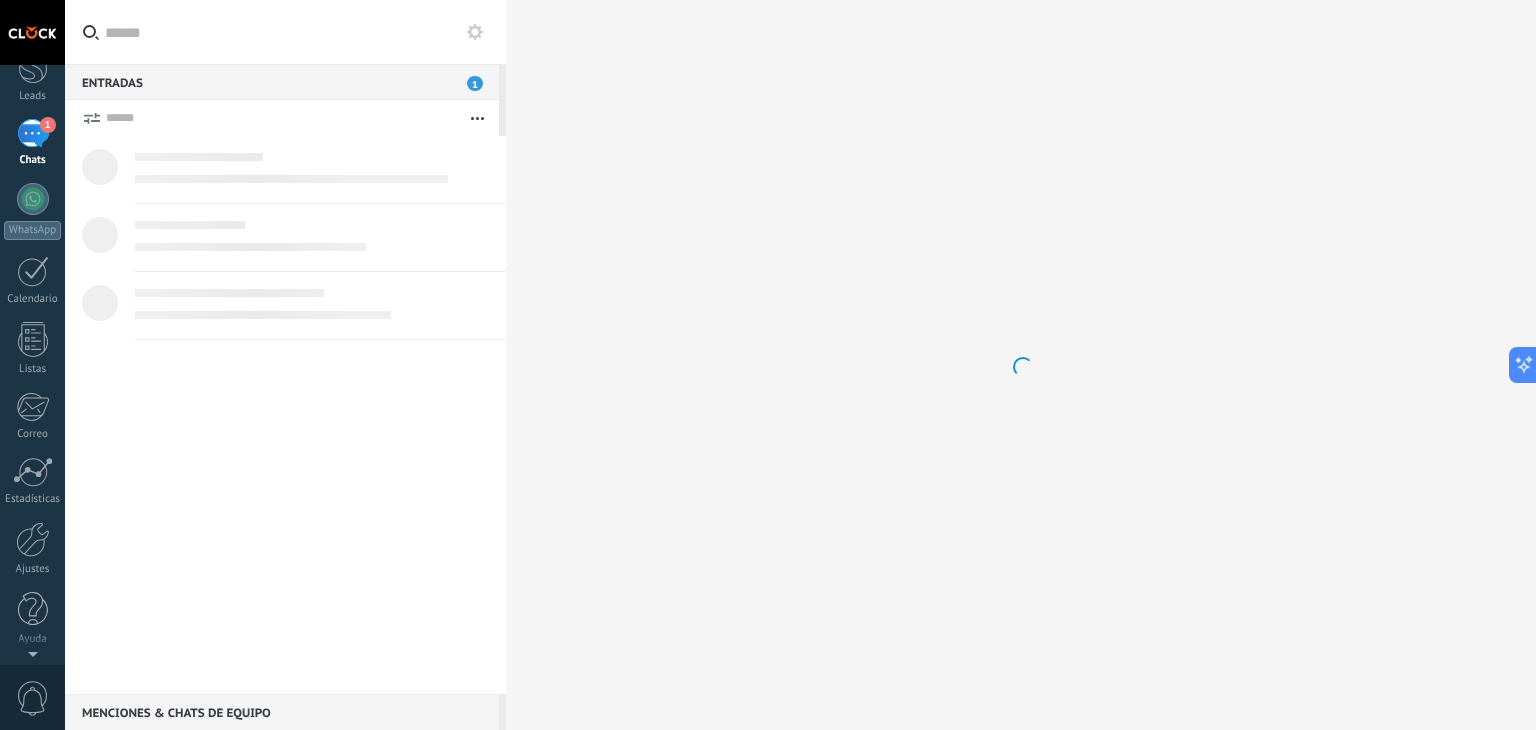 scroll, scrollTop: 0, scrollLeft: 0, axis: both 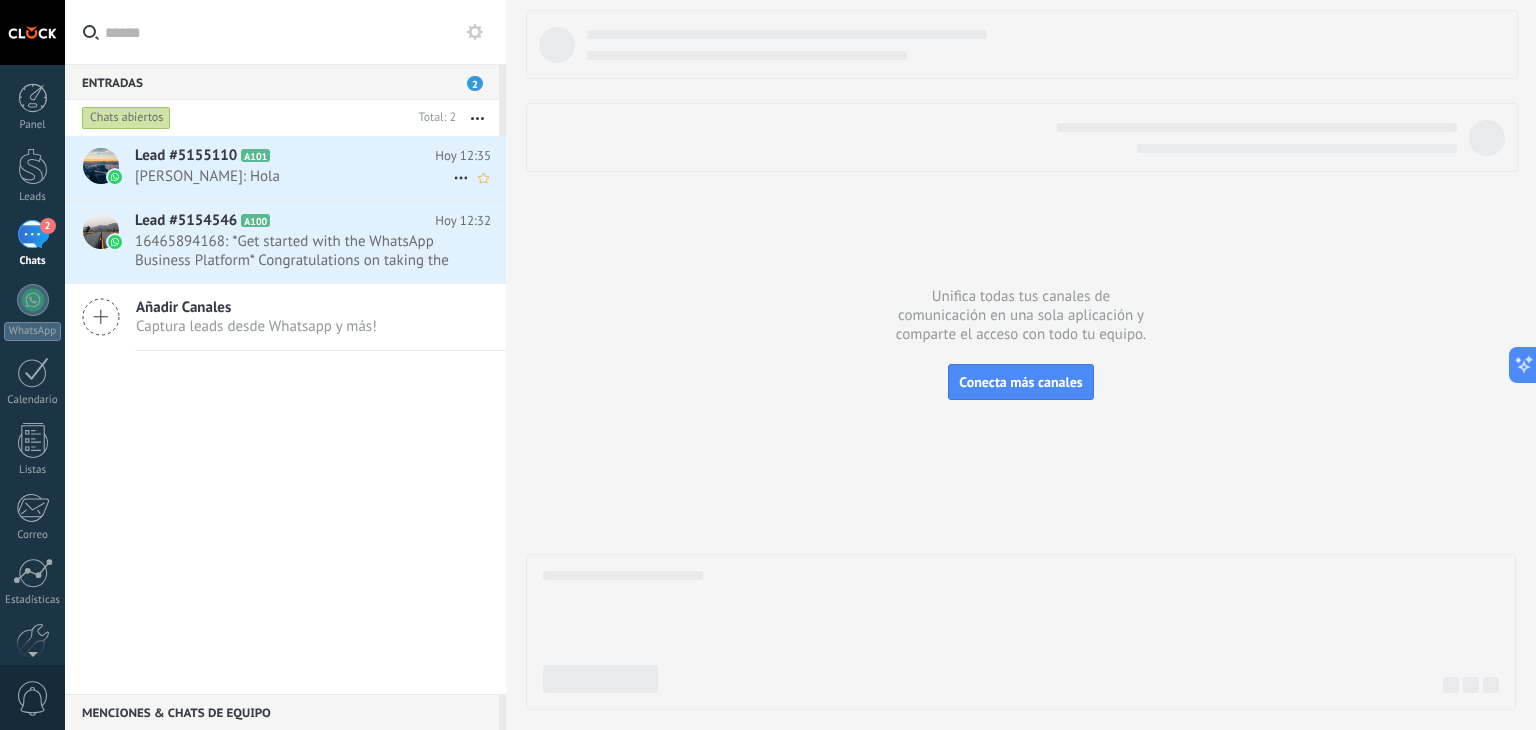 click on "Lead #5155110
A101
Hoy 12:35
Patricio Pacheco: Hola" at bounding box center (320, 167) 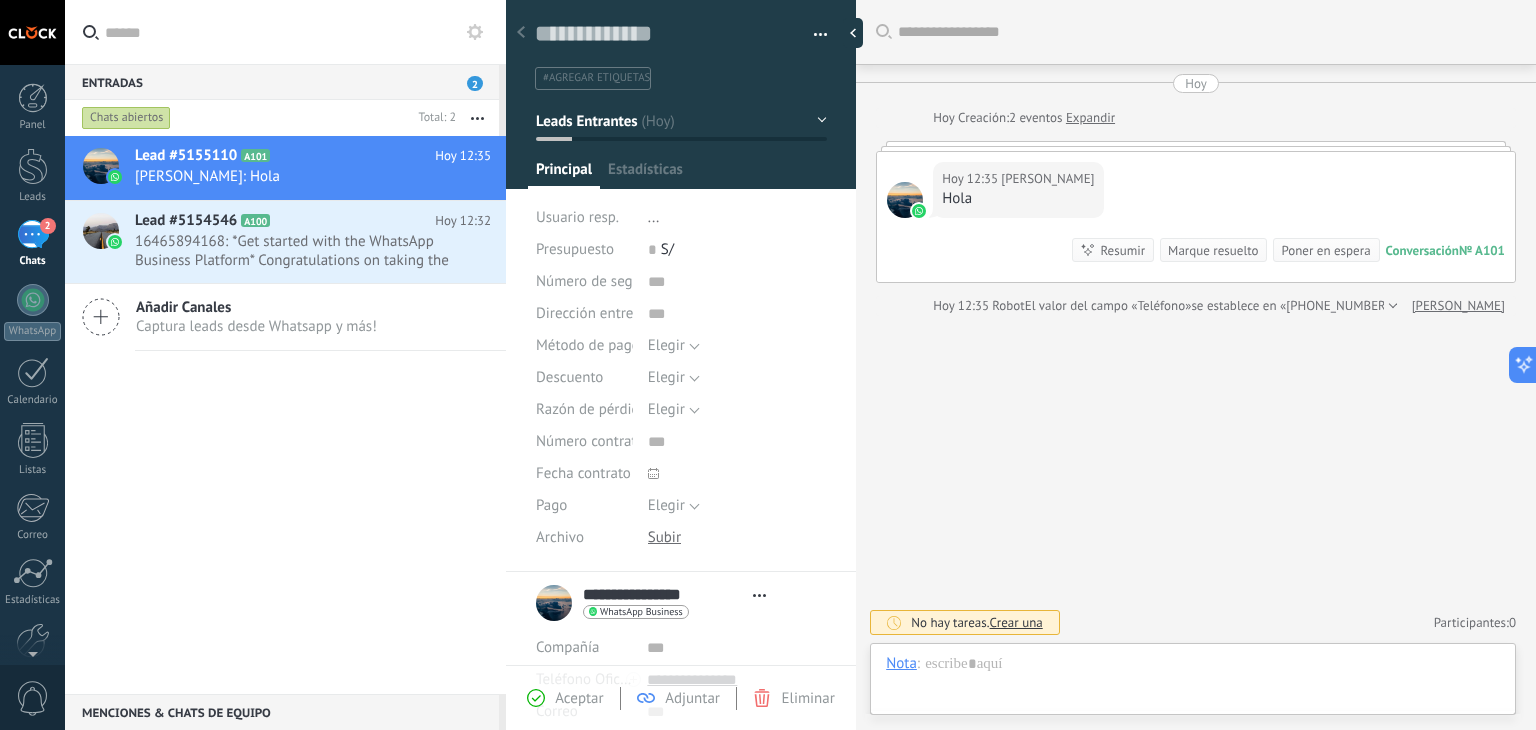 scroll, scrollTop: 29, scrollLeft: 0, axis: vertical 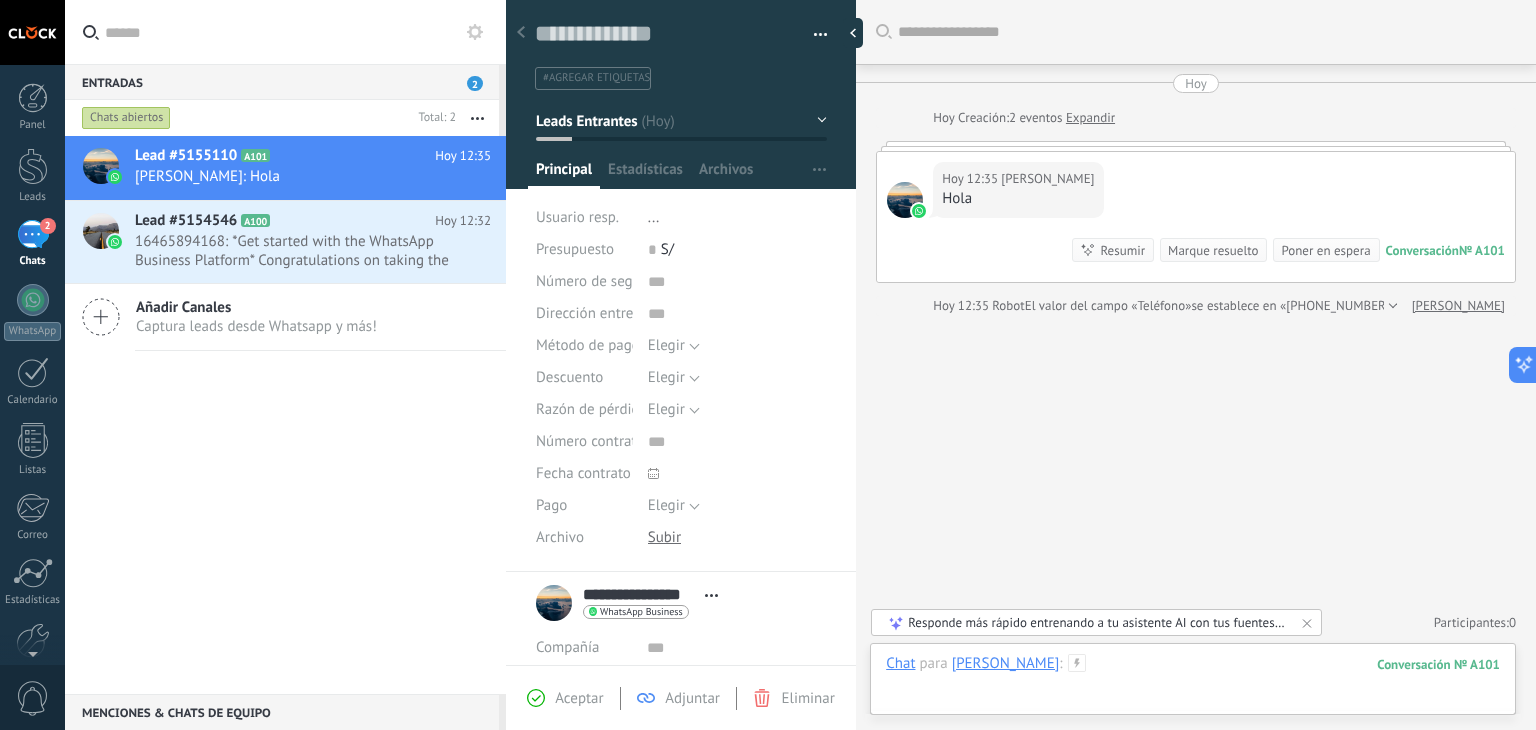 click at bounding box center [1193, 684] 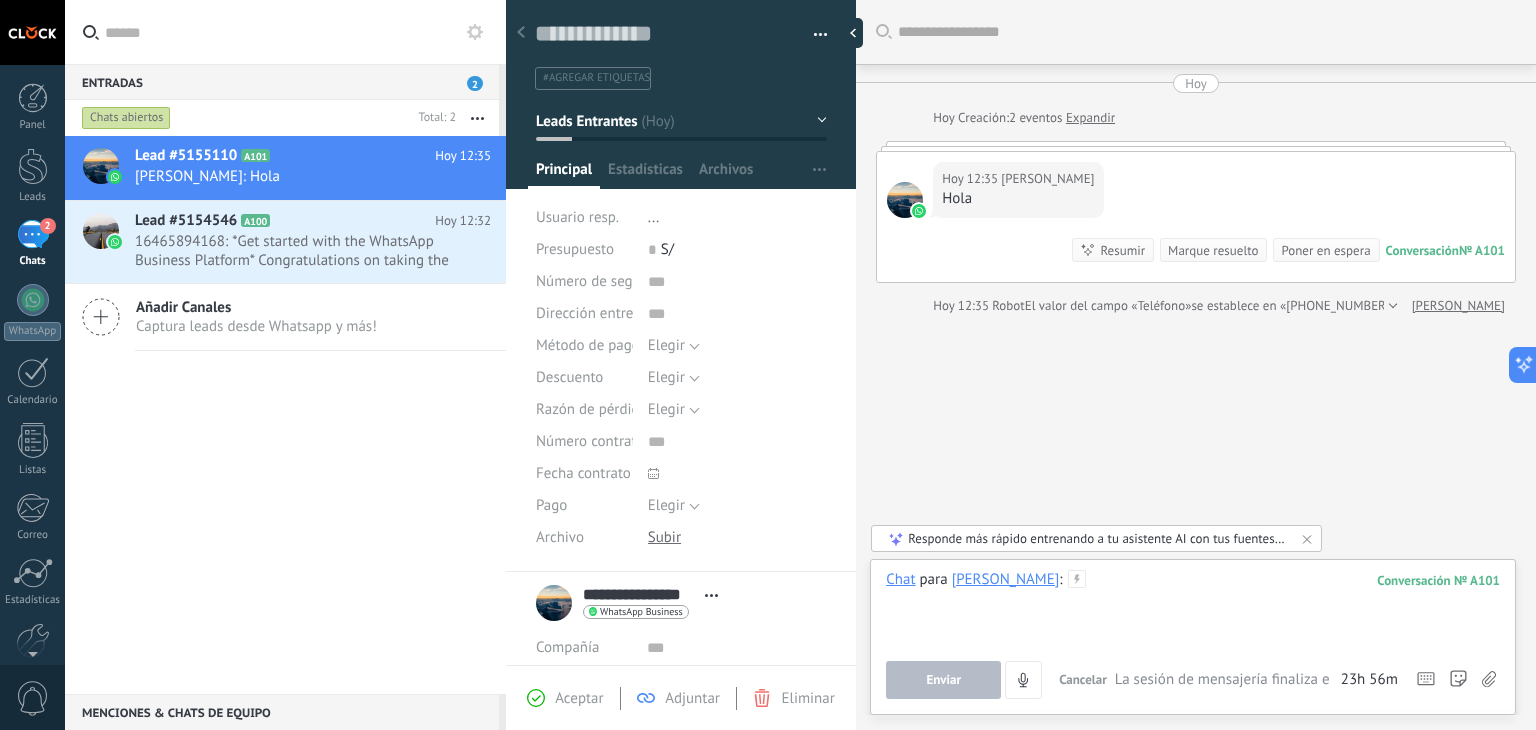 type 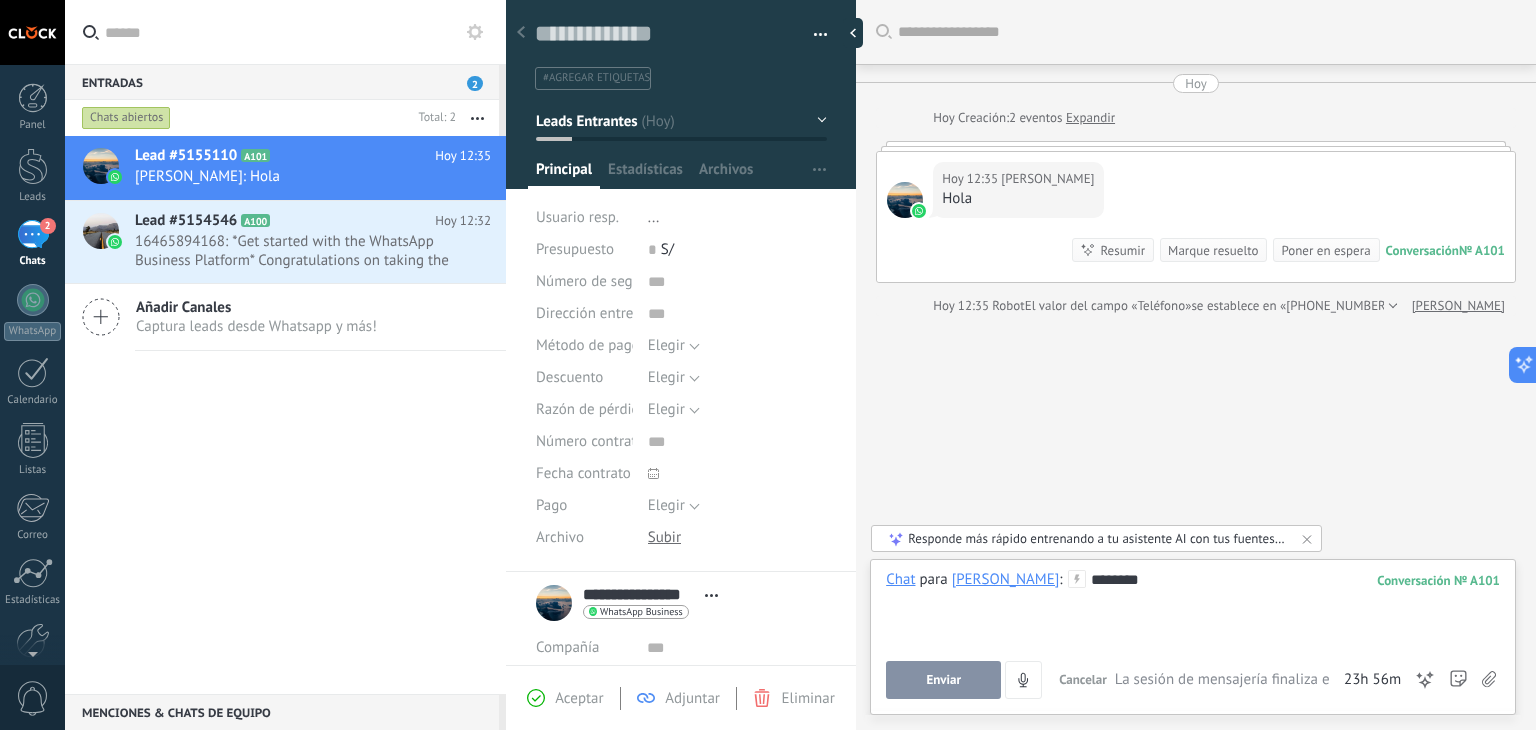 click on "Enviar" at bounding box center [943, 680] 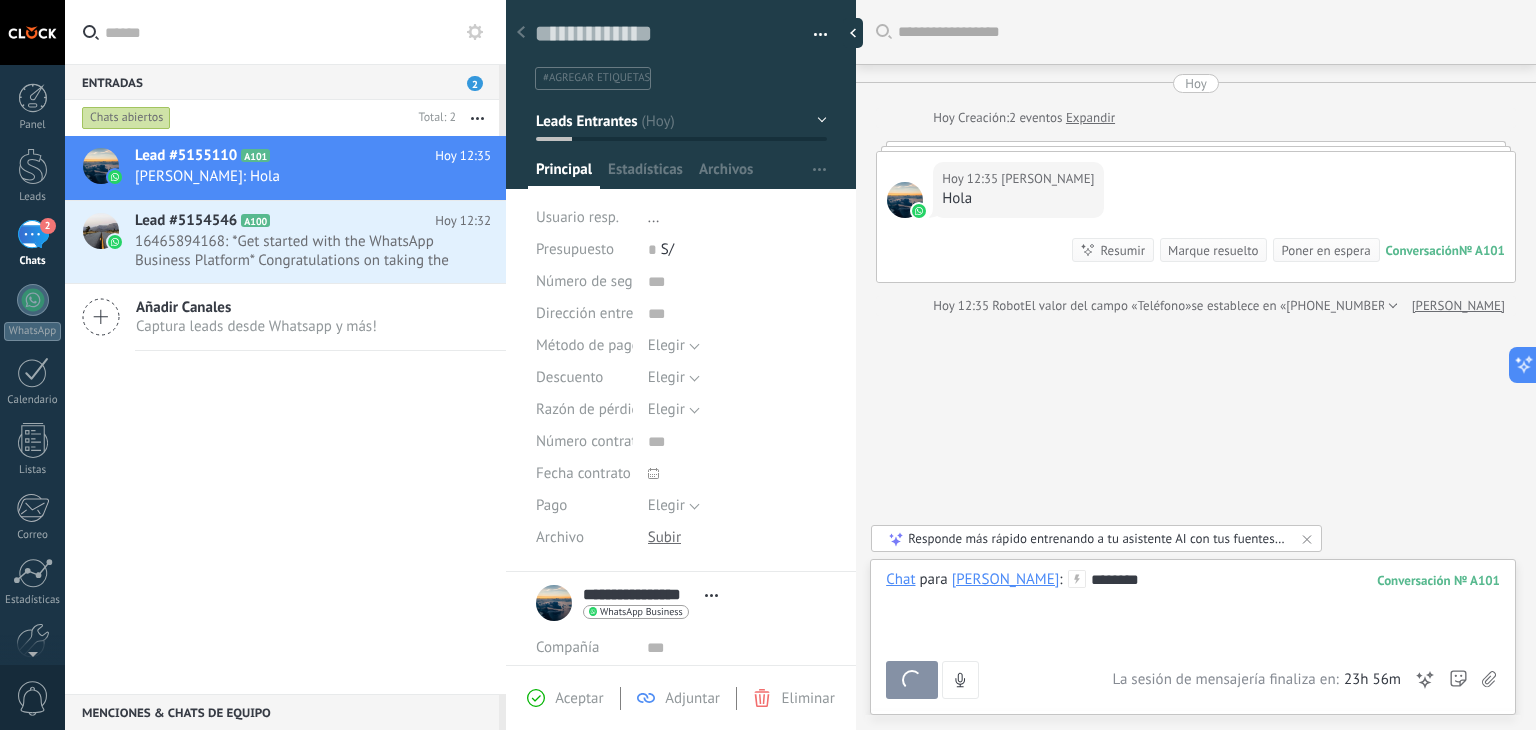 type 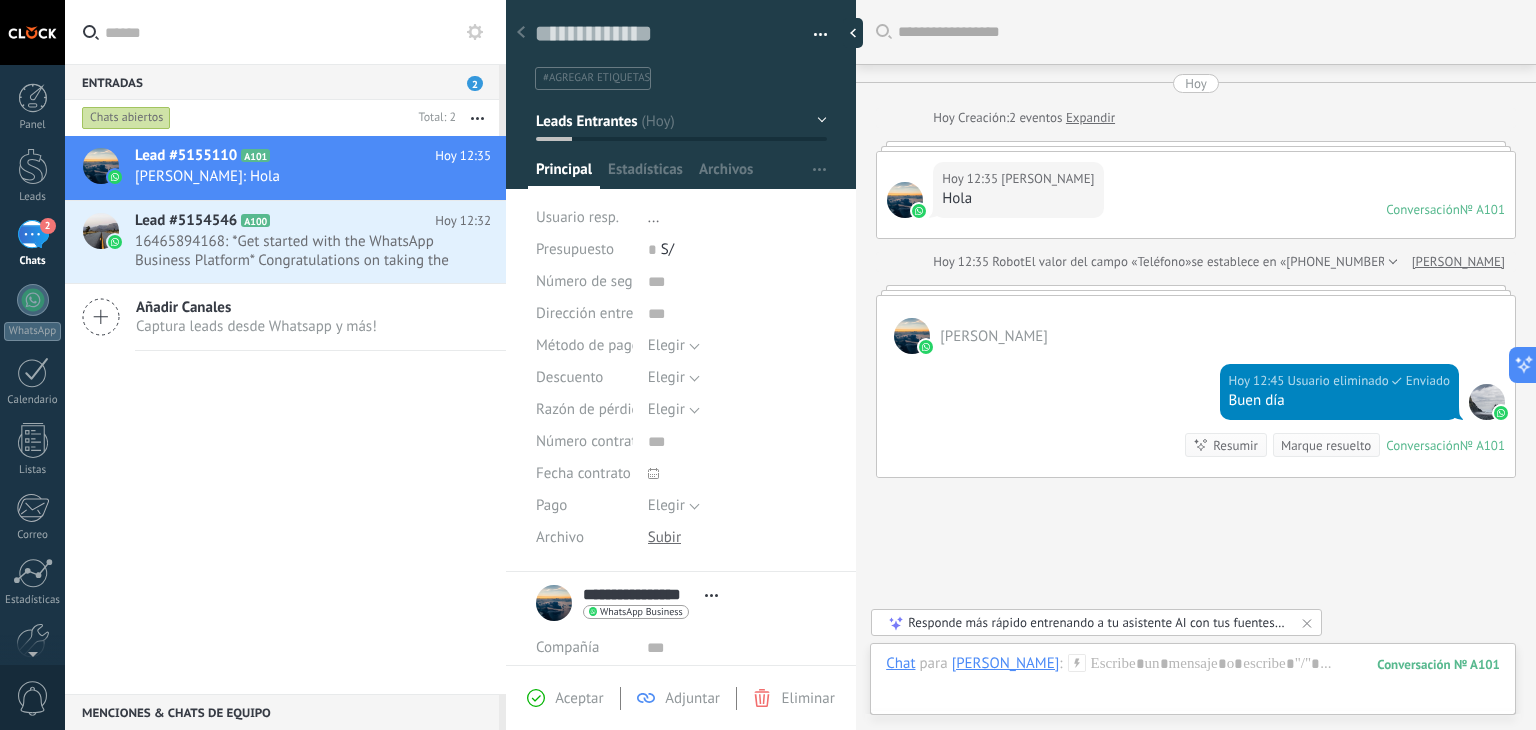 scroll, scrollTop: 95, scrollLeft: 0, axis: vertical 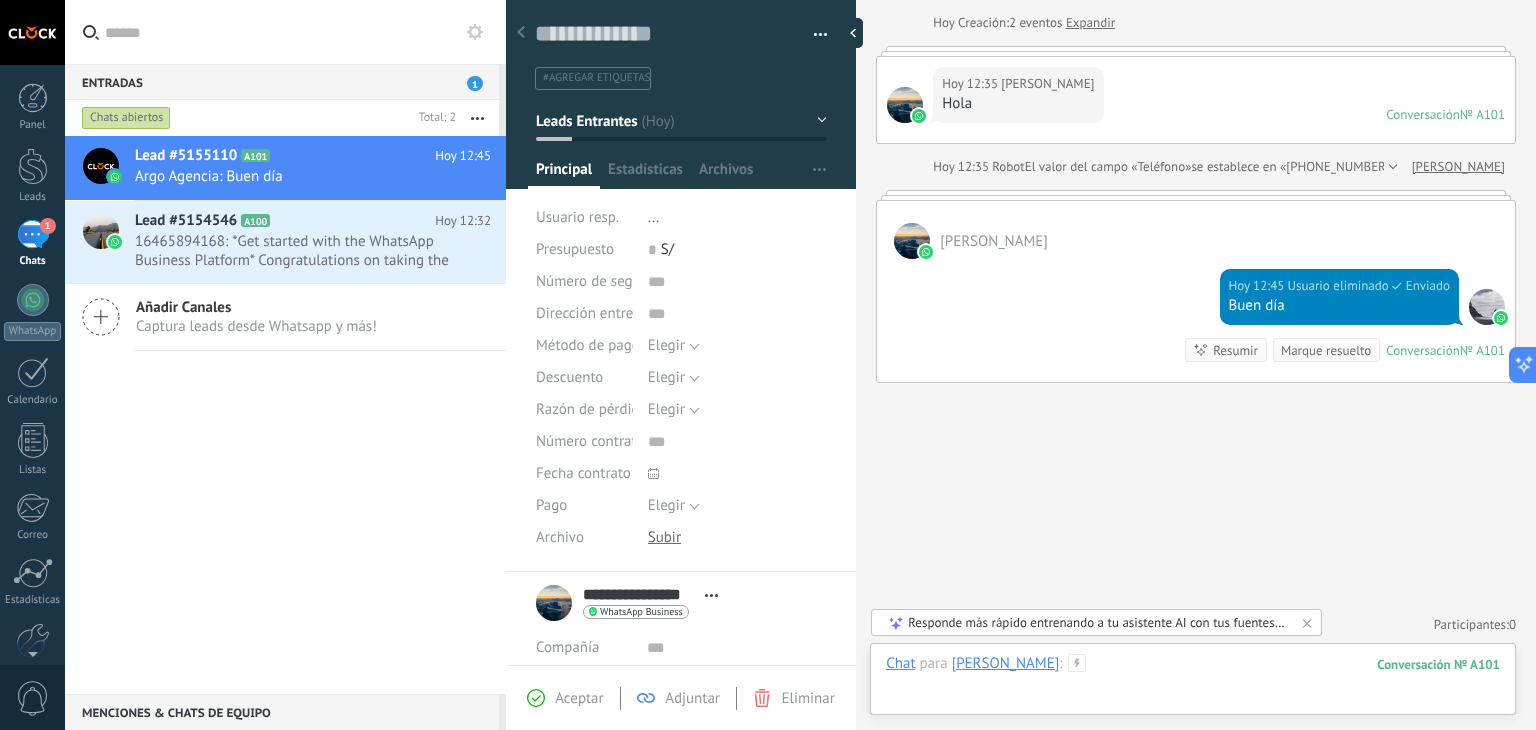 click at bounding box center (1193, 684) 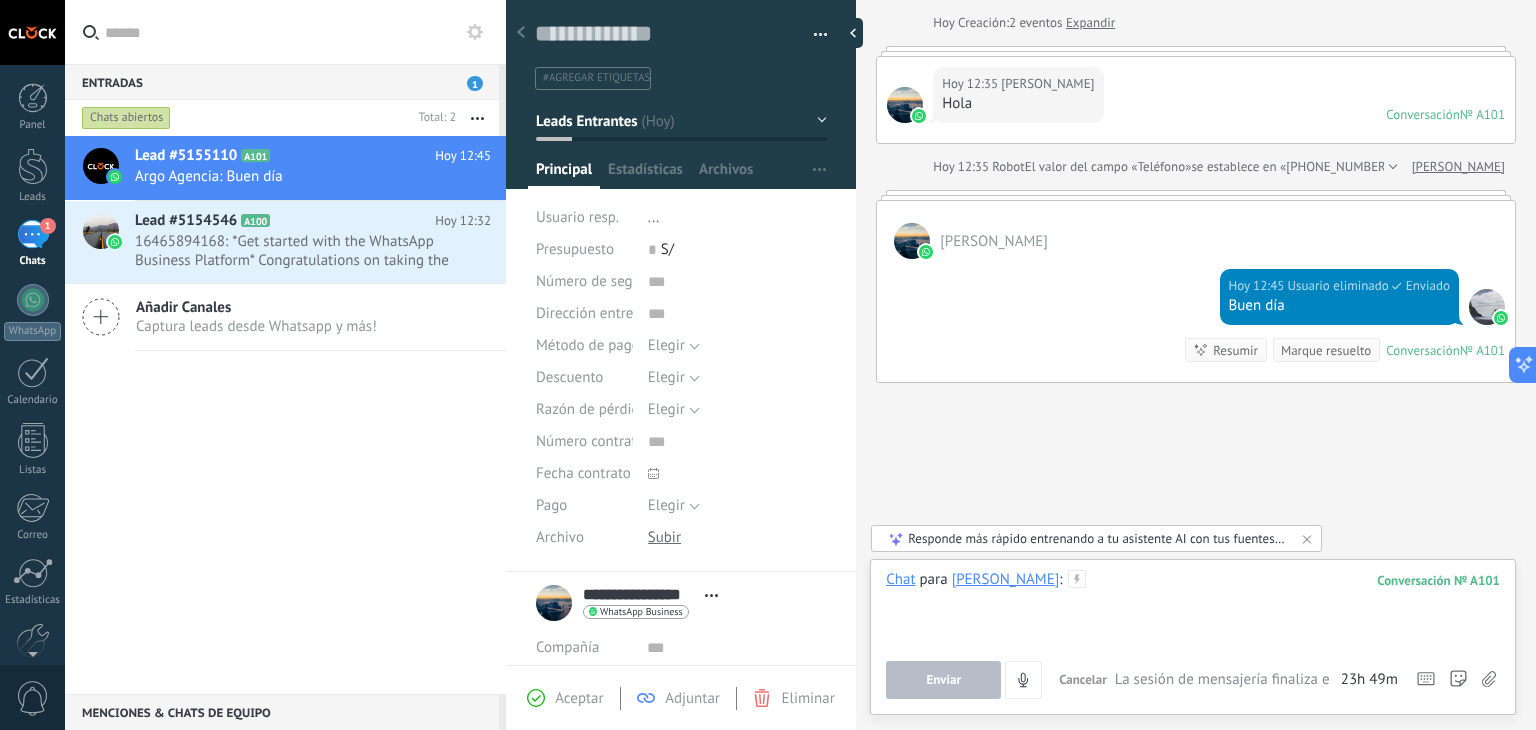 type 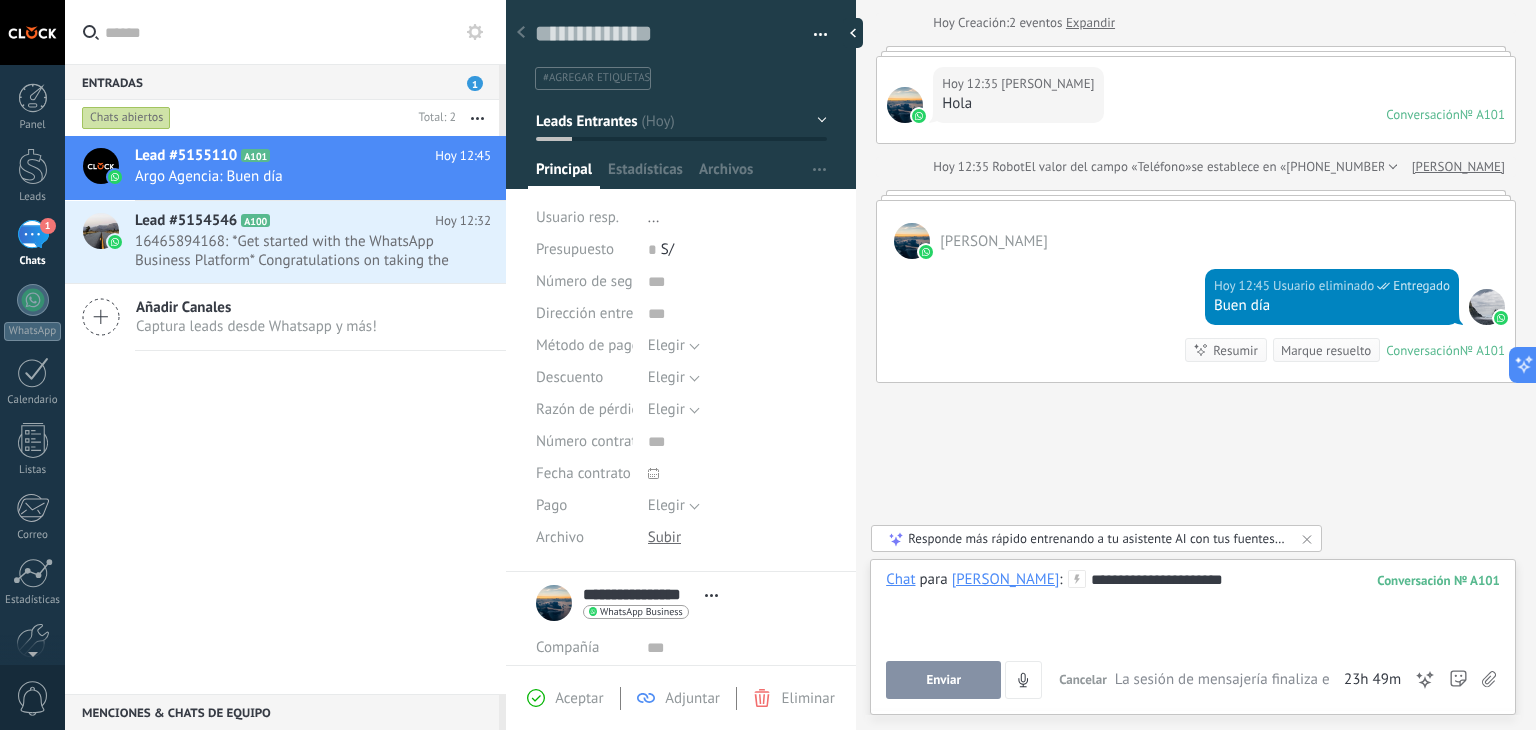 click on "Enviar" at bounding box center [943, 680] 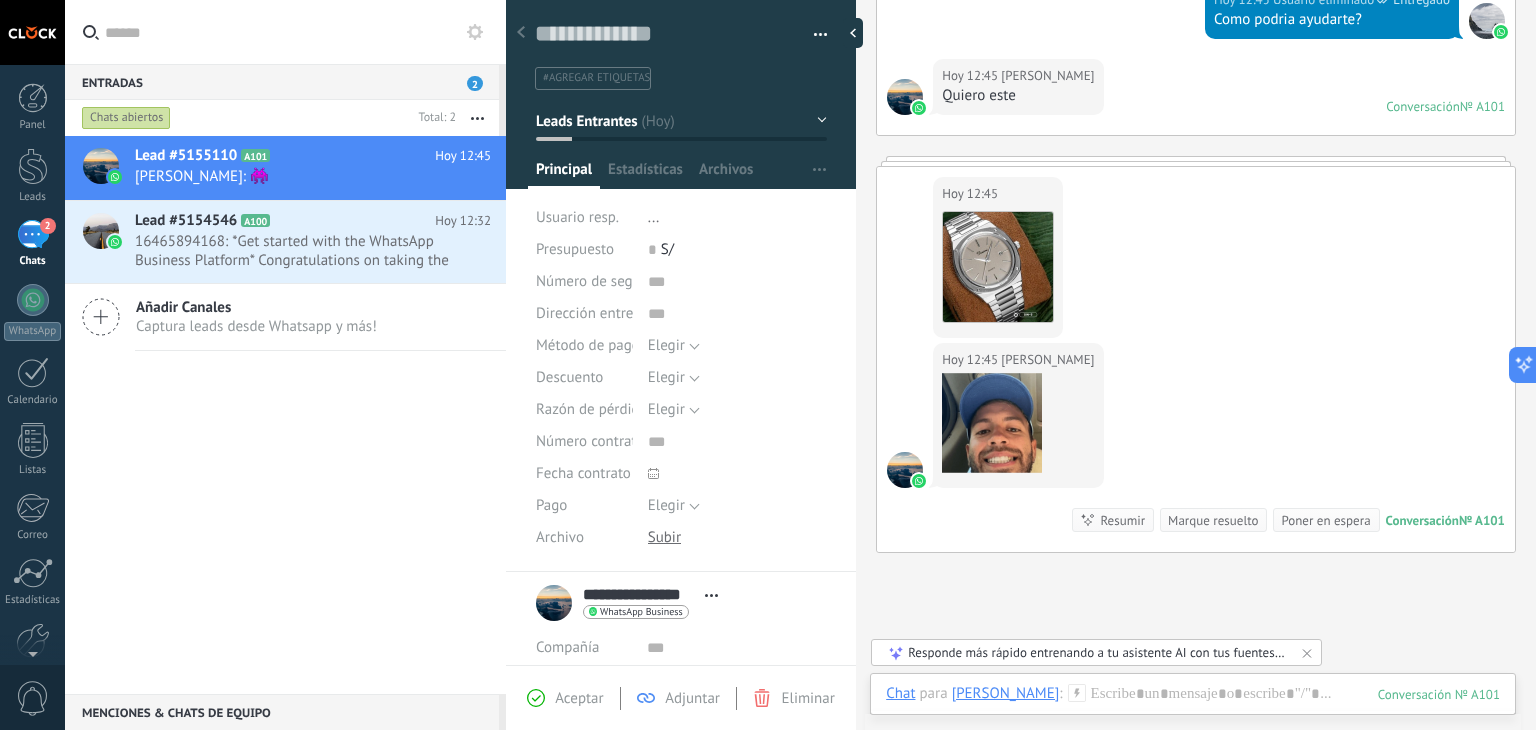 scroll, scrollTop: 546, scrollLeft: 0, axis: vertical 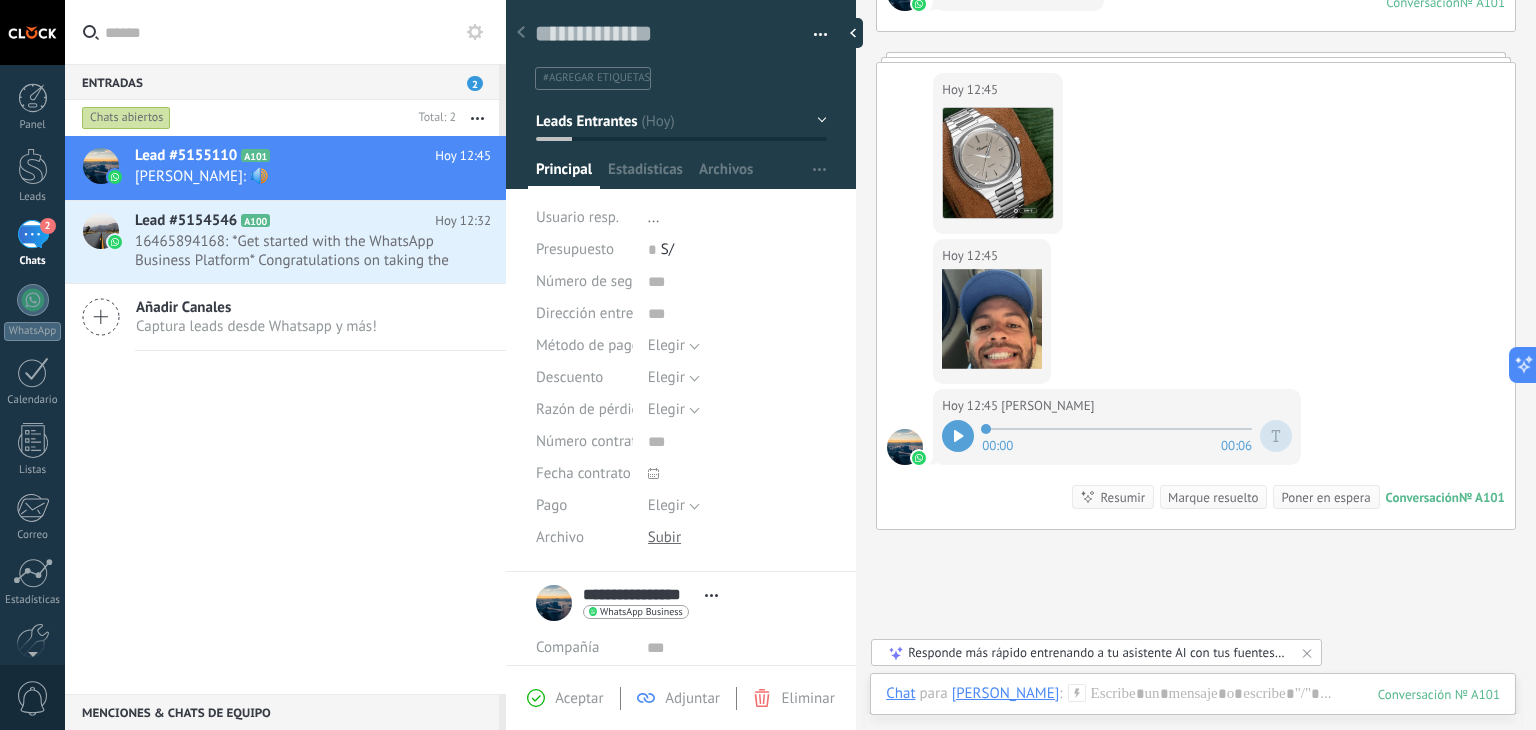 click at bounding box center [958, 436] 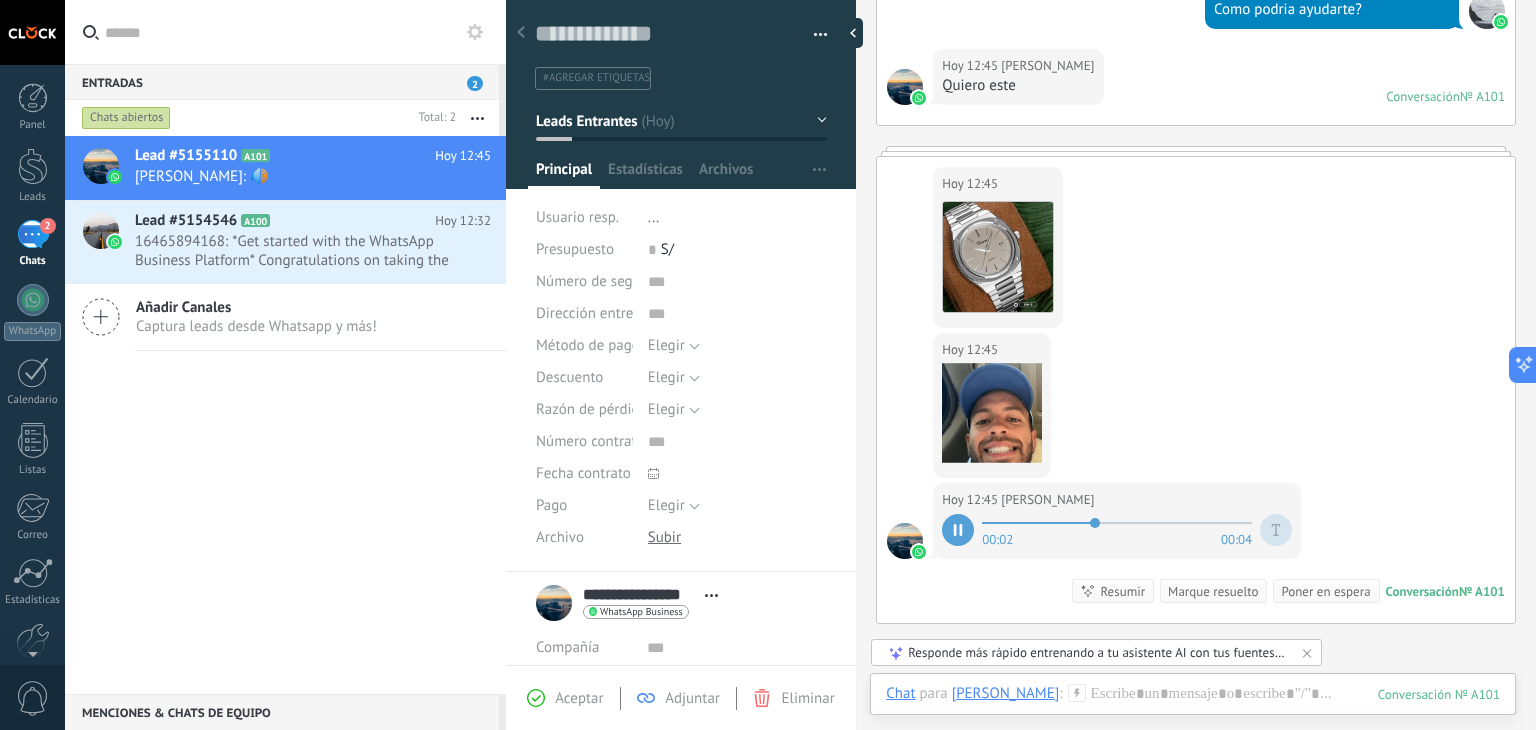 scroll, scrollTop: 443, scrollLeft: 0, axis: vertical 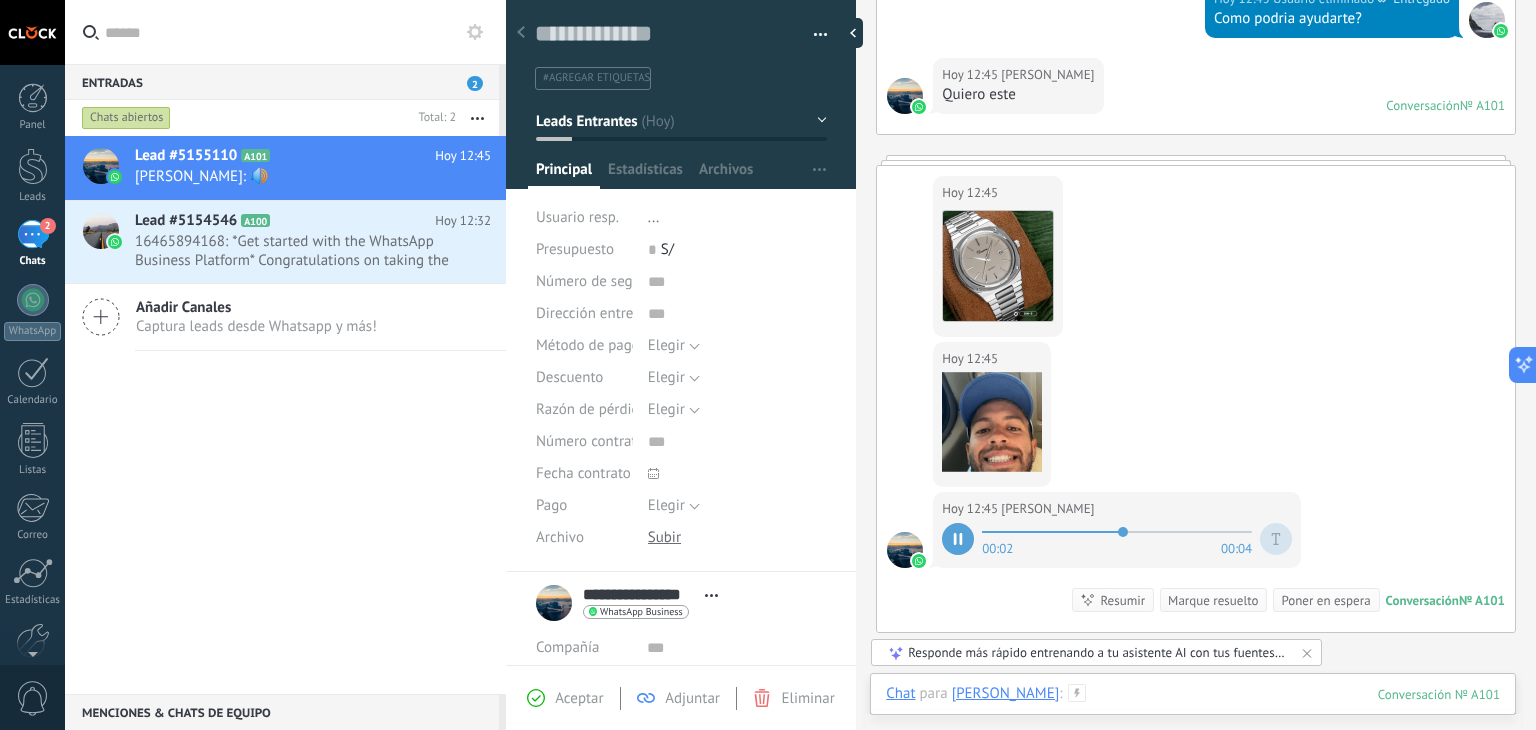 click at bounding box center (1193, 714) 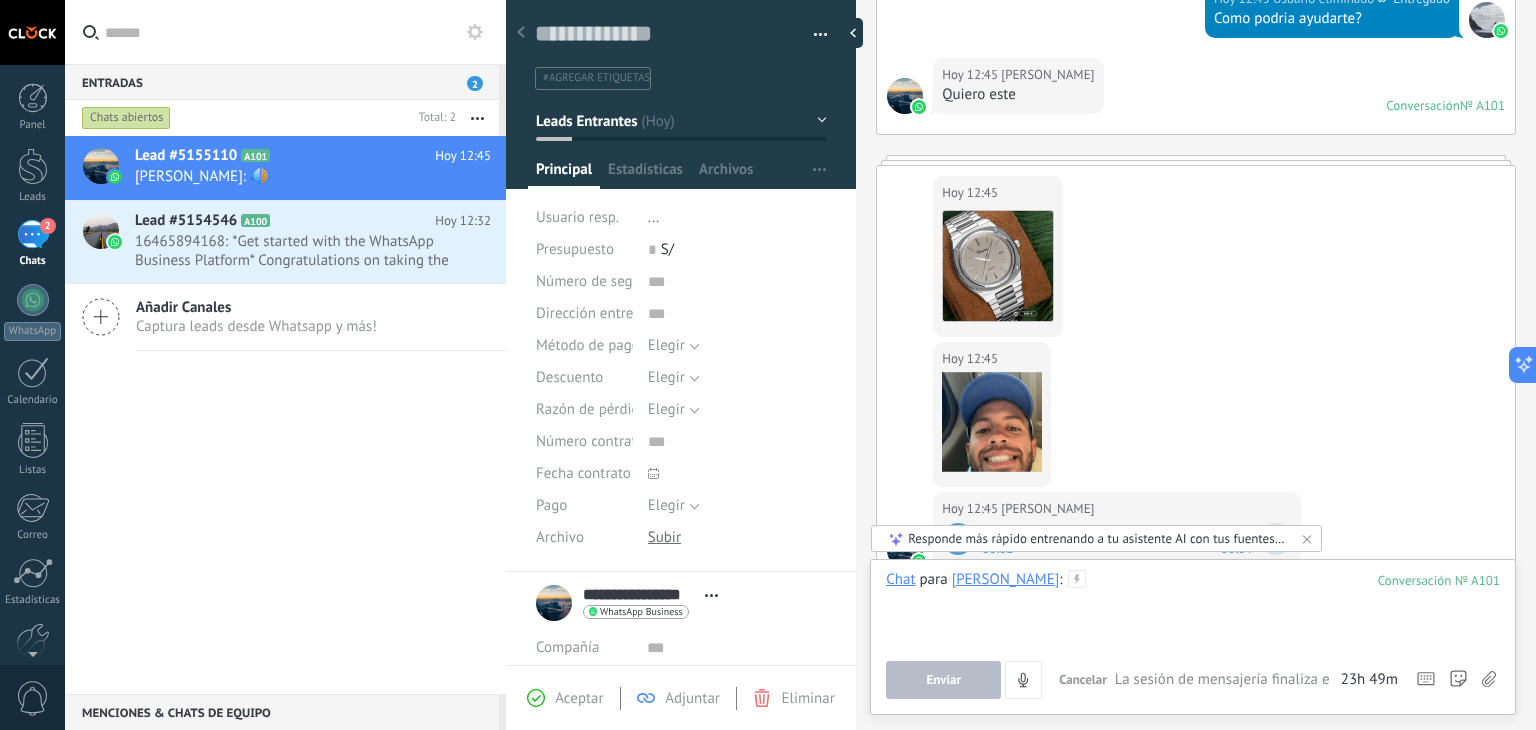 type 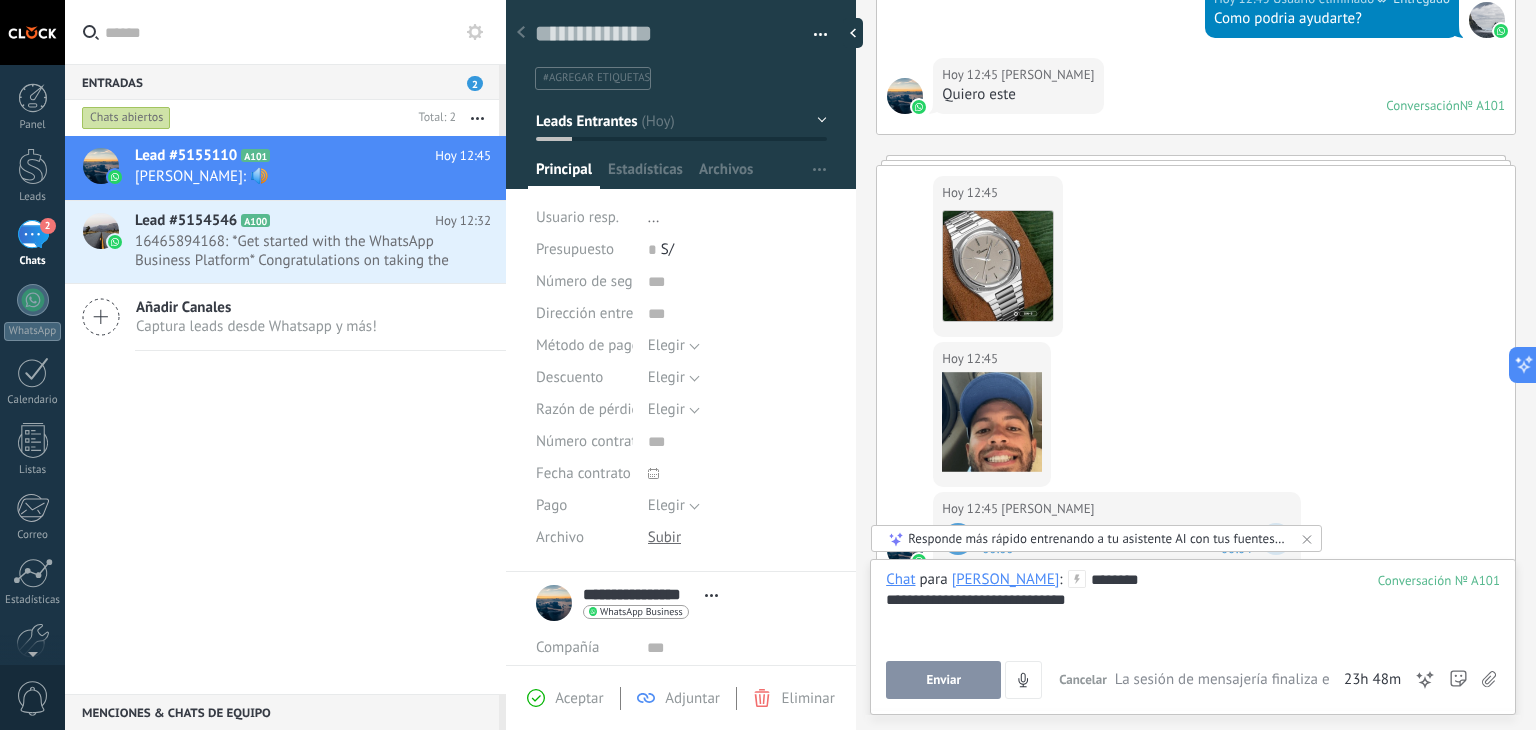 click on "Enviar" at bounding box center (943, 680) 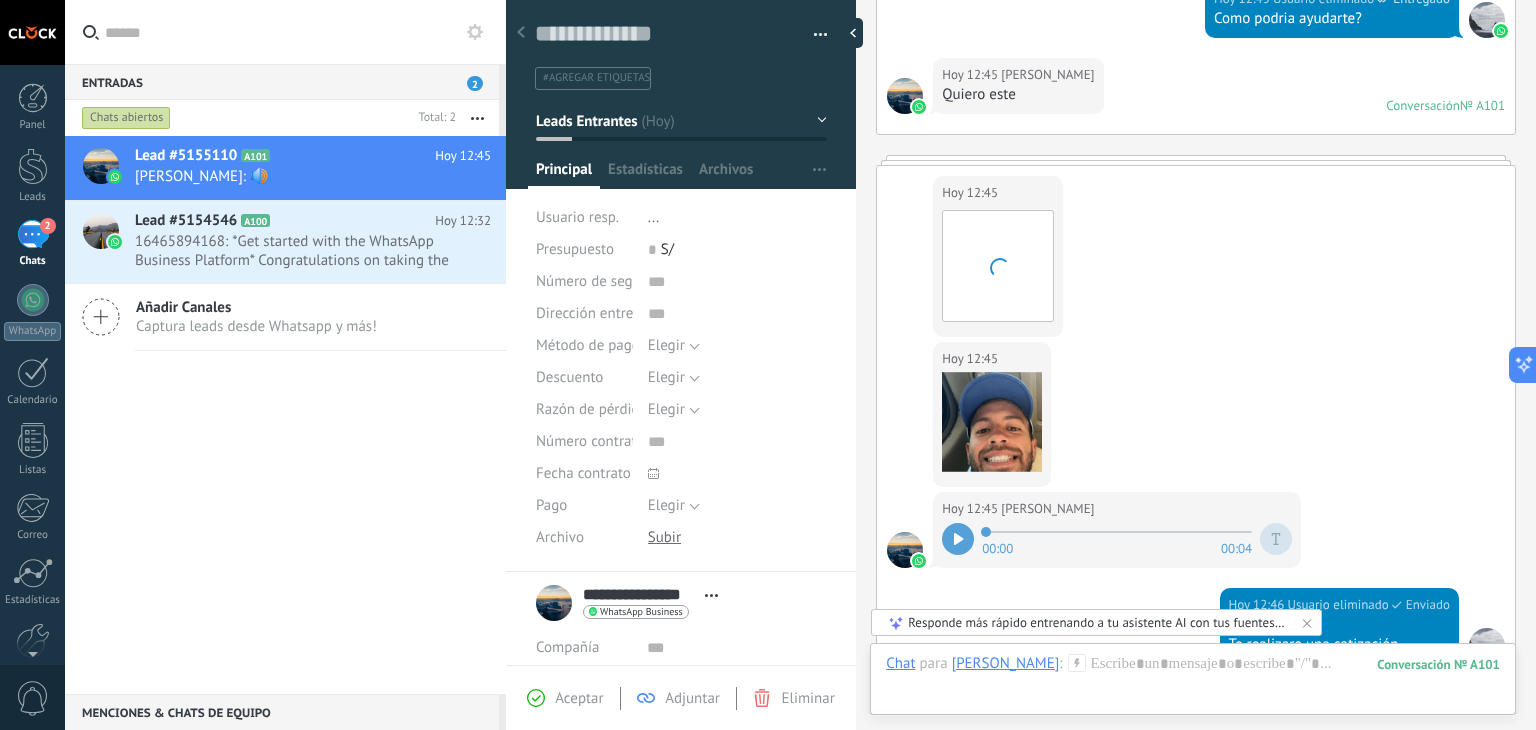scroll, scrollTop: 781, scrollLeft: 0, axis: vertical 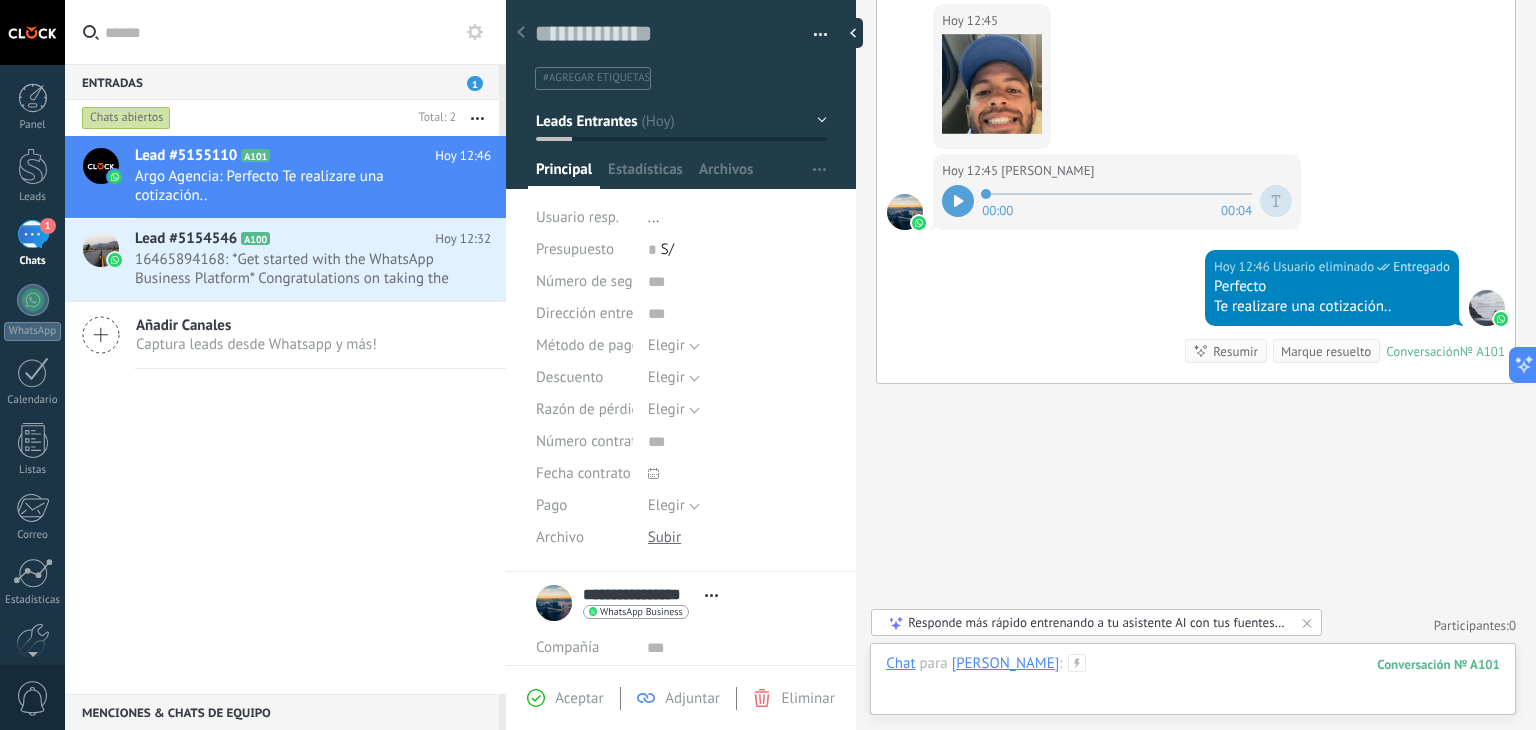 click at bounding box center [1193, 684] 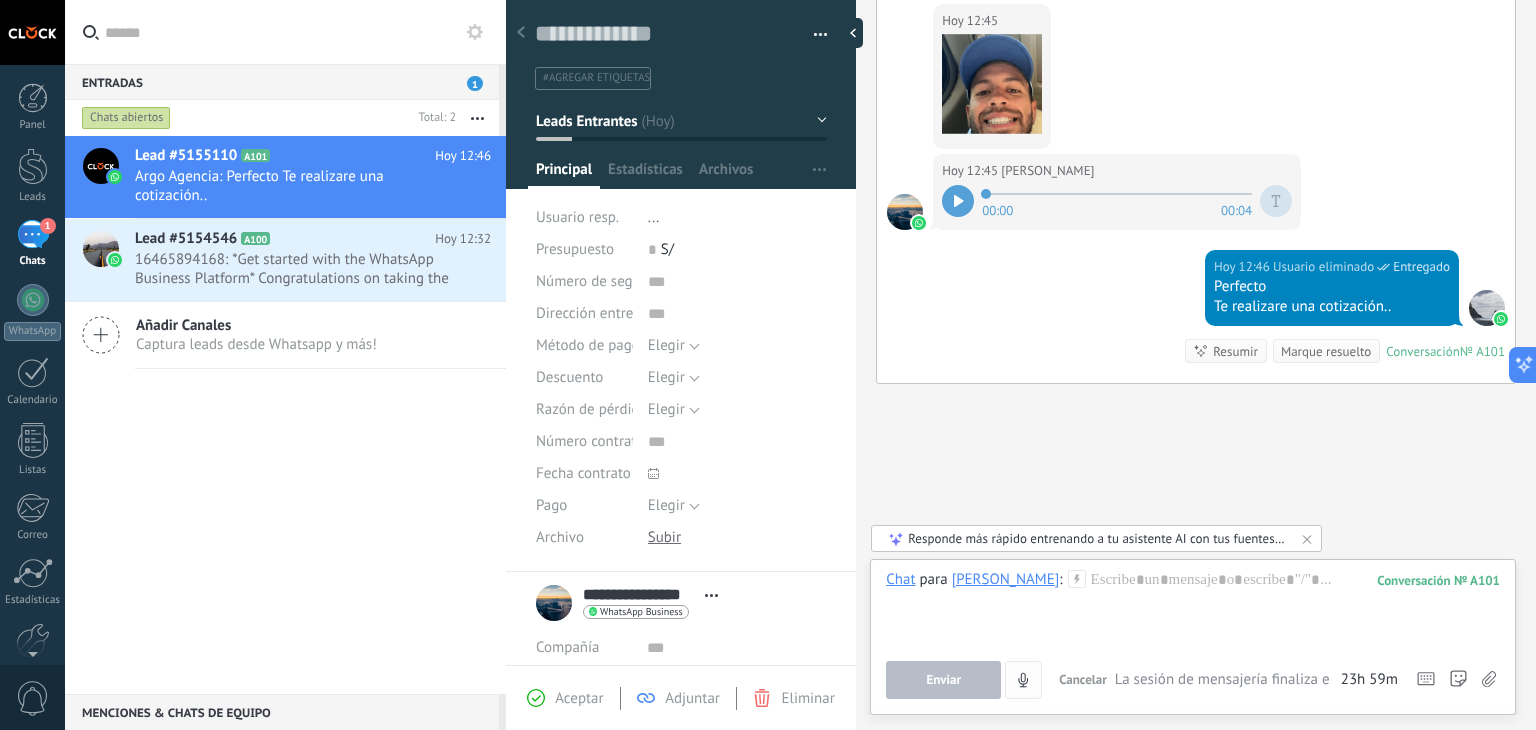 click 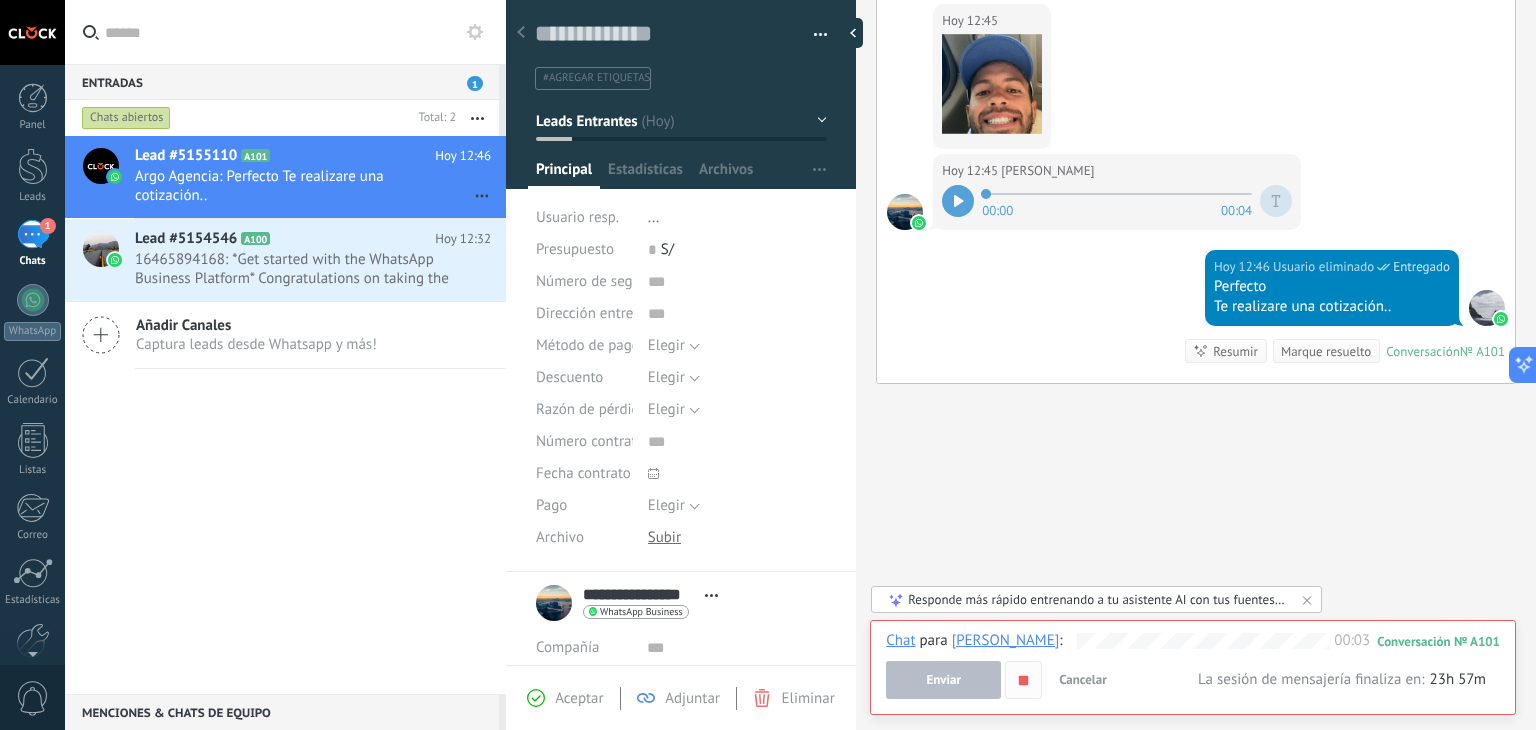 click 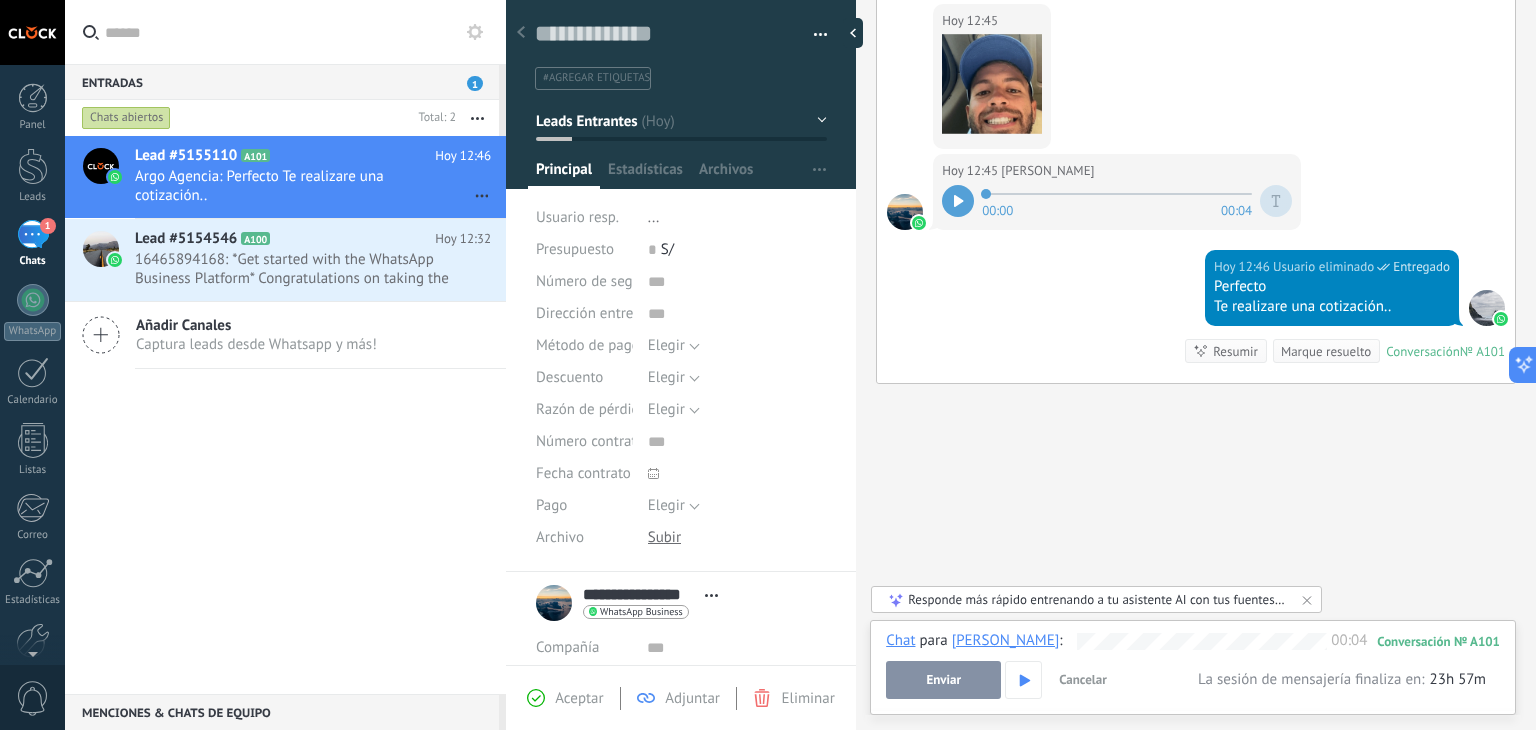 click on "Enviar" at bounding box center (943, 680) 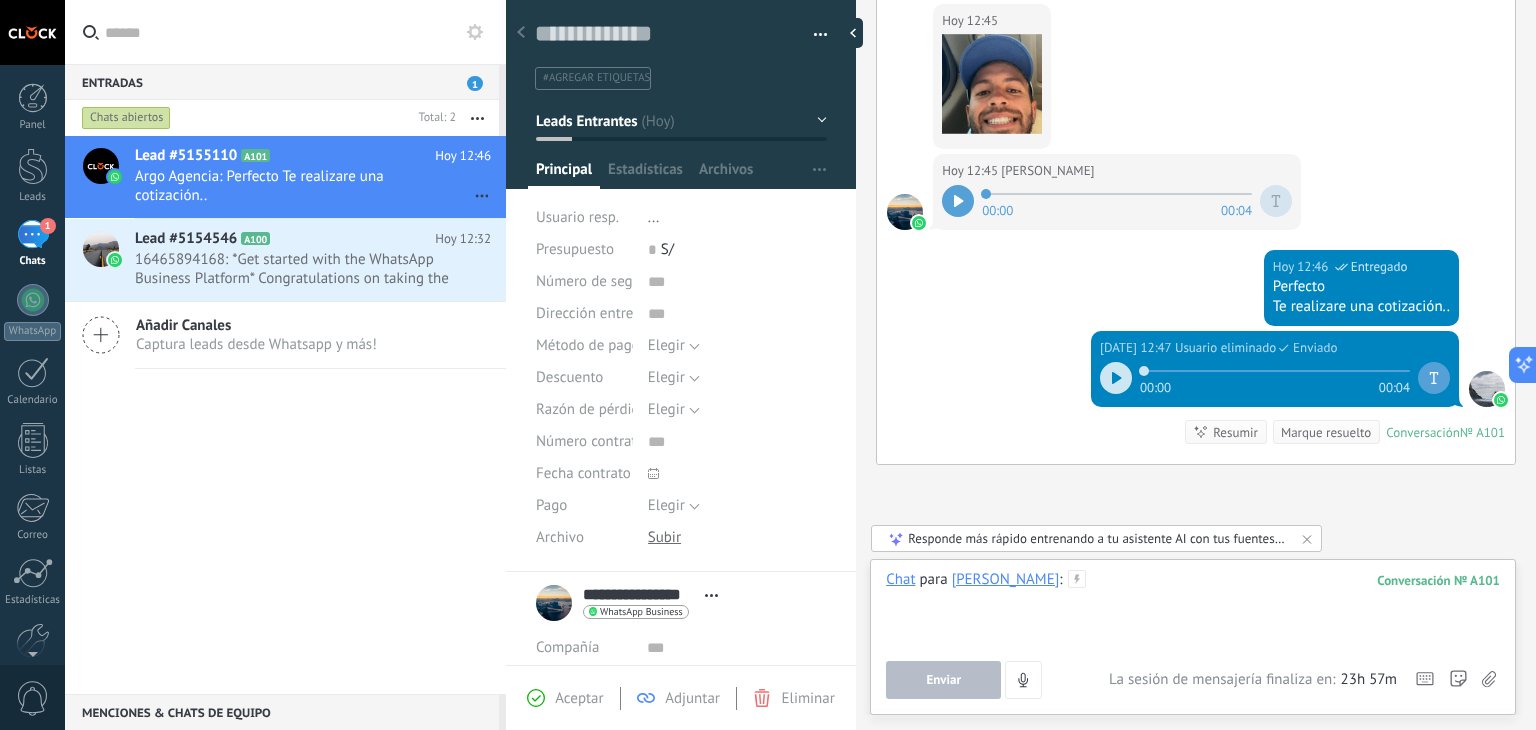 scroll, scrollTop: 862, scrollLeft: 0, axis: vertical 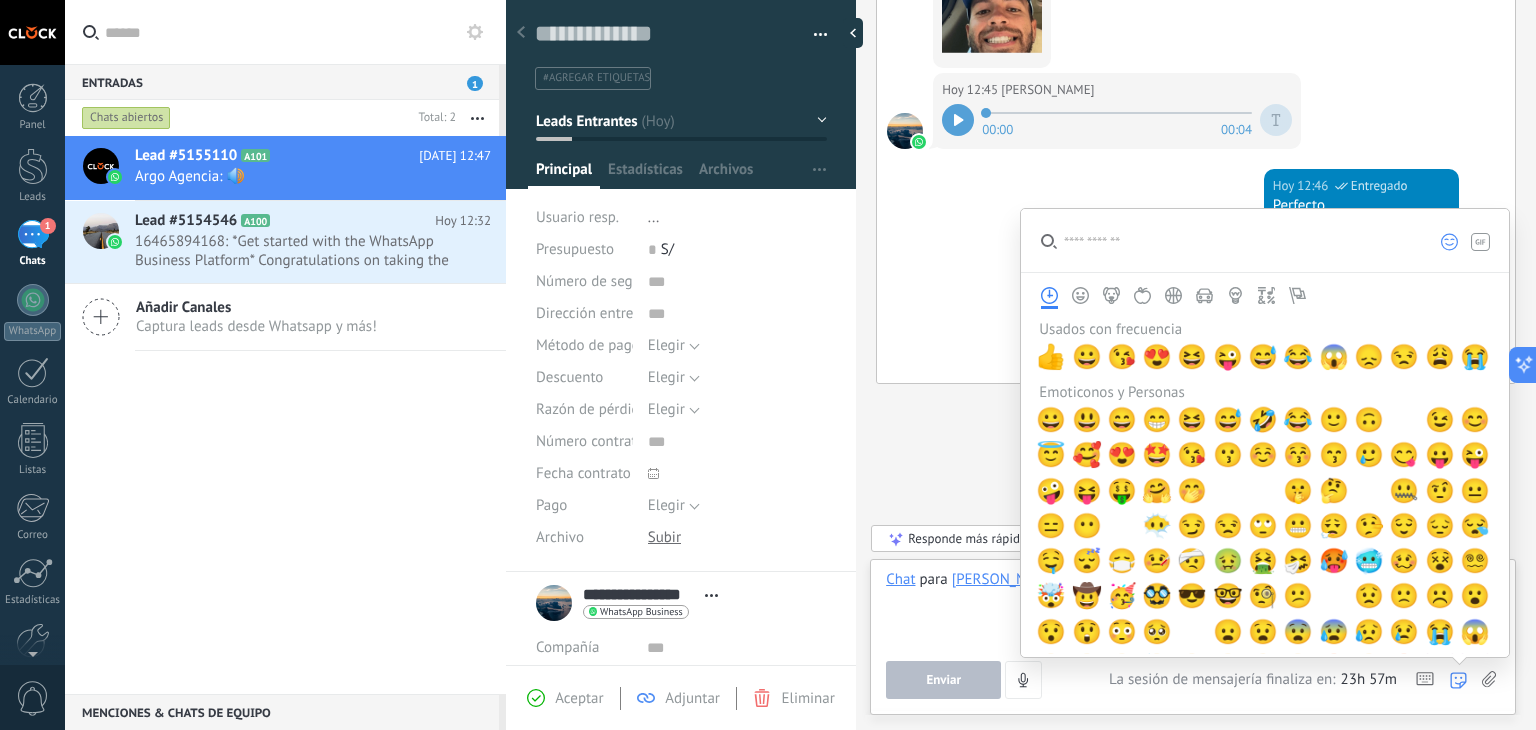 click 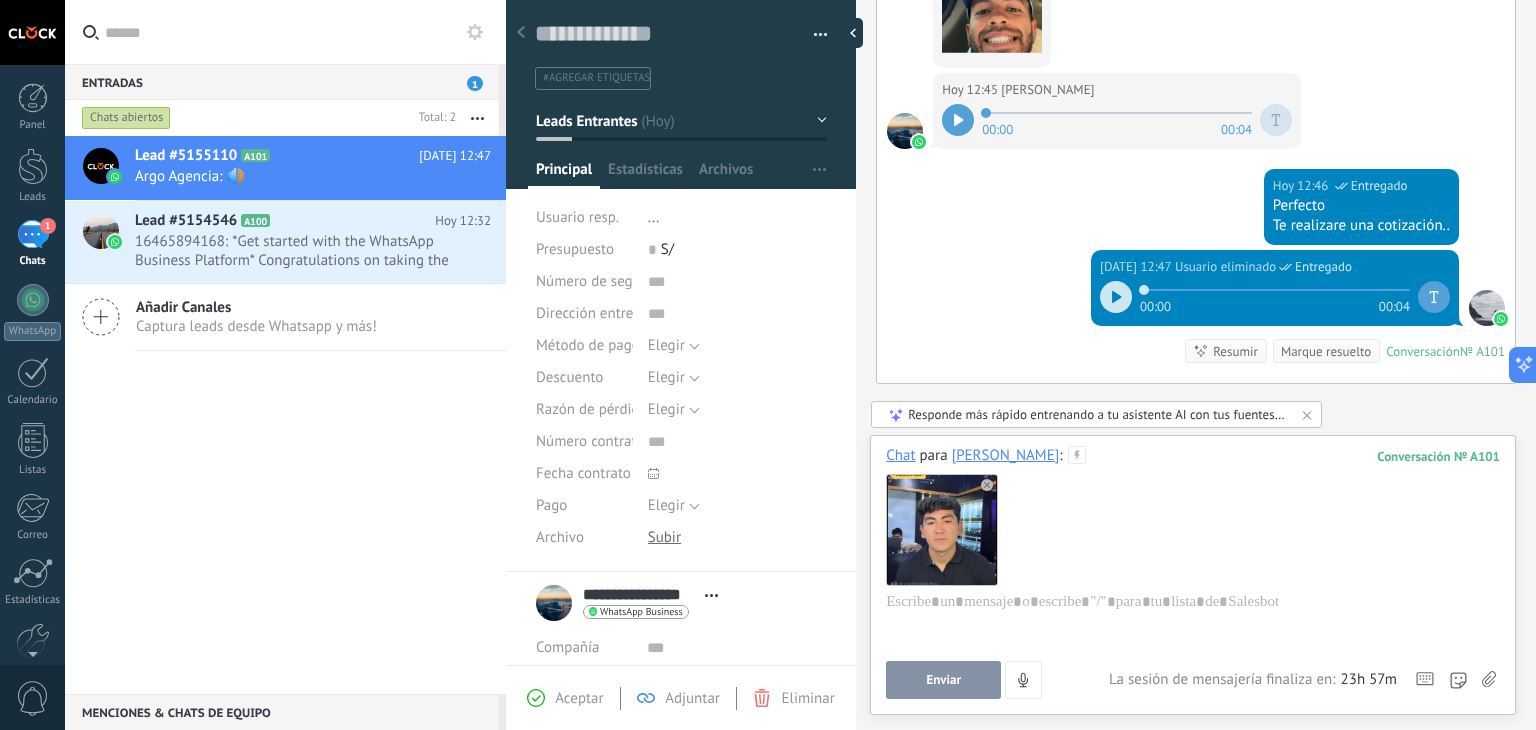click on "Enviar" at bounding box center [943, 680] 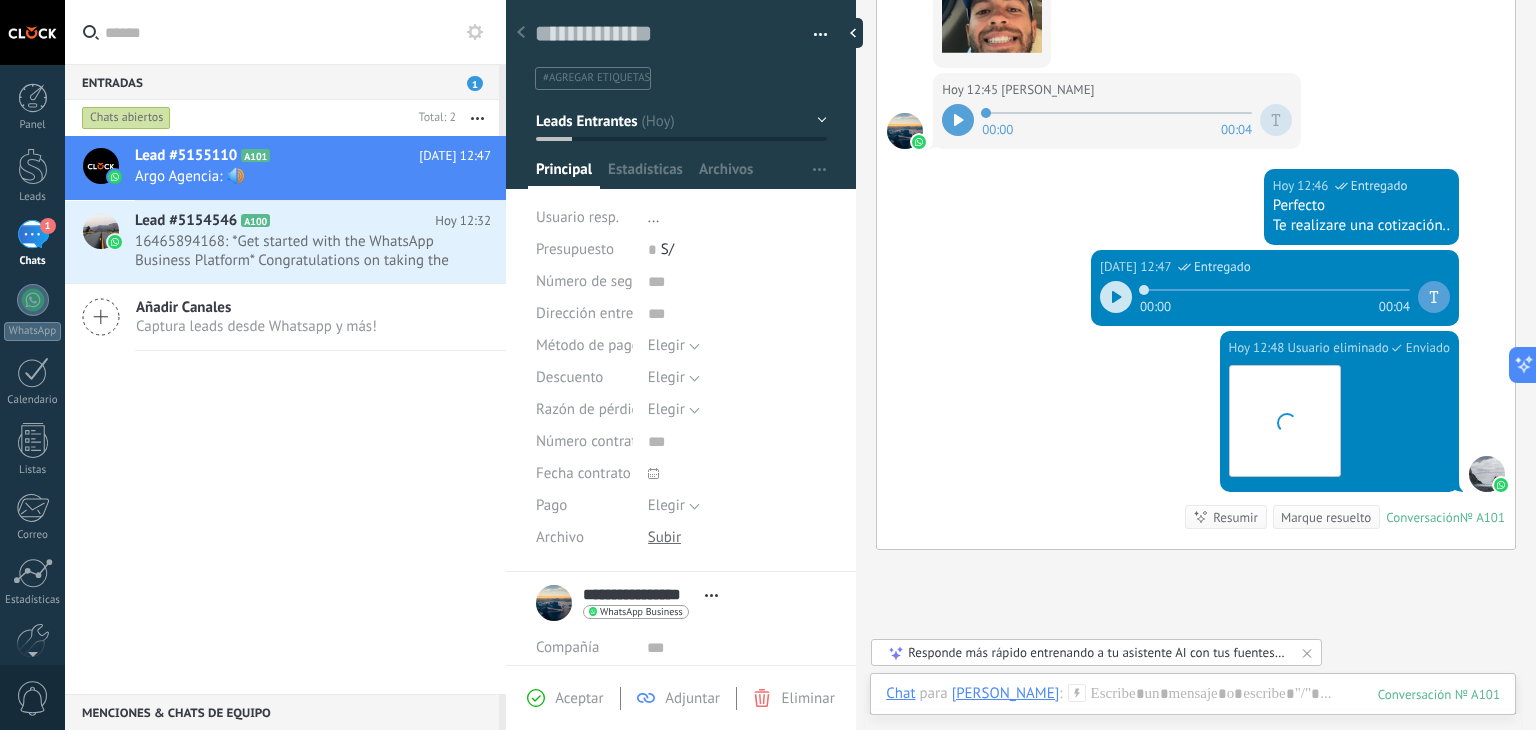 scroll, scrollTop: 976, scrollLeft: 0, axis: vertical 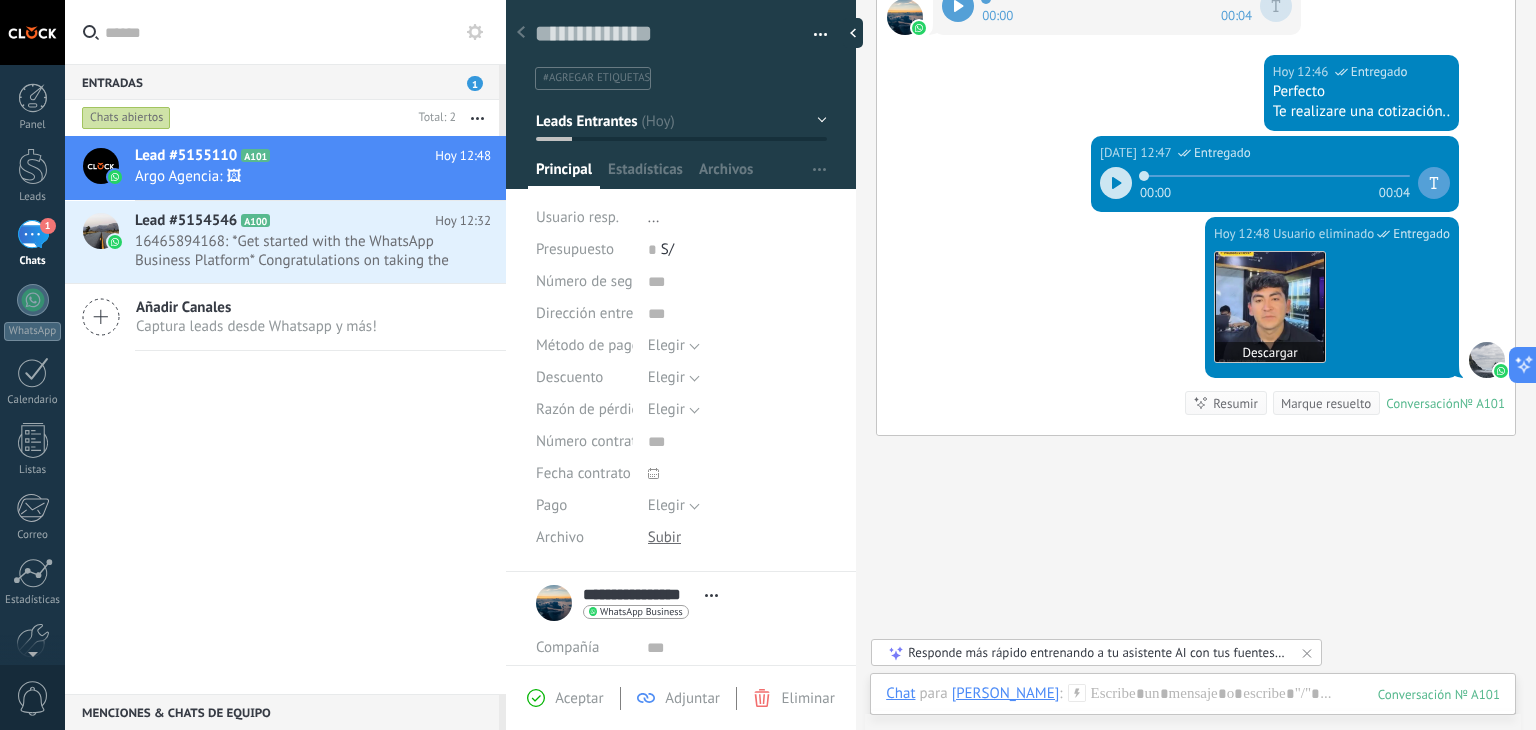 click at bounding box center [1270, 307] 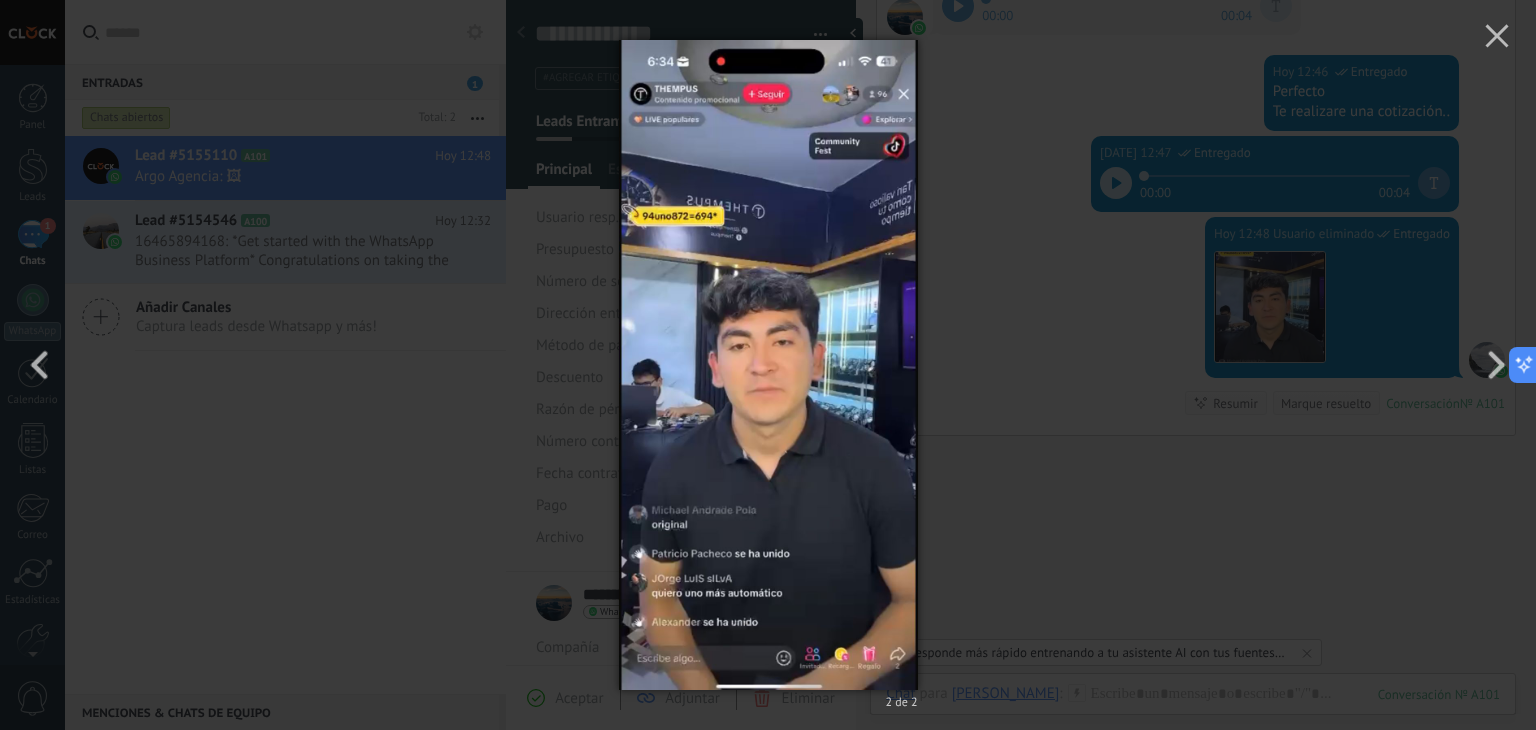 click on "2 de 2" at bounding box center [768, 365] 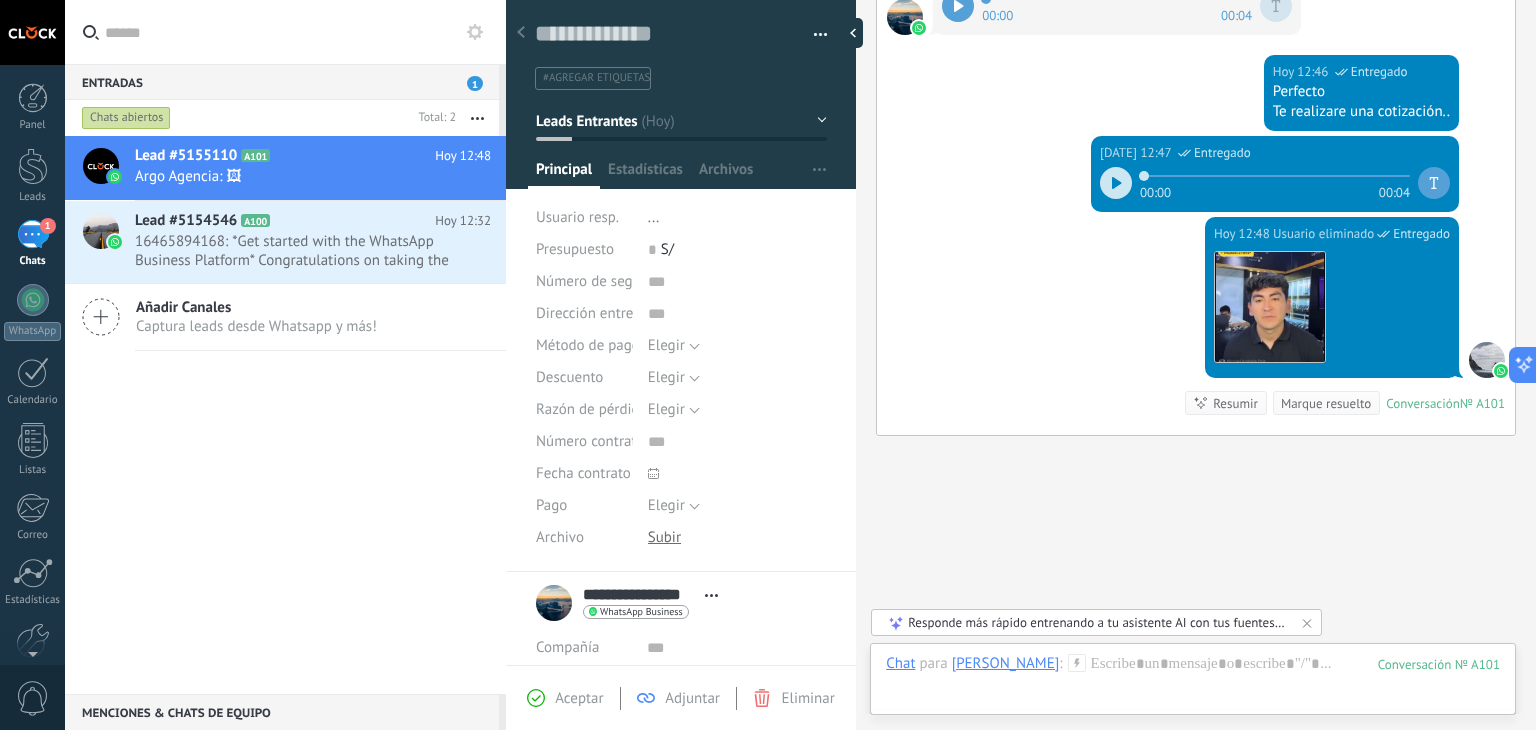 scroll, scrollTop: 1028, scrollLeft: 0, axis: vertical 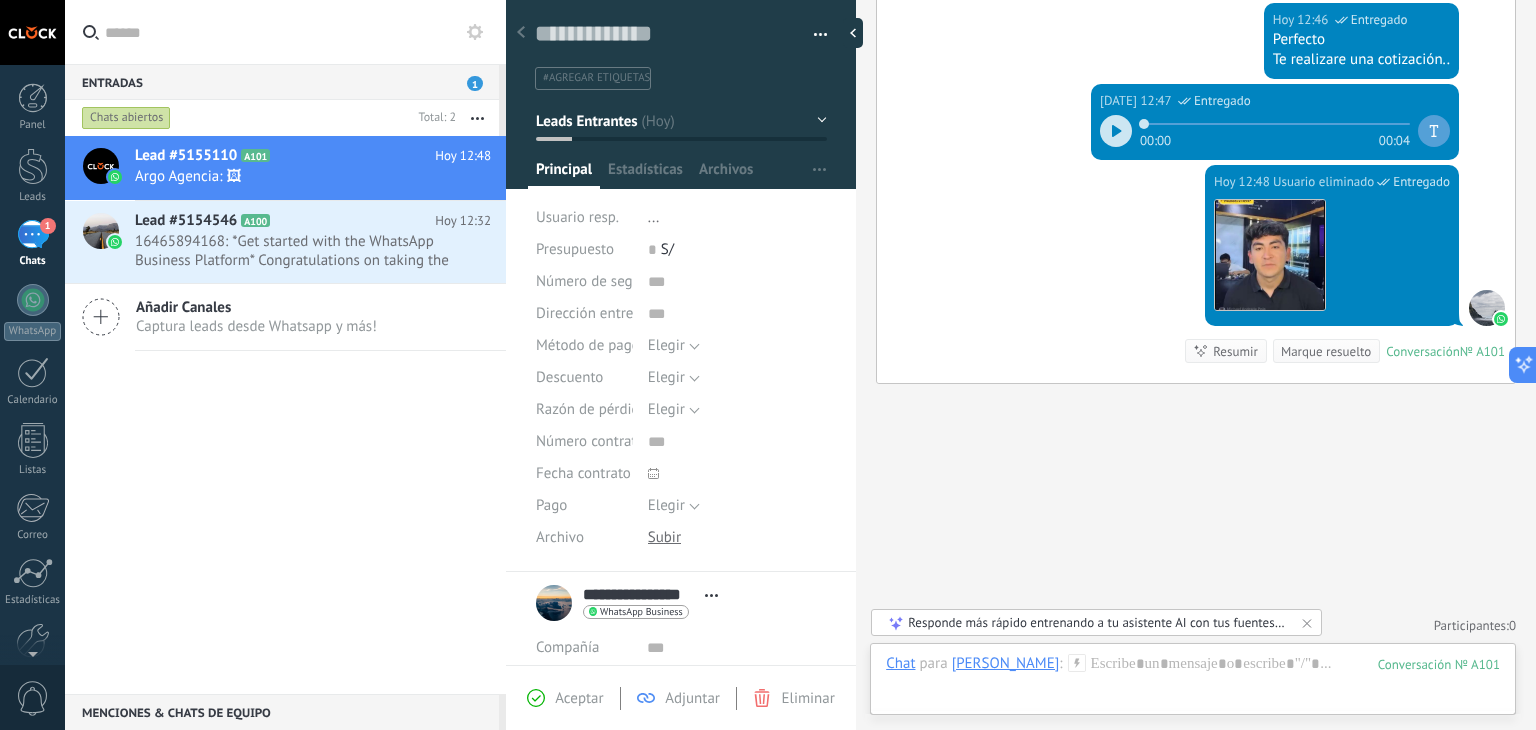 click on "Aceptar
Adjuntar
Eliminar" at bounding box center [681, 698] 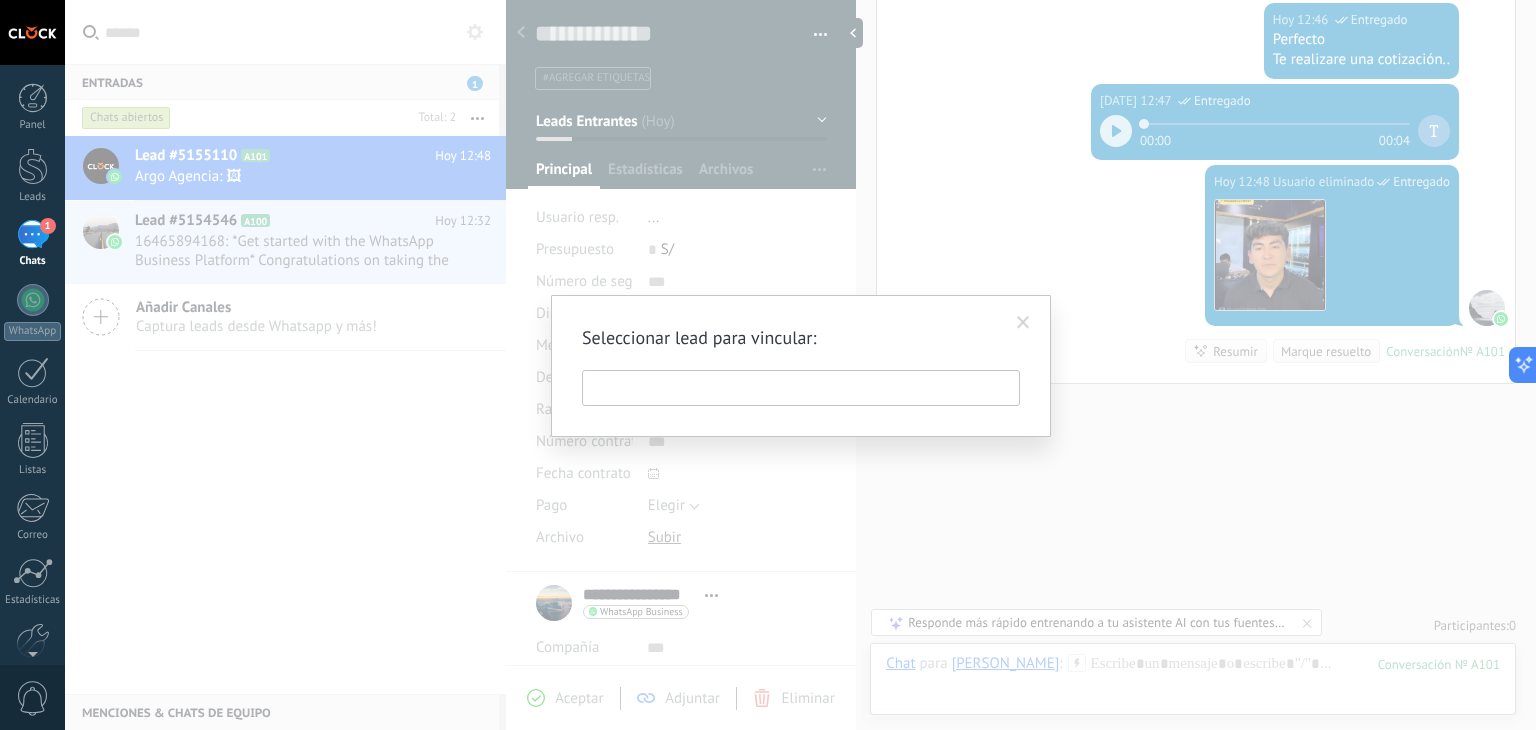 click at bounding box center [801, 388] 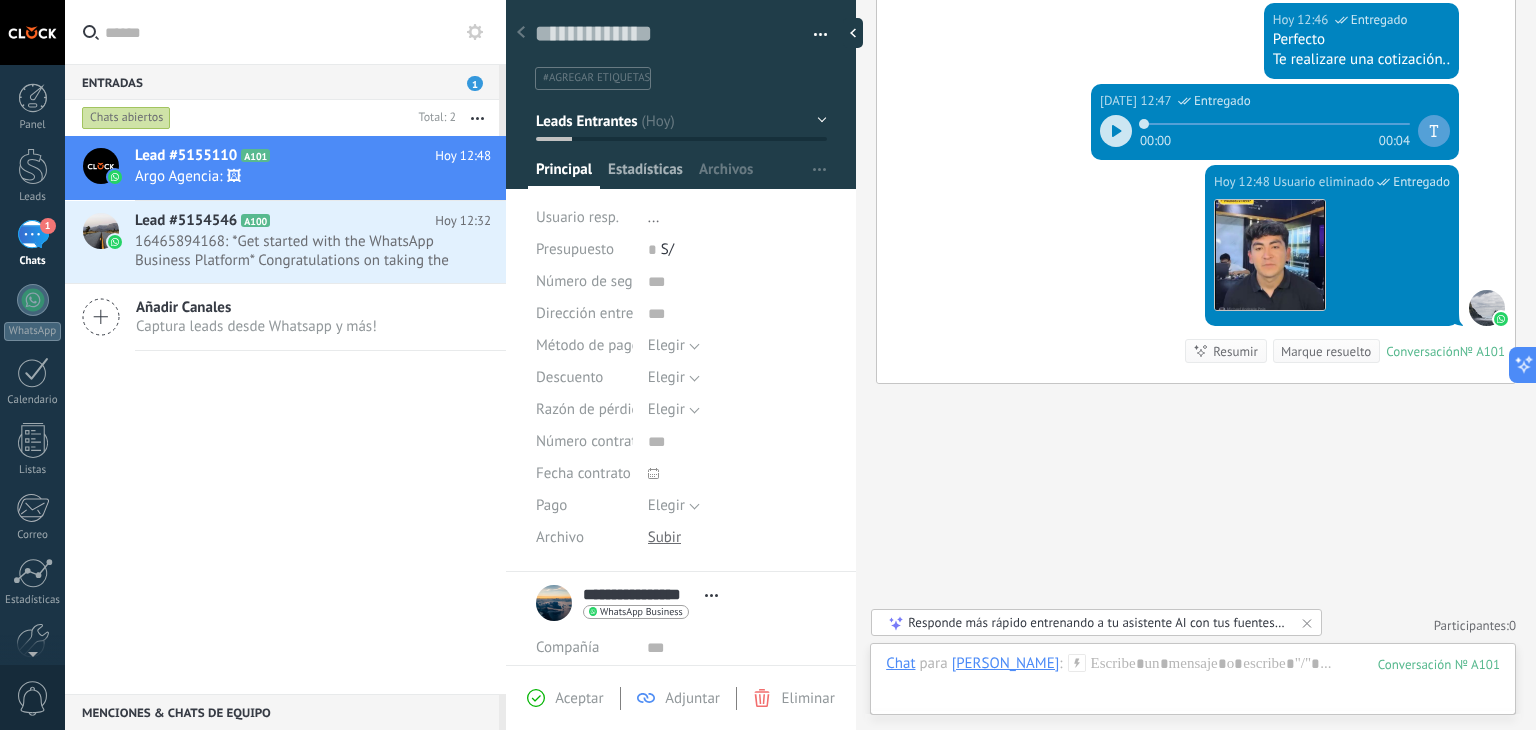 click on "Estadísticas" at bounding box center (645, 174) 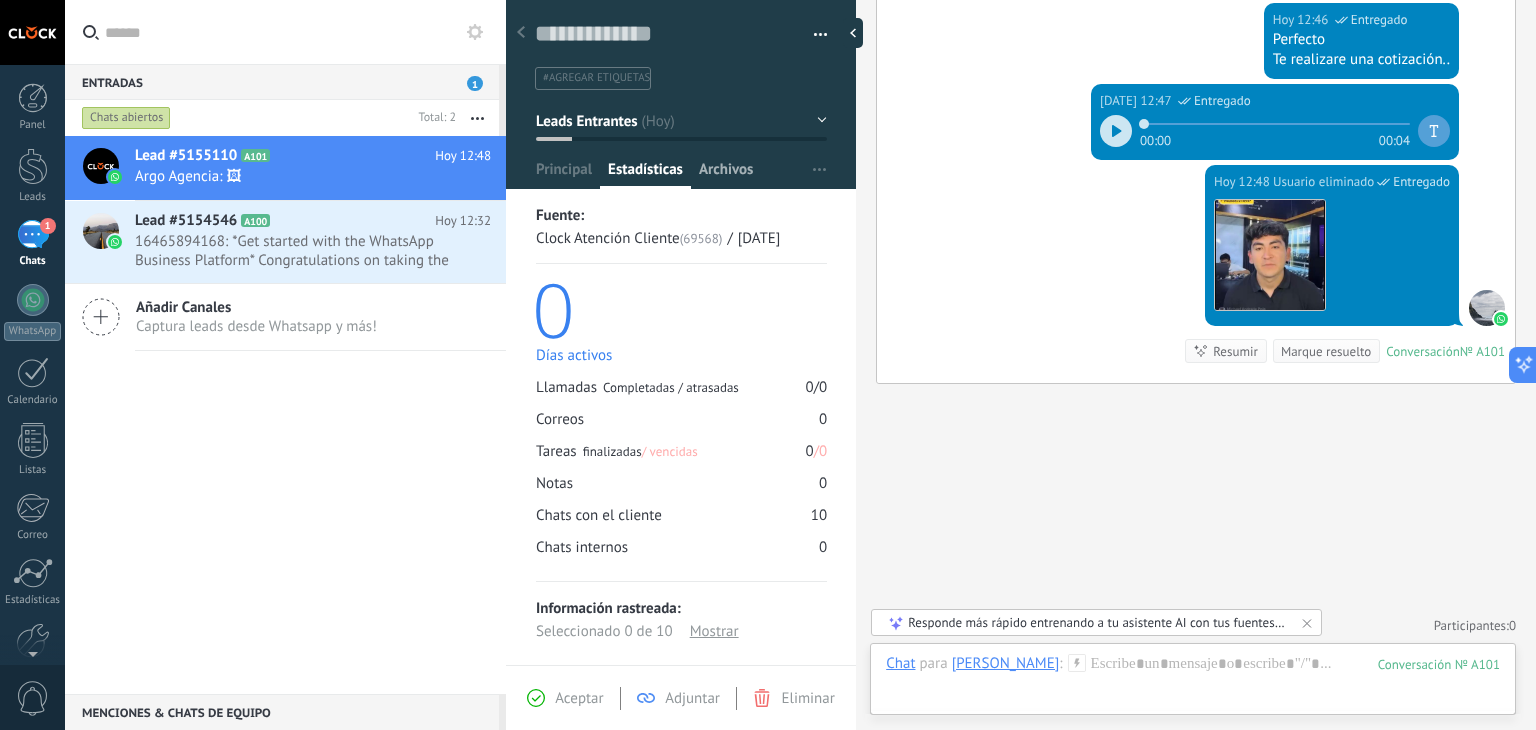 click on "Archivos" at bounding box center (726, 174) 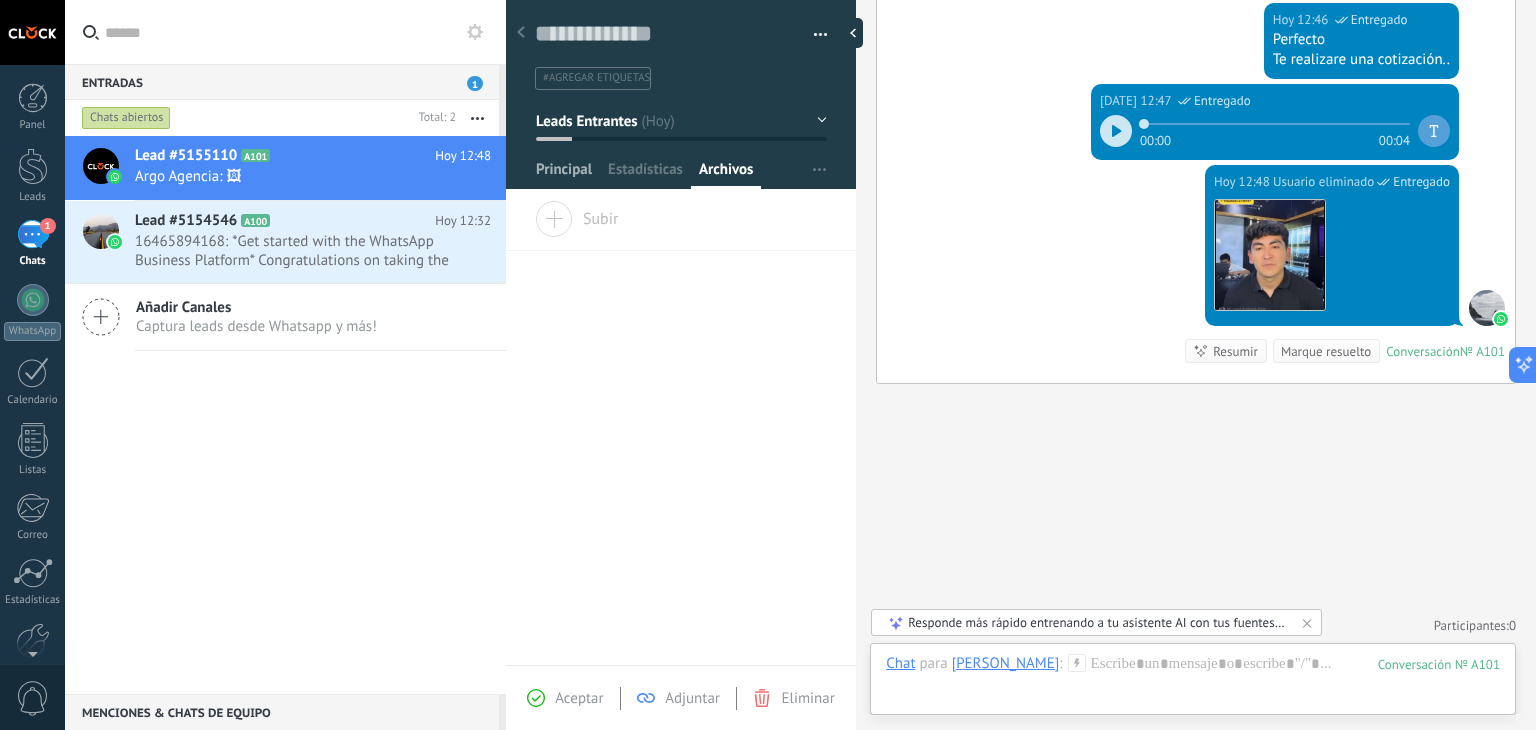 click on "Principal" at bounding box center (564, 174) 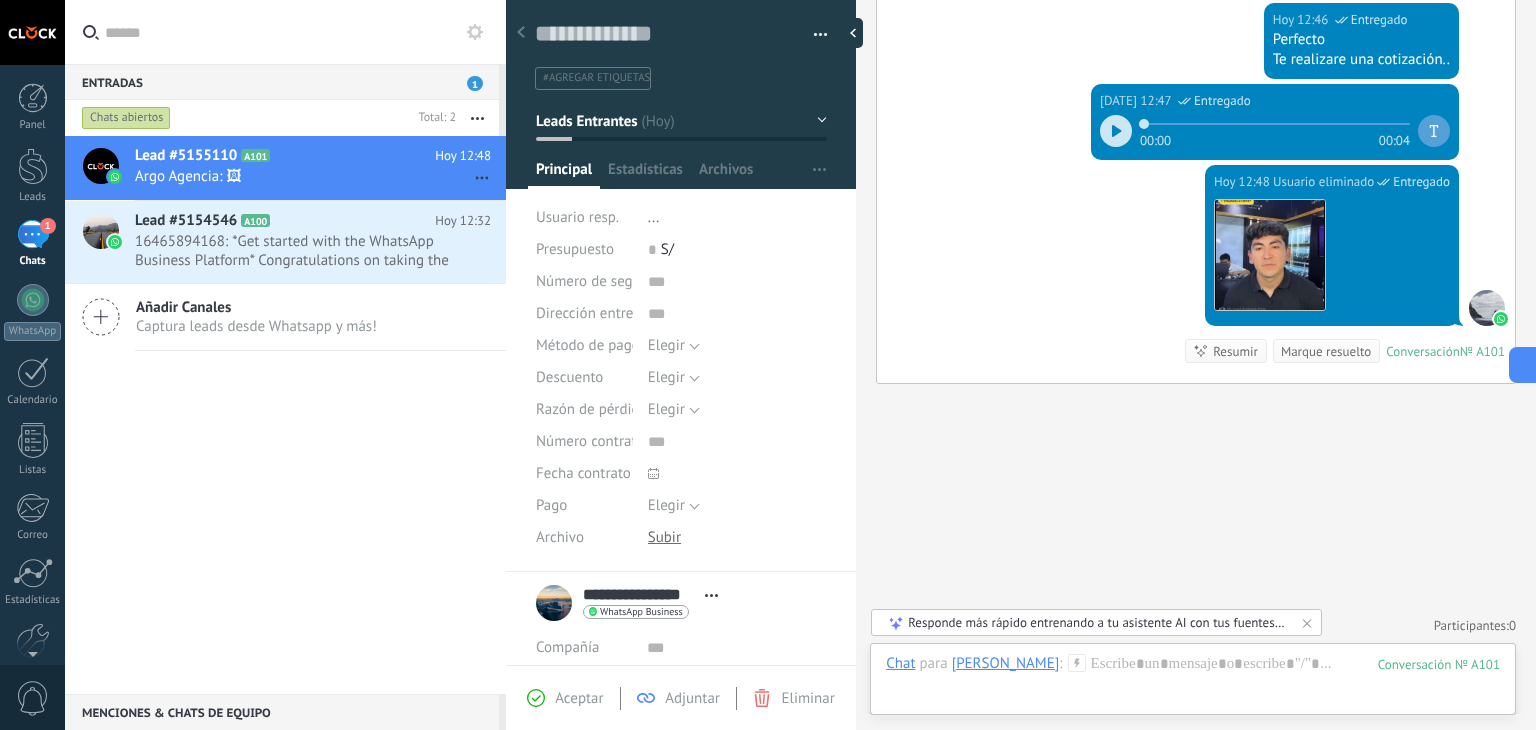 click on "Entradas 1" at bounding box center [282, 82] 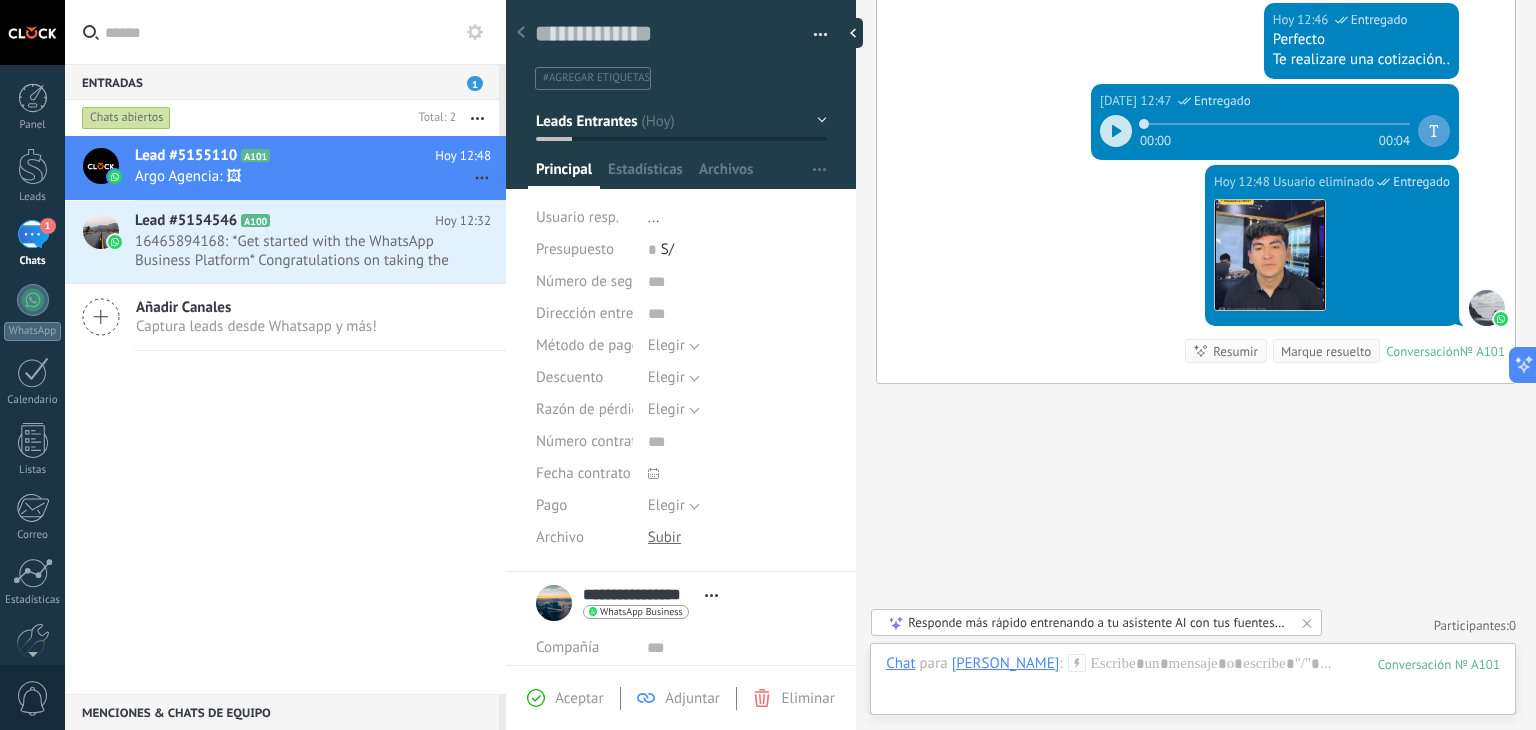 click at bounding box center (297, 32) 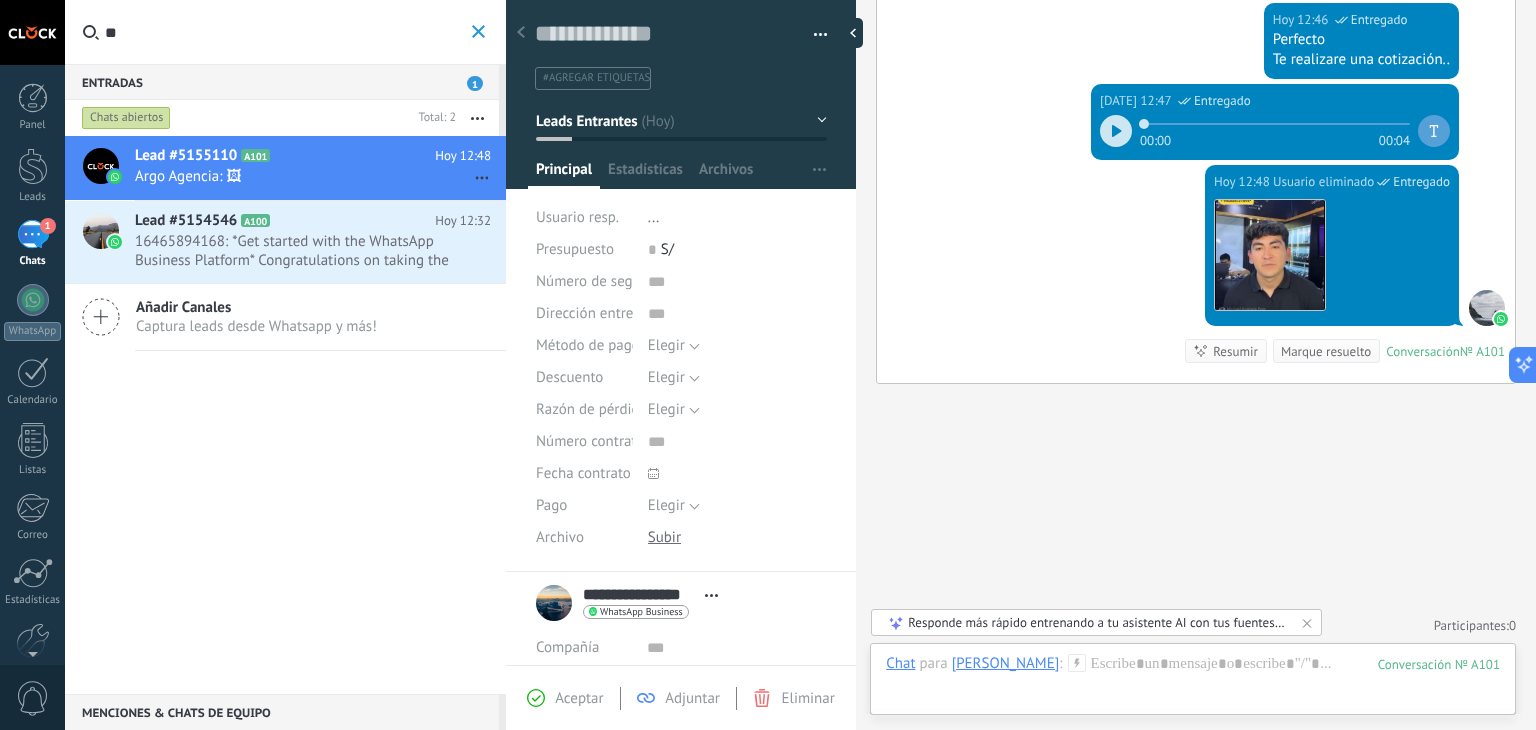 type on "*" 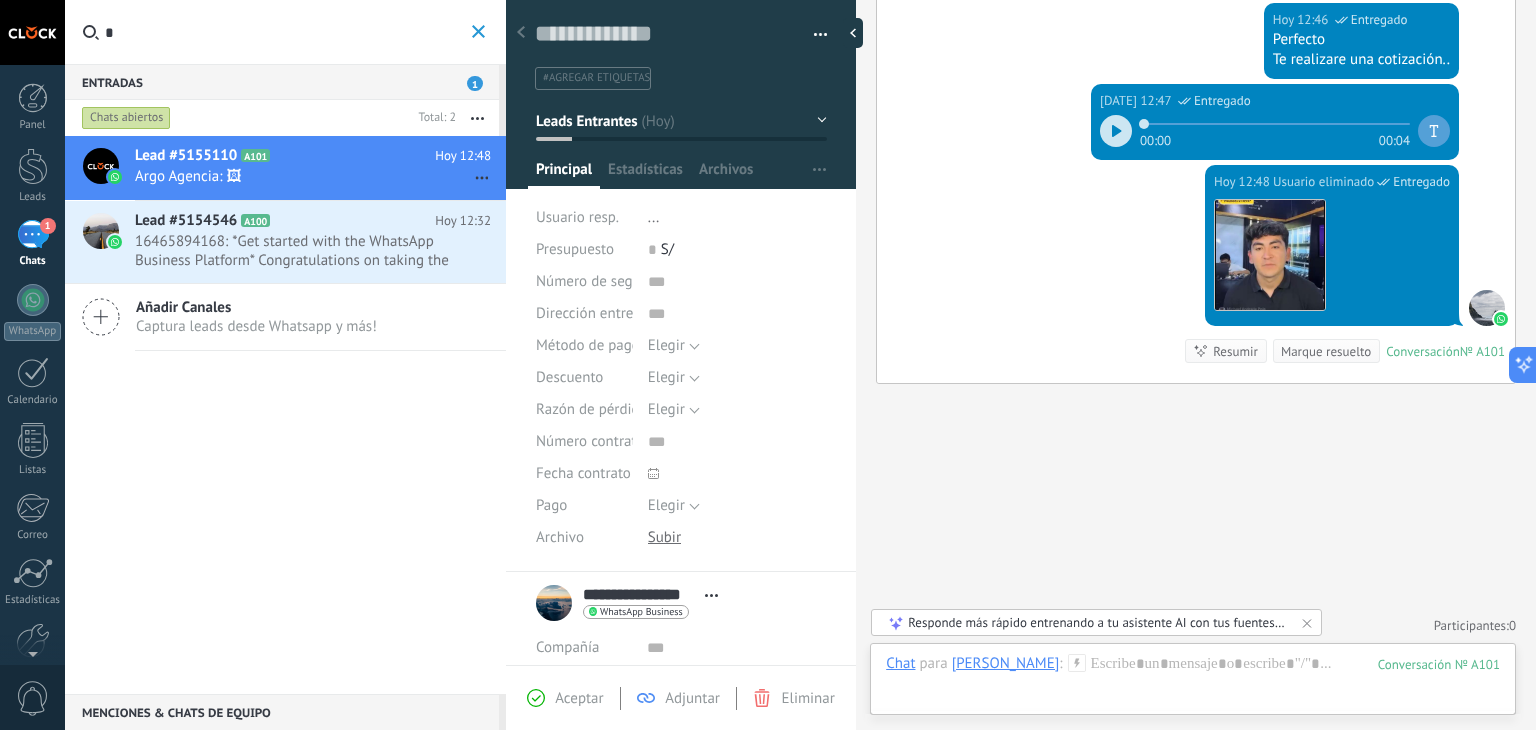 type 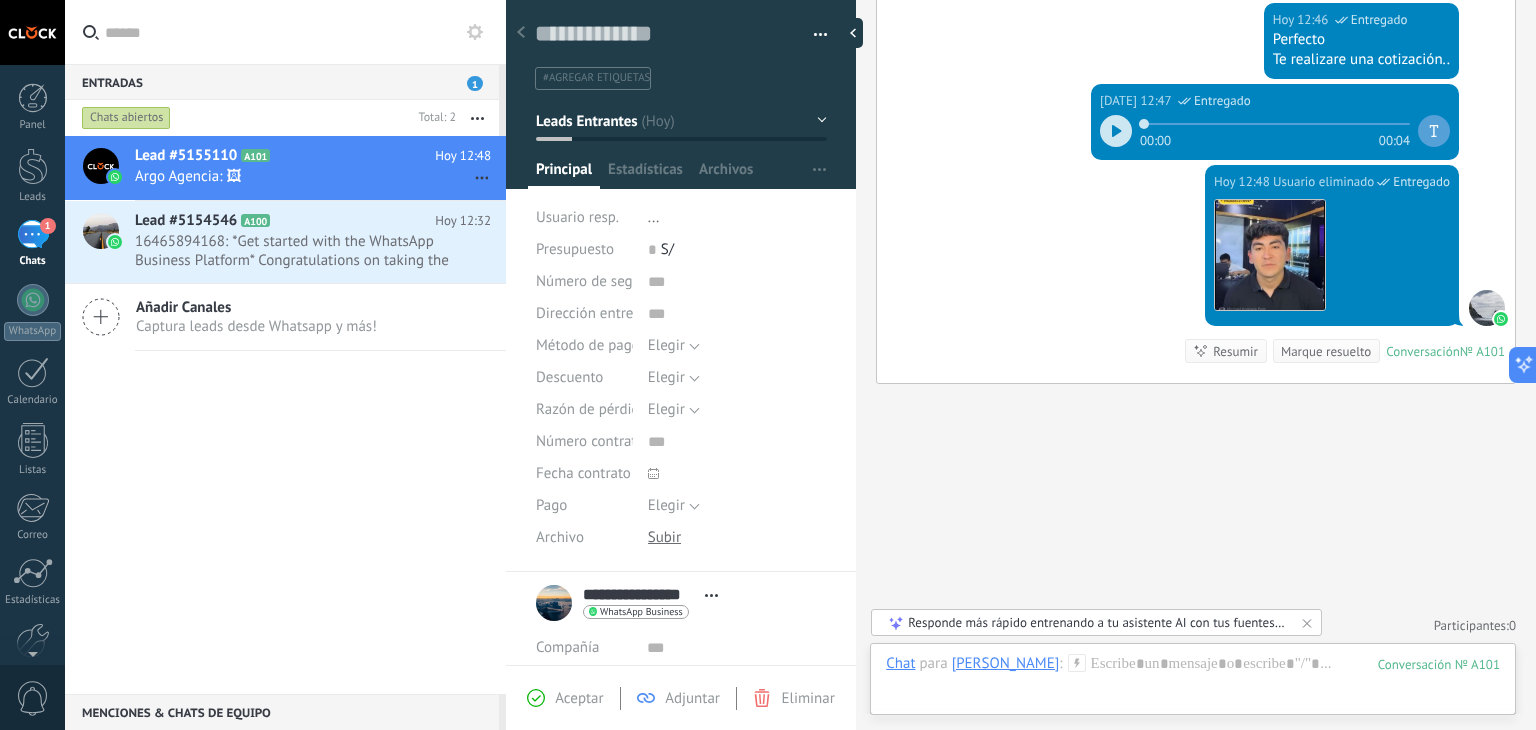 click on "Lead #5155110
A101
Hoy 12:48
Argo Agencia: 🖼
Lead #5154546
A100
Hoy 12:32" at bounding box center (285, 415) 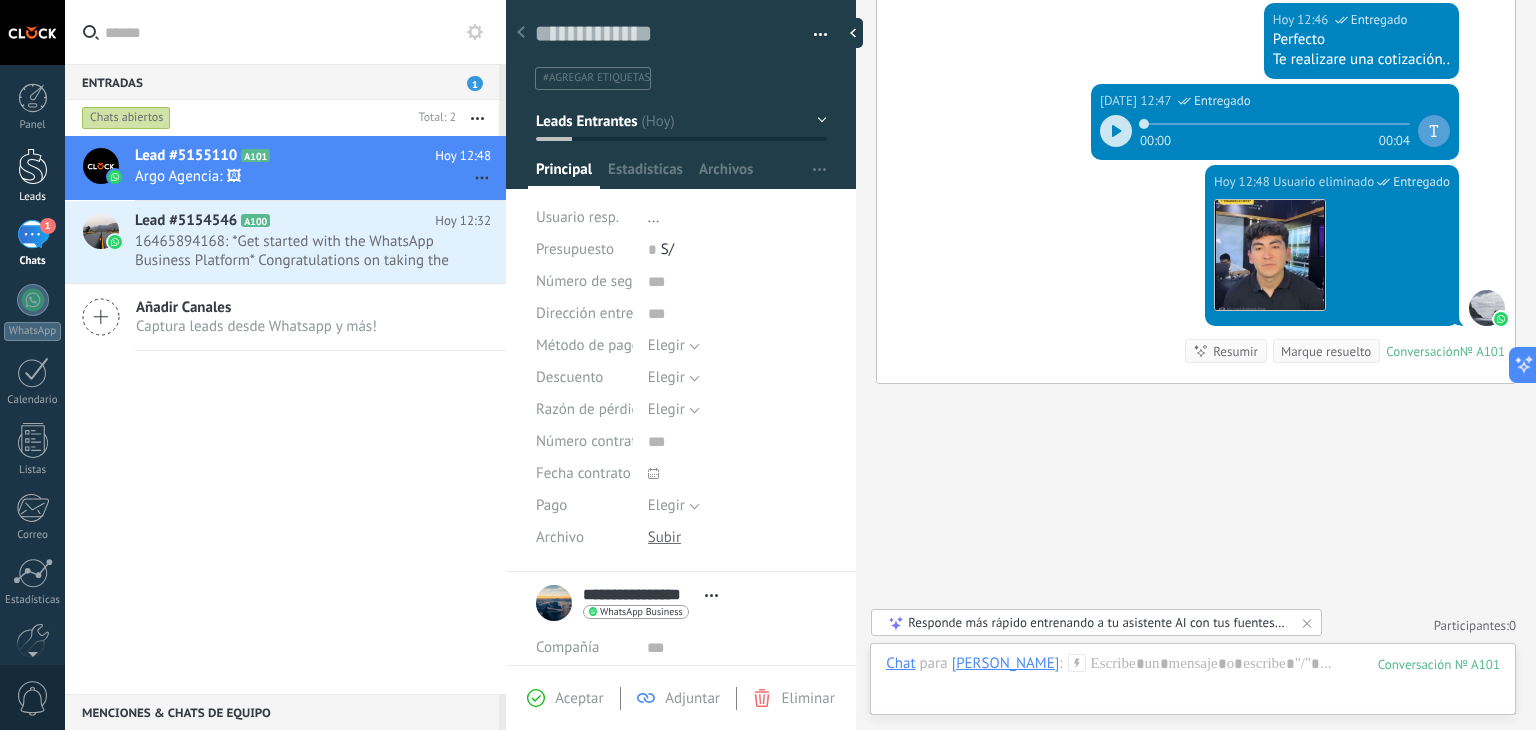 click at bounding box center (33, 166) 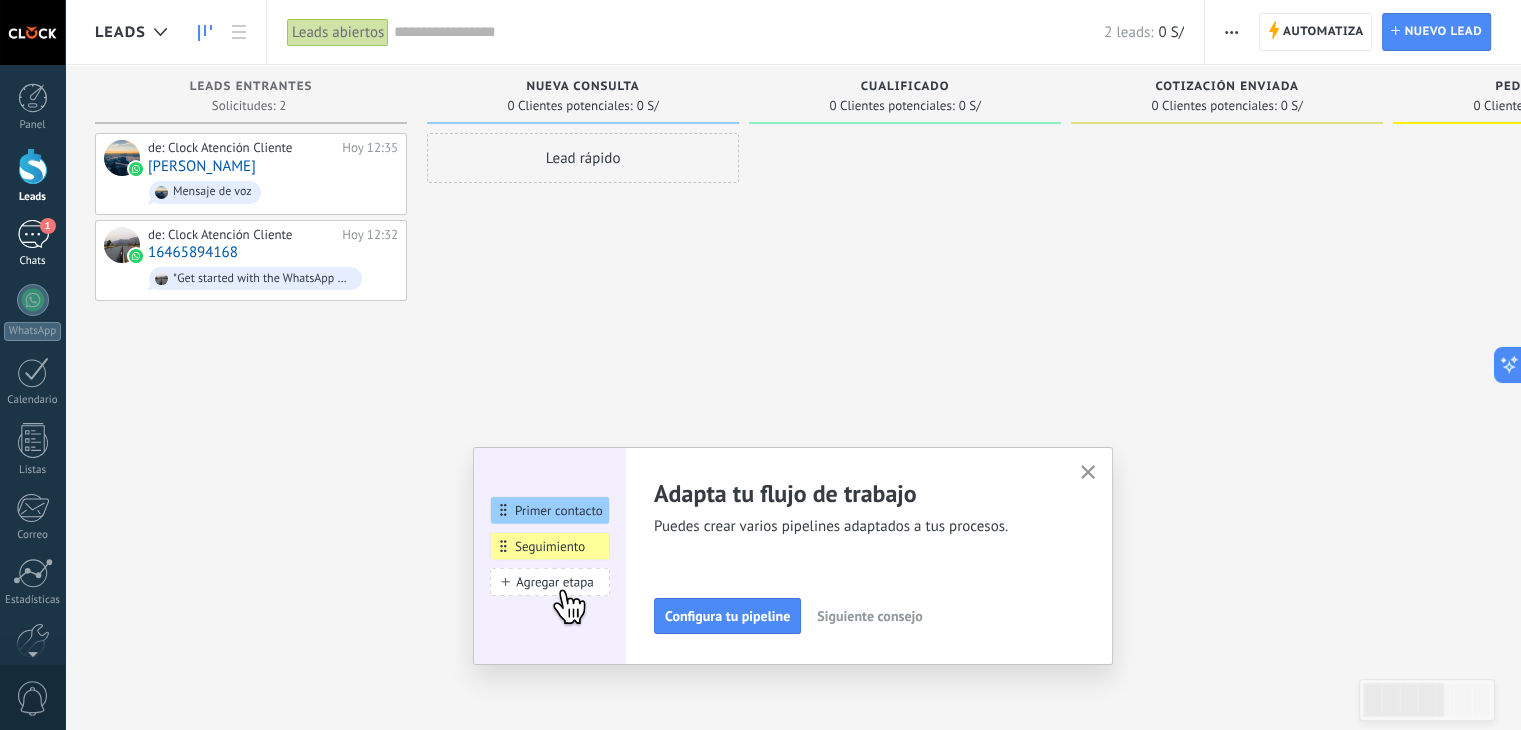 click on "1" at bounding box center (33, 234) 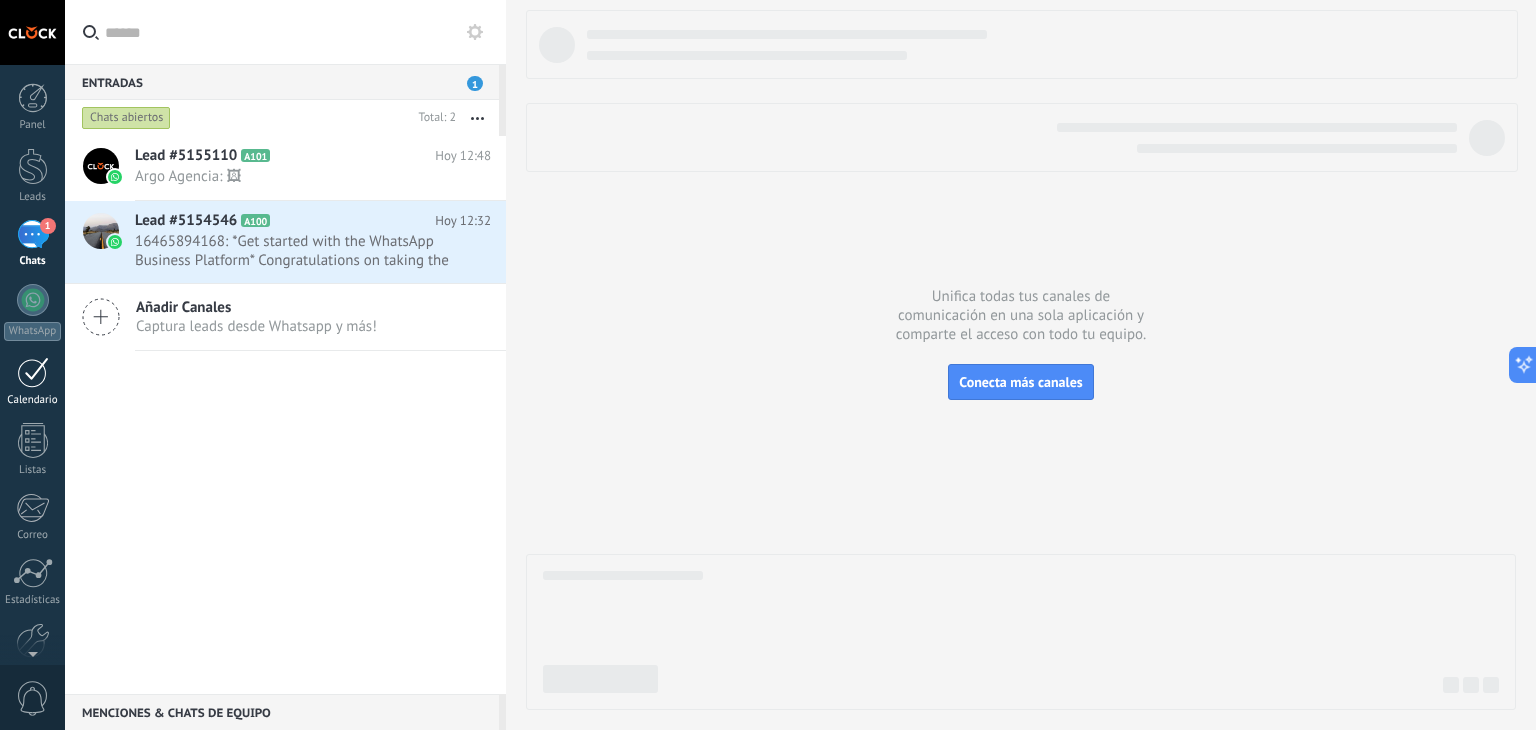 click at bounding box center [33, 372] 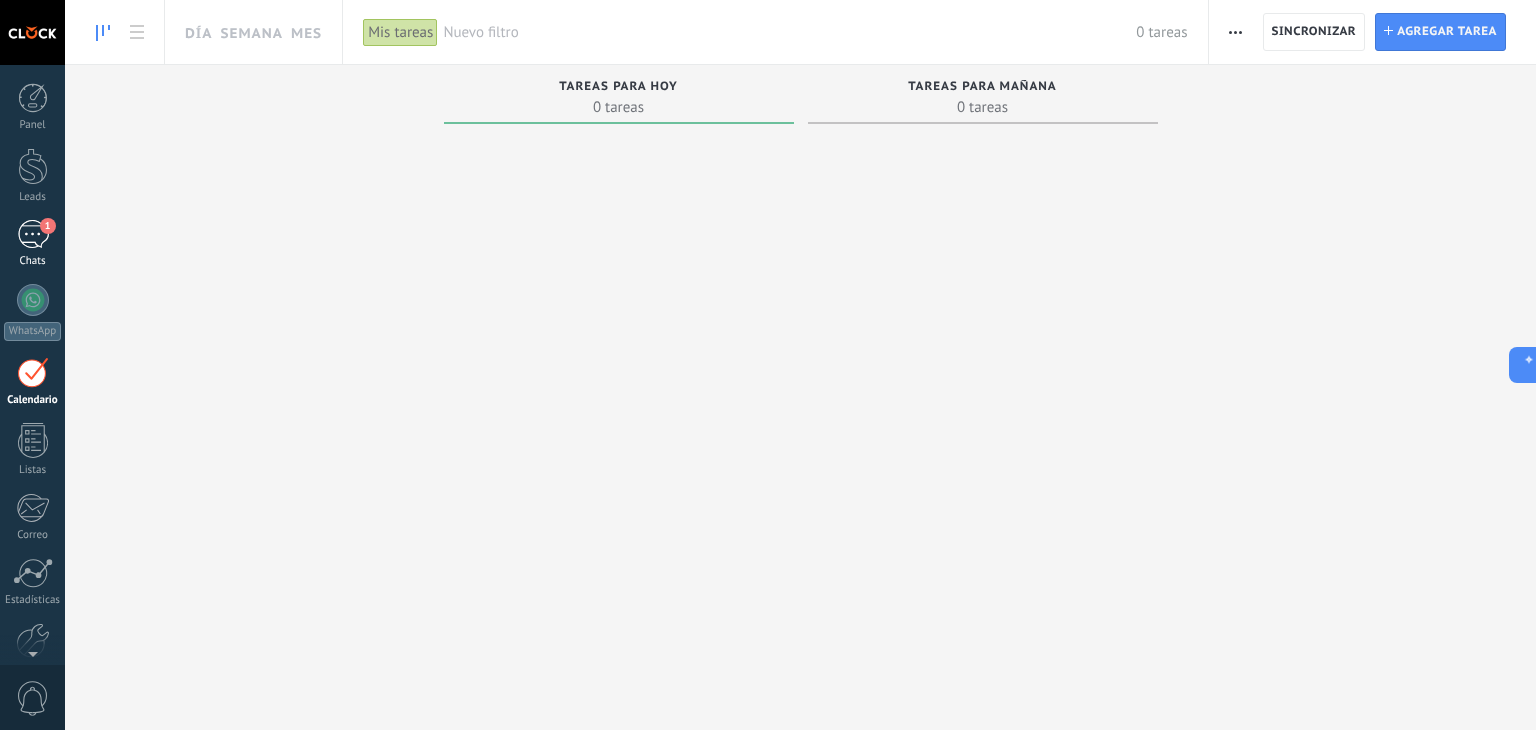 click on "1" at bounding box center [33, 234] 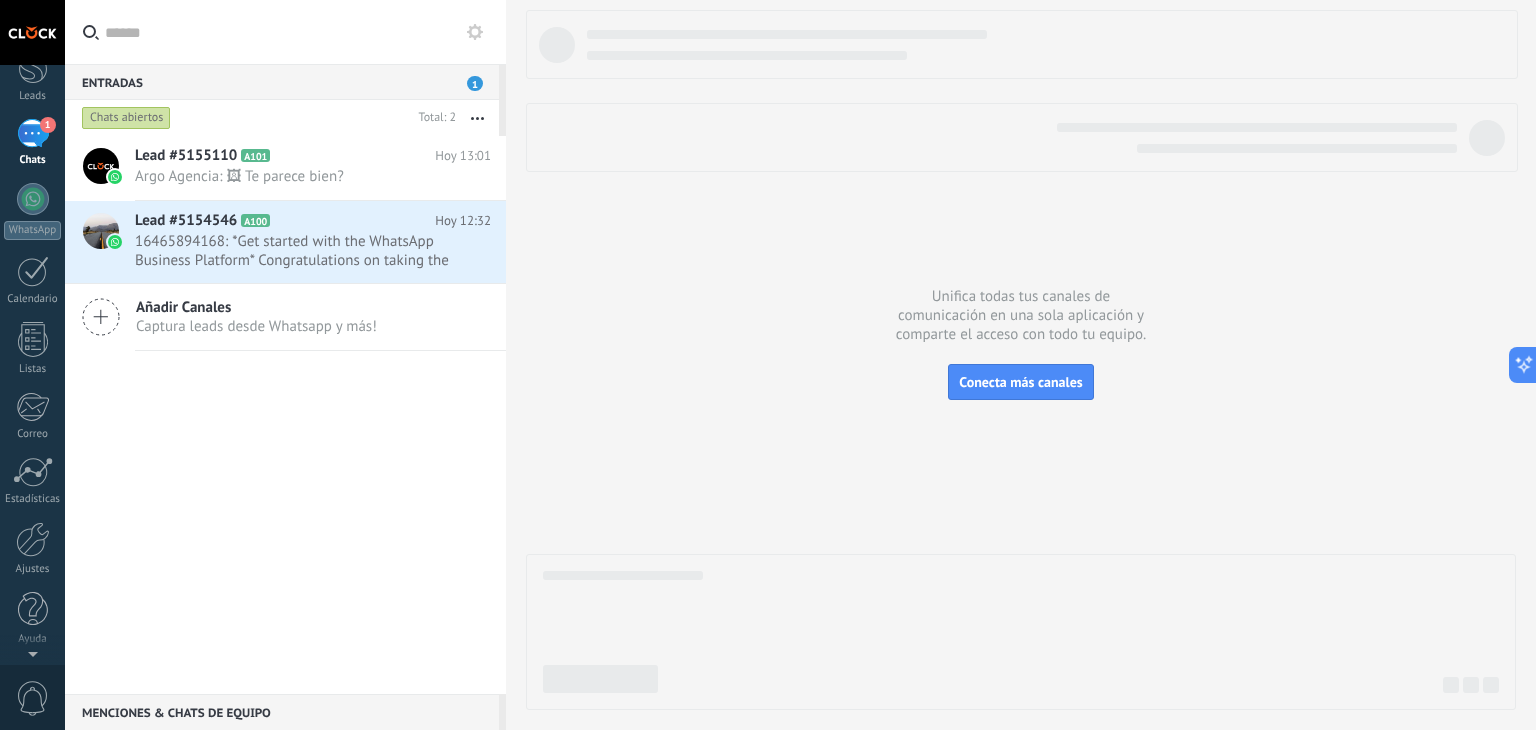 scroll, scrollTop: 0, scrollLeft: 0, axis: both 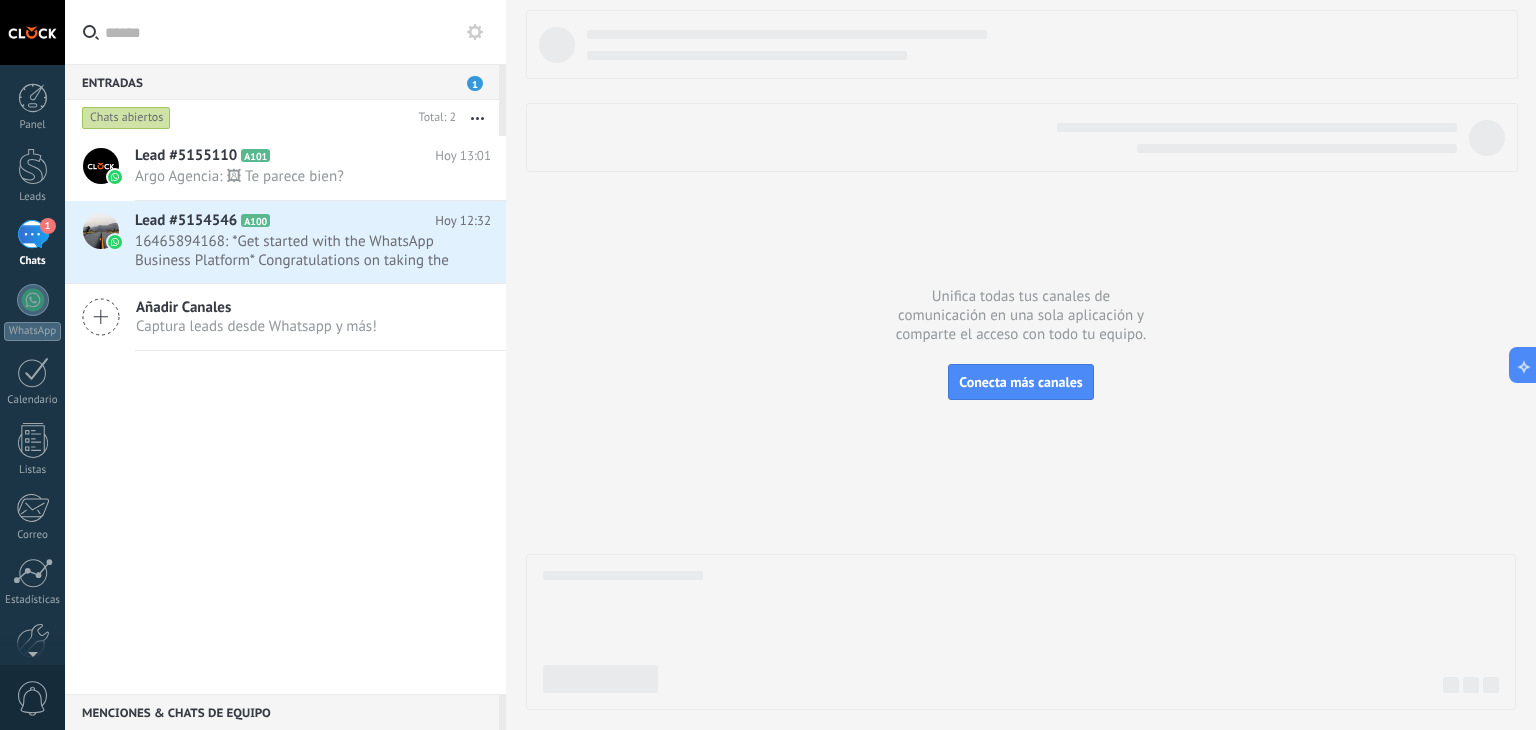click 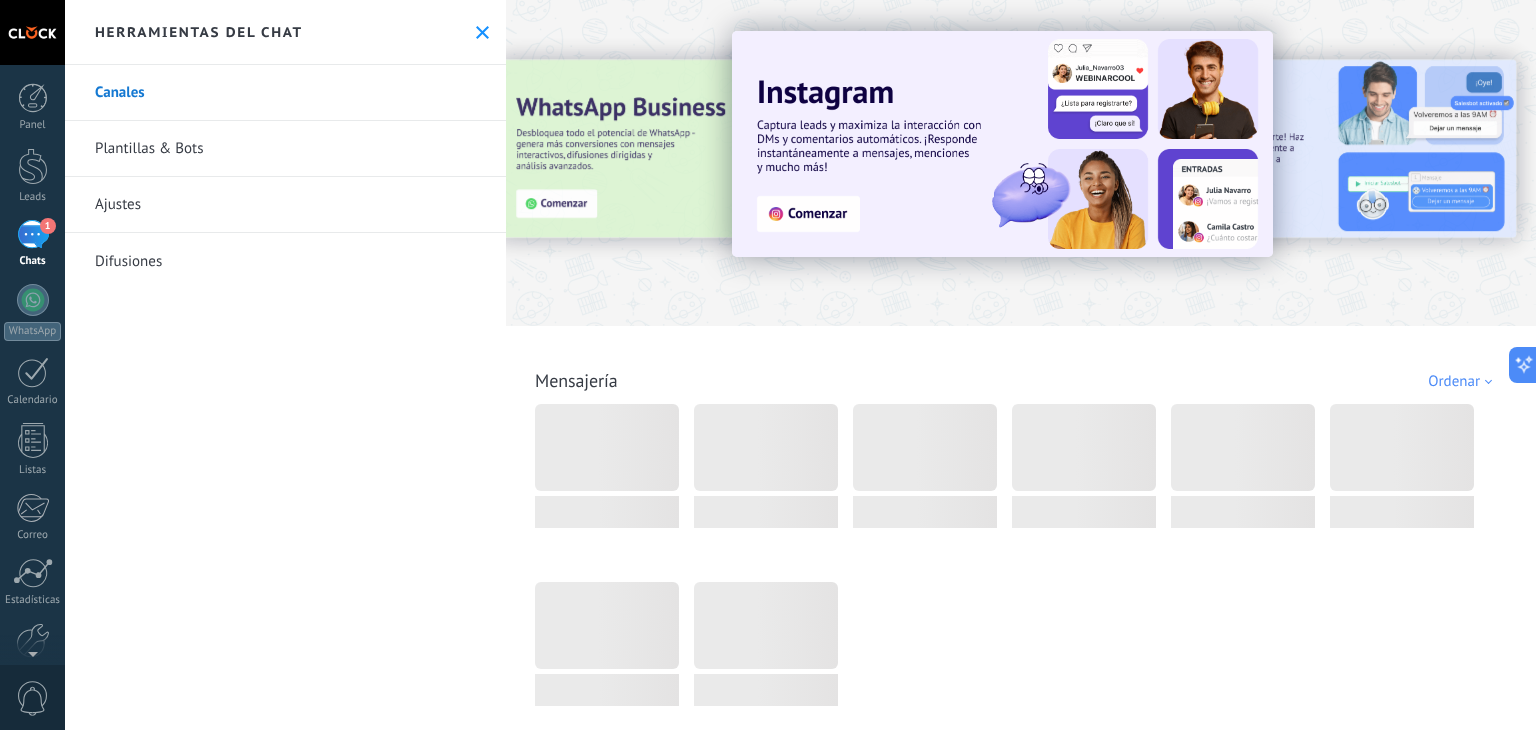 click on "Plantillas & Bots" at bounding box center [285, 149] 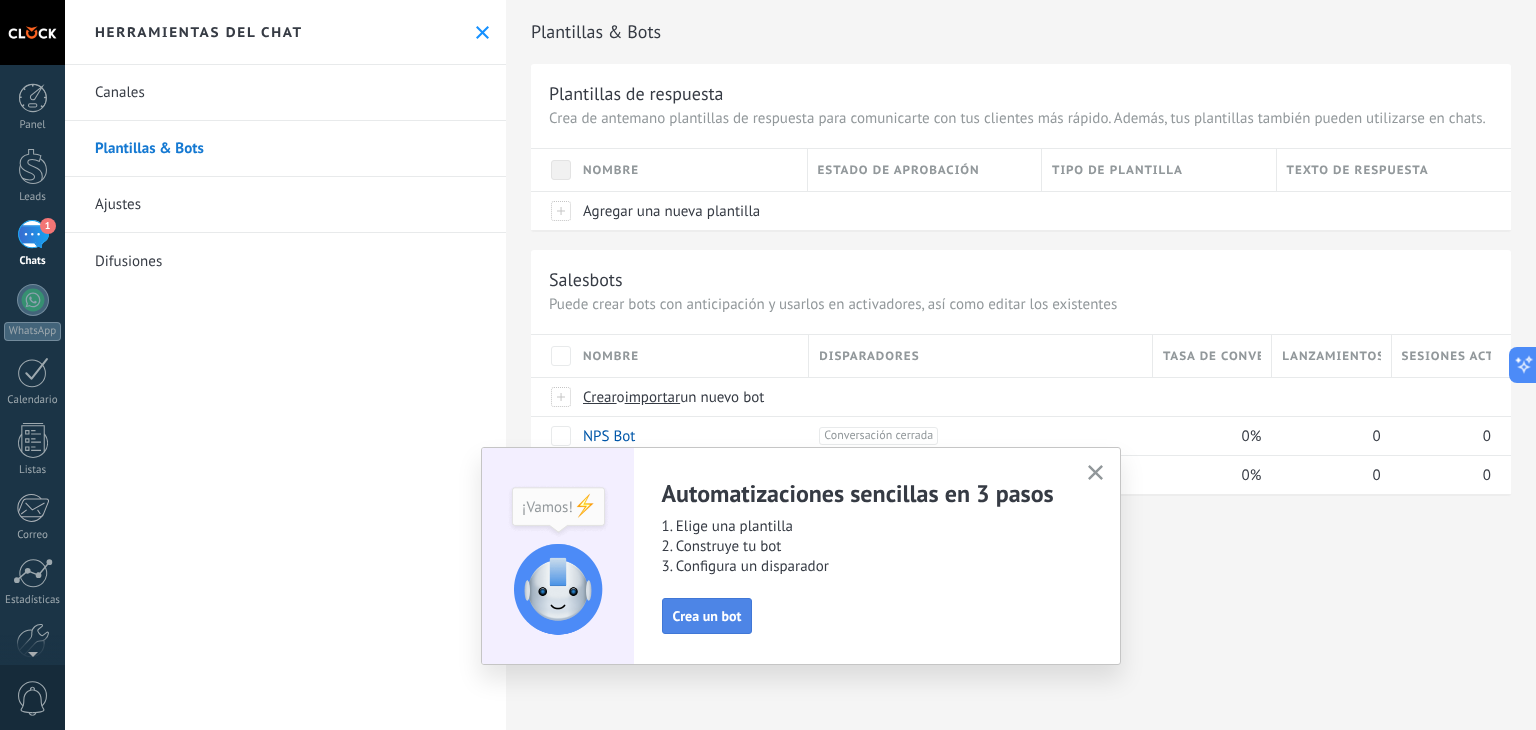 click on "Crea un bot" at bounding box center (707, 616) 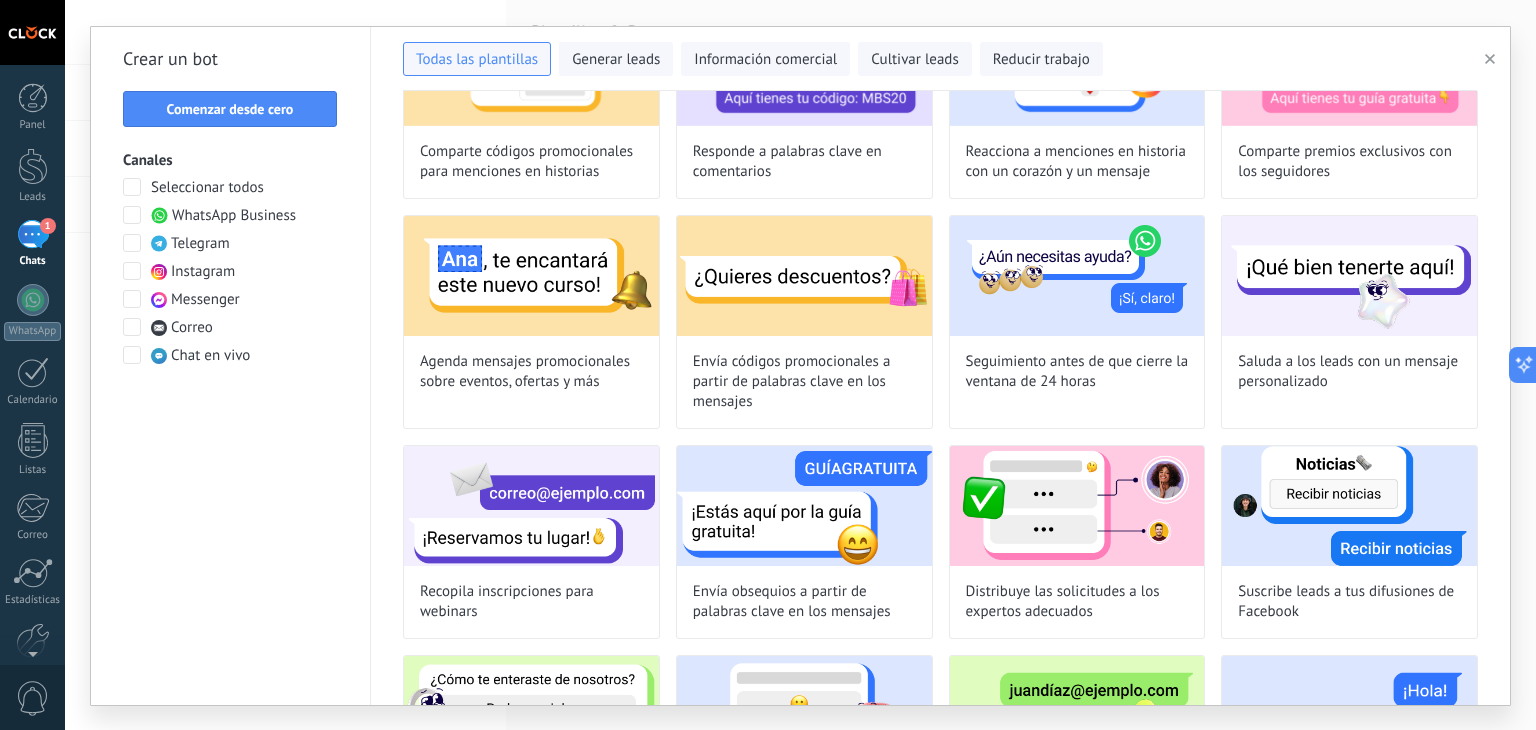 scroll, scrollTop: 0, scrollLeft: 0, axis: both 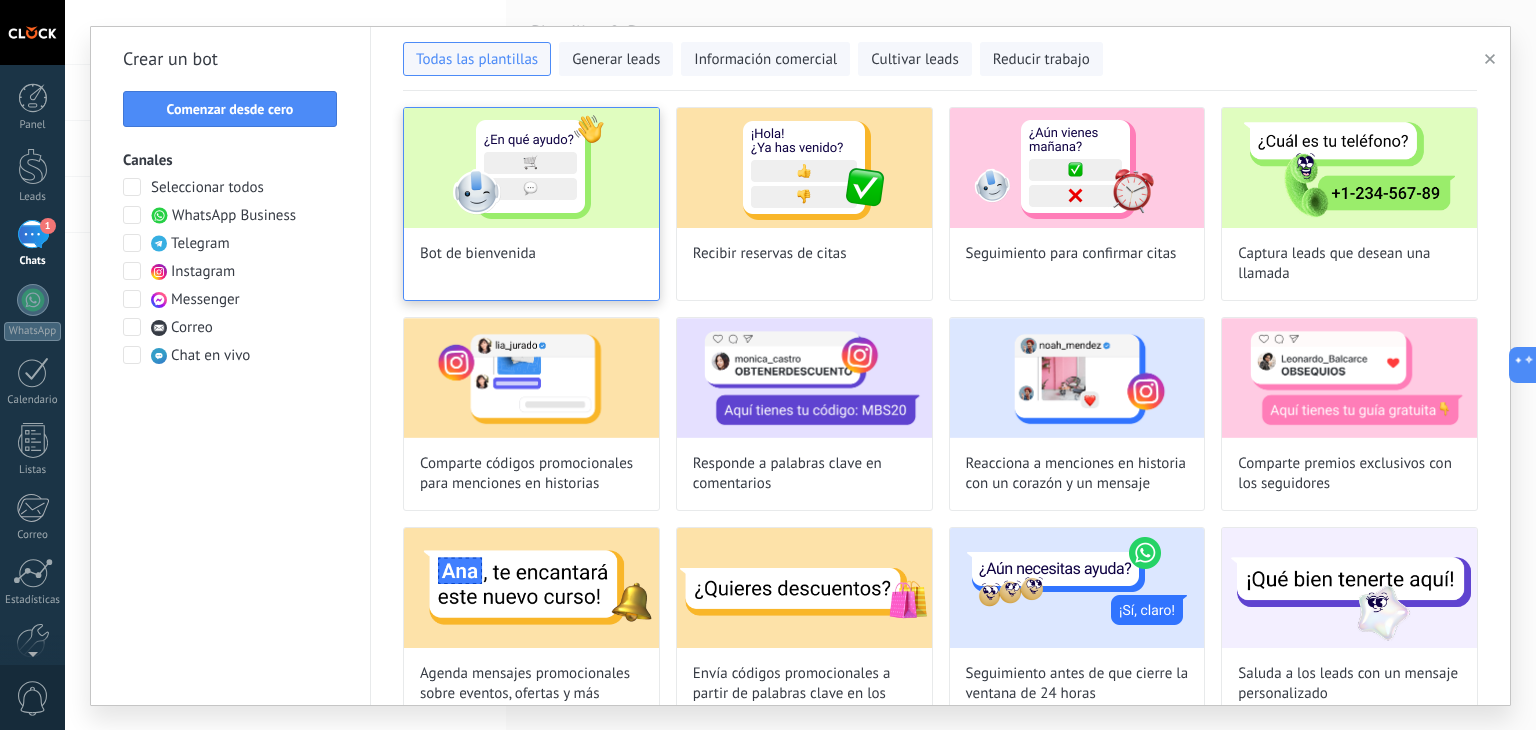 click at bounding box center (531, 168) 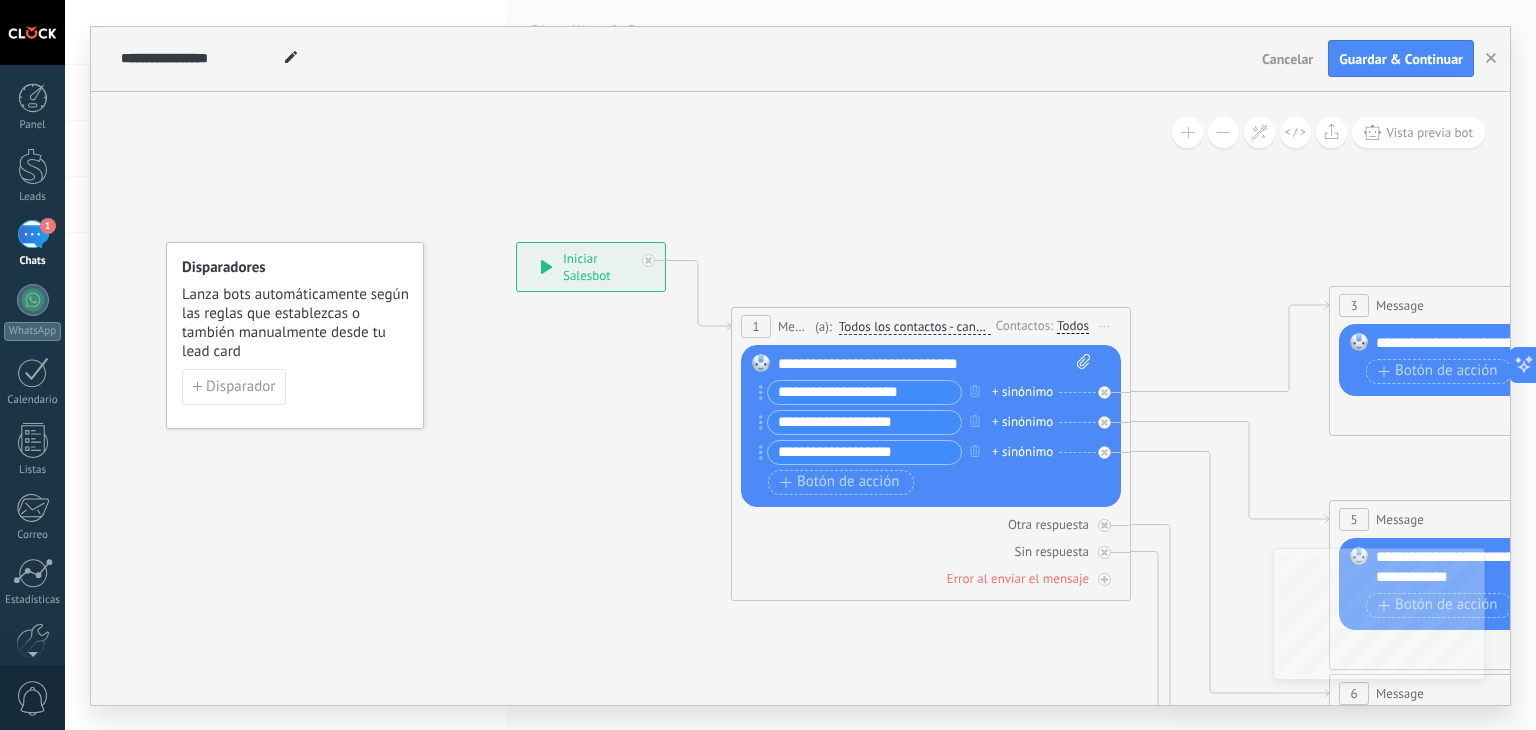 click on "**********" at bounding box center [864, 392] 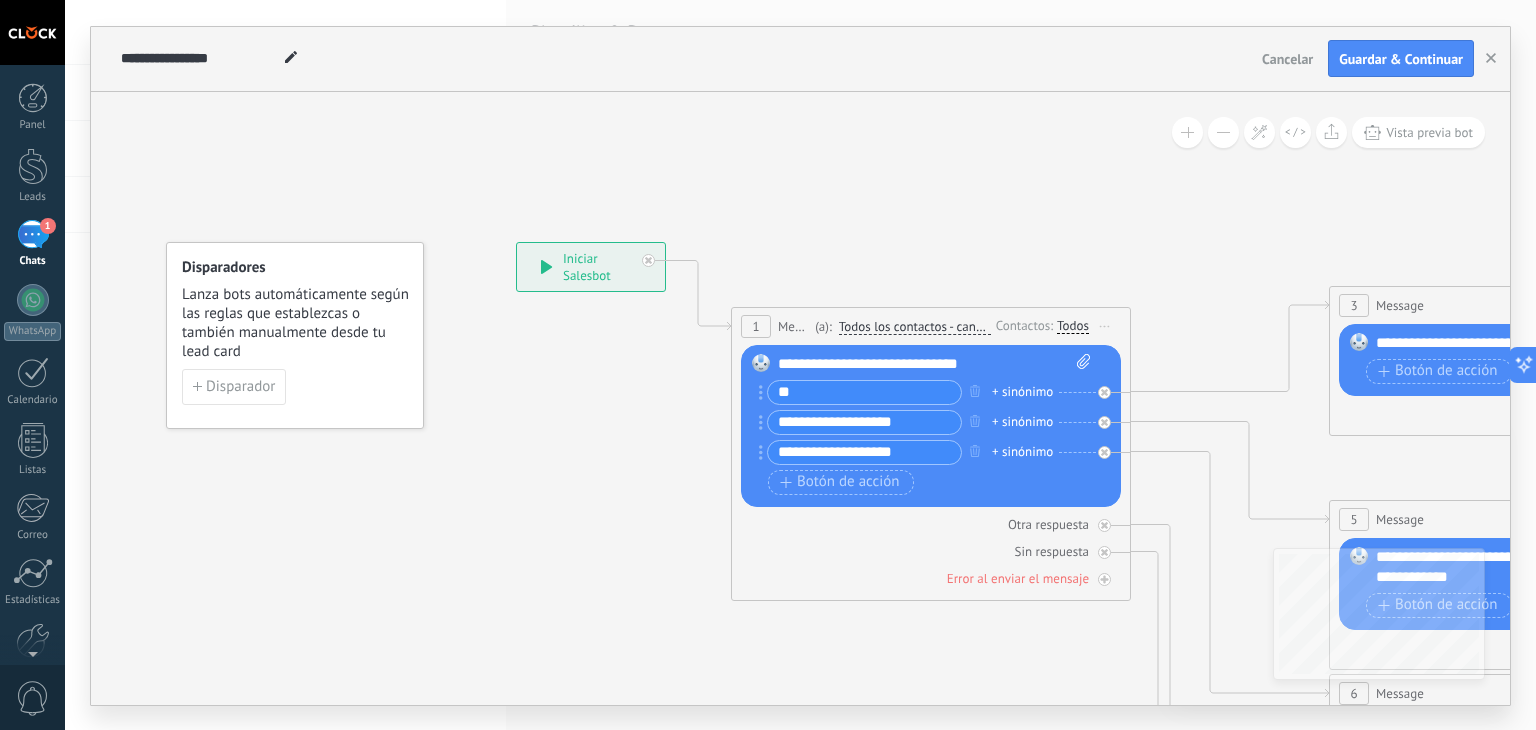 type on "*" 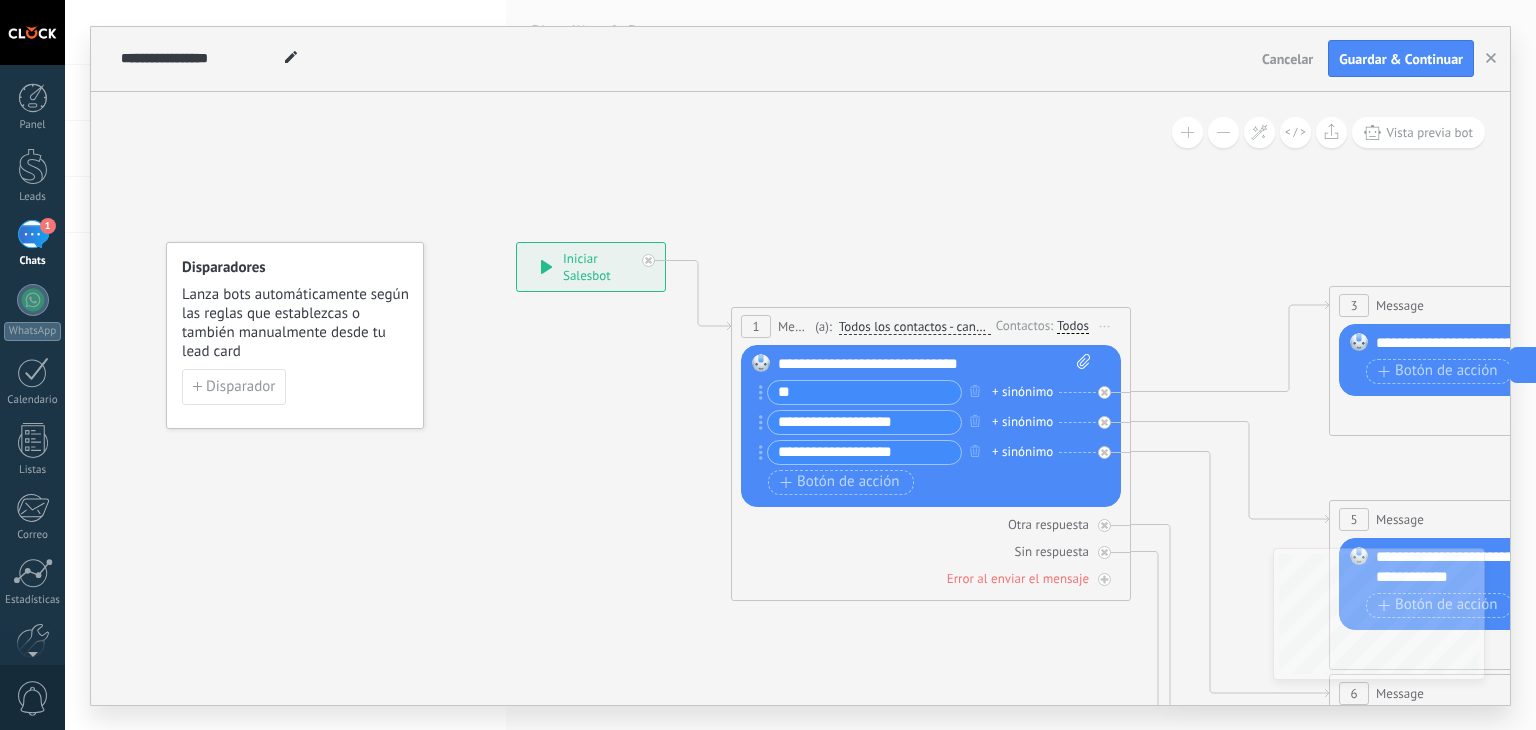 type on "*" 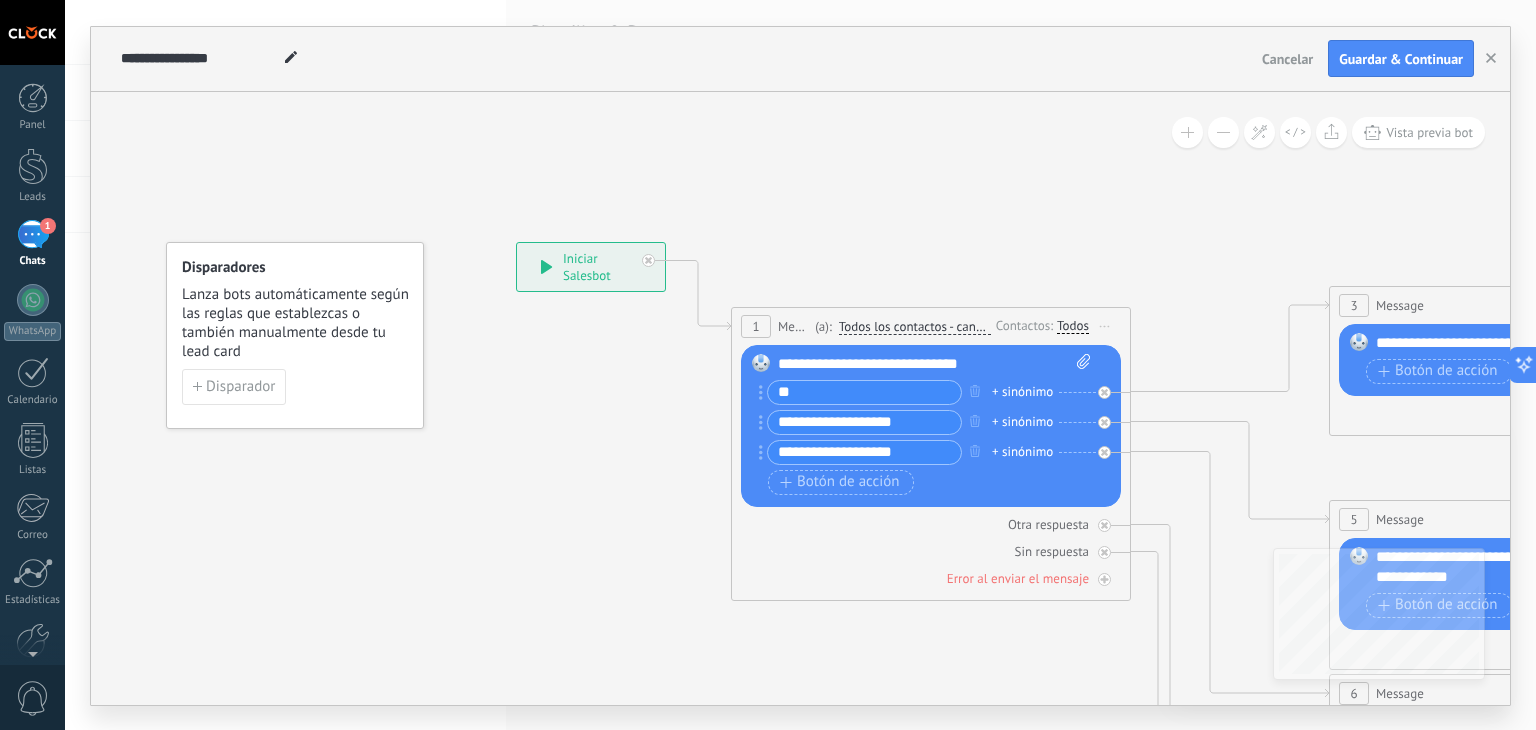 type on "*" 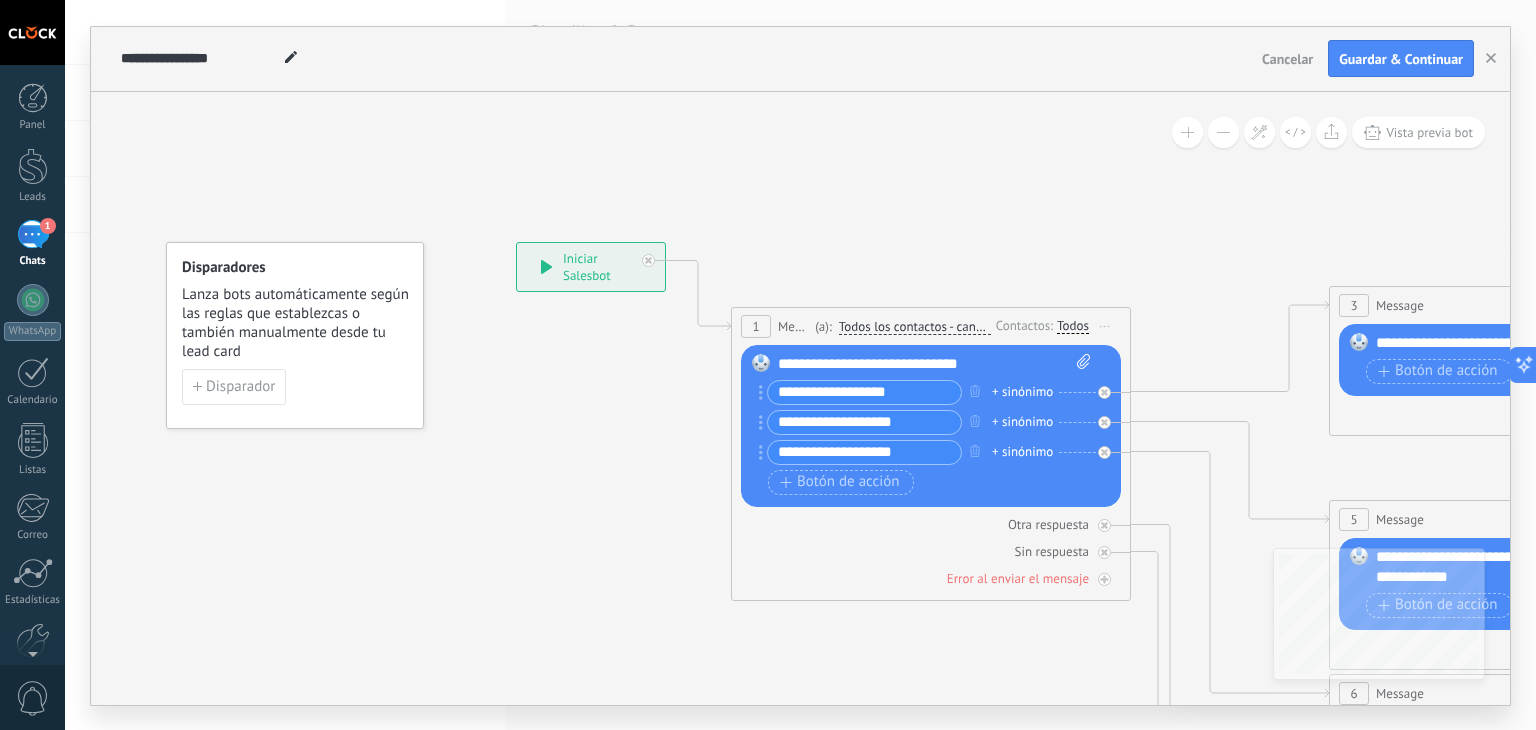 click on "**********" at bounding box center (864, 392) 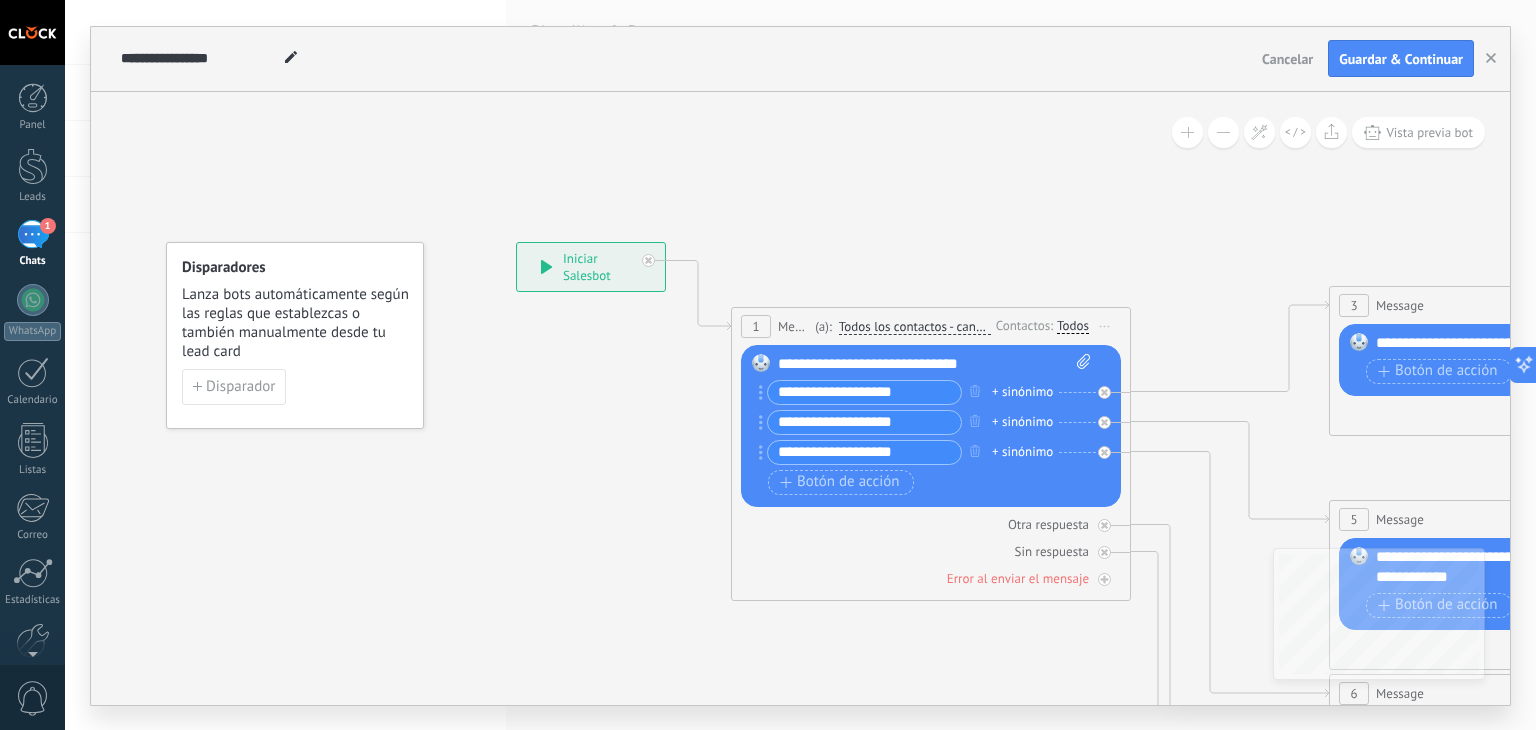 type on "**********" 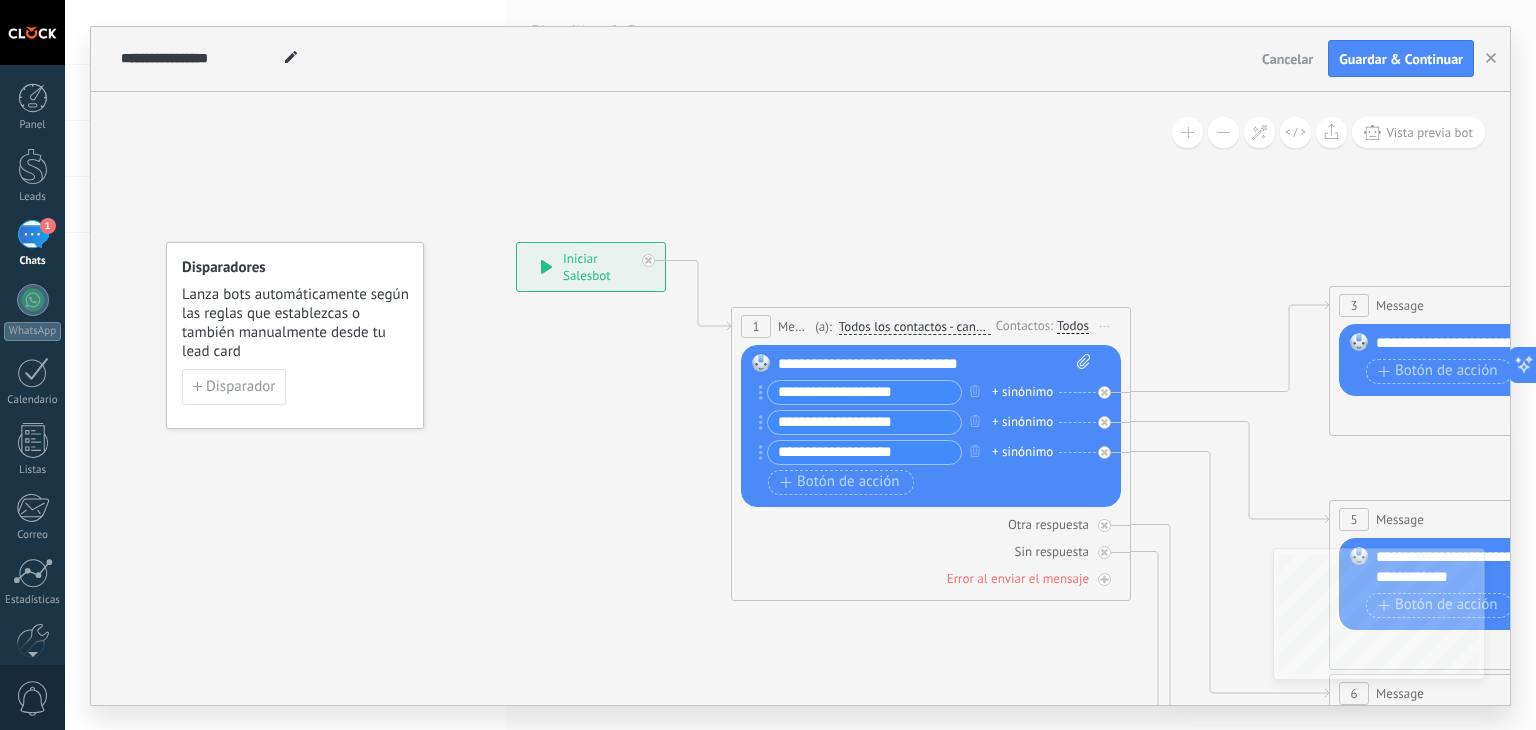 click on "**********" at bounding box center (864, 422) 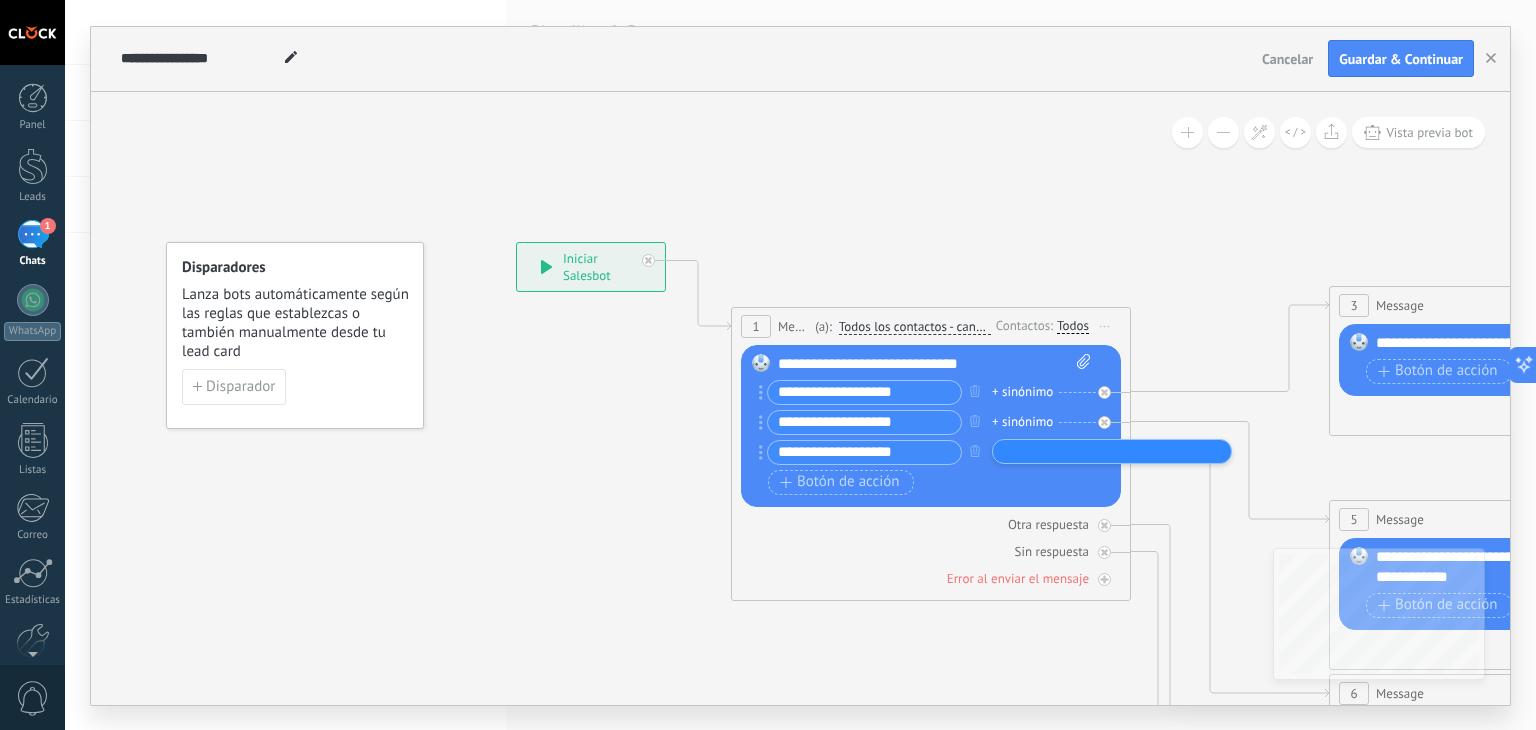 click on "+ sinónimo" at bounding box center [1022, 392] 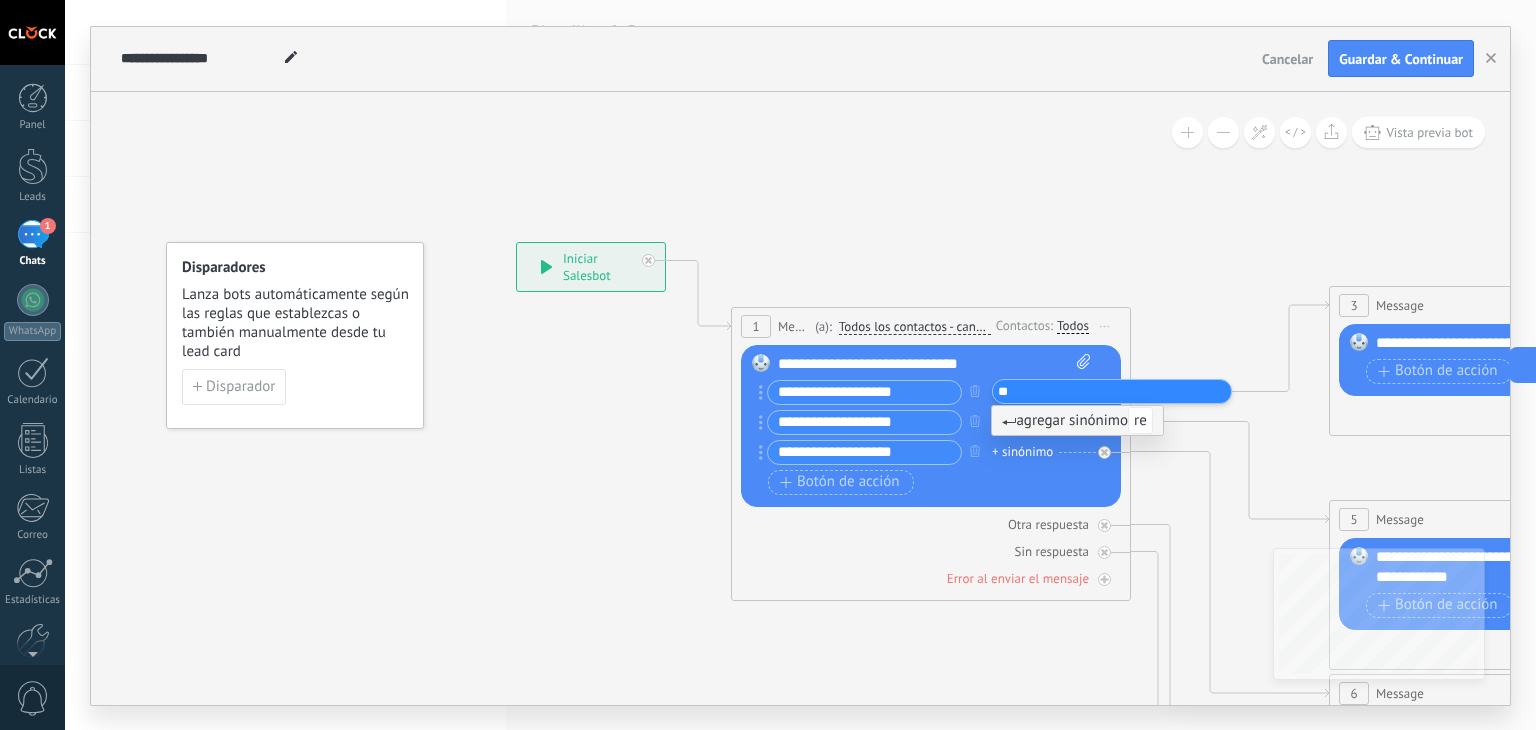 type on "*" 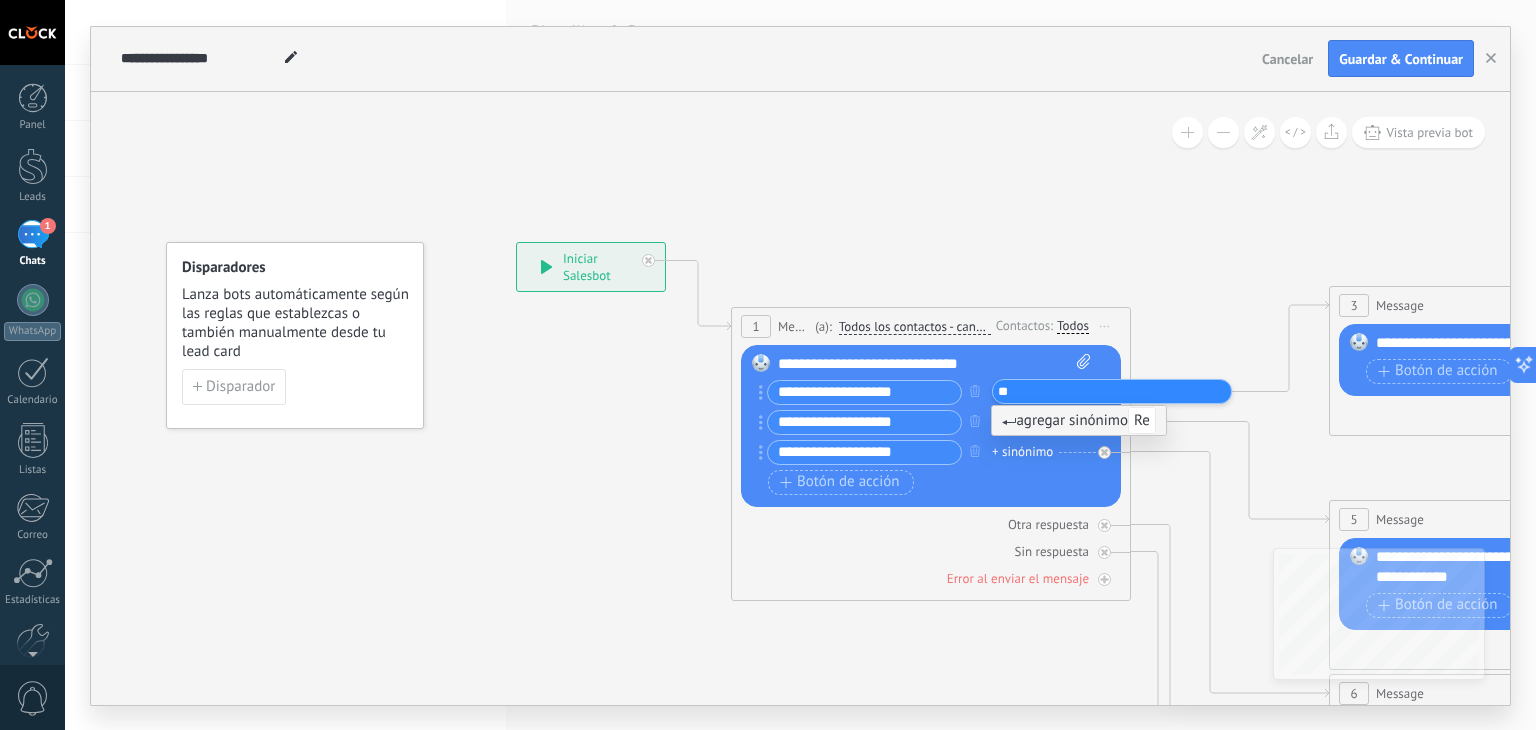 type on "*" 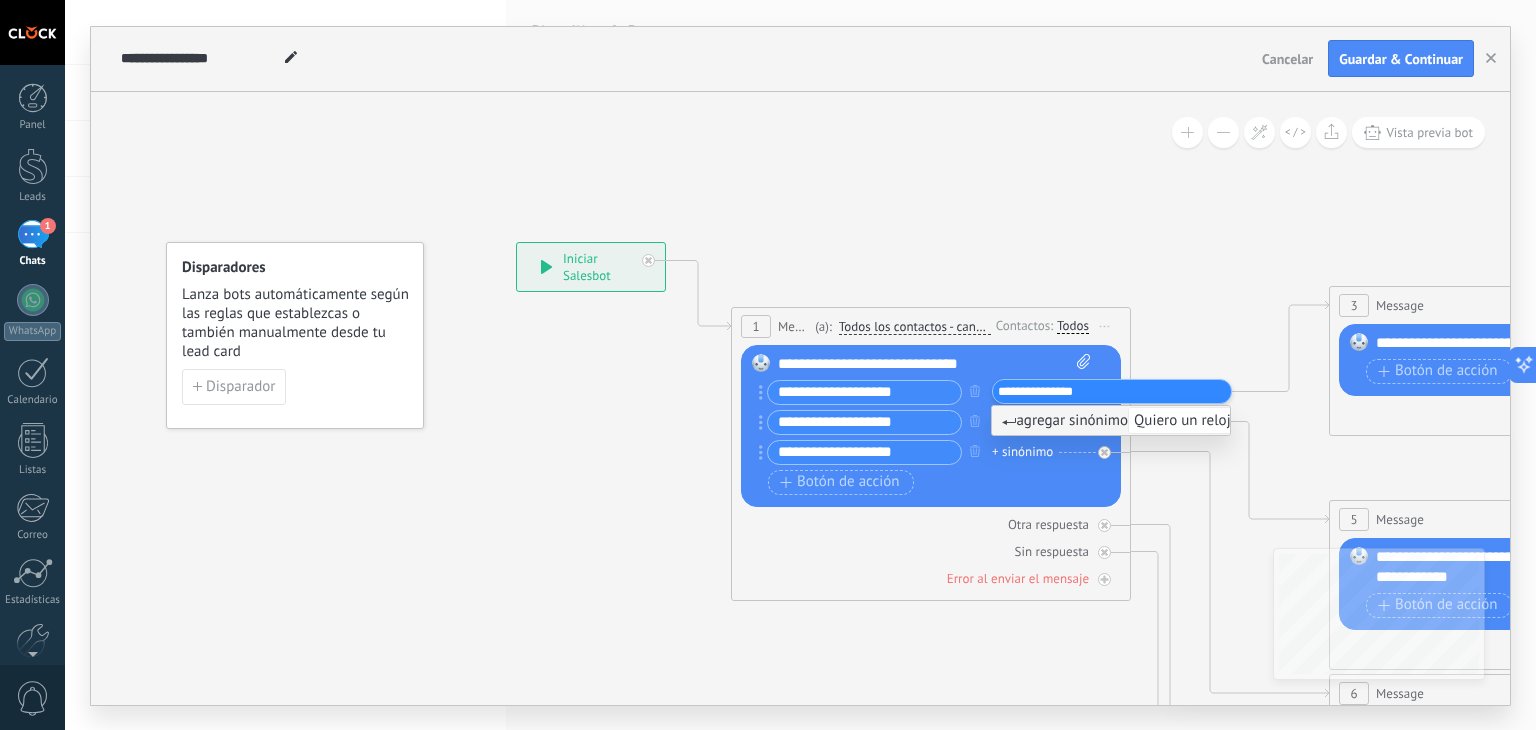 type on "**********" 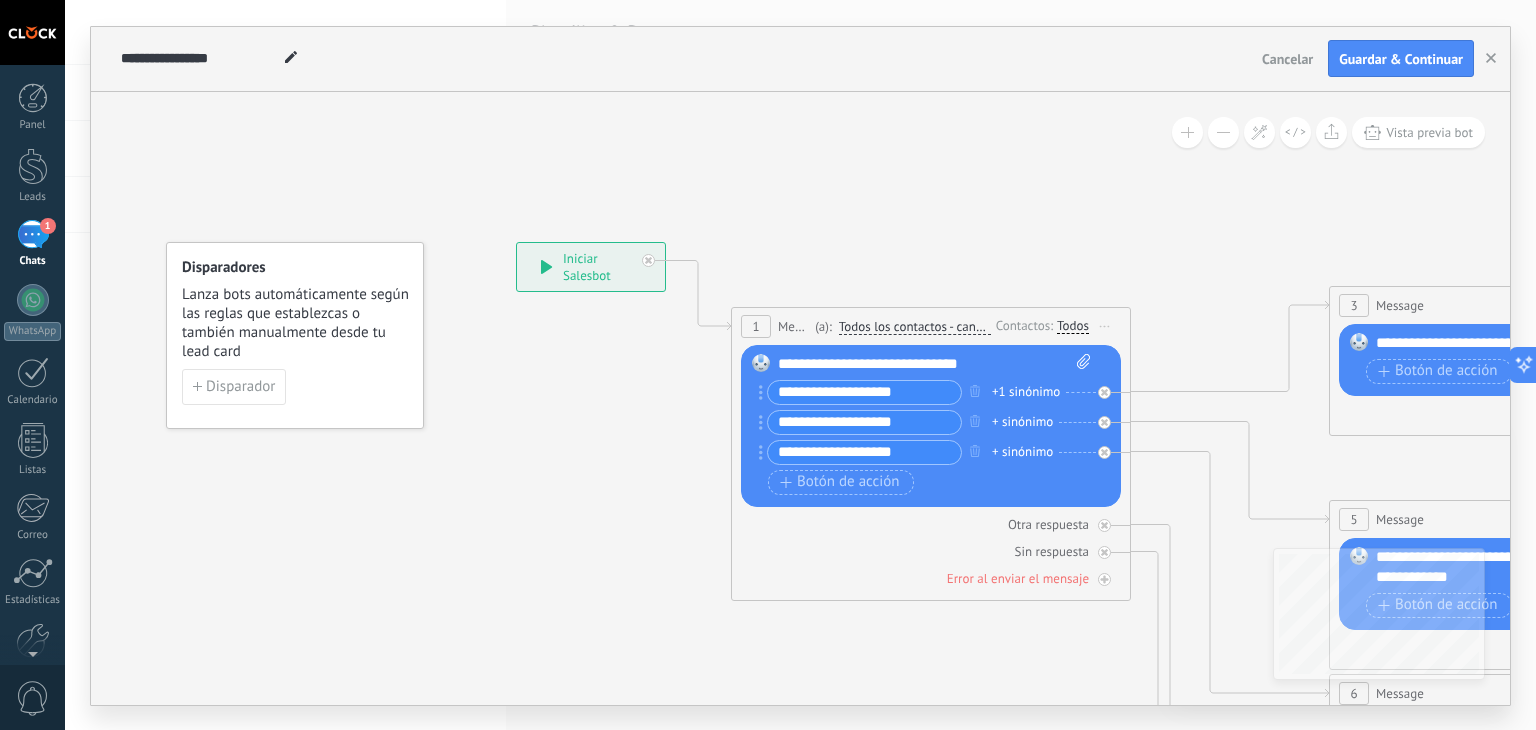 click on "+1 sinónimo" at bounding box center [1026, 392] 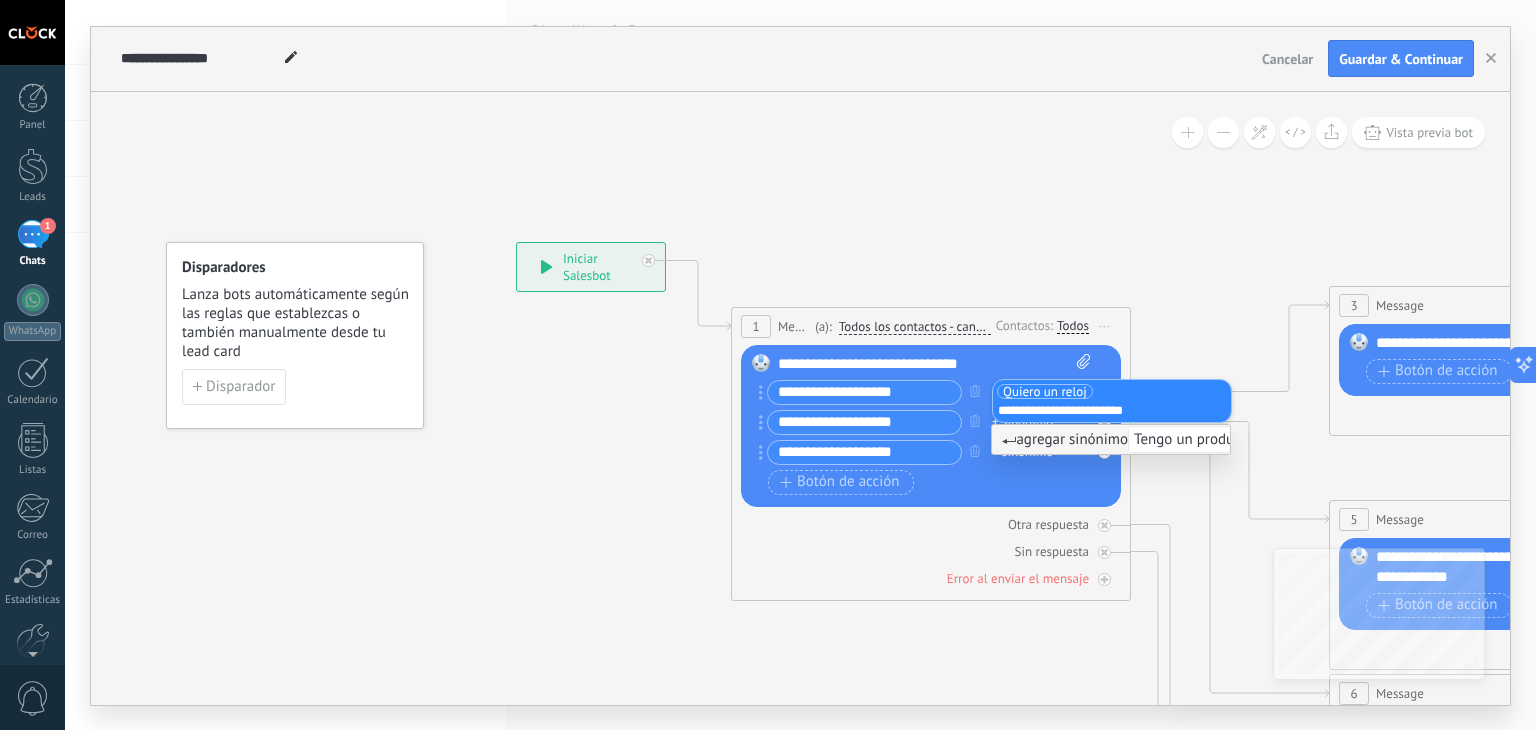 type on "**********" 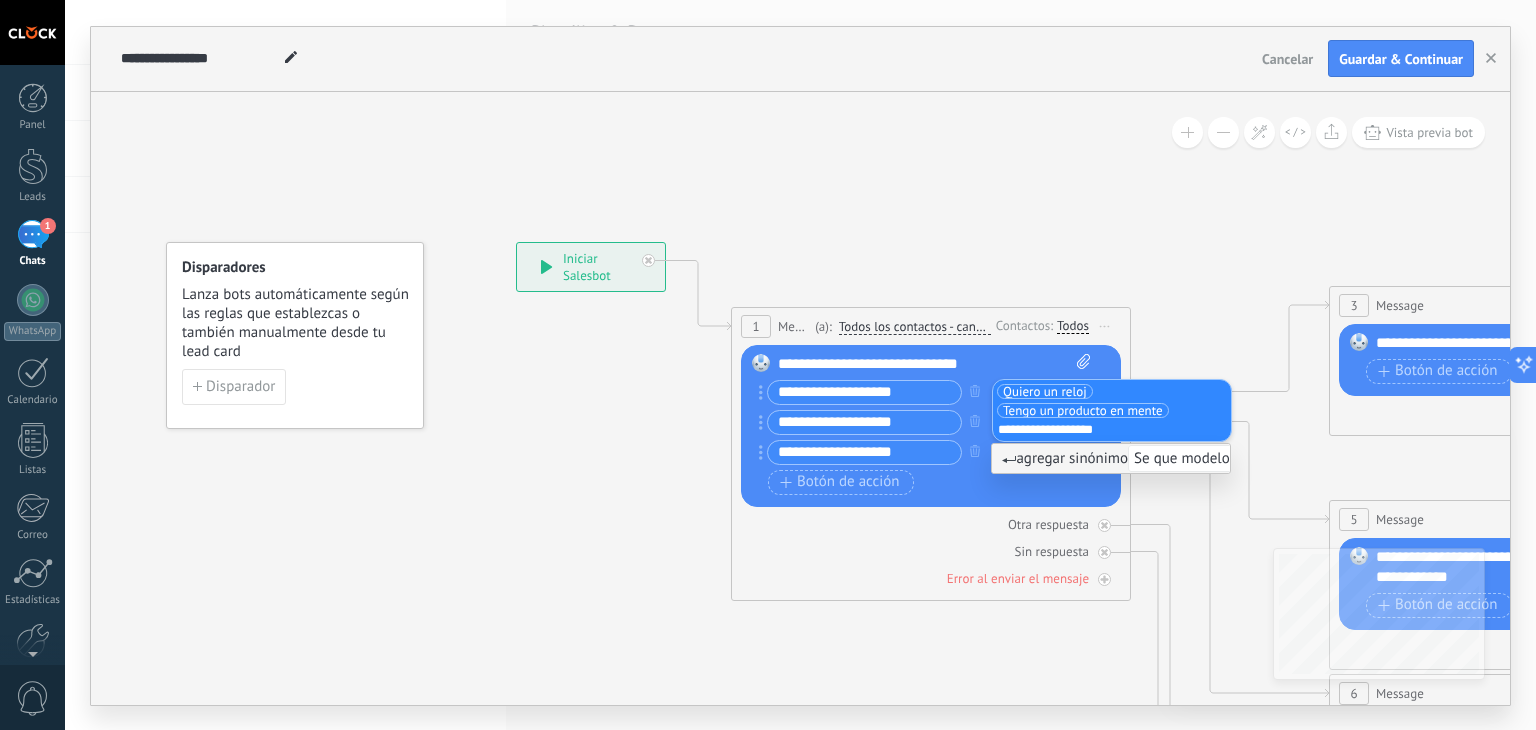 type on "**********" 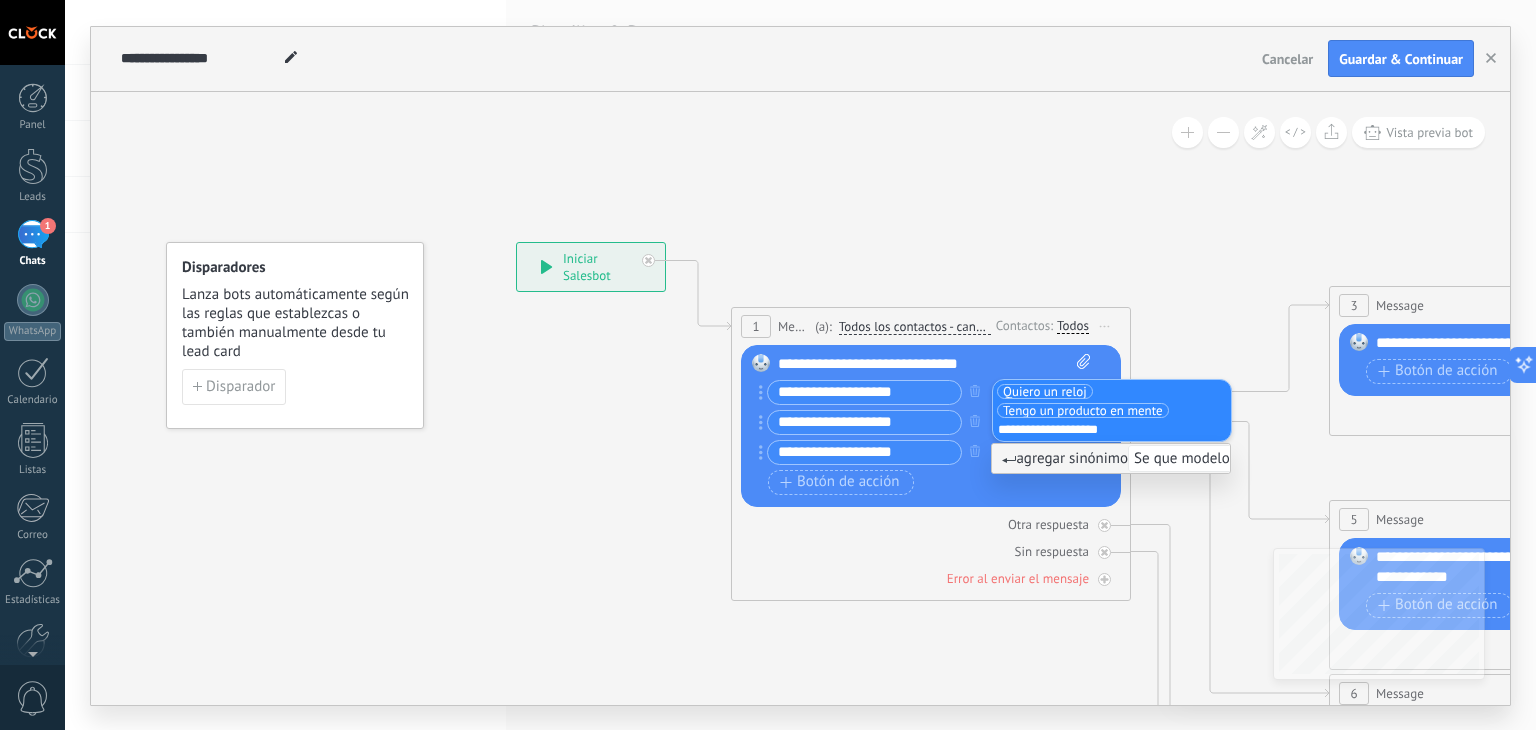 type 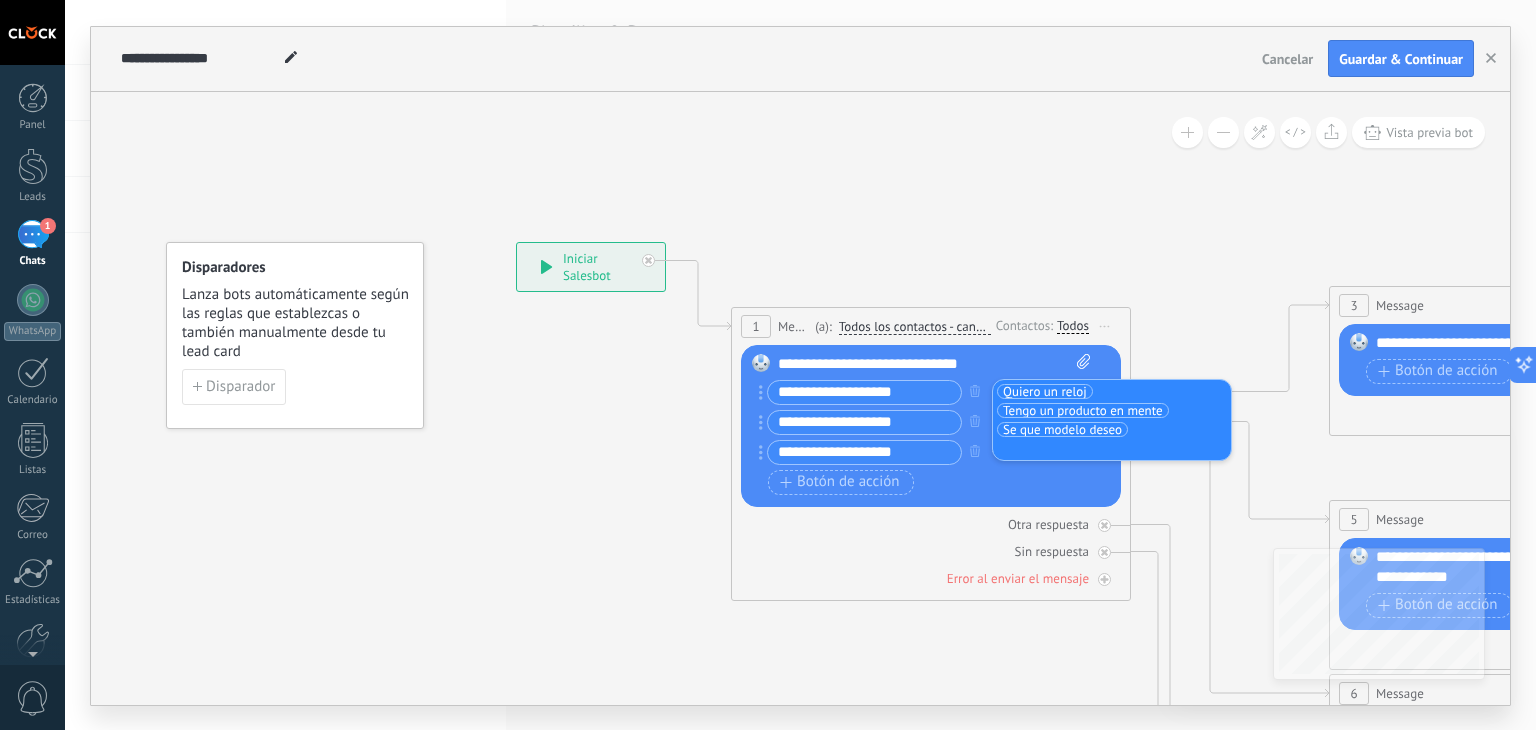 click on "Botón de acción
Enlace de web" at bounding box center [929, 482] 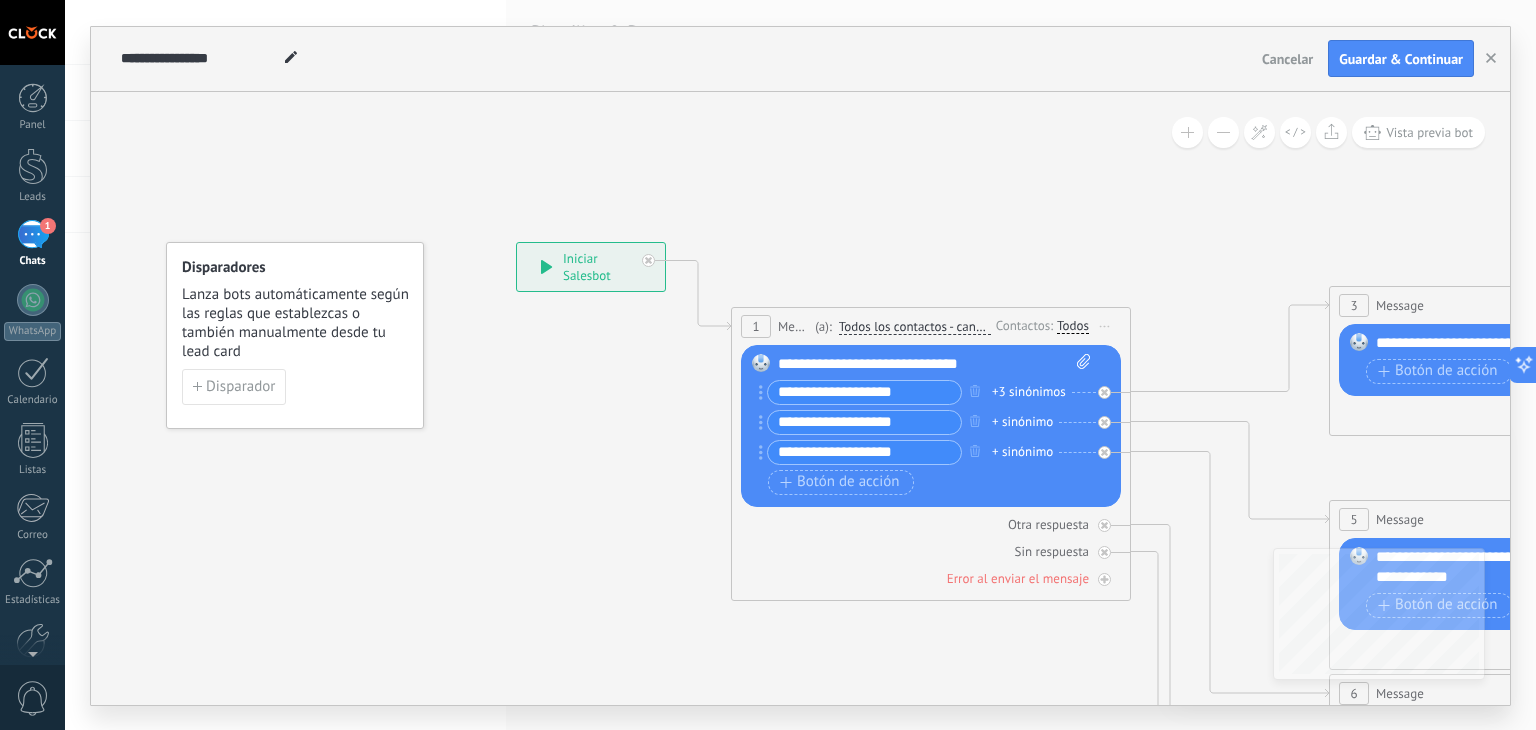 click on "+ sinónimo" at bounding box center [1022, 422] 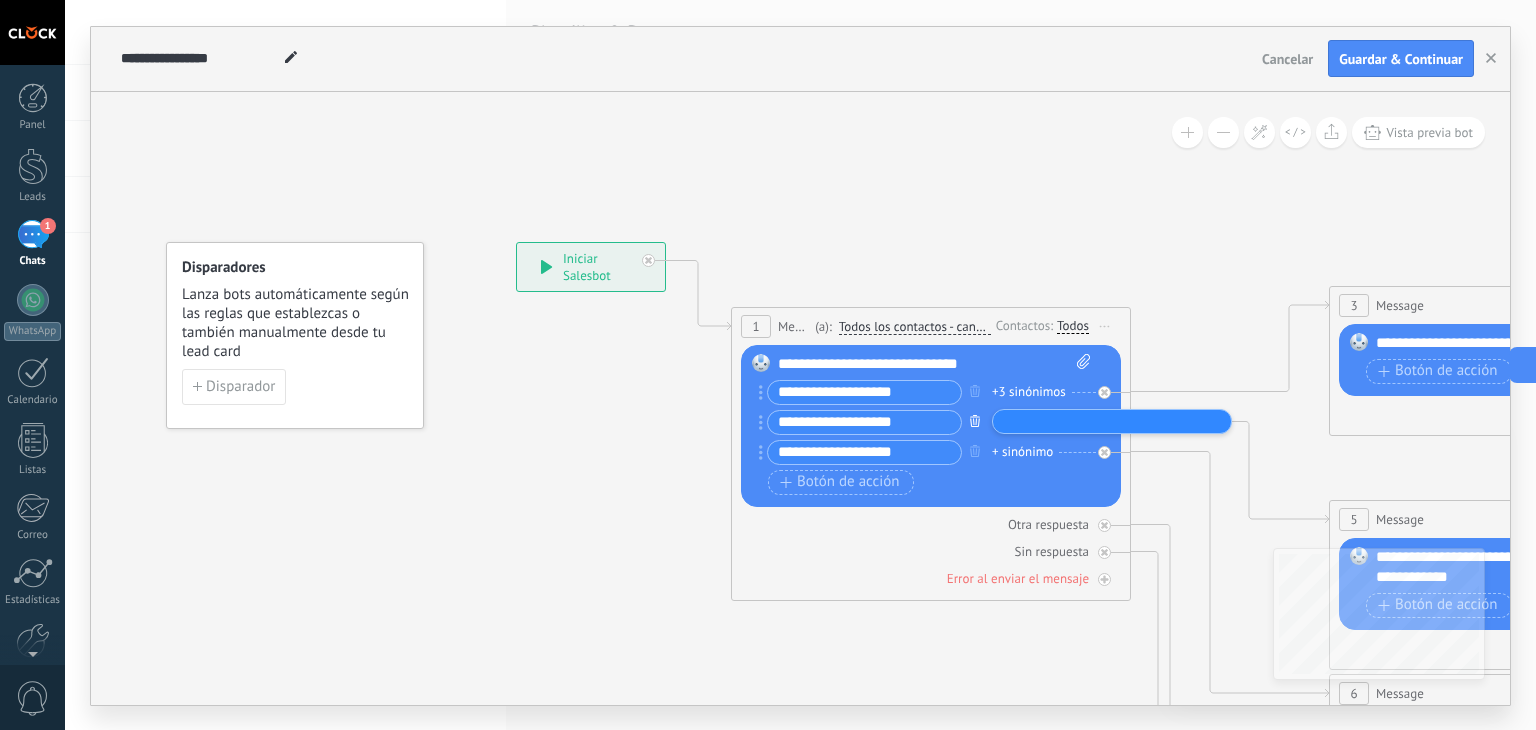 click 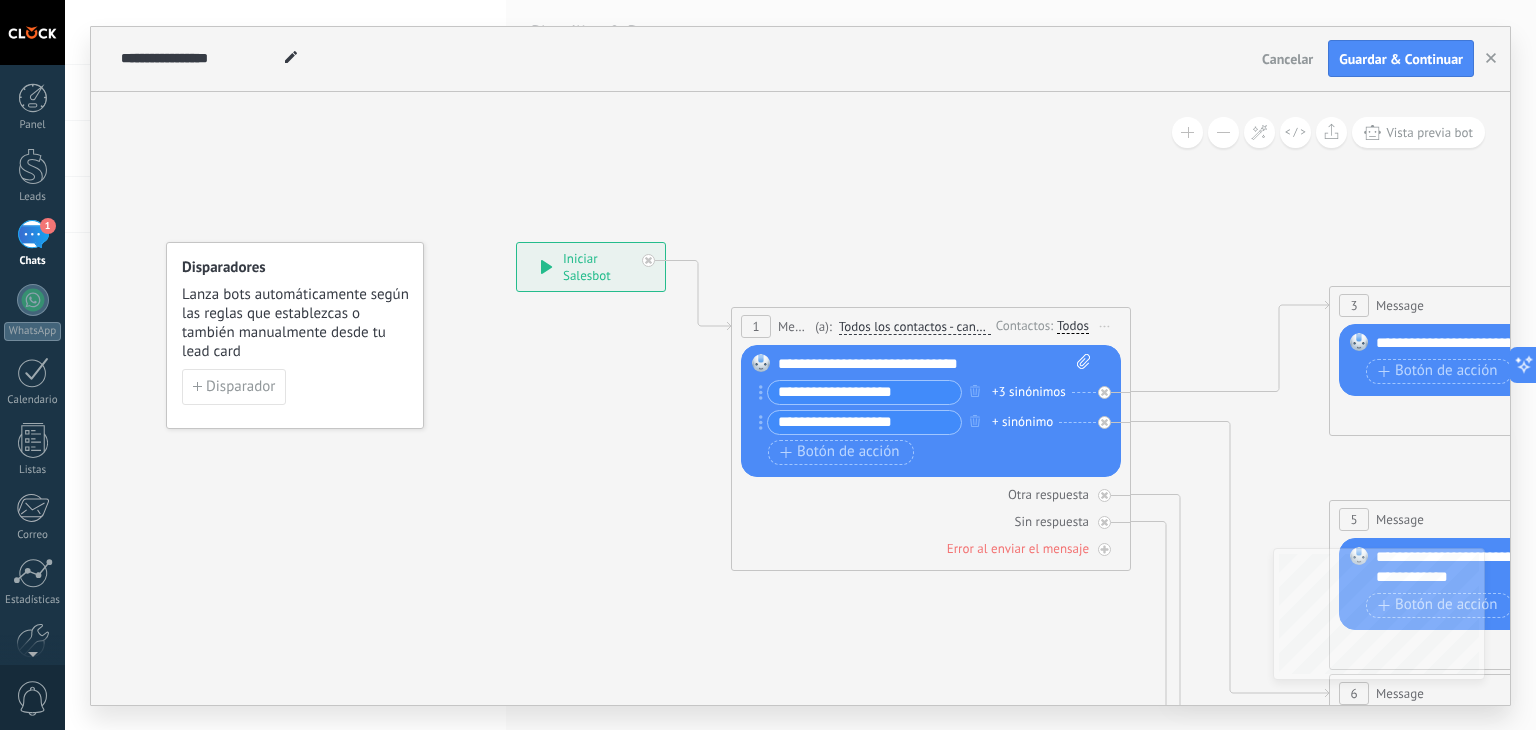 click on "+ sinónimo" at bounding box center [1022, 422] 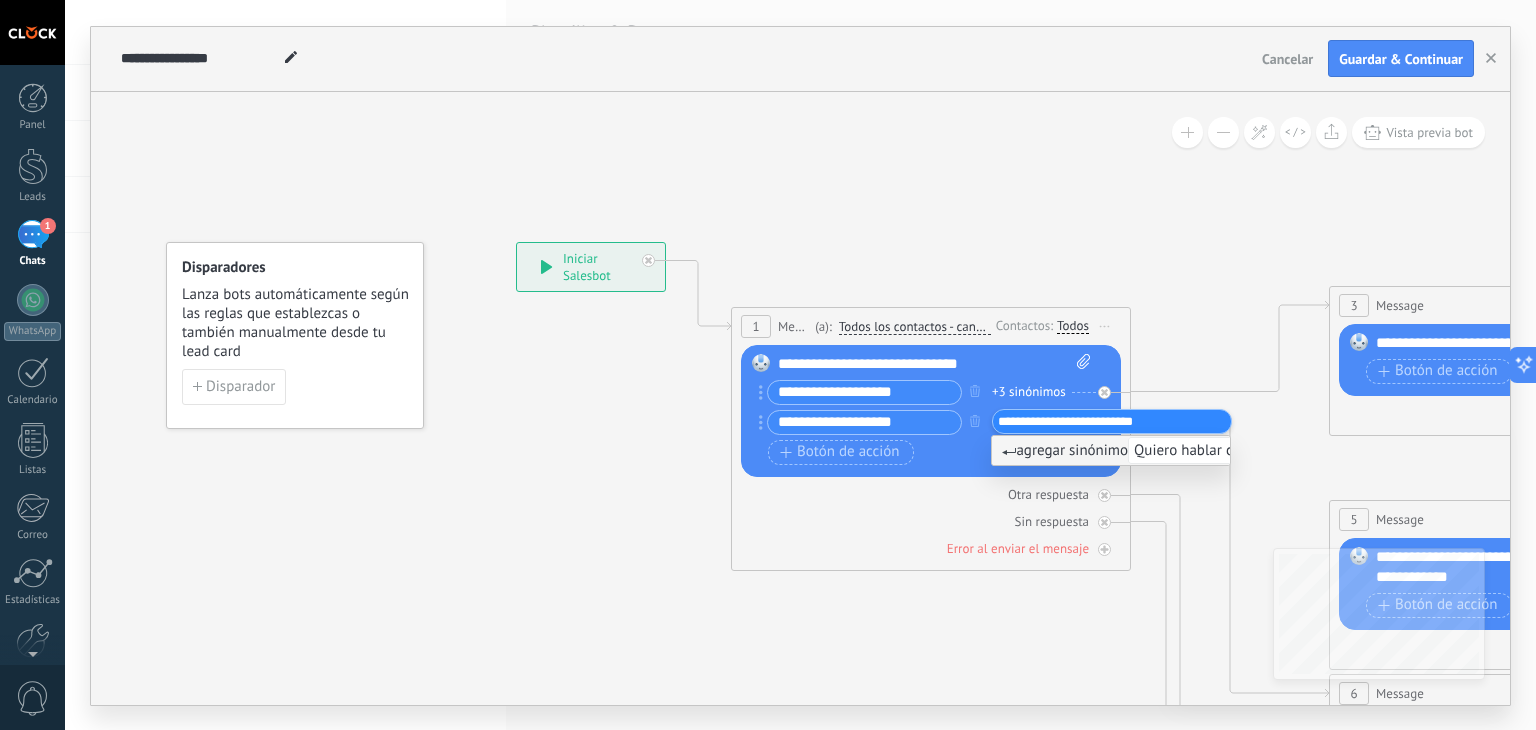 type on "**********" 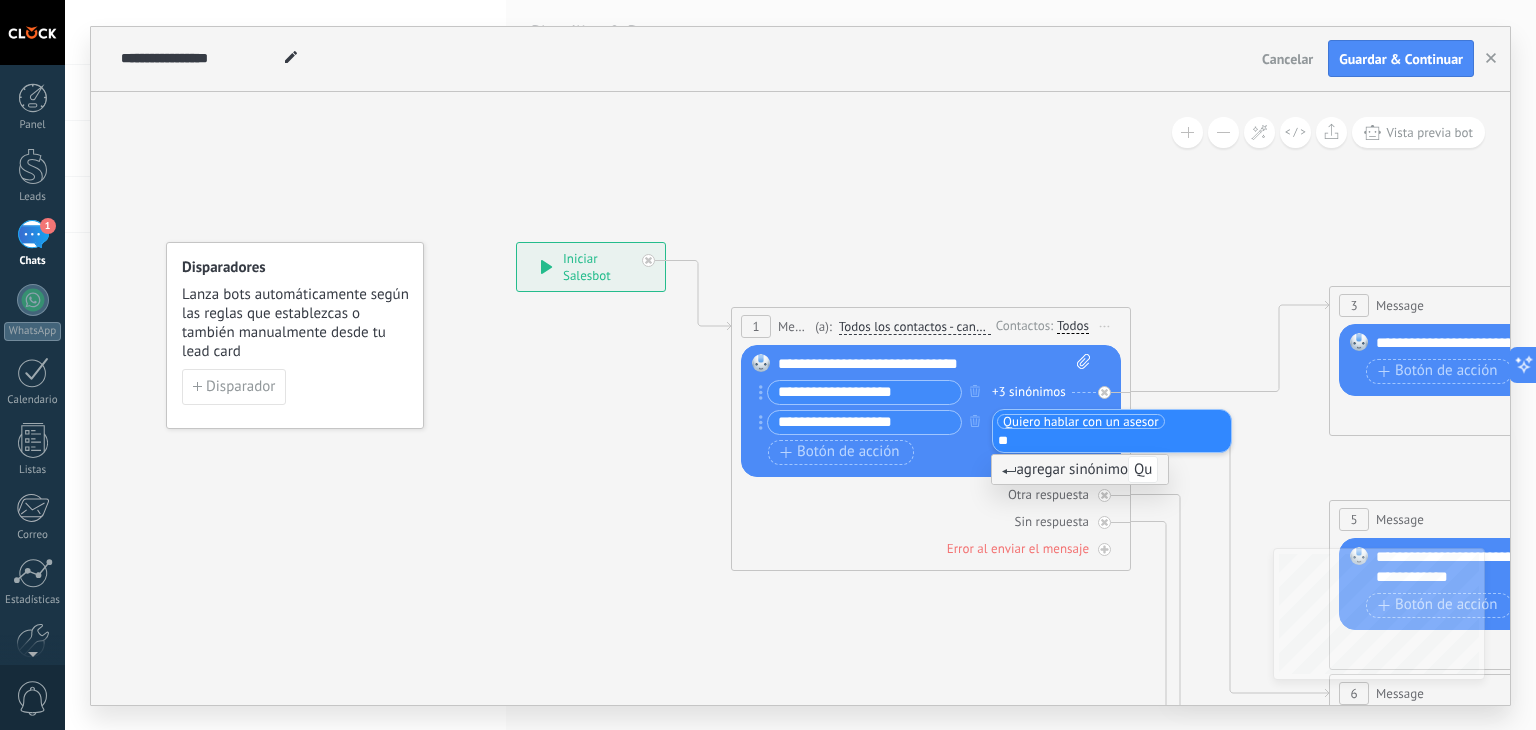 type on "*" 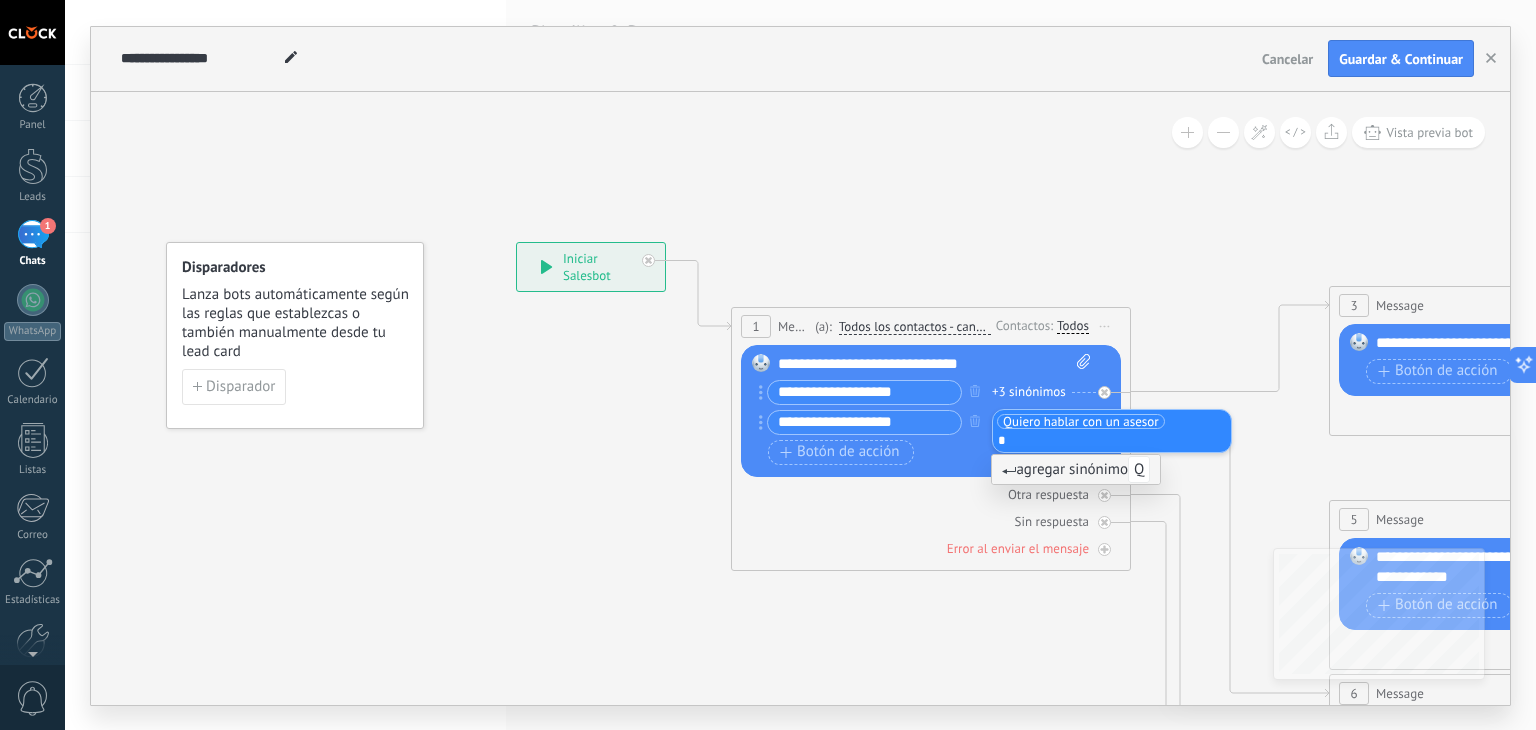 type 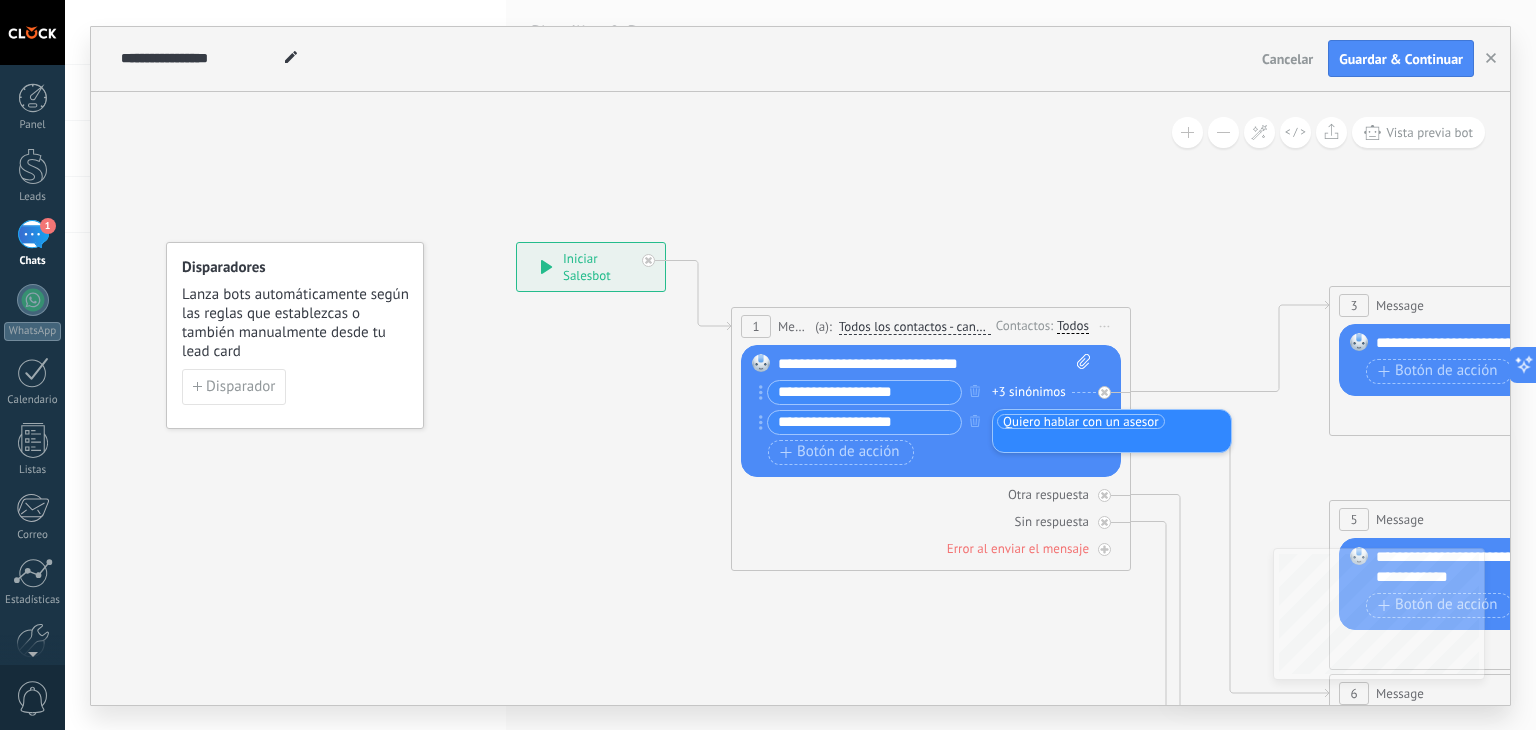 click on "Botón de acción
Enlace de web" at bounding box center [929, 452] 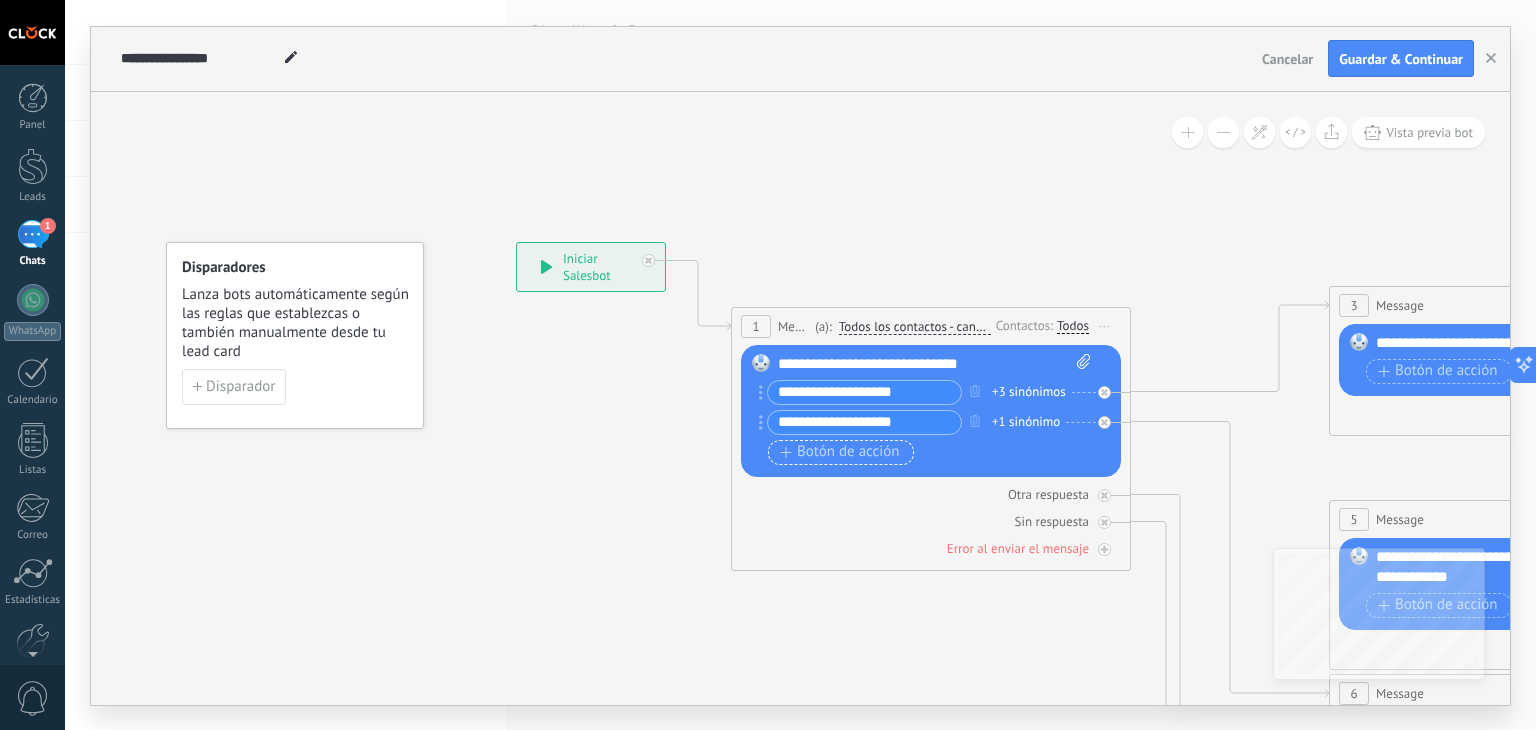 click on "Botón de acción" at bounding box center (840, 452) 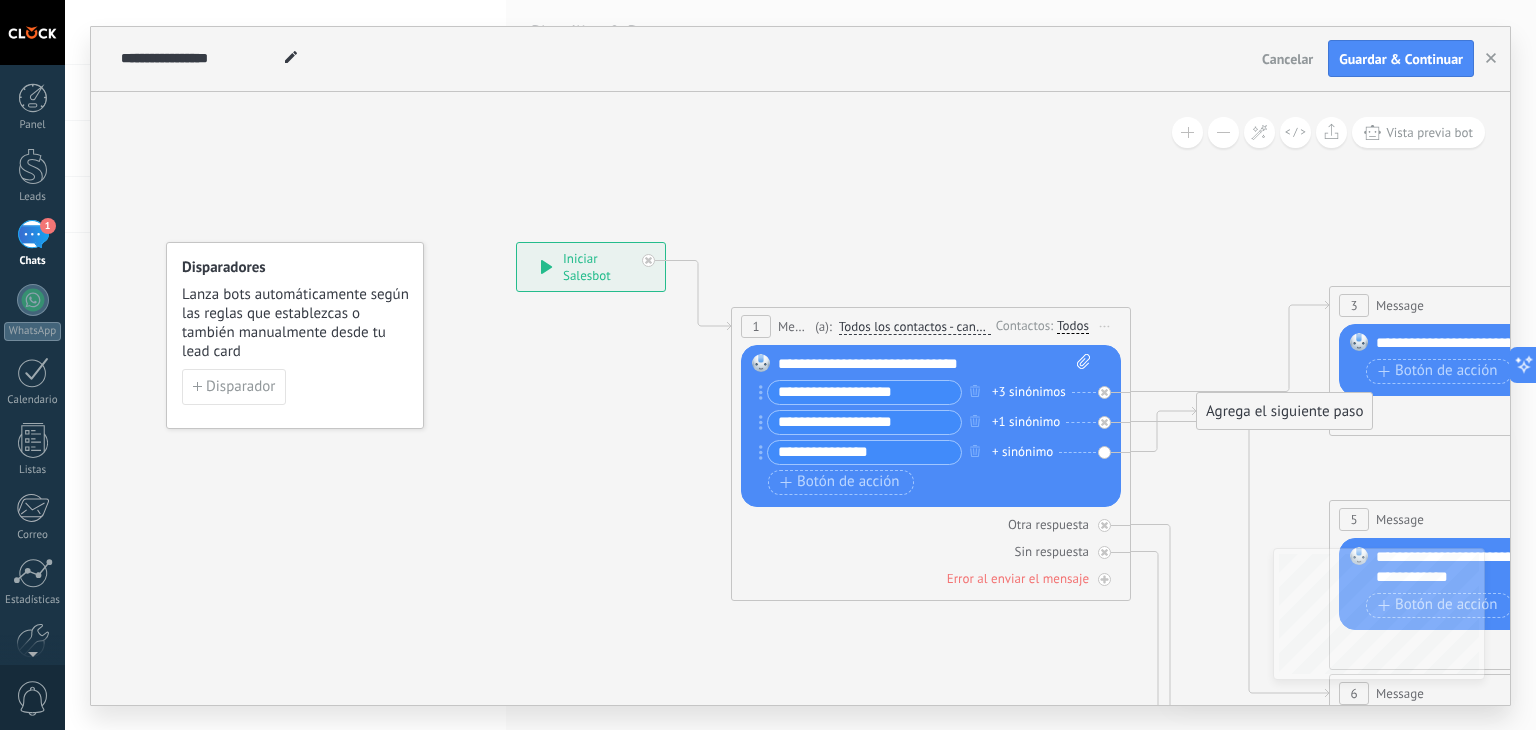 type on "**********" 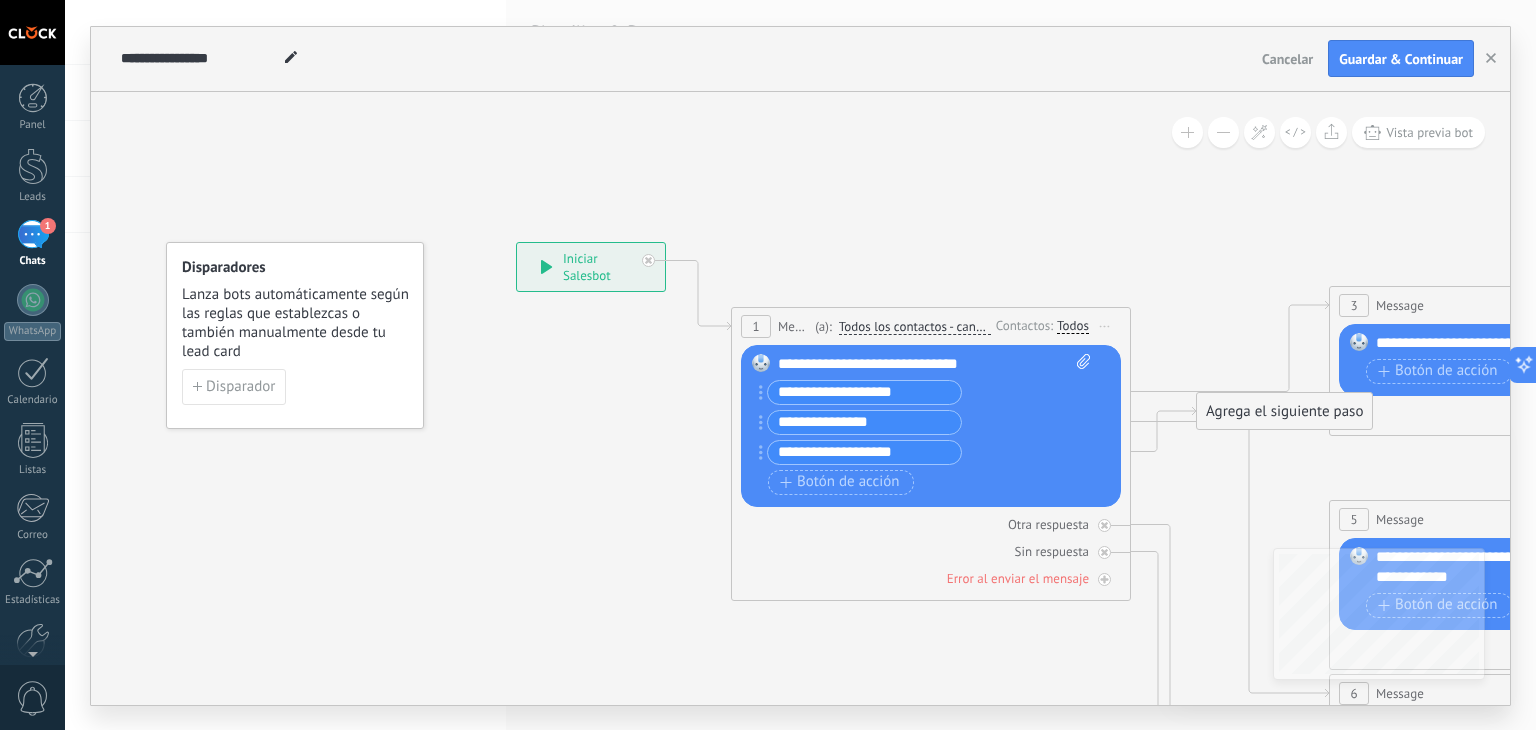 drag, startPoint x: 760, startPoint y: 449, endPoint x: 760, endPoint y: 419, distance: 30 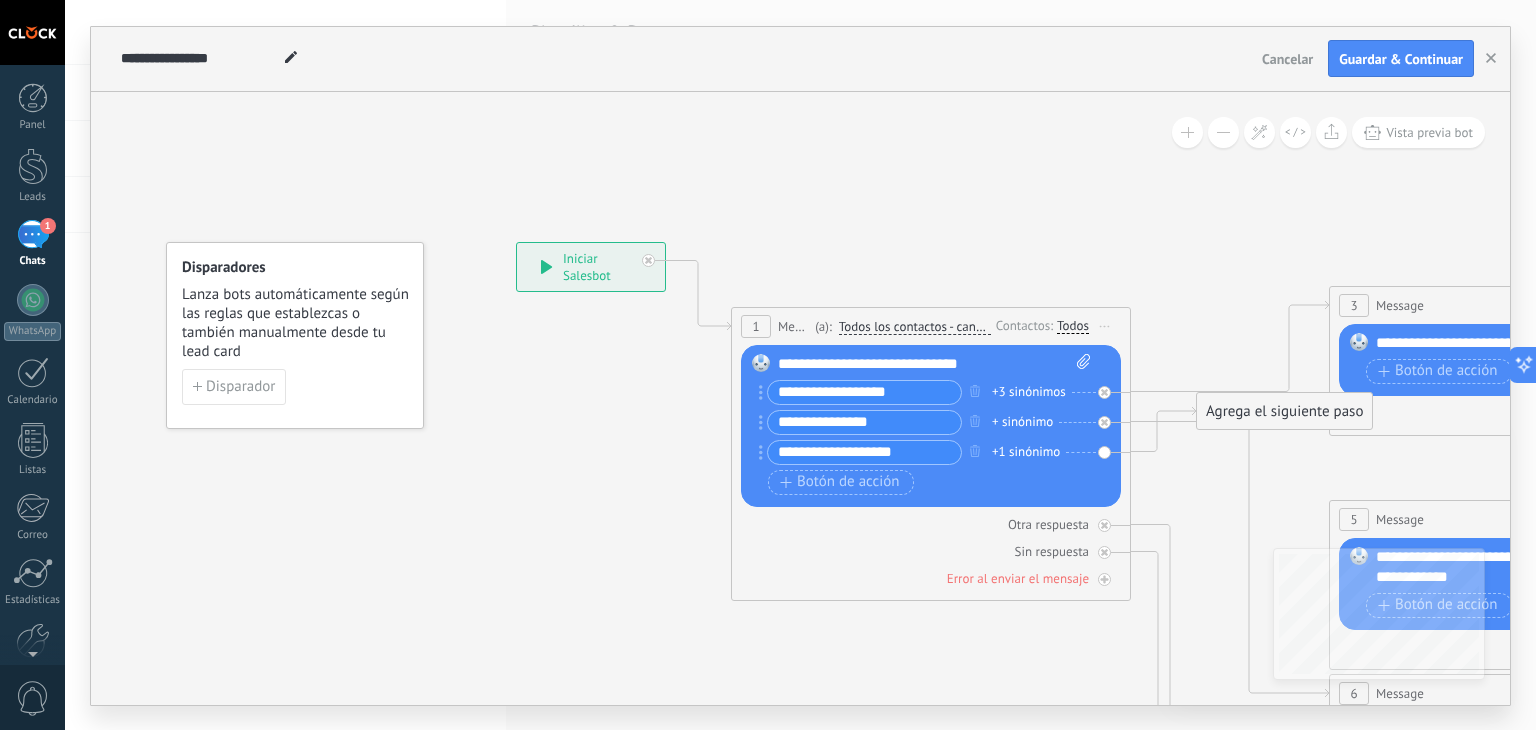 click on "**********" at bounding box center (864, 422) 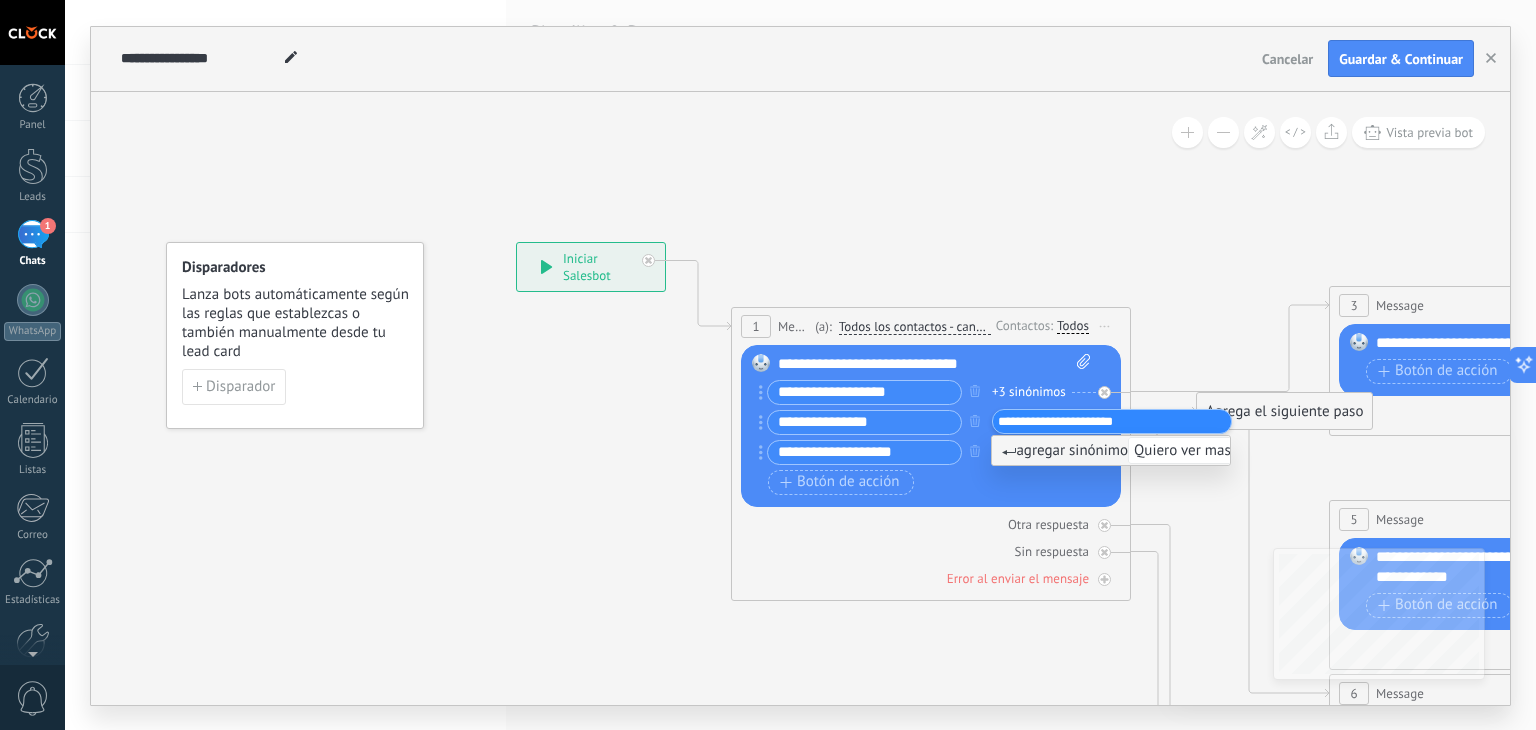 type on "**********" 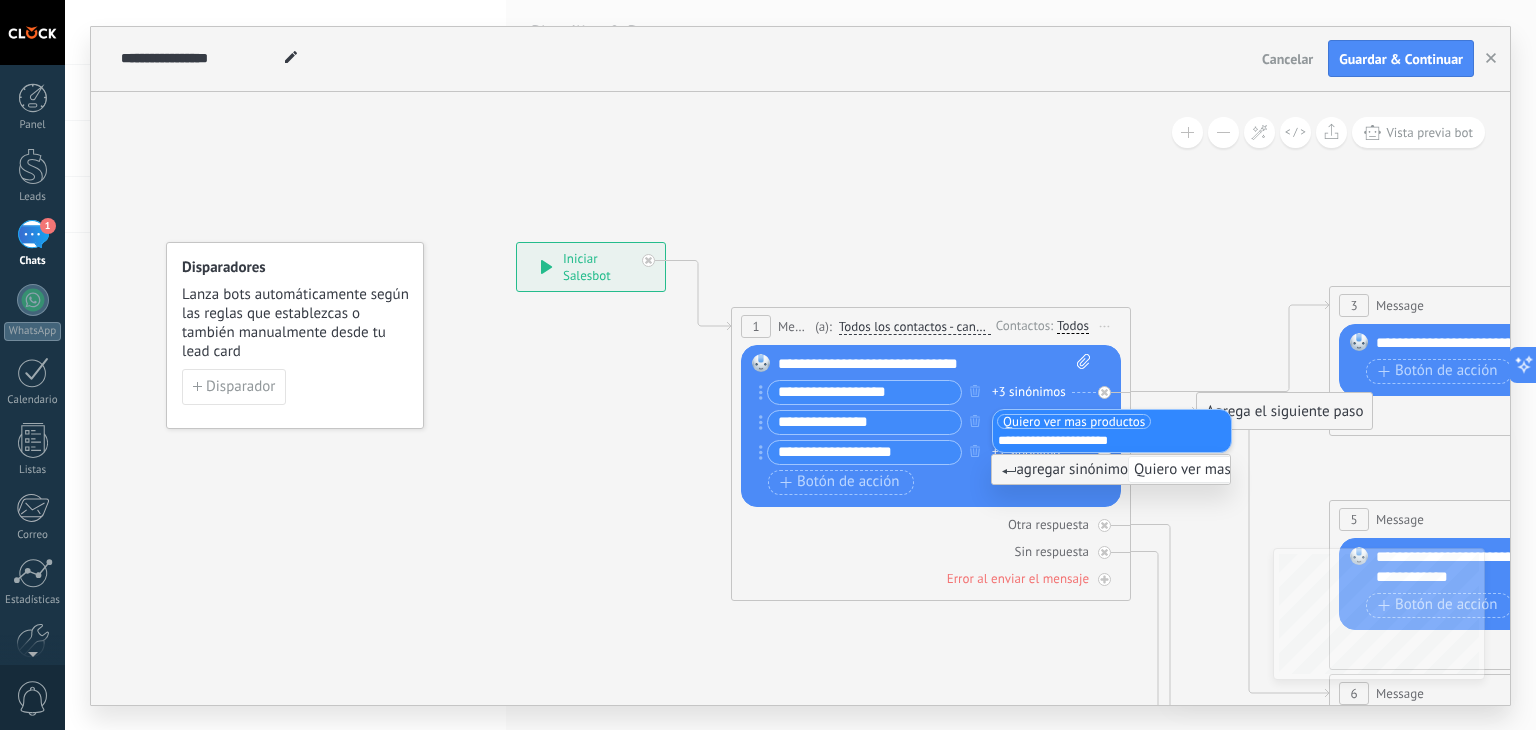 type on "**********" 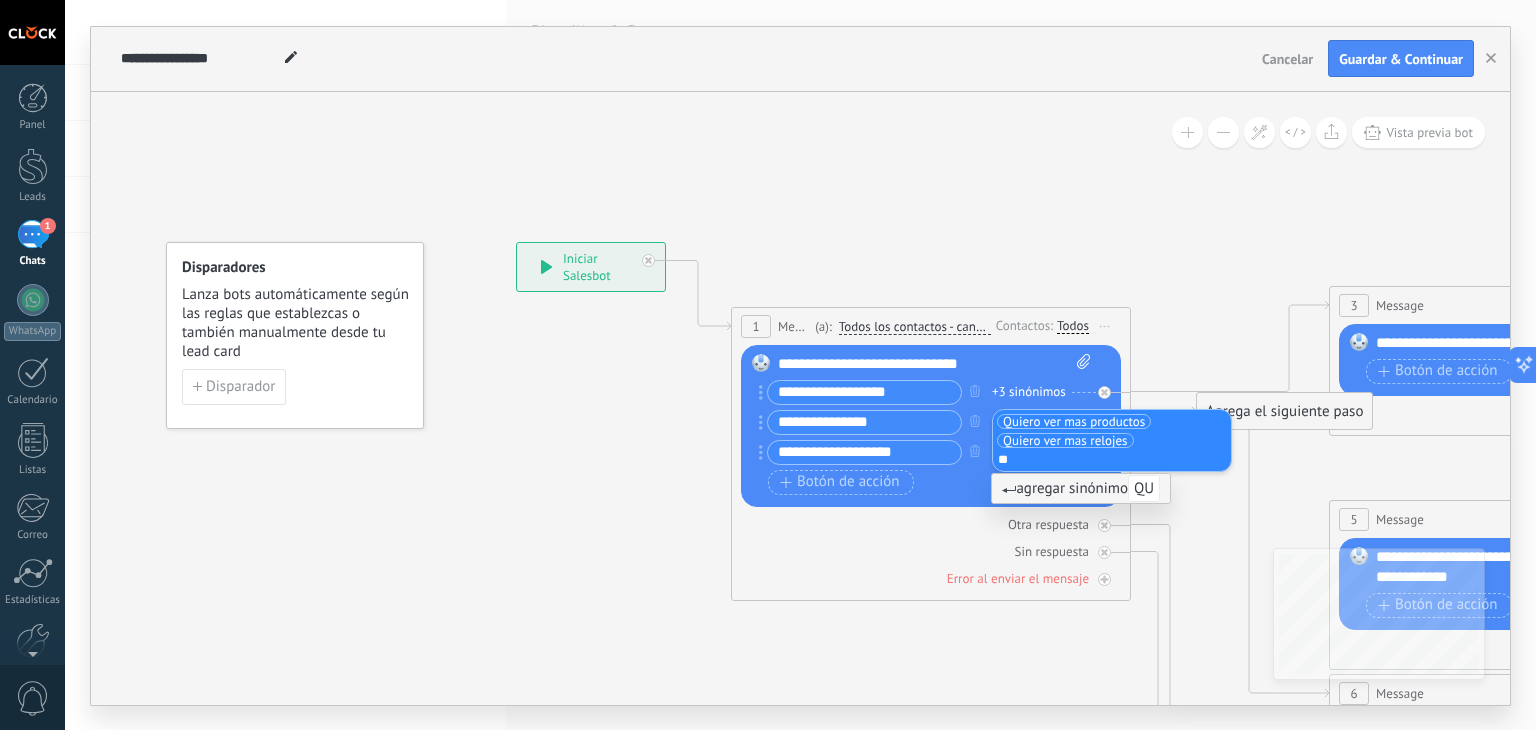 type on "*" 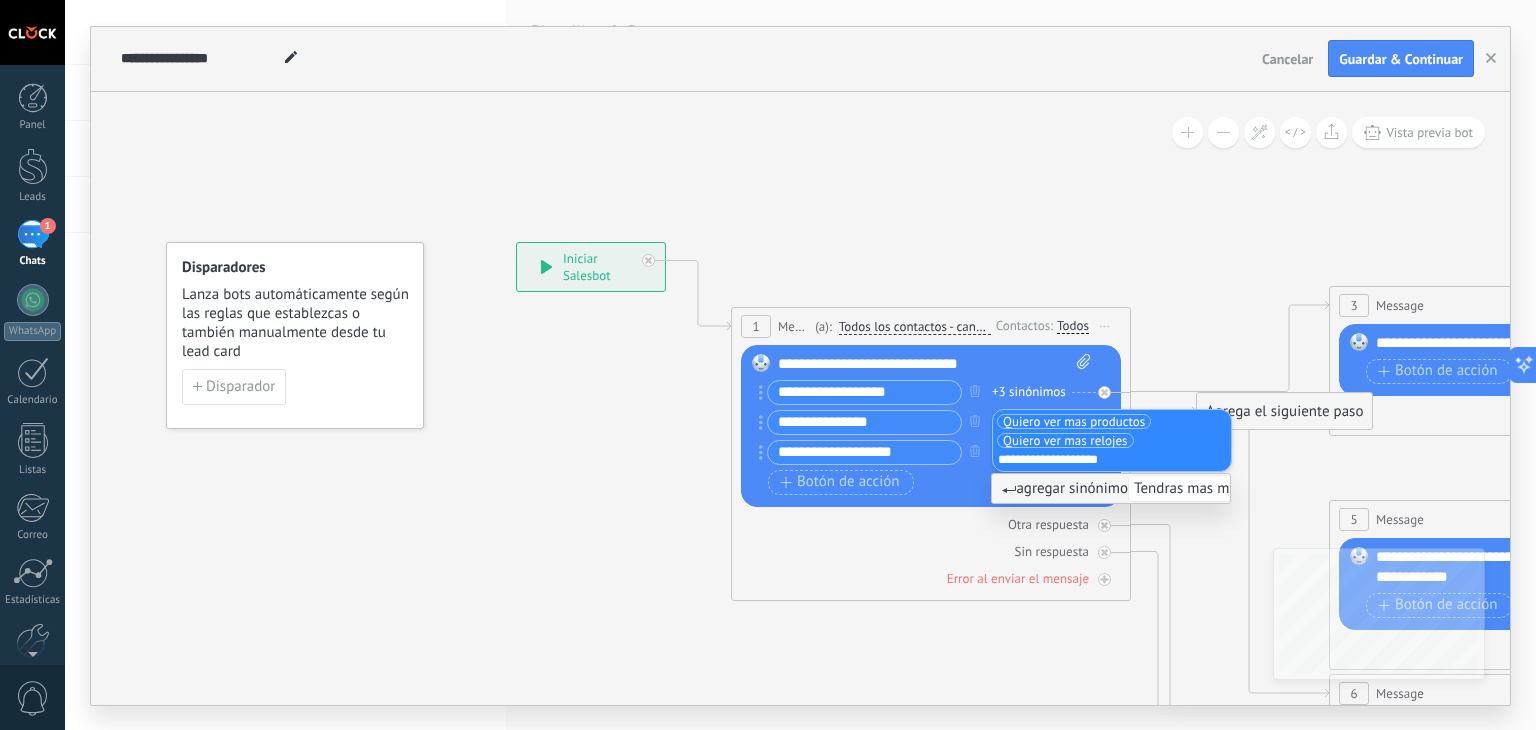 click on "**********" at bounding box center (1063, 459) 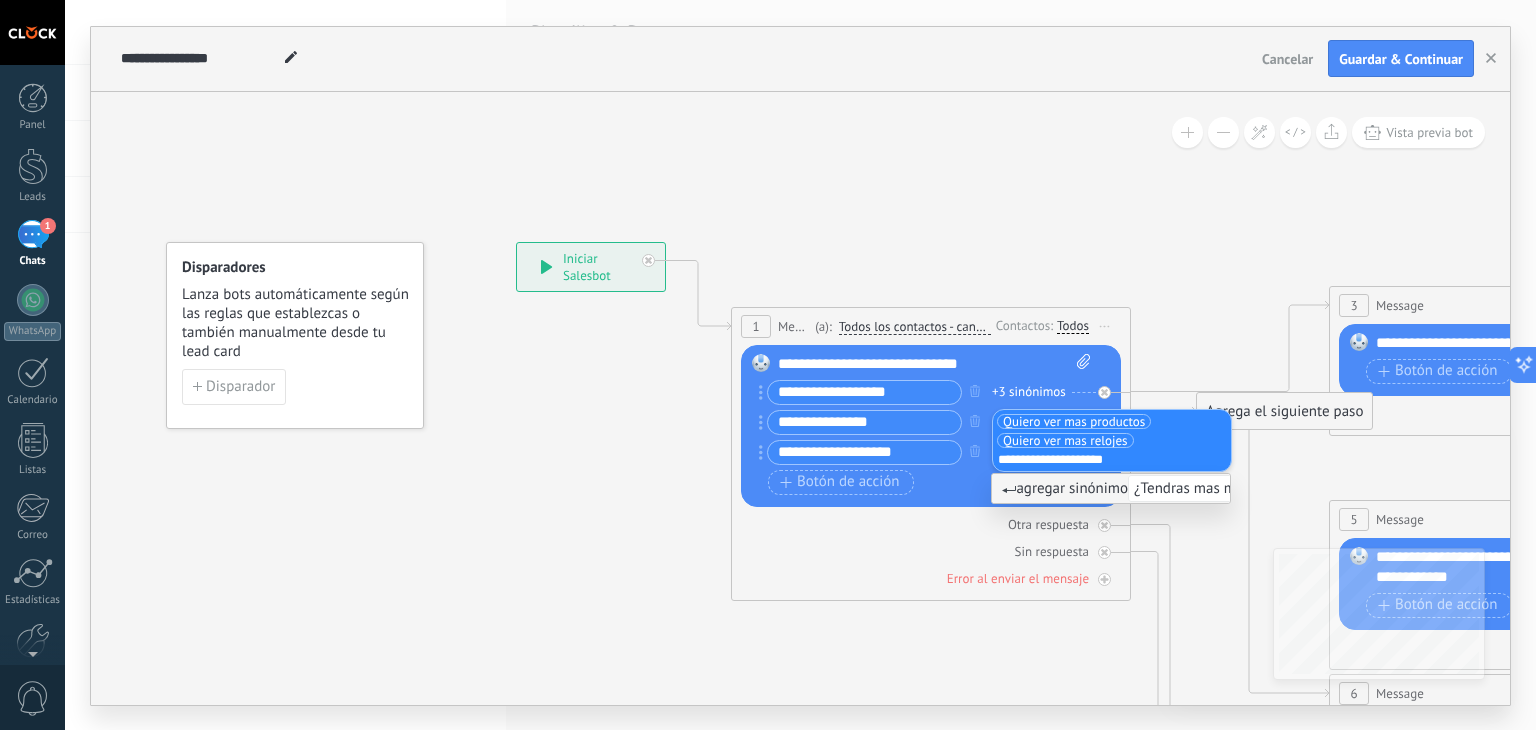 type on "**********" 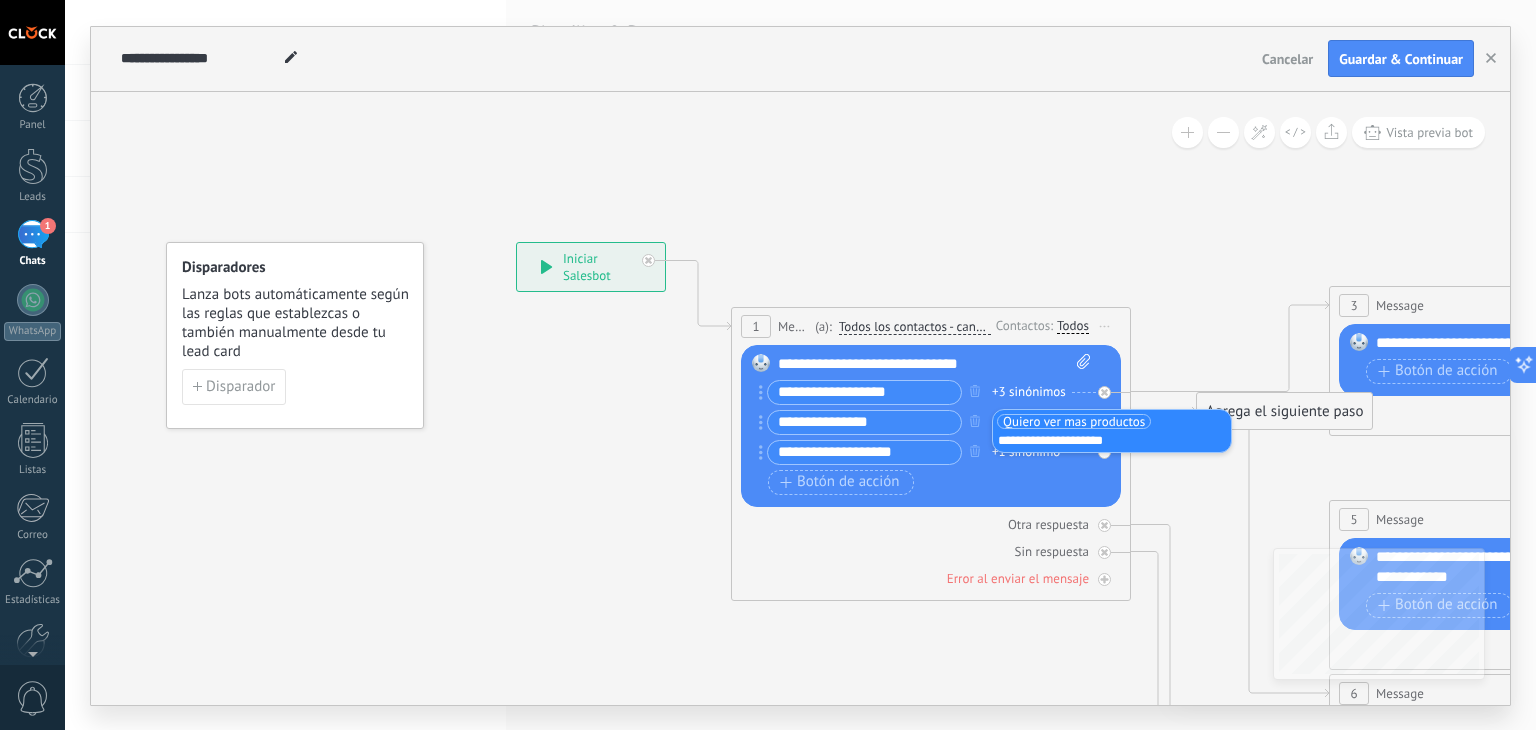 click on "**********" at bounding box center [1066, 440] 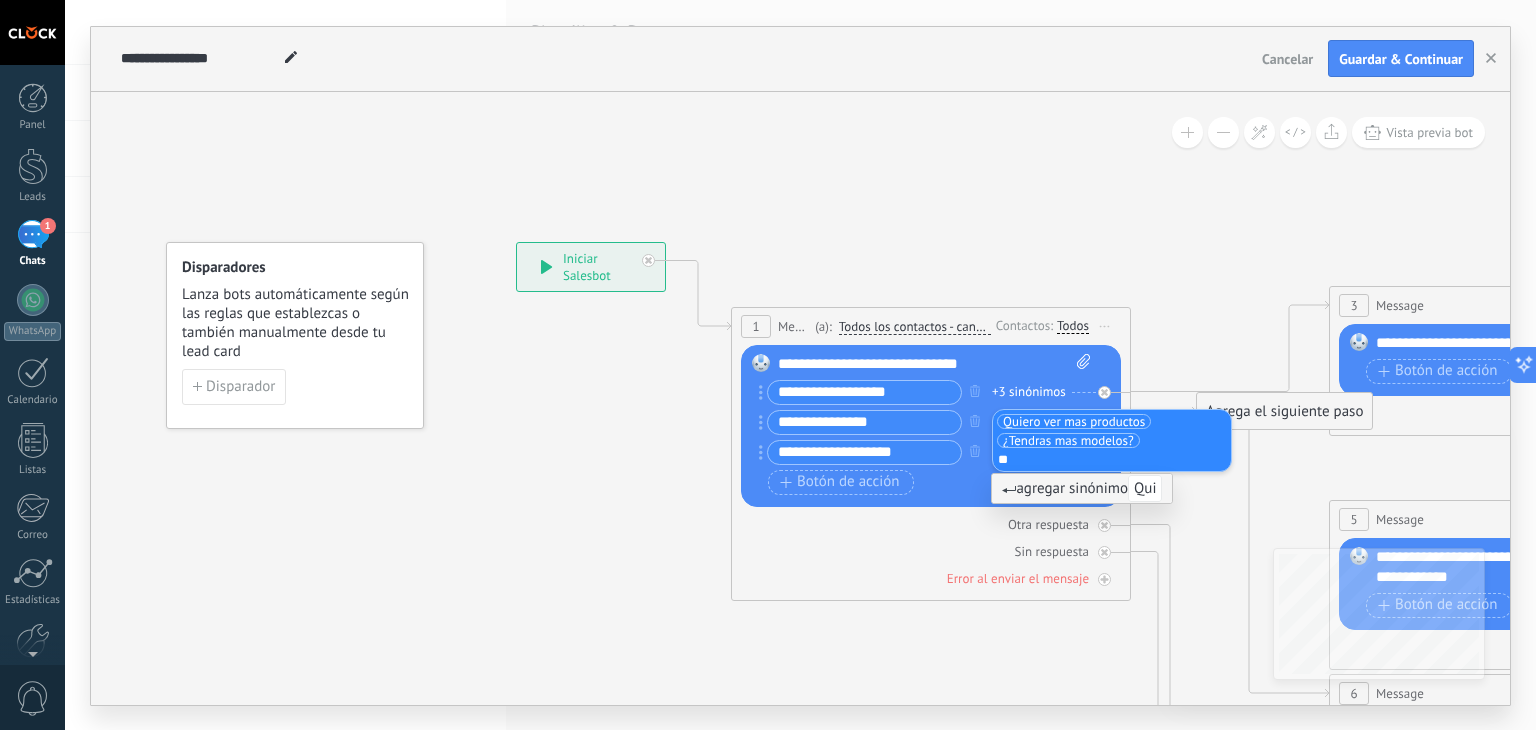 type on "*" 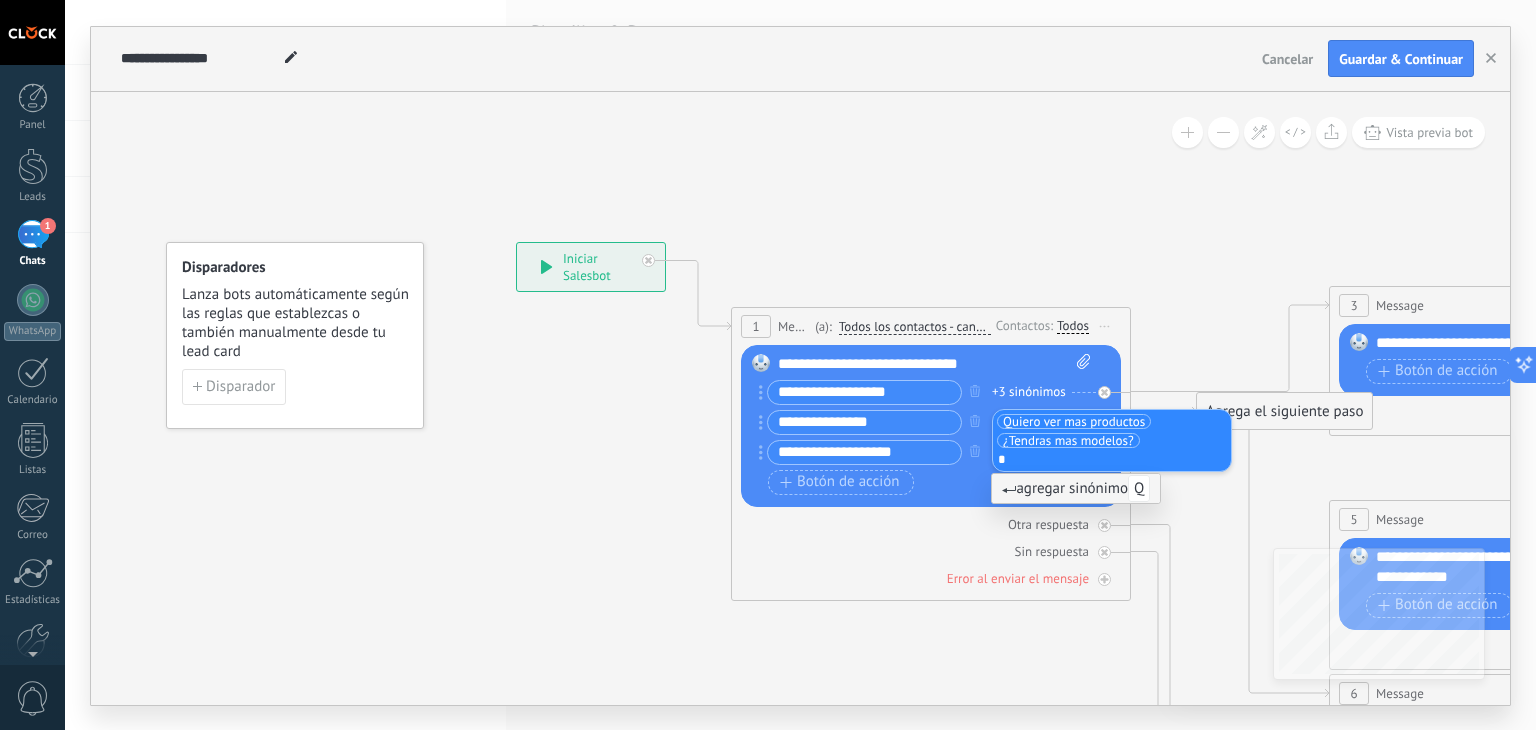 type 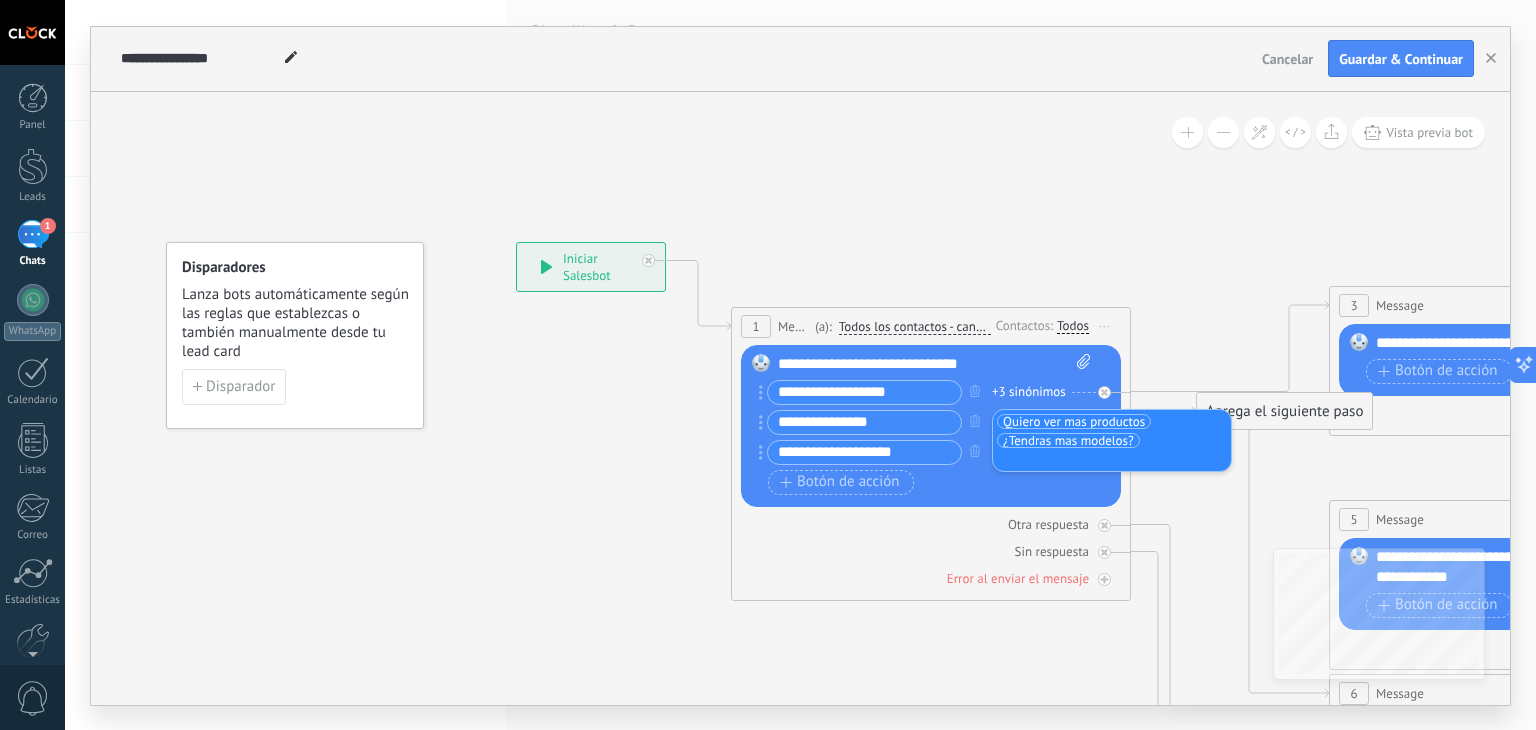click on "Reemplazar
Quitar
Convertir a mensaje de voz
Arrastre la imagen aquí para adjuntarla.
Añadir imagen
Subir
Arrastrar y soltar
Archivo no encontrado
Escribe tu mensaje..." at bounding box center (931, 426) 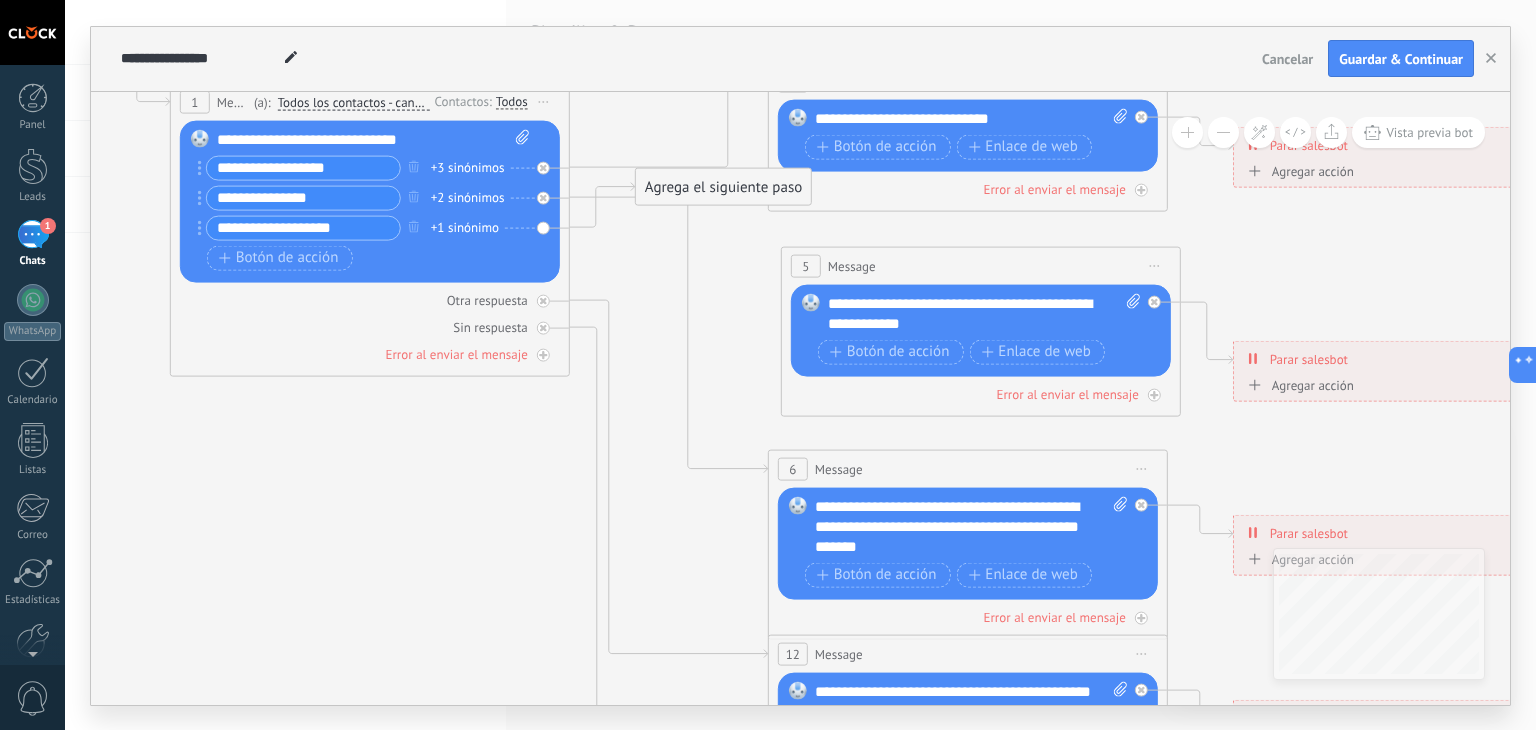 drag, startPoint x: 913, startPoint y: 300, endPoint x: 924, endPoint y: 272, distance: 30.083218 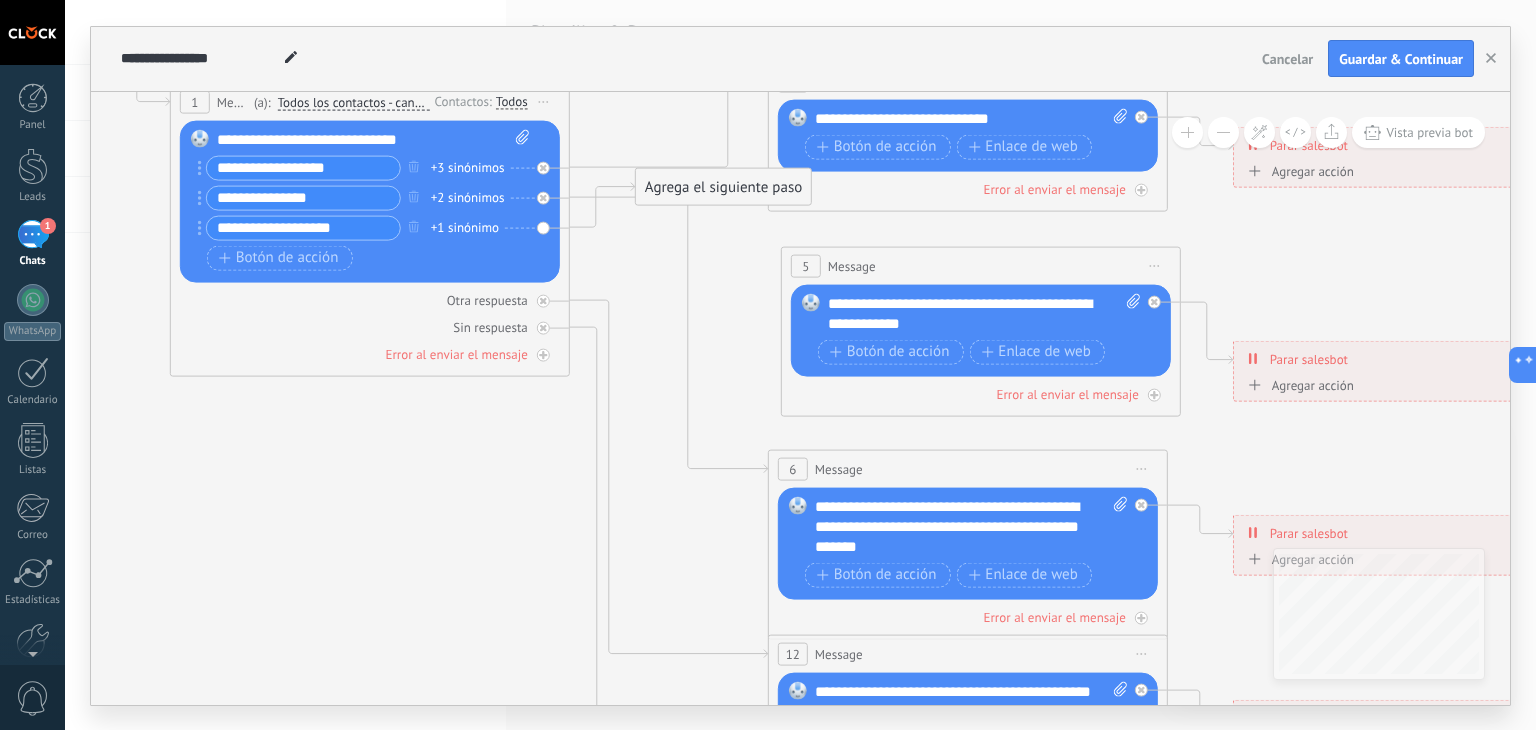 click on "5
Message
*******
(a):
Todos los contactos - canales seleccionados
Todos los contactos - canales seleccionados
Todos los contactos - canal primario
Contacto principal - canales seleccionados
Contacto principal - canal primario
Todos los contactos - canales seleccionados
Todos los contactos - canales seleccionados
Todos los contactos - canal primario
Contacto principal - canales seleccionados" at bounding box center [981, 265] 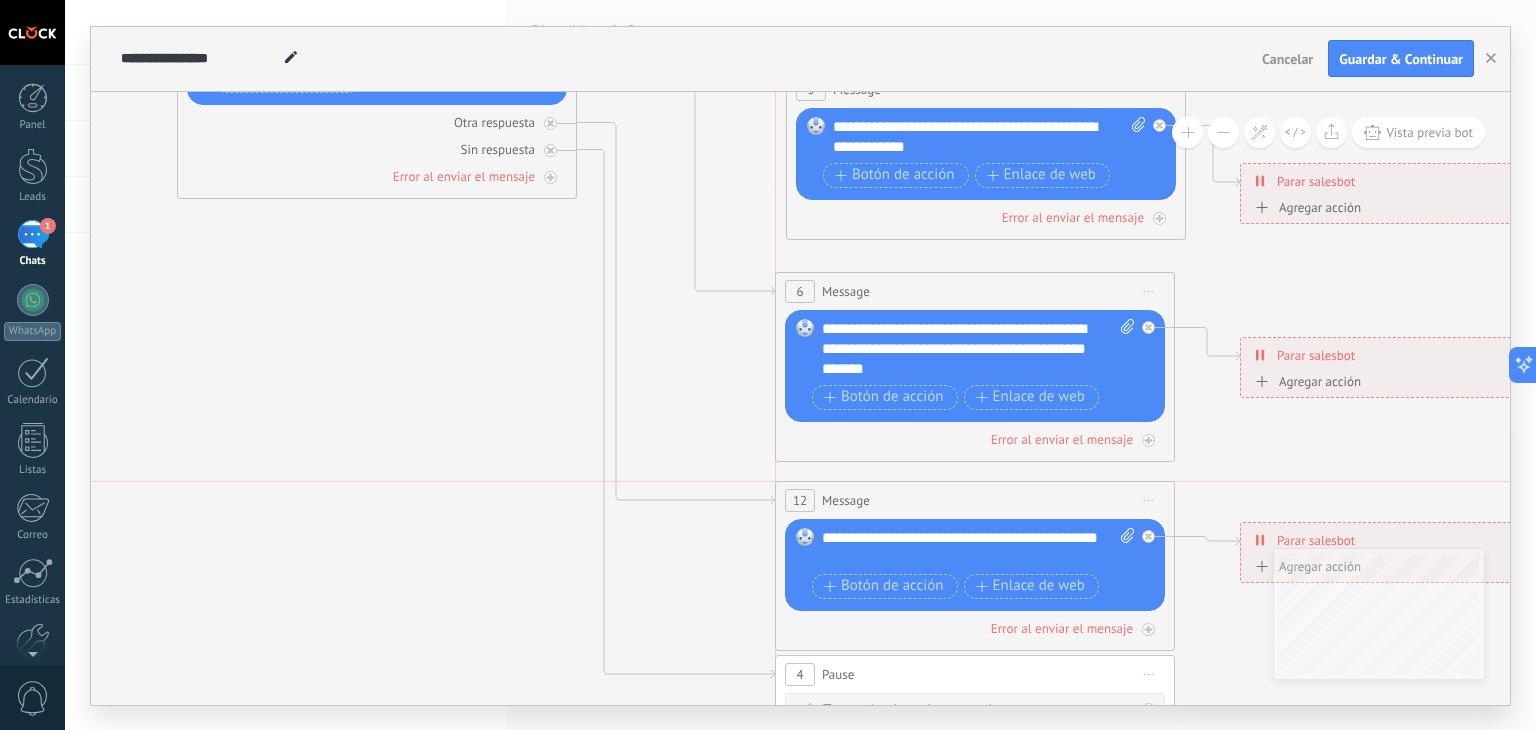 drag, startPoint x: 860, startPoint y: 466, endPoint x: 848, endPoint y: 485, distance: 22.472204 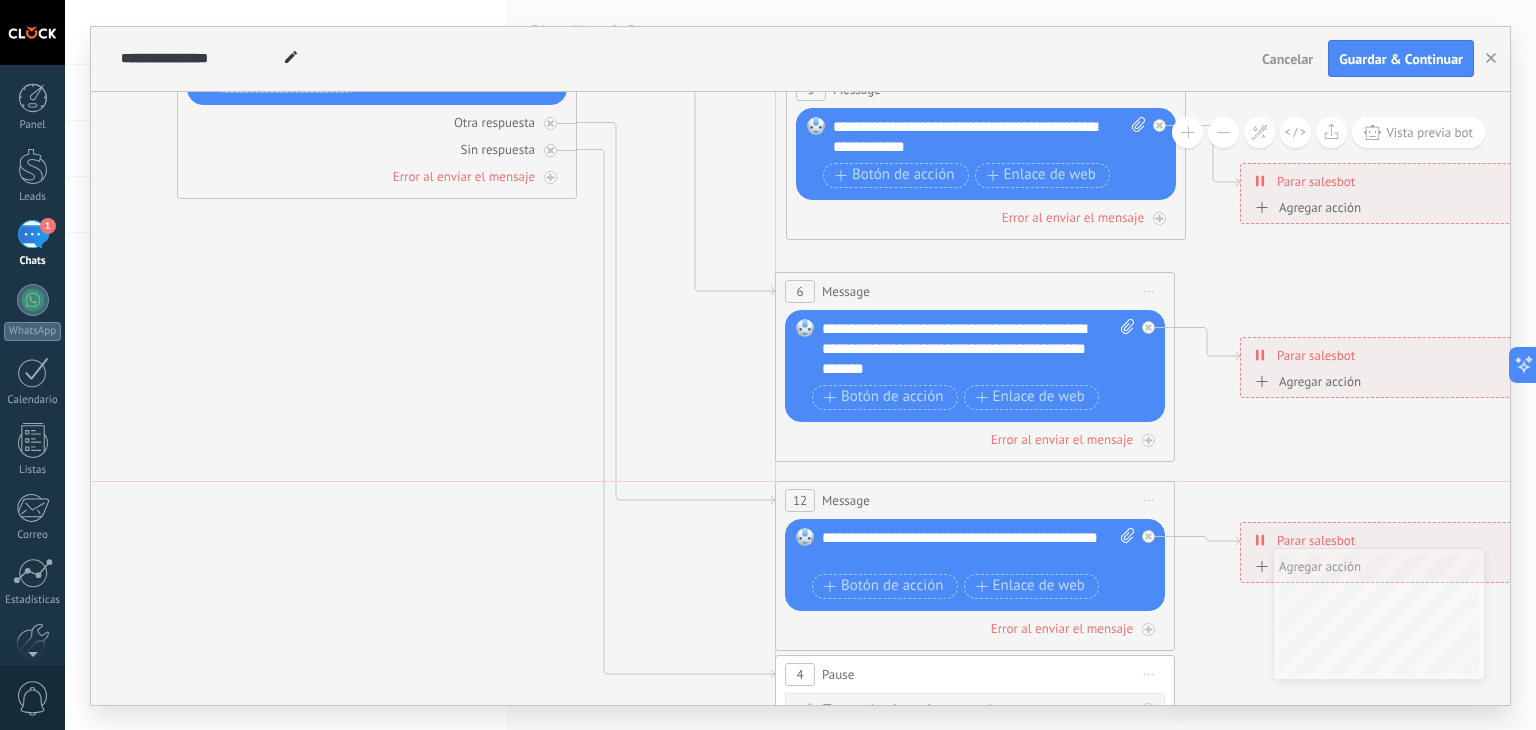 click on "12
Message
*******
(a):
Todos los contactos - canales seleccionados
Todos los contactos - canales seleccionados
Todos los contactos - canal primario
Contacto principal - canales seleccionados
Contacto principal - canal primario
Todos los contactos - canales seleccionados
Todos los contactos - canales seleccionados
Todos los contactos - canal primario
Contacto principal - canales seleccionados" at bounding box center [975, 500] 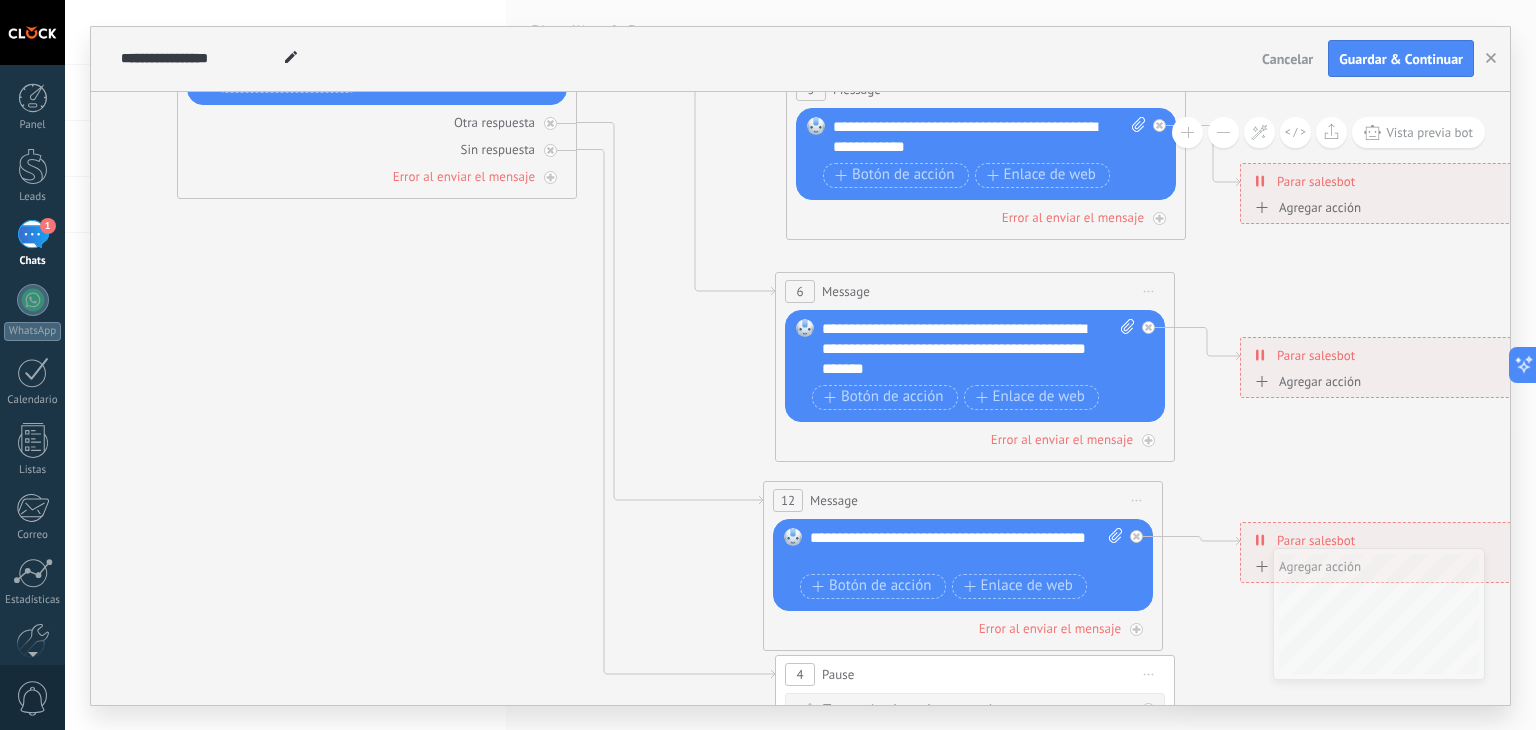 click on "**********" at bounding box center [967, 548] 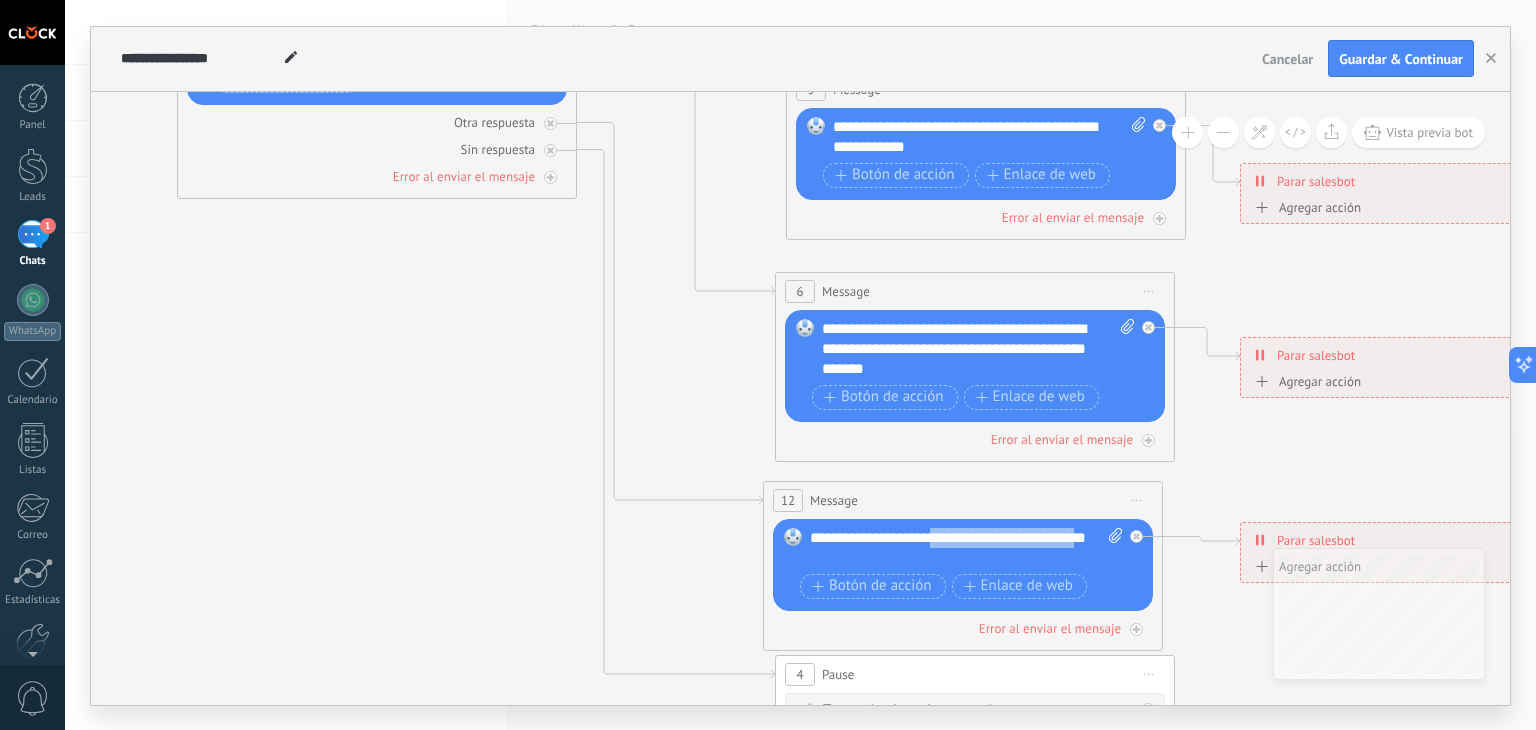 drag, startPoint x: 872, startPoint y: 553, endPoint x: 954, endPoint y: 545, distance: 82.38932 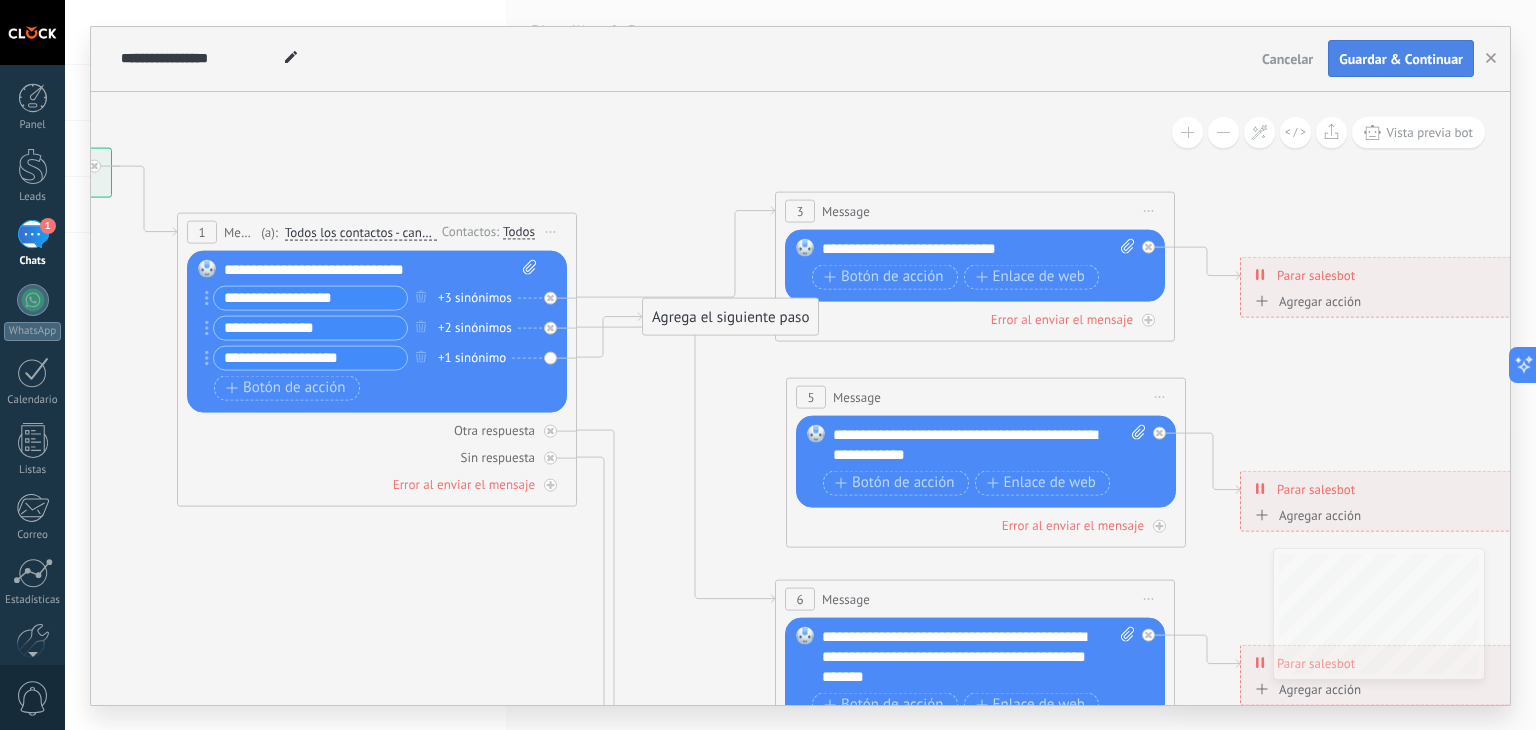 click on "Guardar & Continuar" at bounding box center [1401, 59] 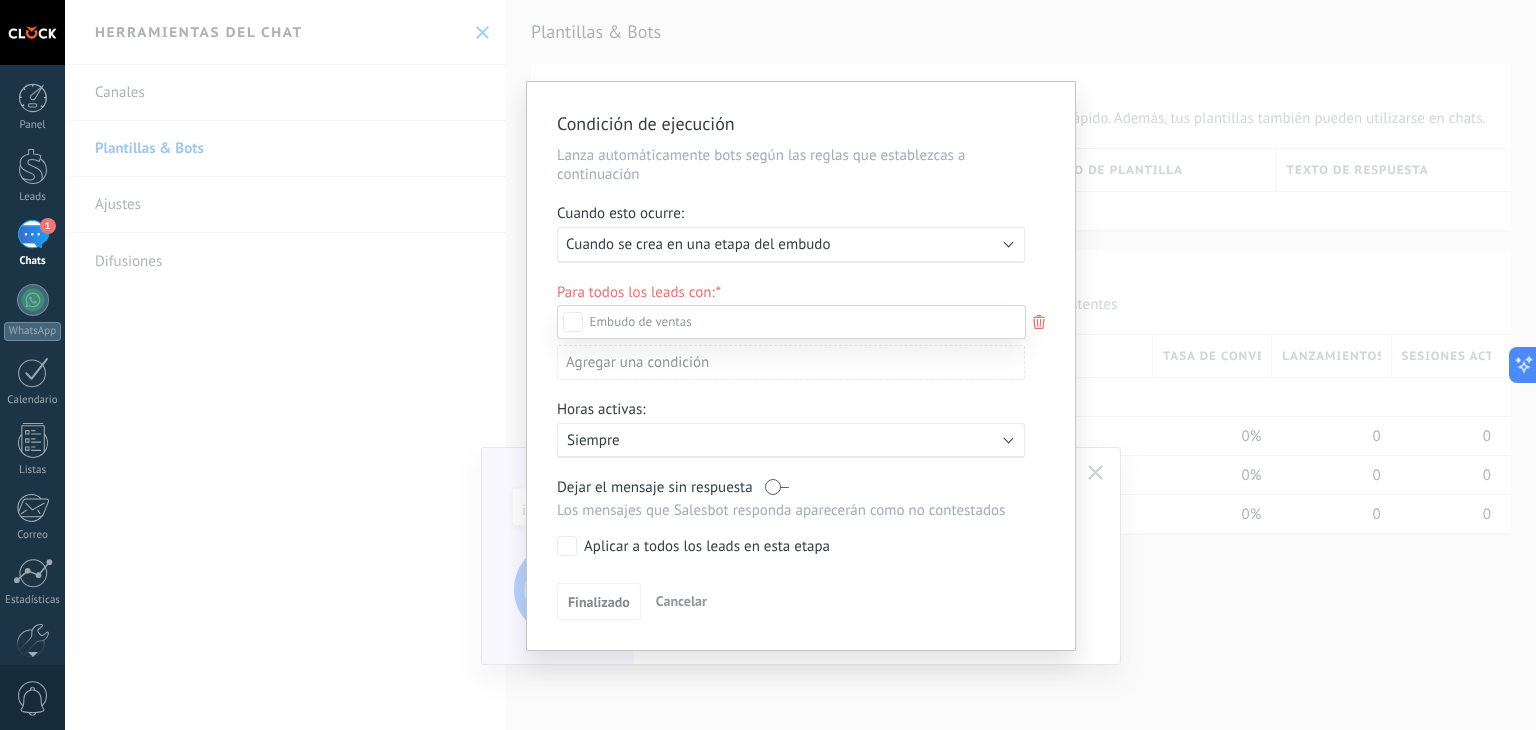 click at bounding box center (800, 365) 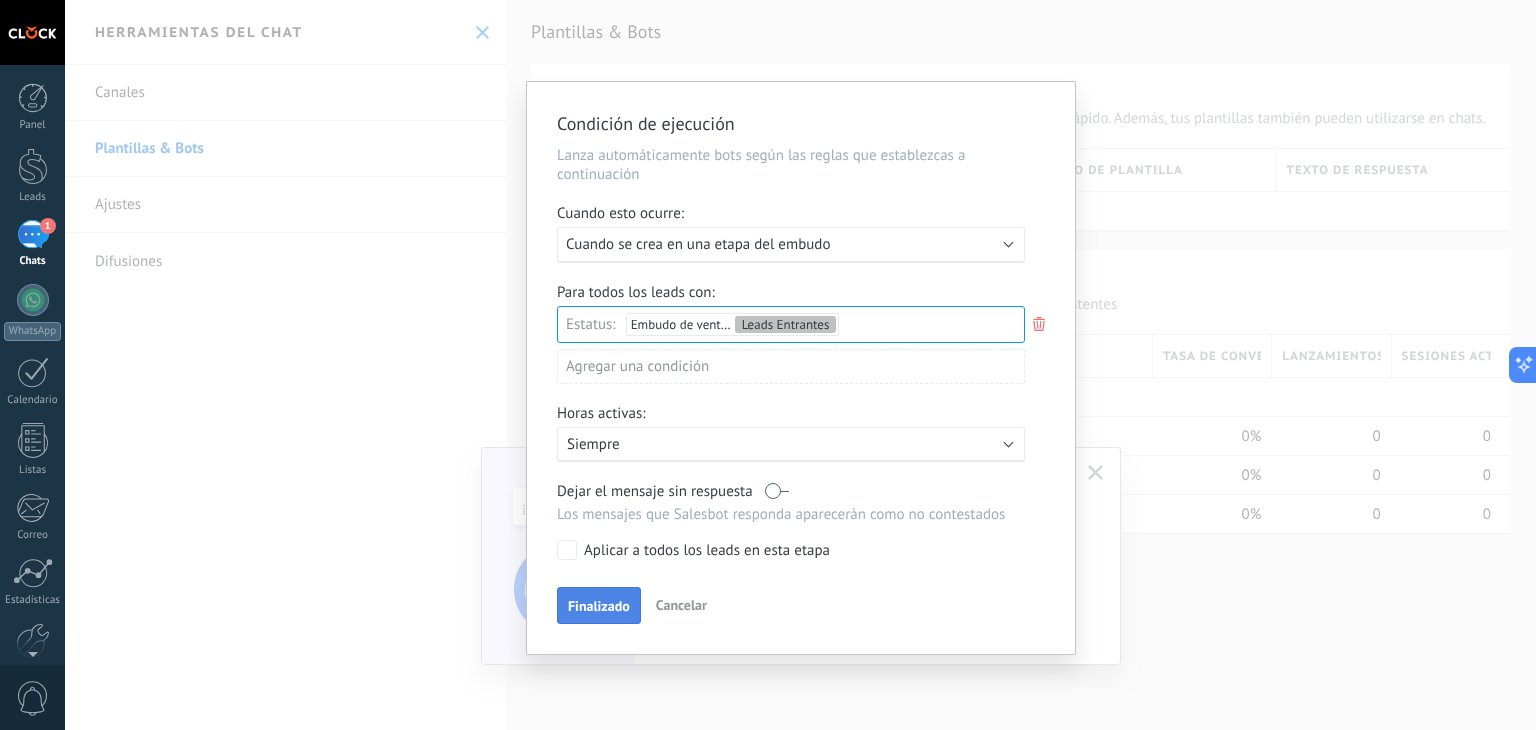 click on "Finalizado" at bounding box center [599, 606] 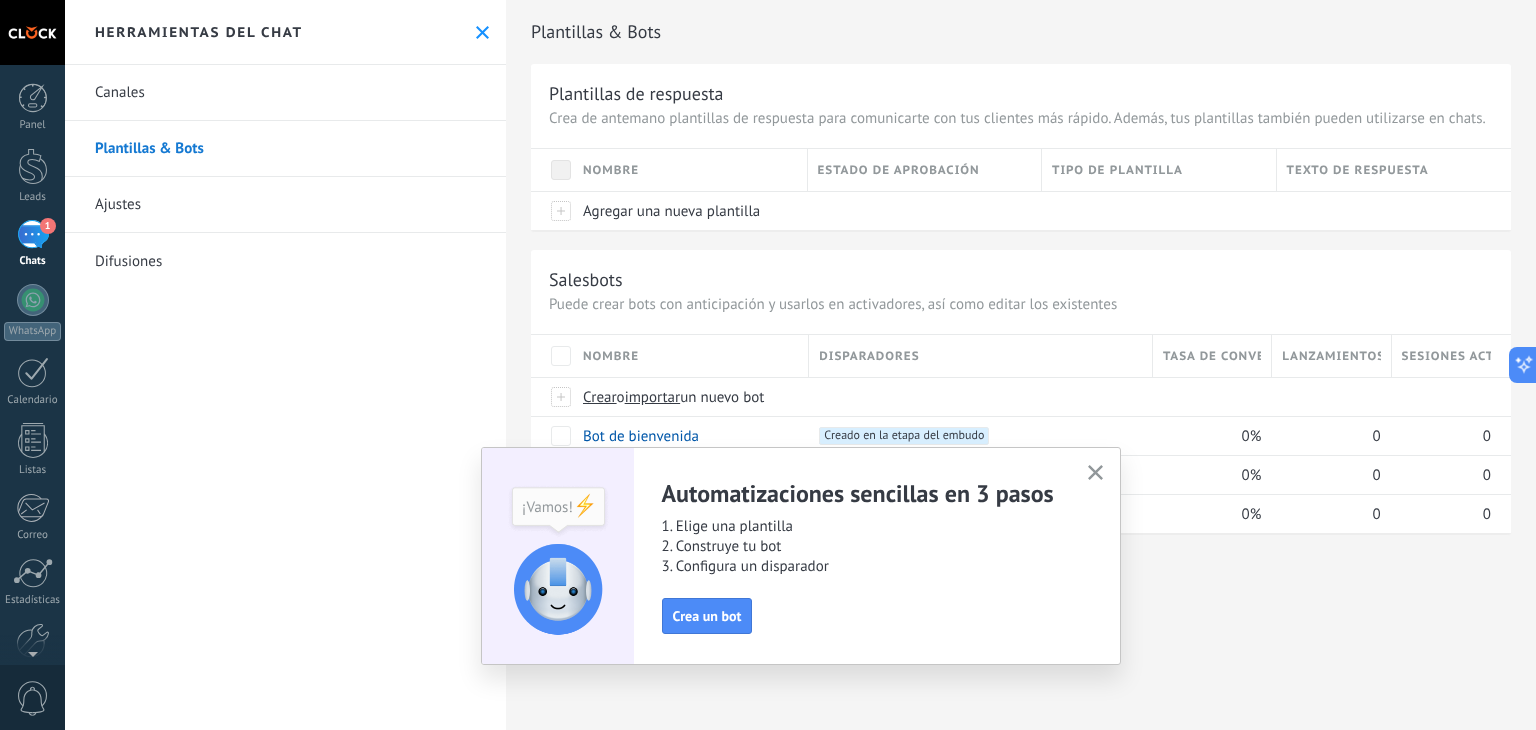 click on "Canales Plantillas & Bots Ajustes Difusiones" at bounding box center [285, 397] 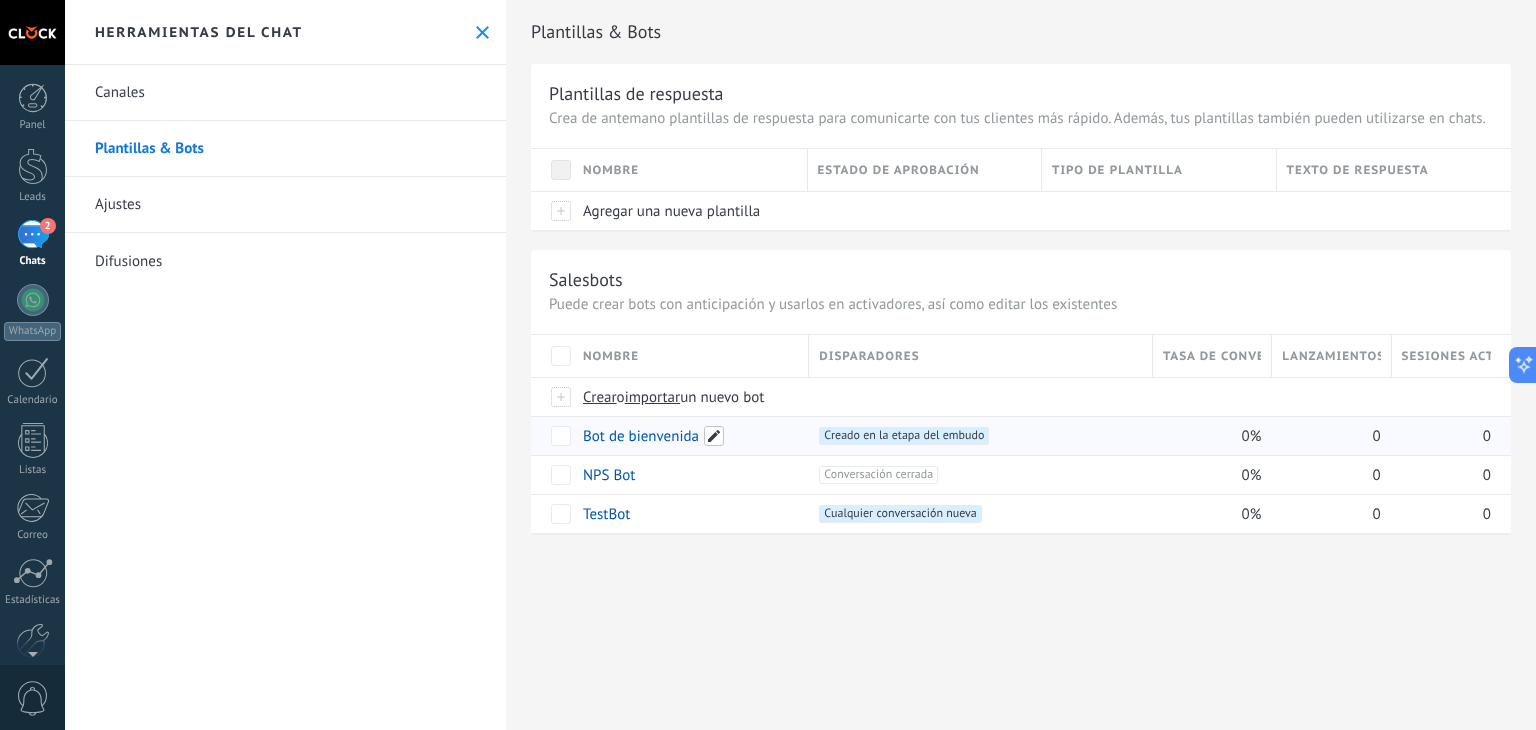 click at bounding box center [714, 436] 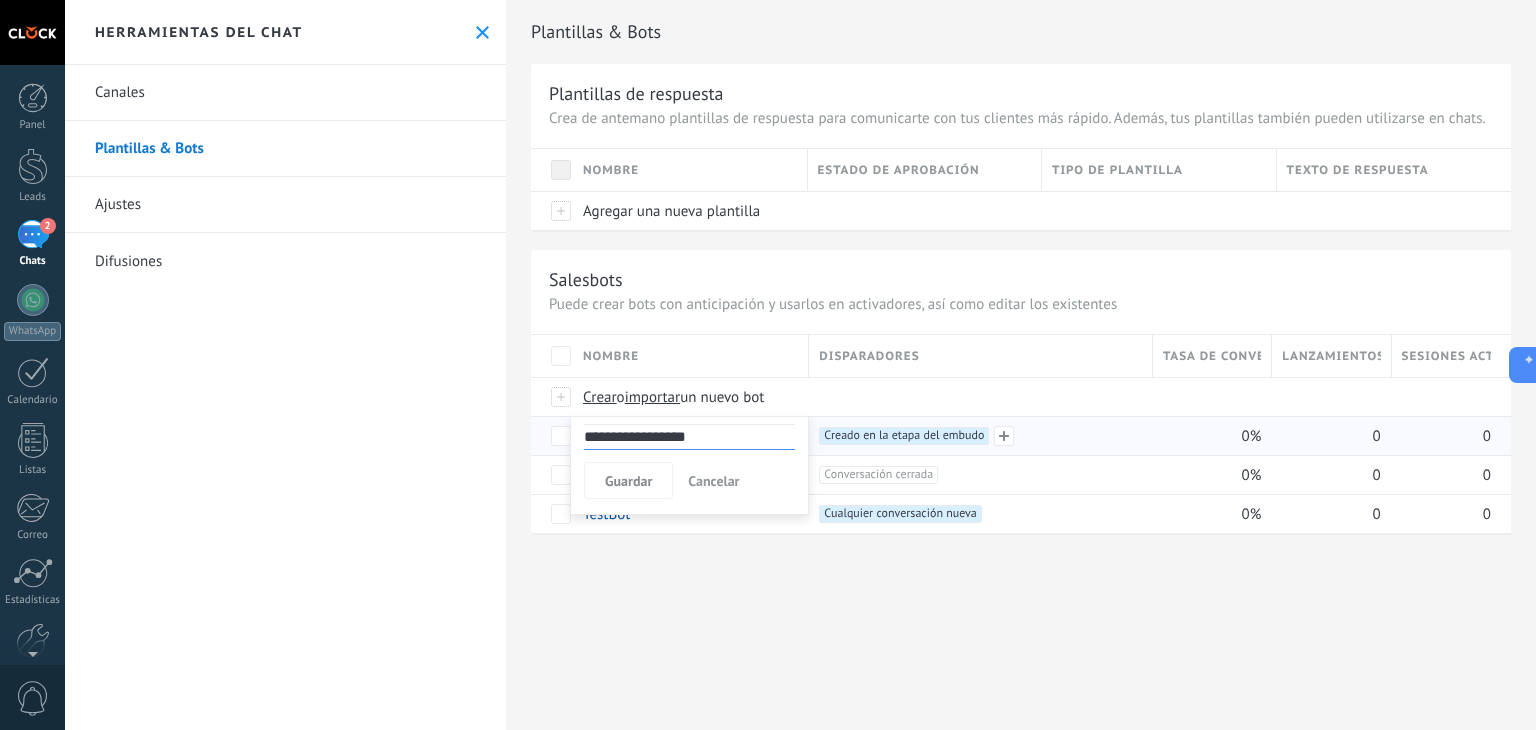 click on "Creado en la etapa del embudo +0" at bounding box center [904, 436] 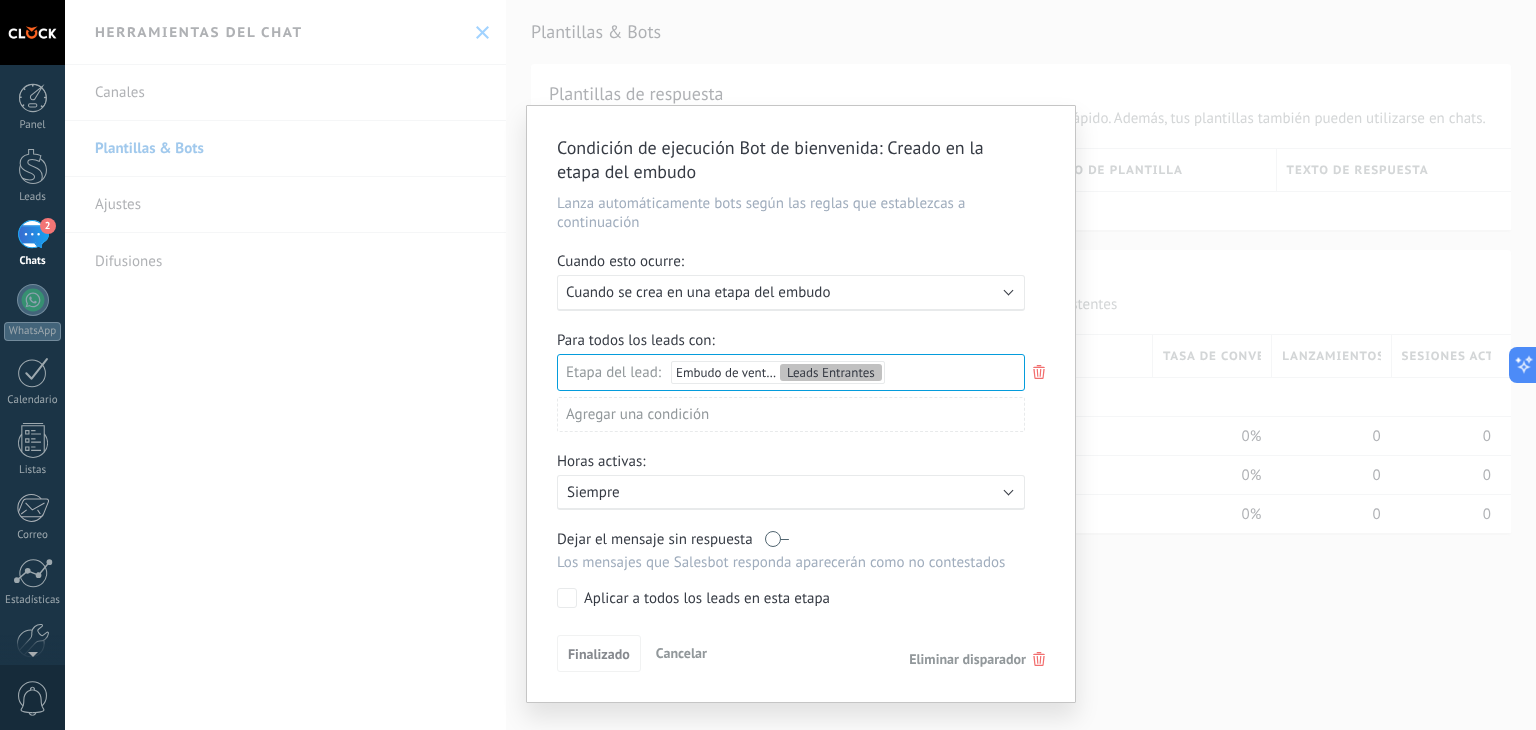 click on "Condición de ejecución Bot de bienvenida : Creado en la etapa del embudo Lanza automáticamente bots según las reglas que establezcas a continuación Cuando esto ocurre: Ejecutar:  Cuando se crea en una etapa del embudo Para todos los leads con: Etapa del lead: Embudo de ventas Leads Entrantes Leads Entrantes Nueva consulta Cualificado Cotización enviada Pedido creado Pedido completado Pedido enviado Pedido enviado – ganado Pedido cancelado – perdido Agregar una condición Horas activas: Activo:  Siempre Dejar el mensaje sin respuesta Los mensajes que Salesbot responda aparecerán como no contestados Aplicar a todos los leads en esta etapa Finalizado Cancelar Eliminar disparador" at bounding box center (800, 365) 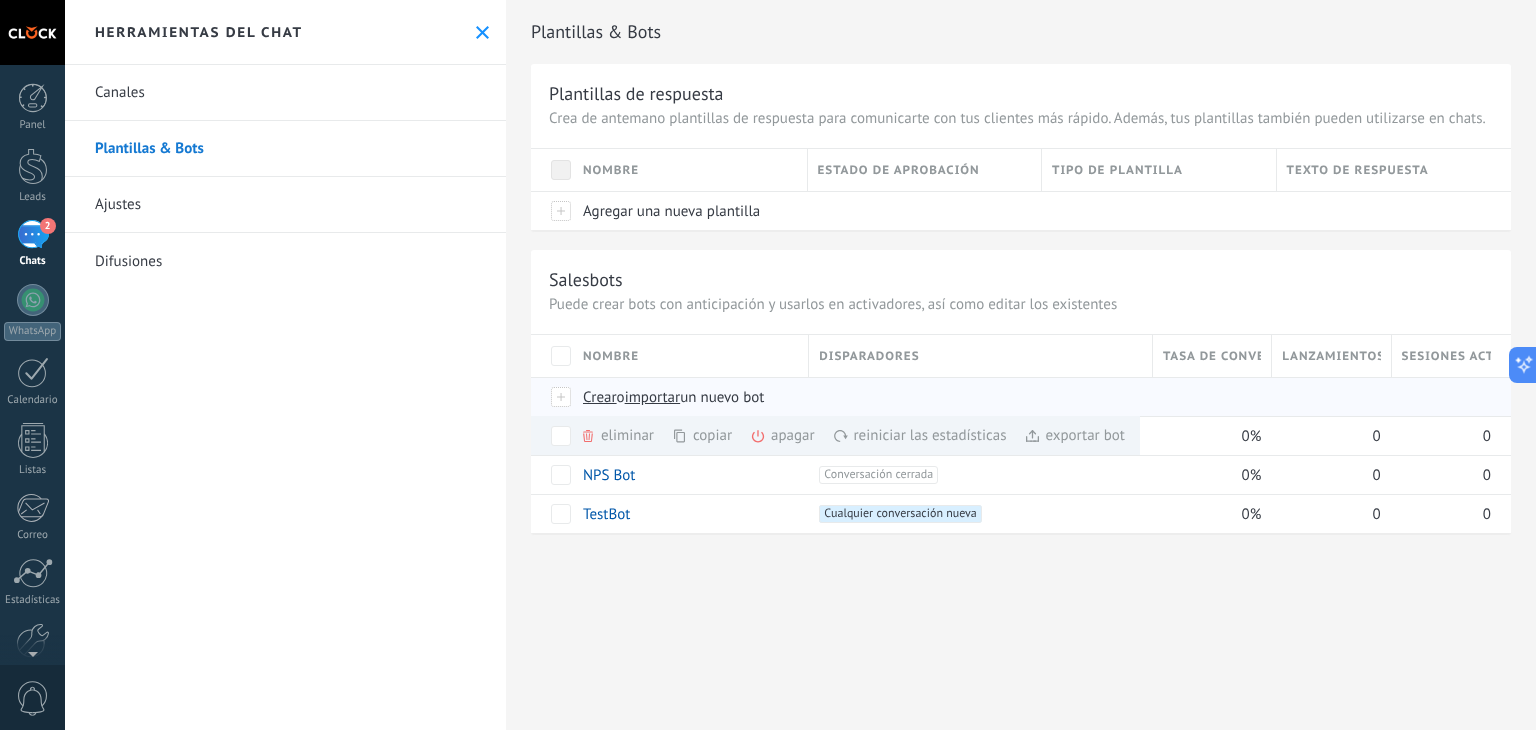 click on "Crear  o  importar  un nuevo bot" at bounding box center (933, 397) 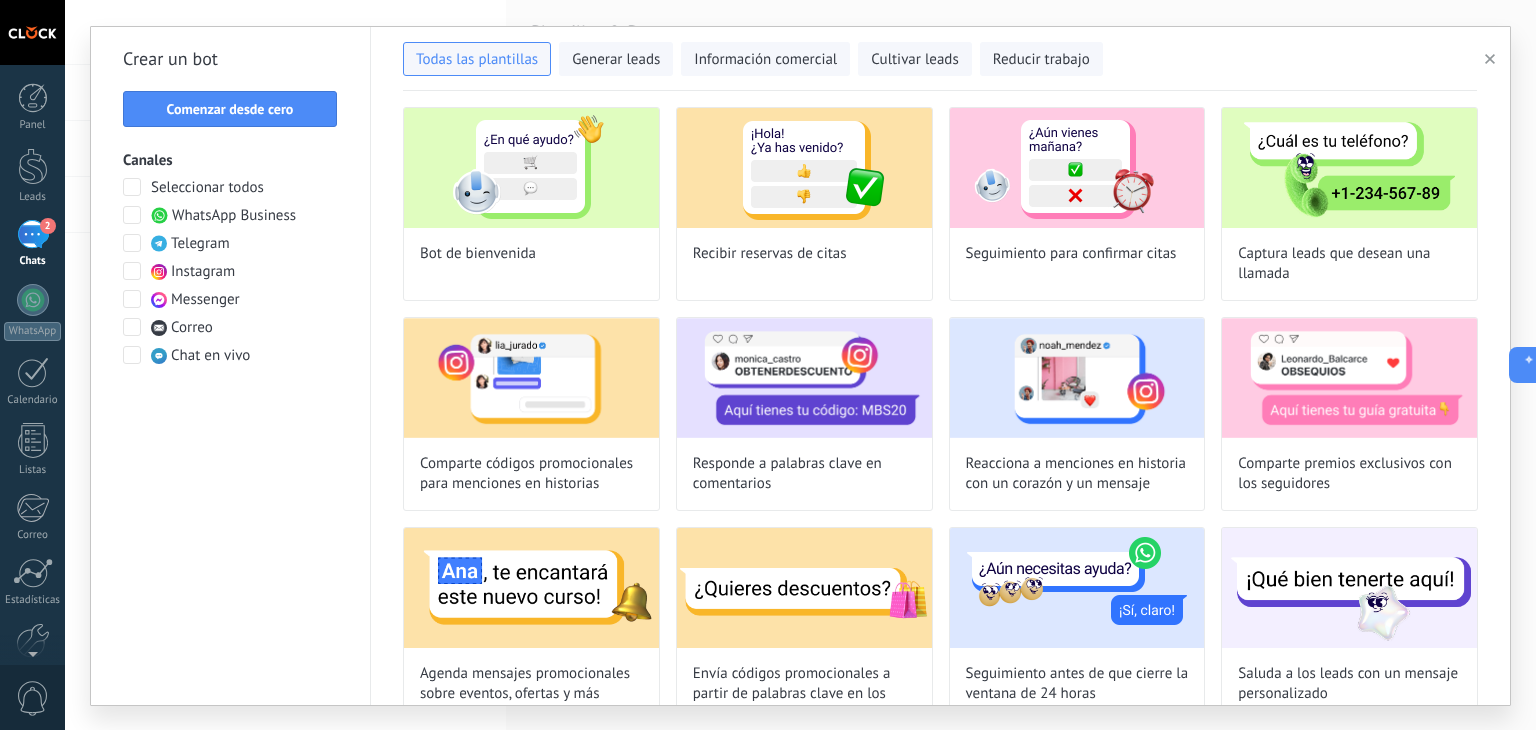 click 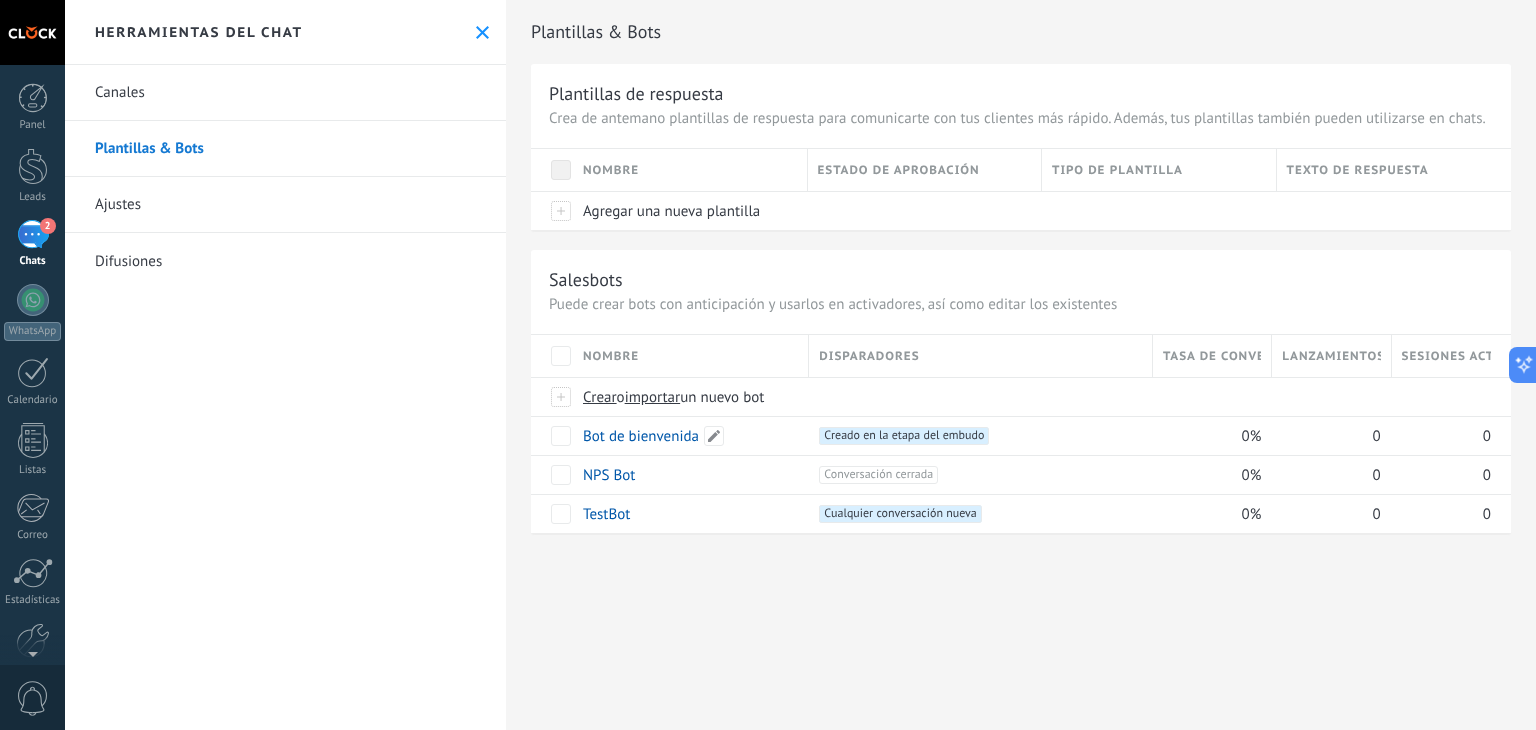 click on "Bot de bienvenida" at bounding box center (641, 436) 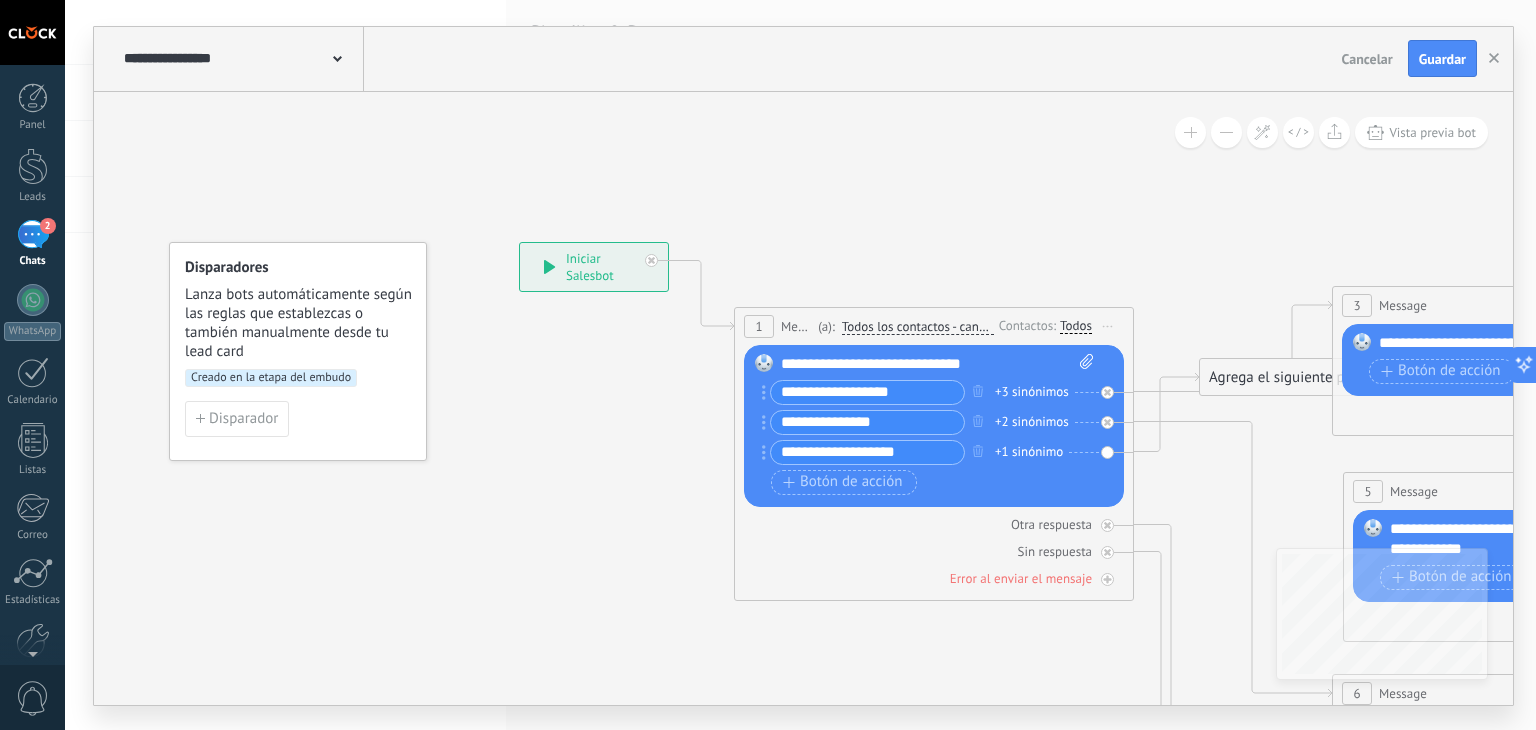 drag, startPoint x: 912, startPoint y: 388, endPoint x: 734, endPoint y: 402, distance: 178.54971 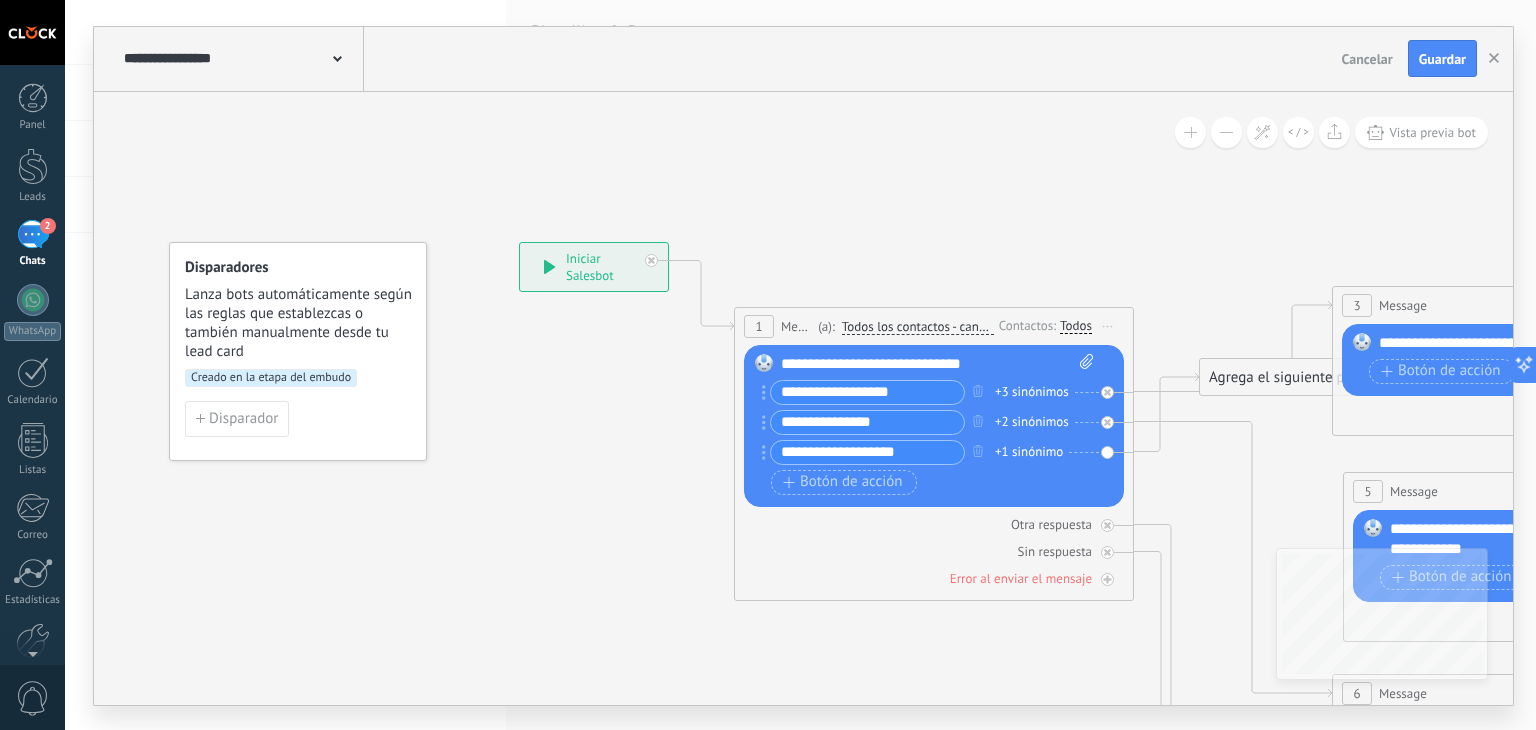 click on "1
Message
*******
(a):
Todos los contactos - canales seleccionados
Todos los contactos - canales seleccionados
Todos los contactos - canal primario
Contacto principal - canales seleccionados
Contacto principal - canal primario
Todos los contactos - canales seleccionados
Todos los contactos - canales seleccionados
Todos los contactos - canal primario
Contacto principal - canales seleccionados" at bounding box center (934, 454) 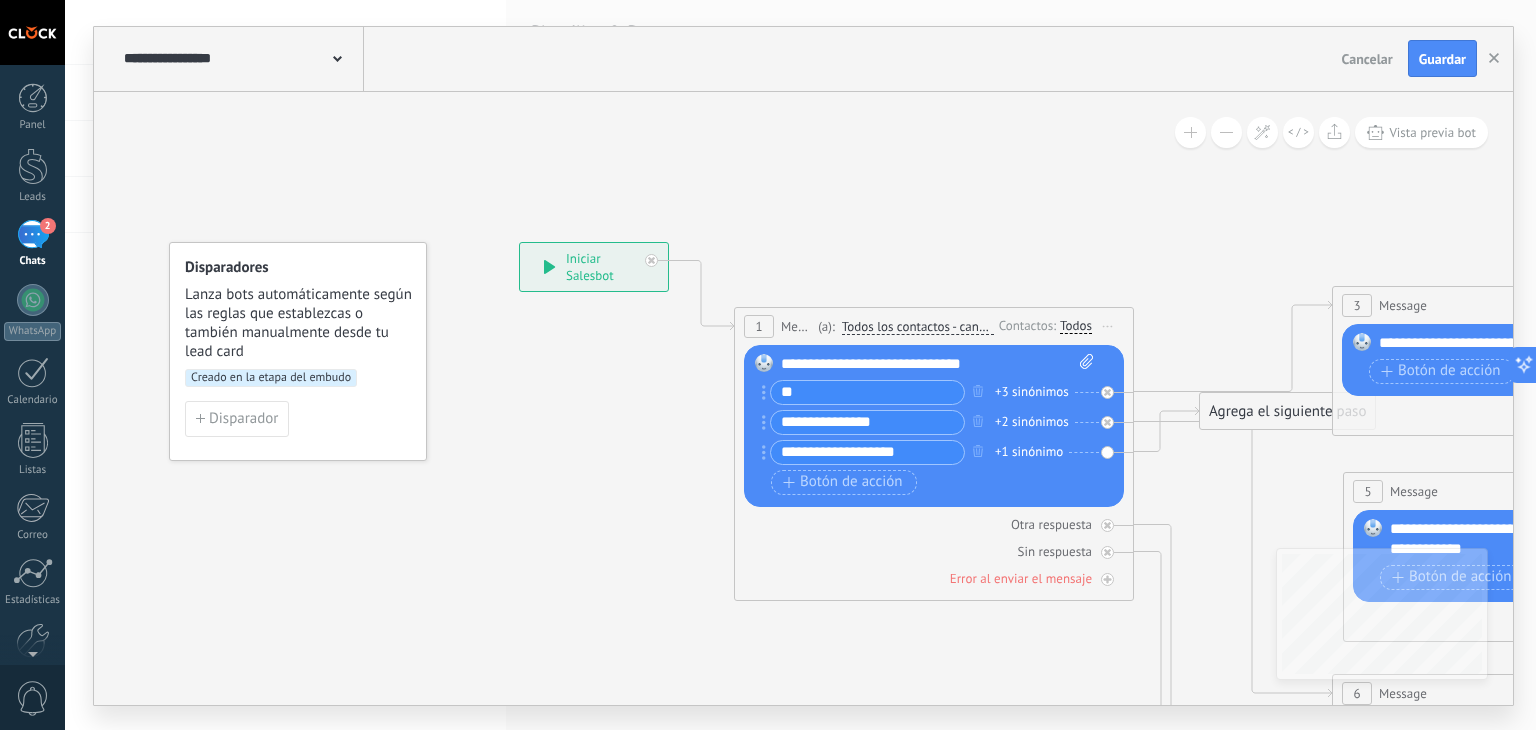 type on "*" 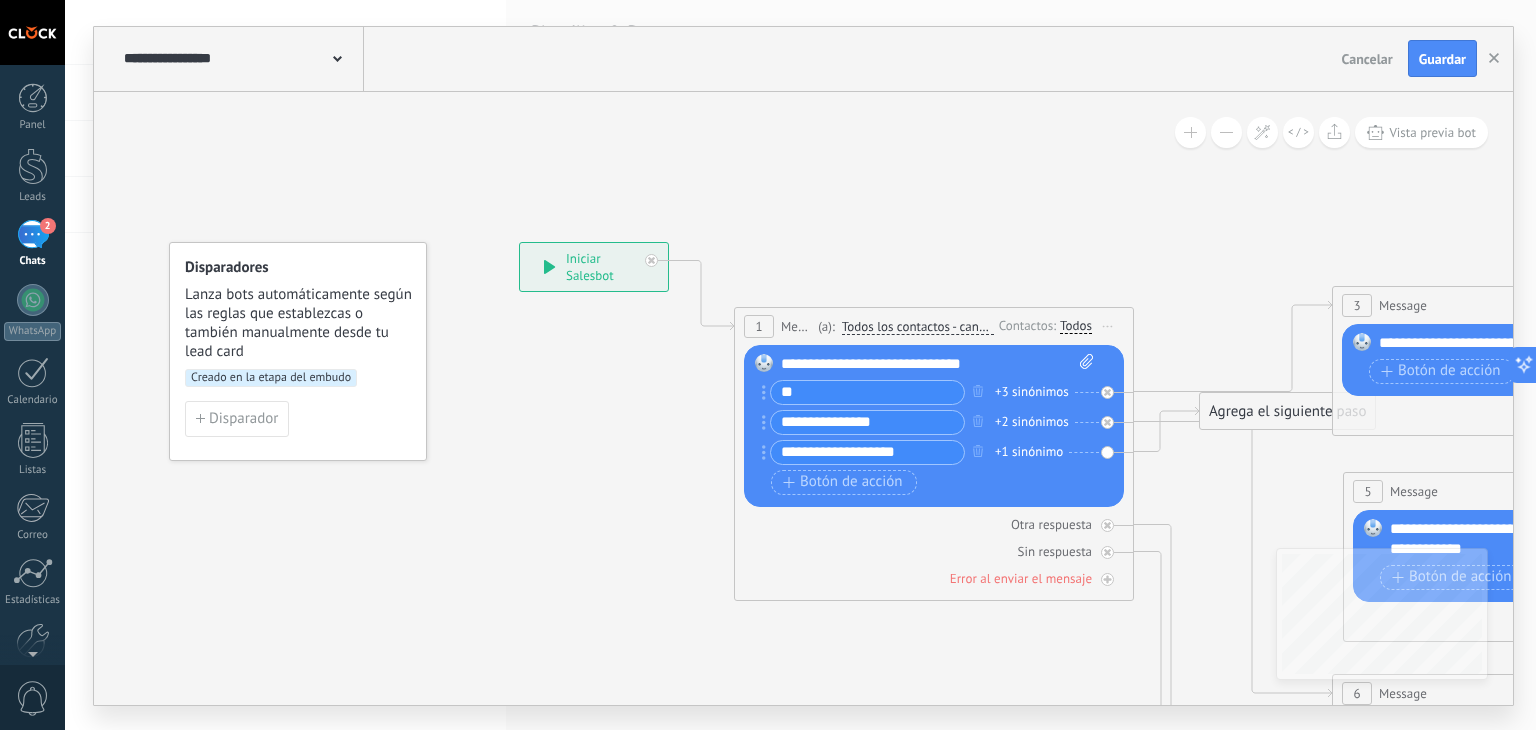 type on "*" 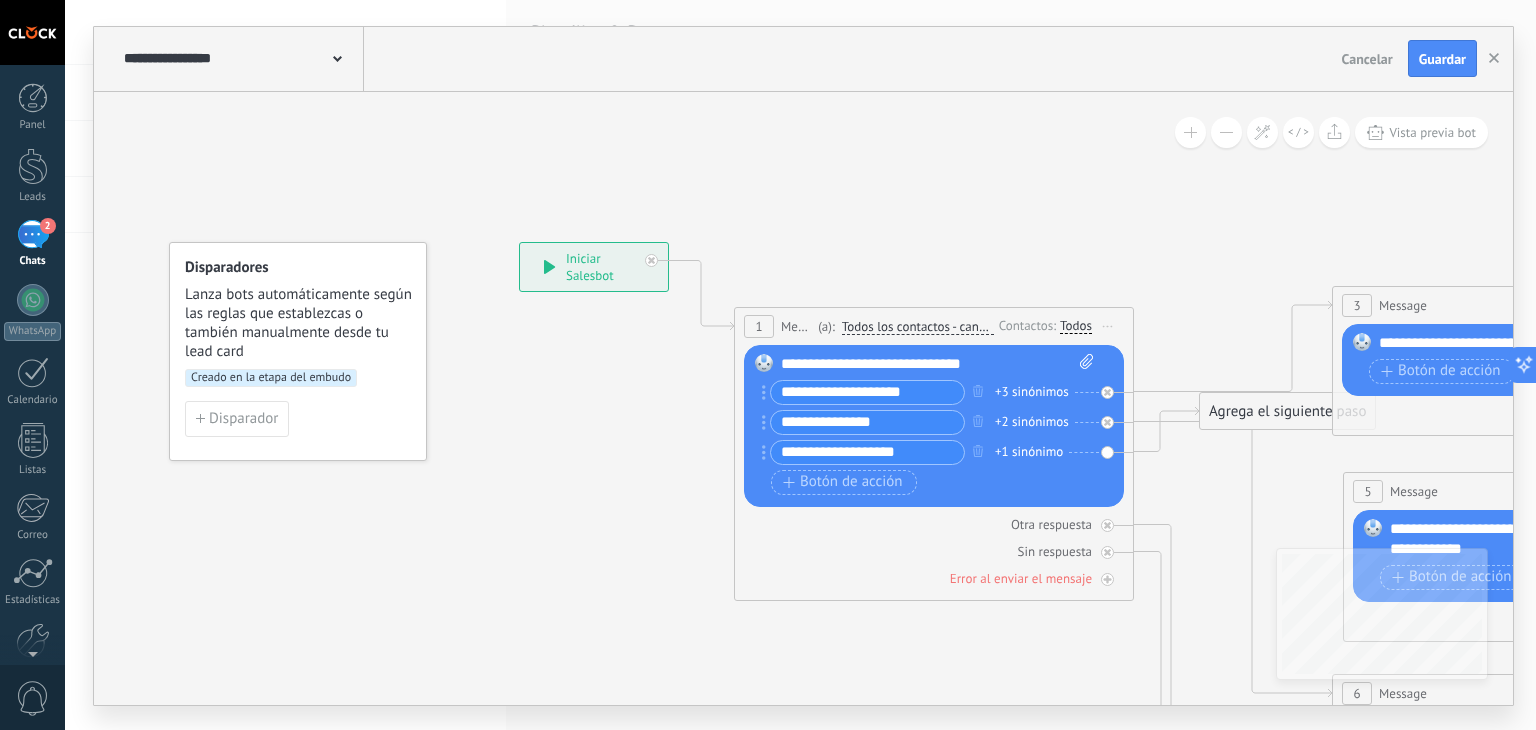 drag, startPoint x: 816, startPoint y: 391, endPoint x: 751, endPoint y: 387, distance: 65.12296 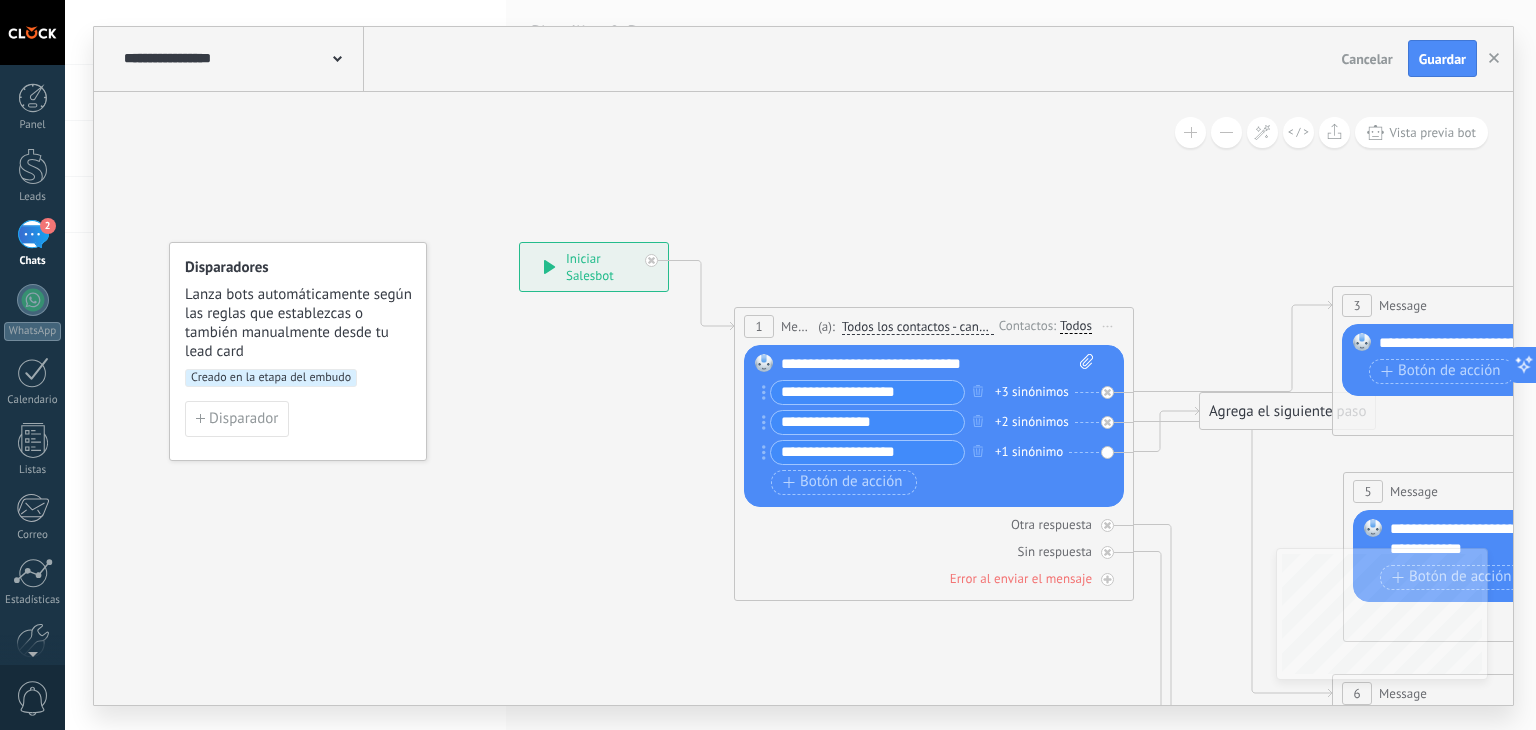 click on "**********" at bounding box center [867, 392] 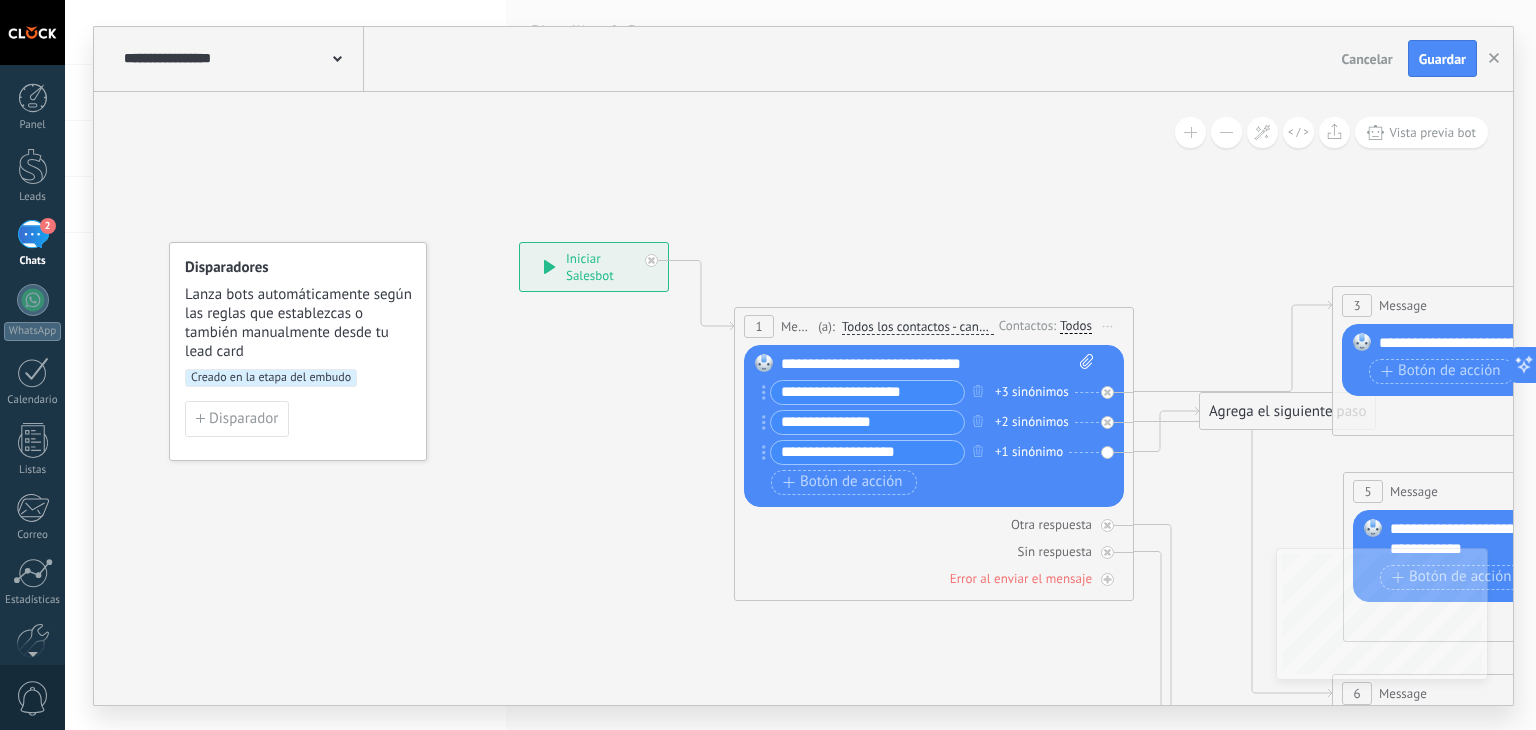 click on "**********" at bounding box center (867, 392) 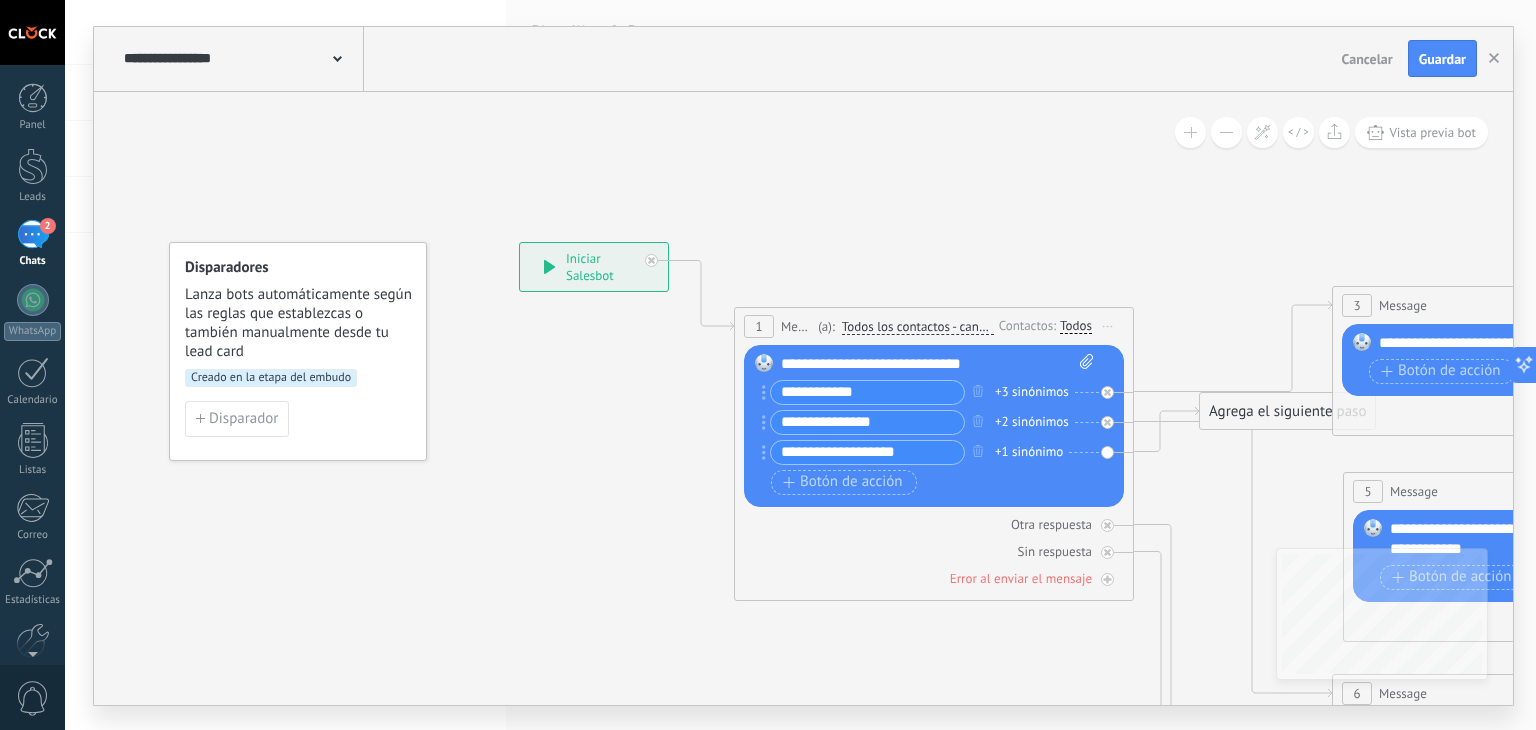 click on "**********" at bounding box center (867, 392) 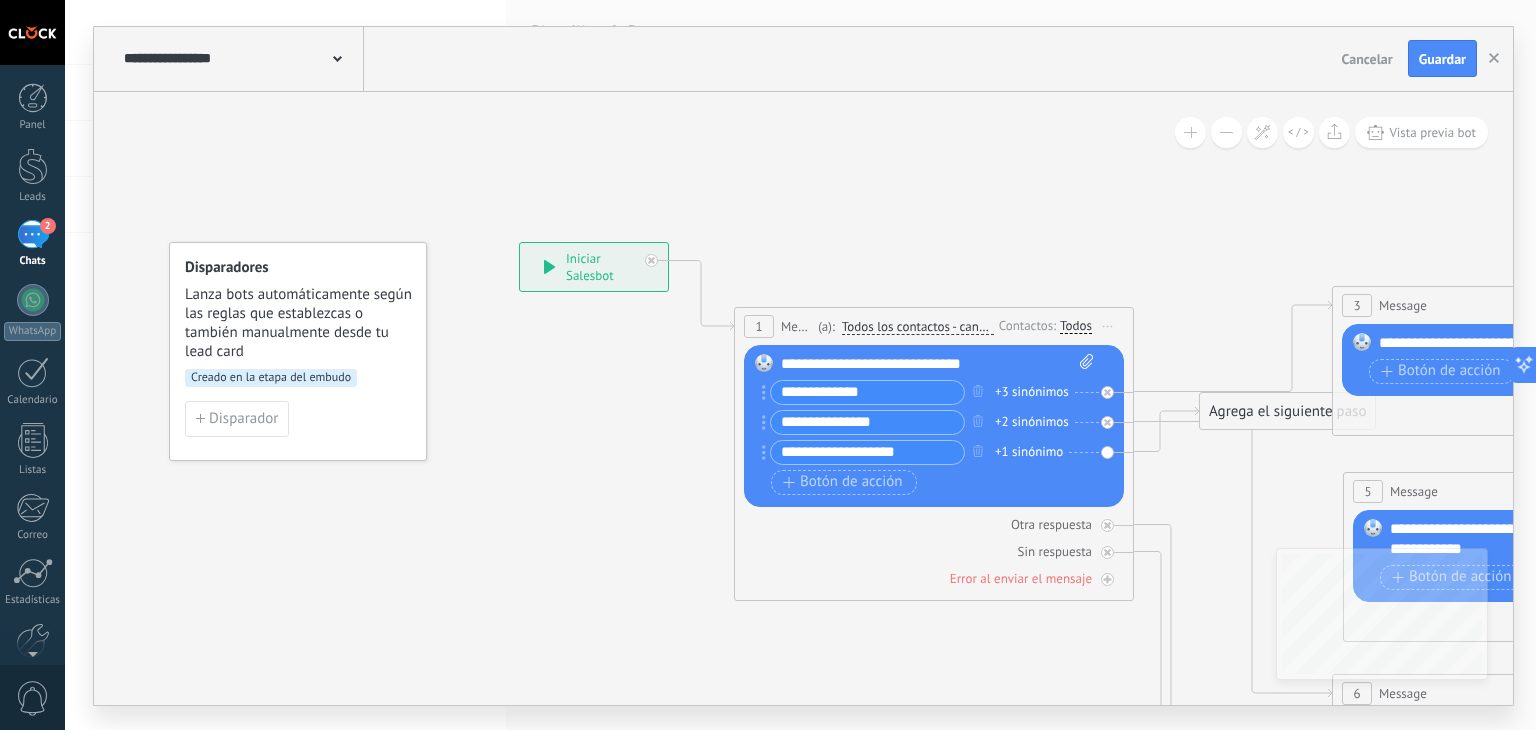 type on "**********" 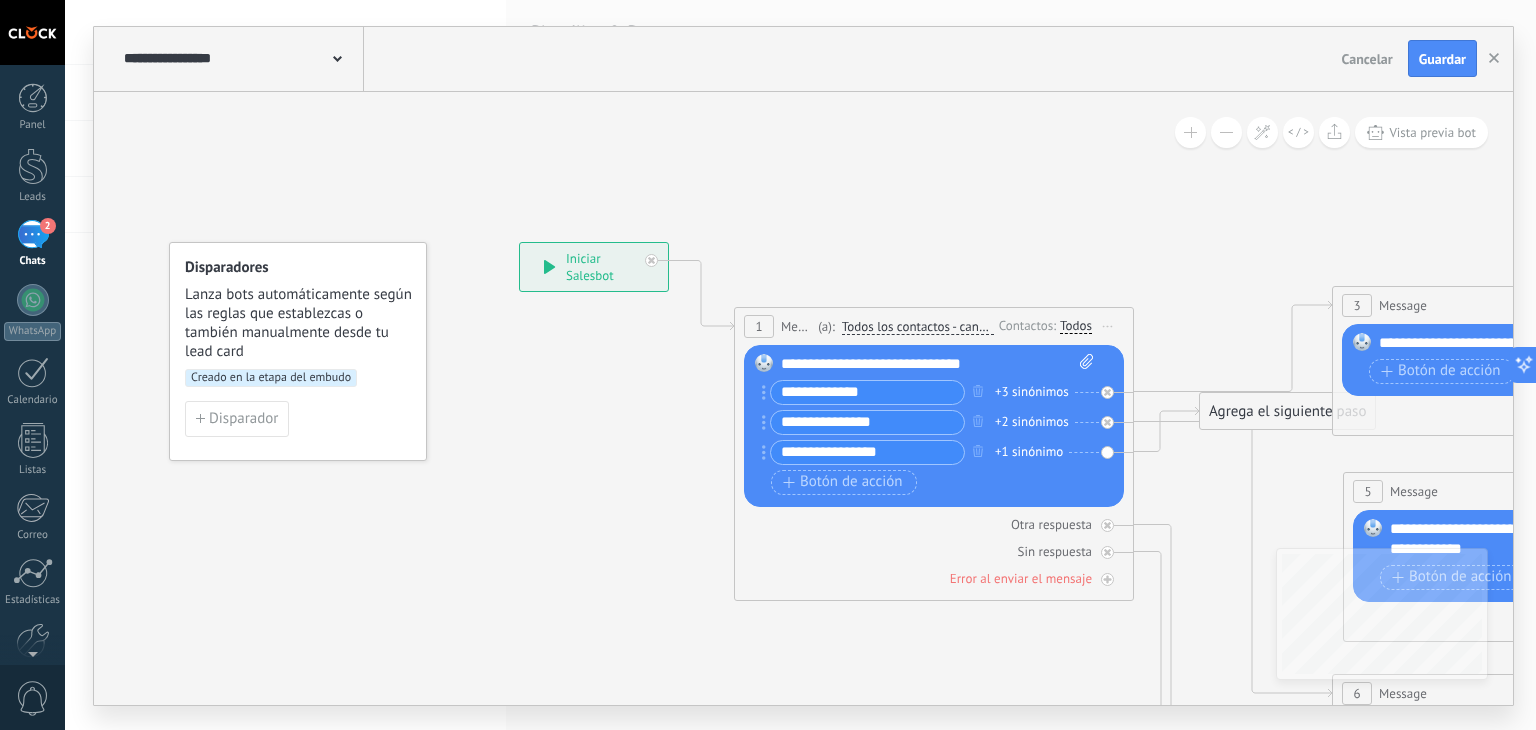 type on "**********" 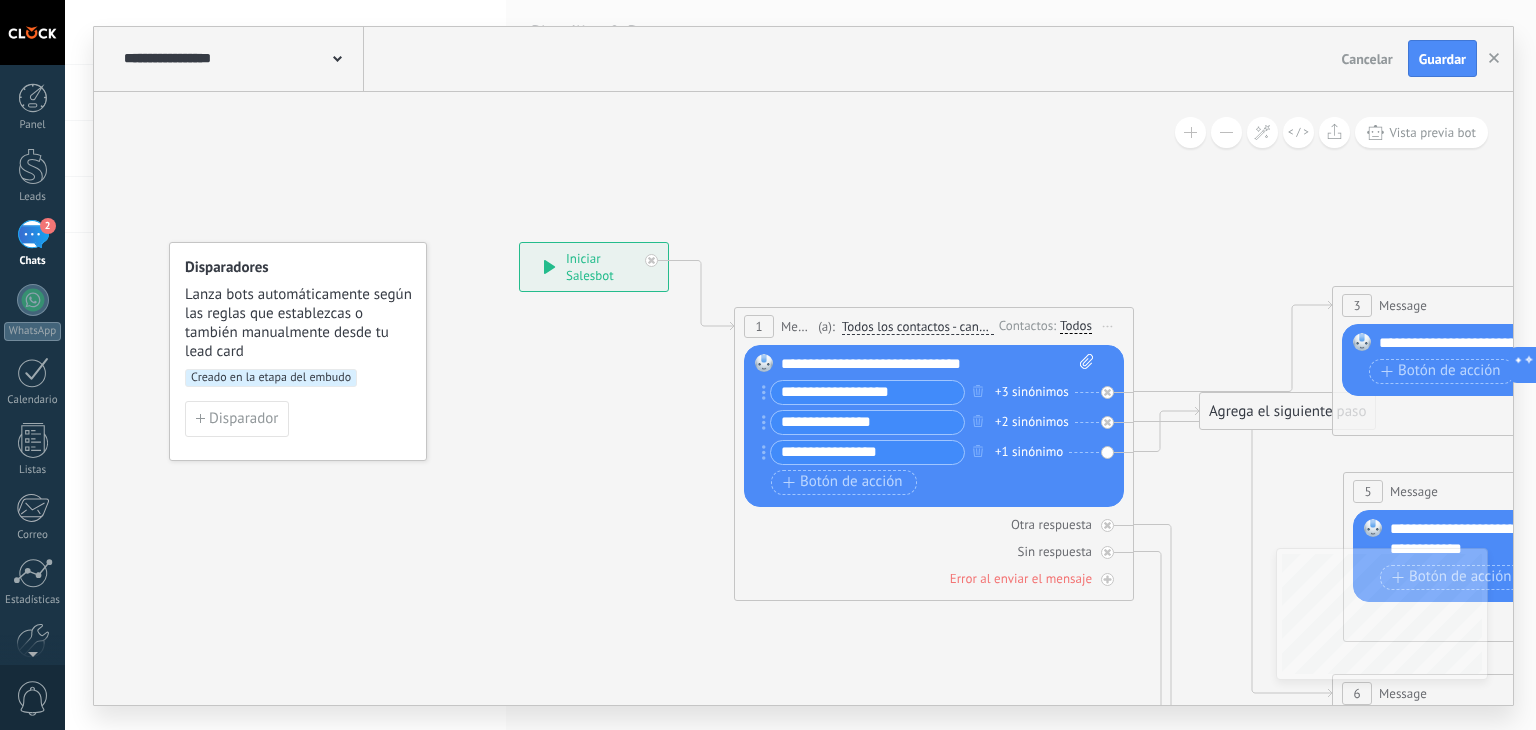 click on "**********" at bounding box center [867, 392] 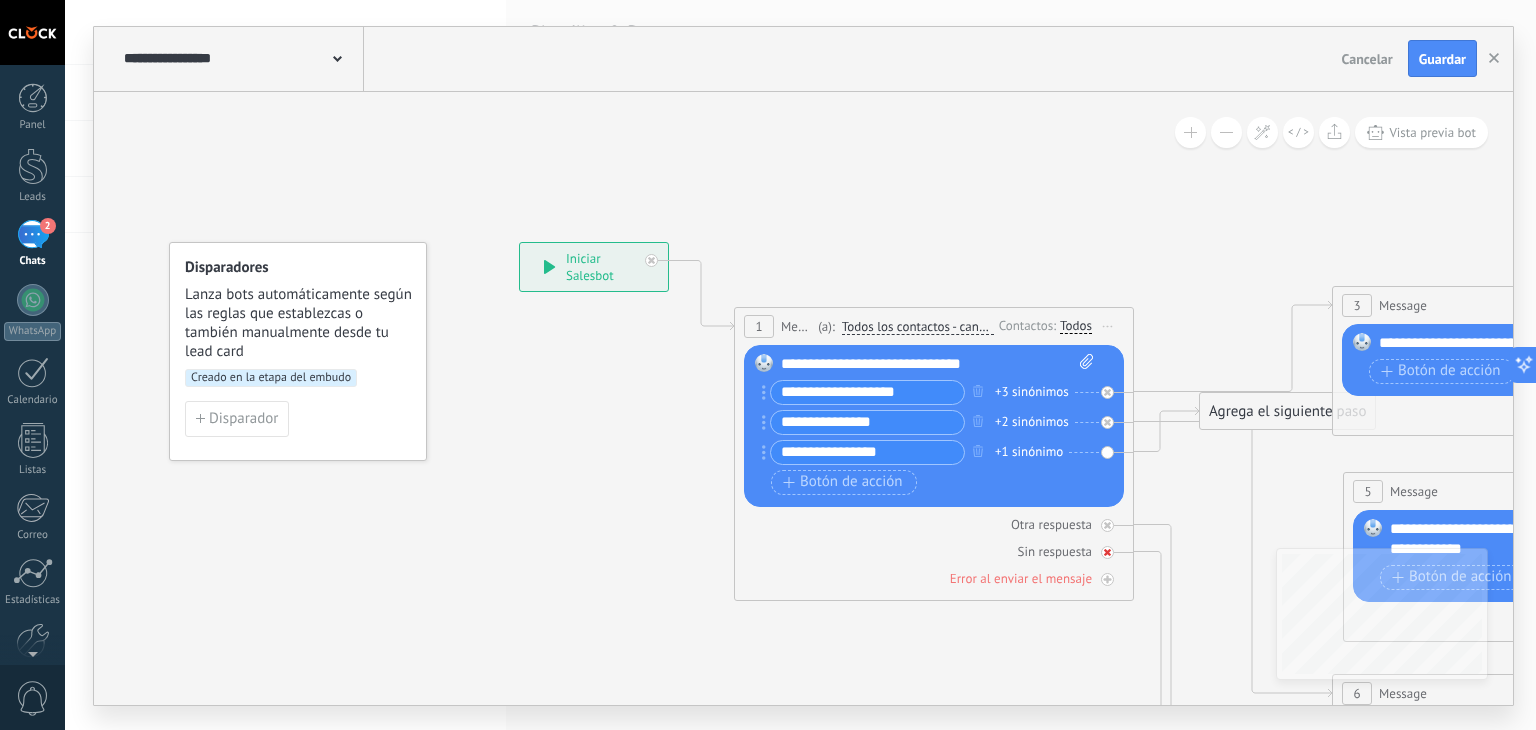 type on "**********" 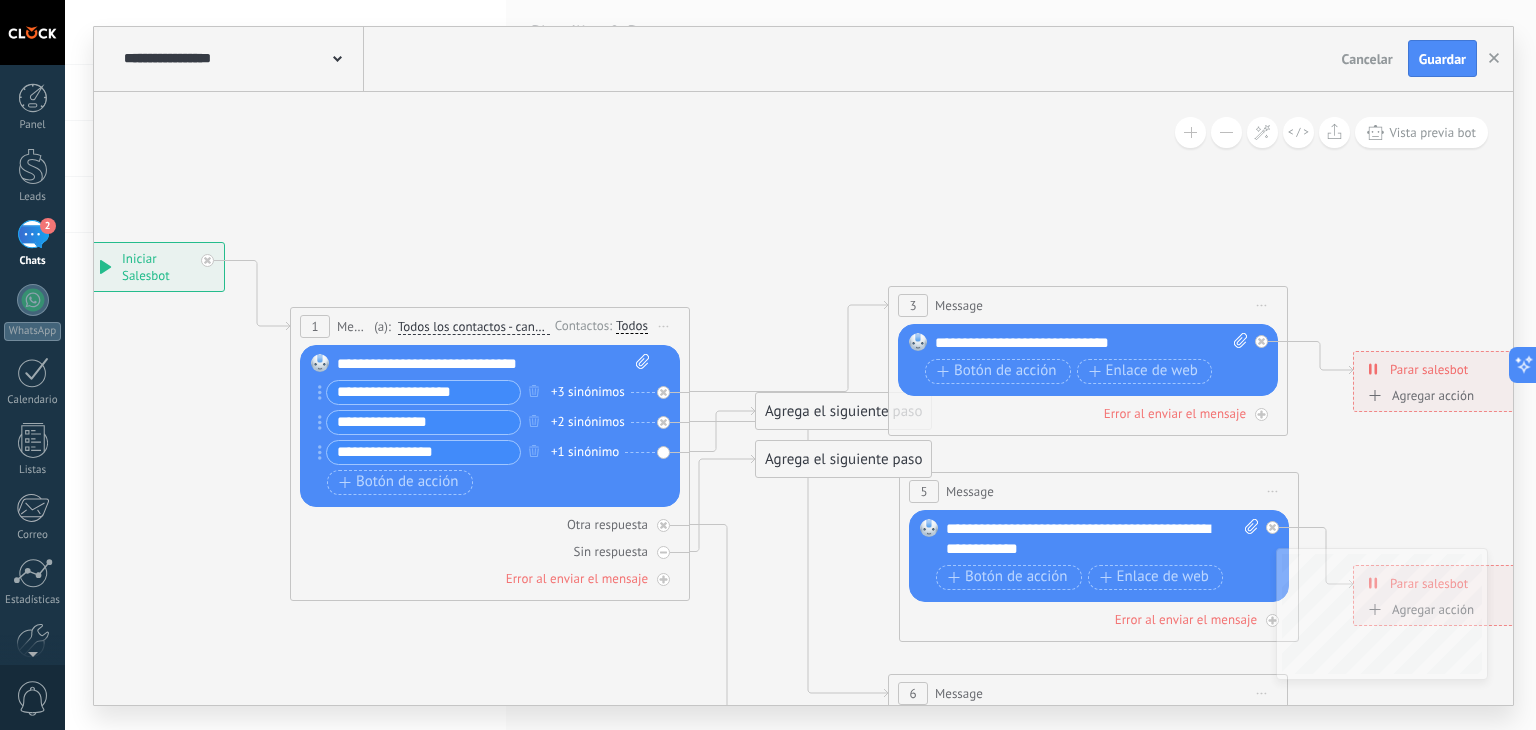 click on "**********" at bounding box center (1092, 343) 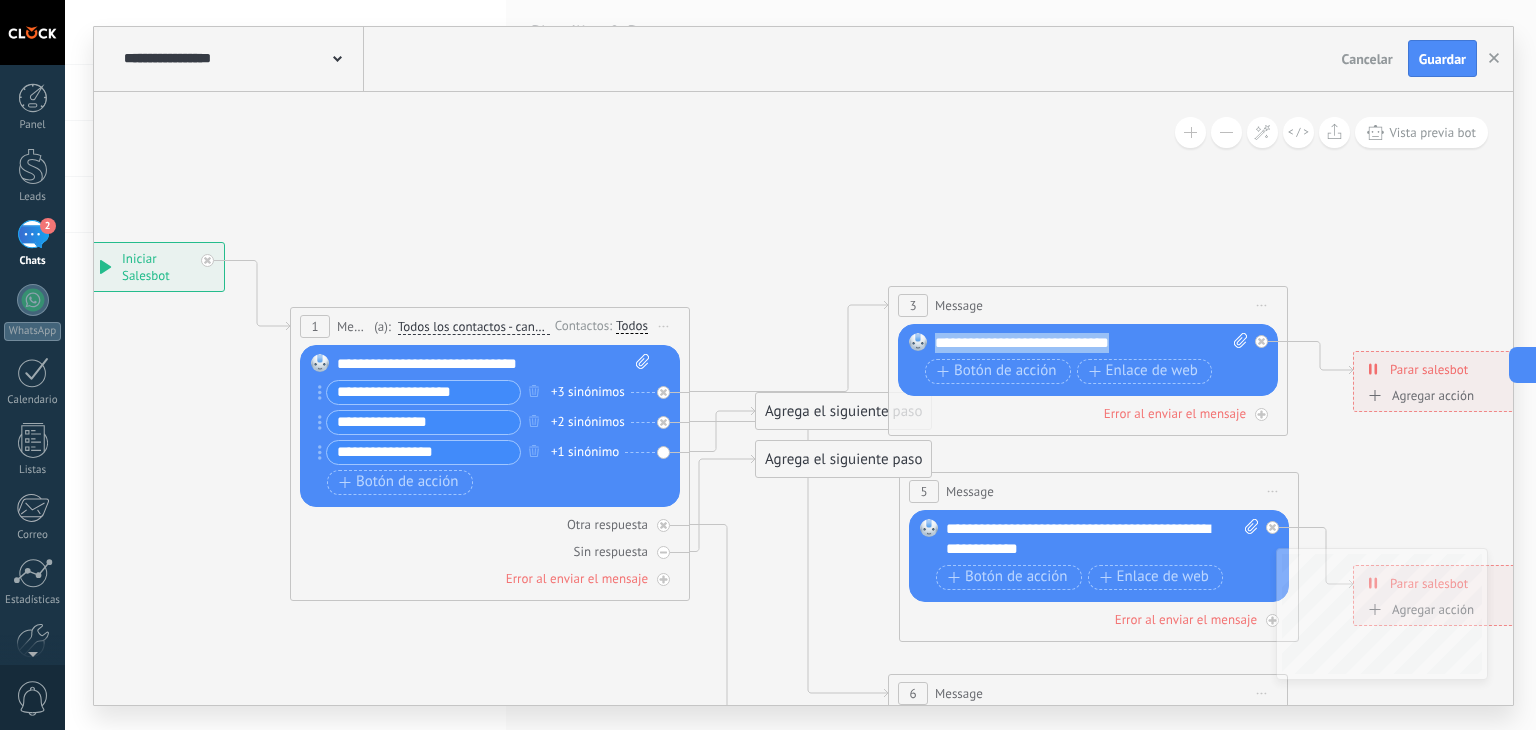 drag, startPoint x: 1130, startPoint y: 342, endPoint x: 800, endPoint y: 343, distance: 330.00153 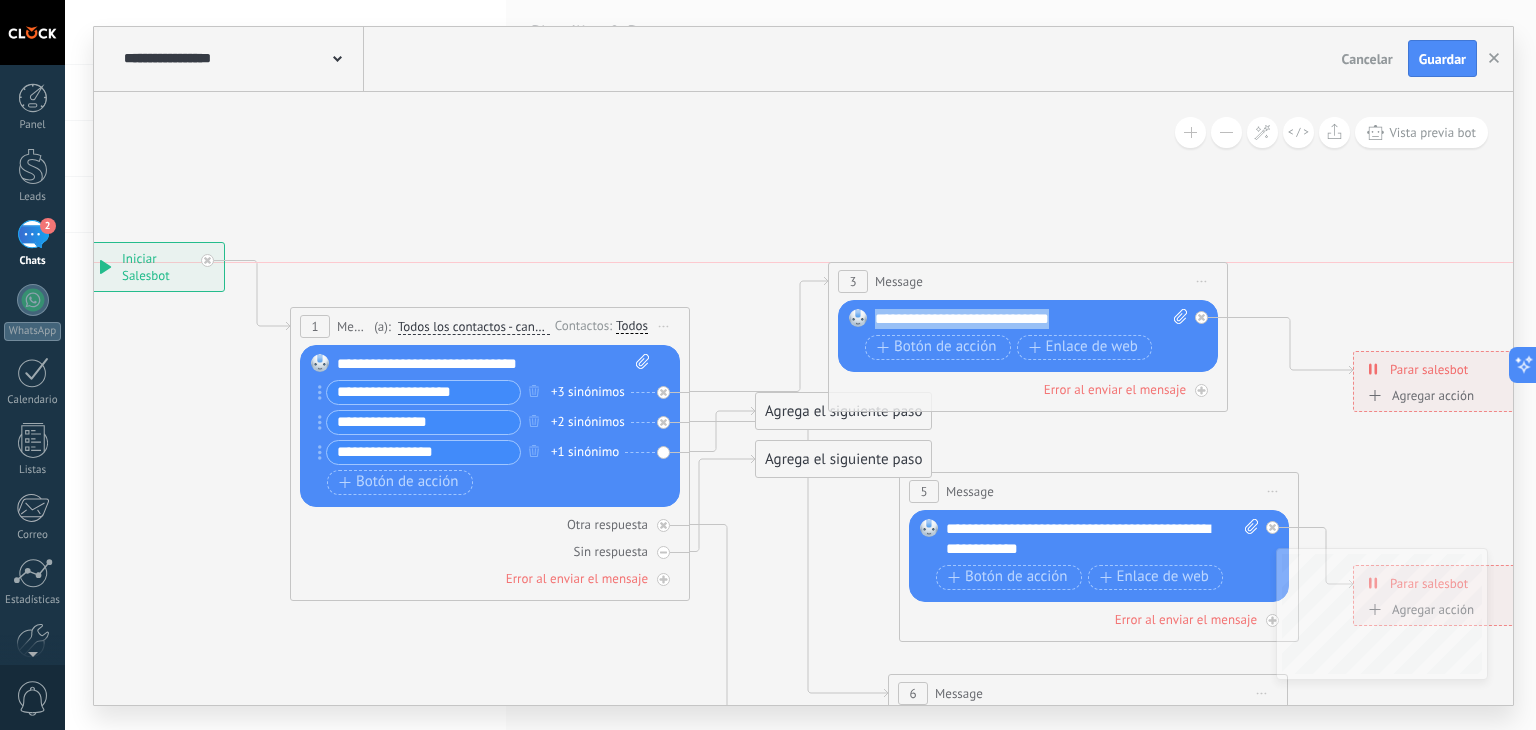 drag, startPoint x: 1081, startPoint y: 308, endPoint x: 1021, endPoint y: 276, distance: 68 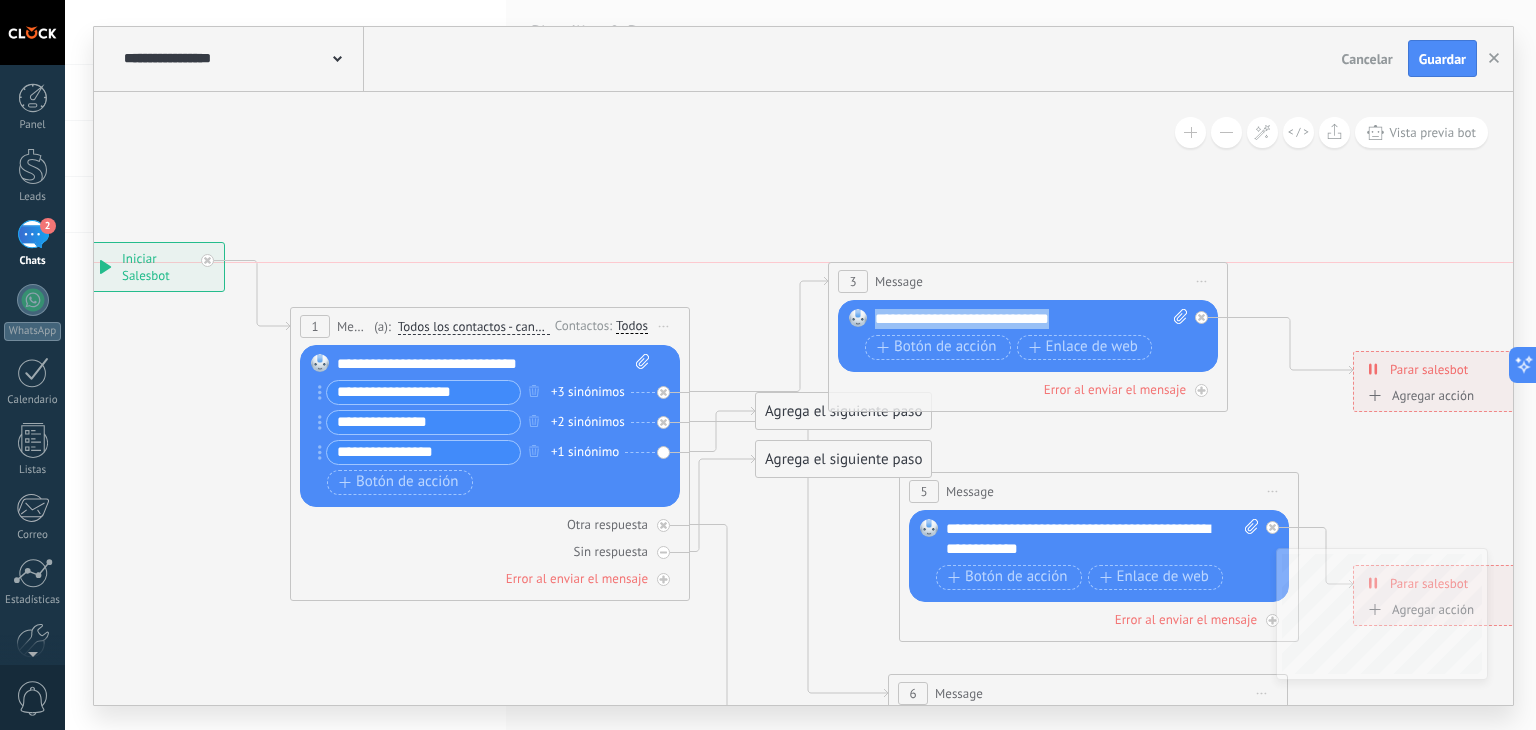 click on "3
Message
*******
(a):
Todos los contactos - canales seleccionados
Todos los contactos - canales seleccionados
Todos los contactos - canal primario
Contacto principal - canales seleccionados
Contacto principal - canal primario
Todos los contactos - canales seleccionados
Todos los contactos - canales seleccionados
Todos los contactos - canal primario
Contacto principal - canales seleccionados" at bounding box center (1028, 281) 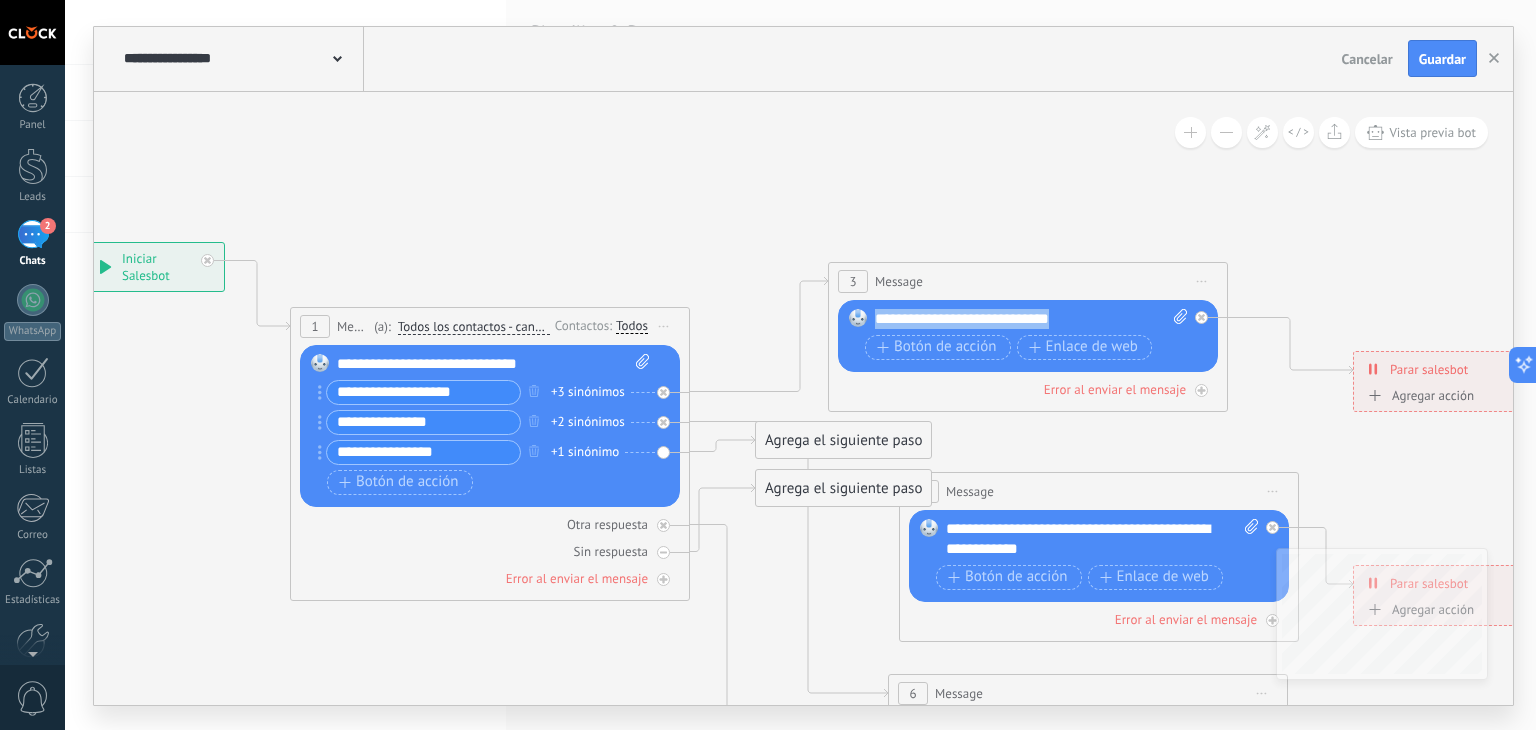 click on "**********" at bounding box center (1032, 319) 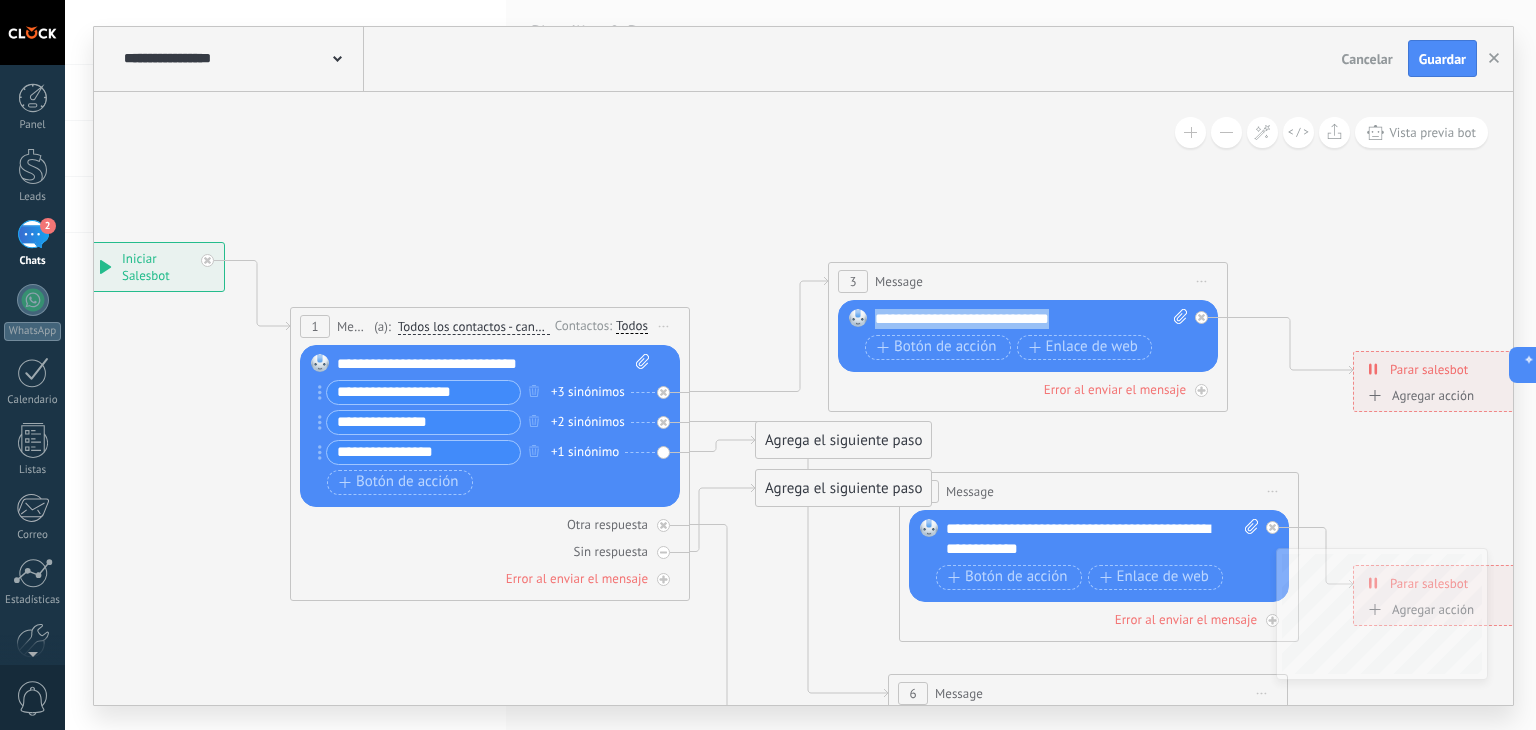 drag, startPoint x: 1079, startPoint y: 322, endPoint x: 799, endPoint y: 317, distance: 280.04465 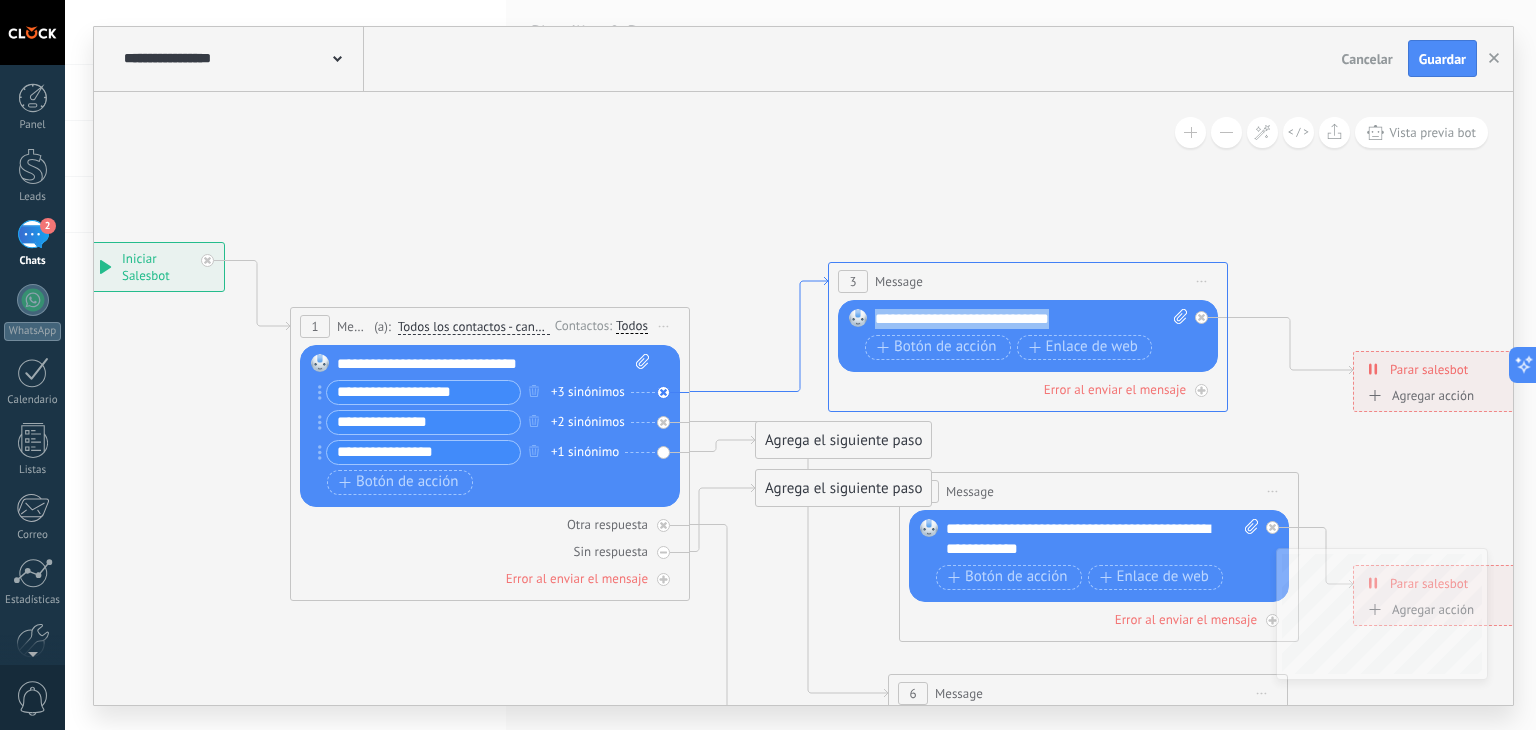 type 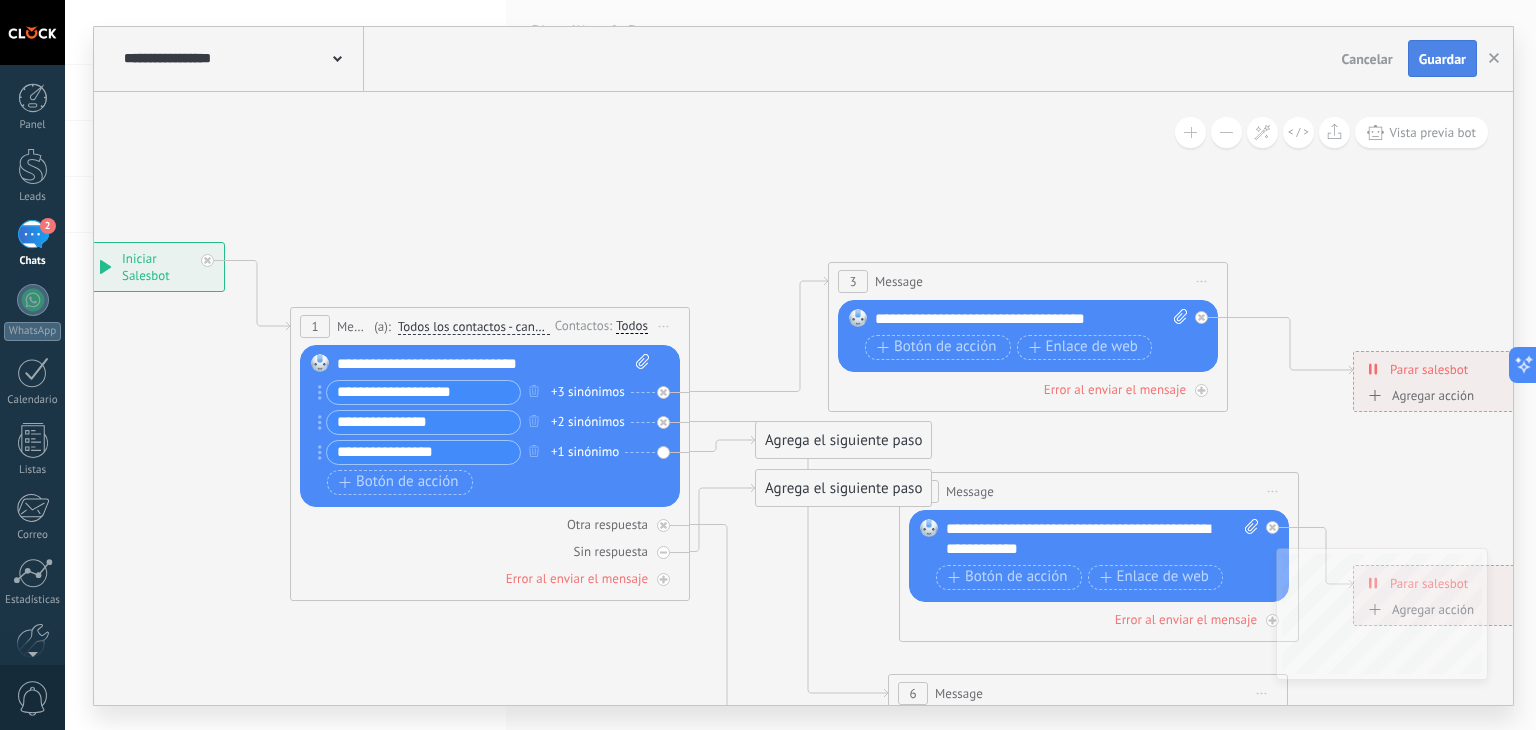click on "Guardar" at bounding box center (1442, 59) 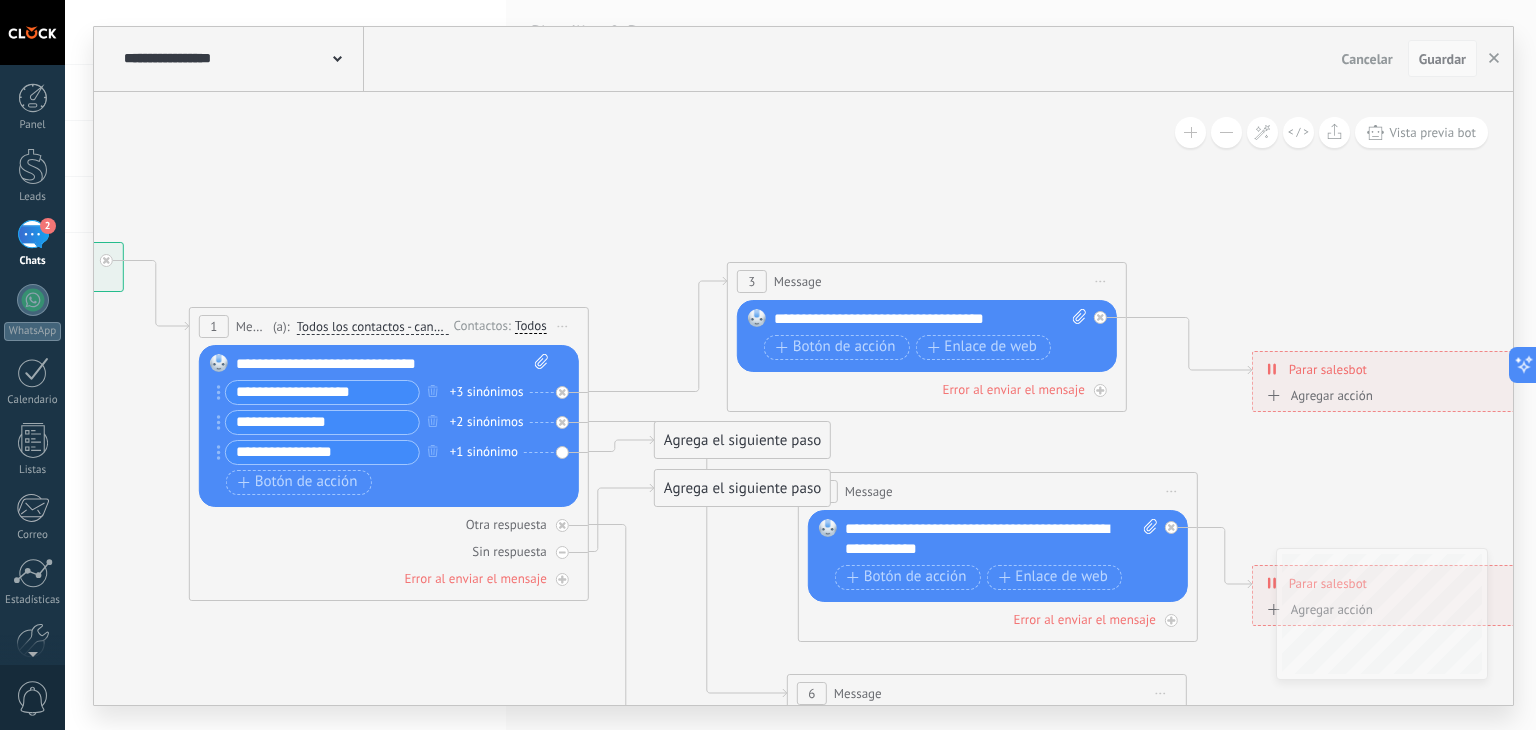 click on "Guardar" at bounding box center [1442, 59] 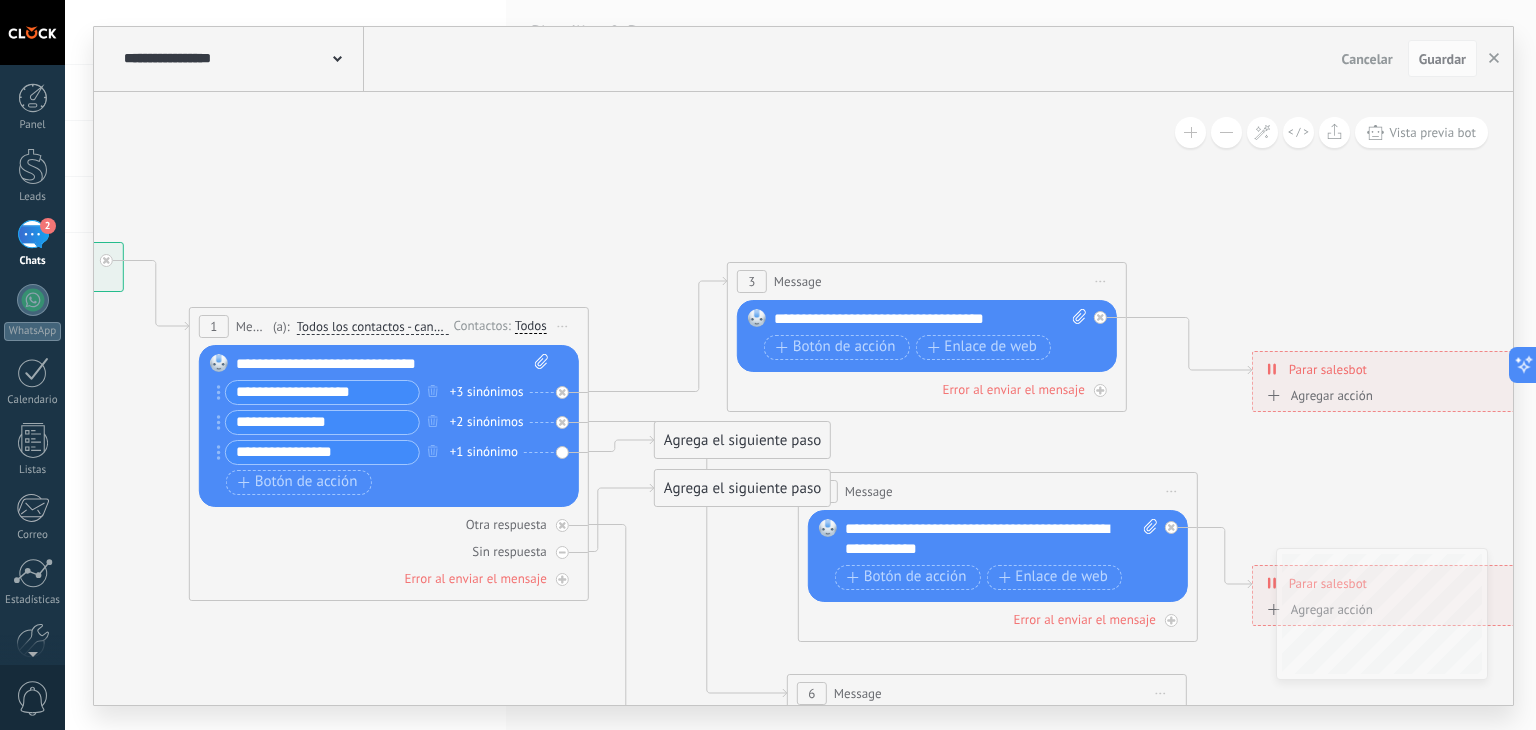 type 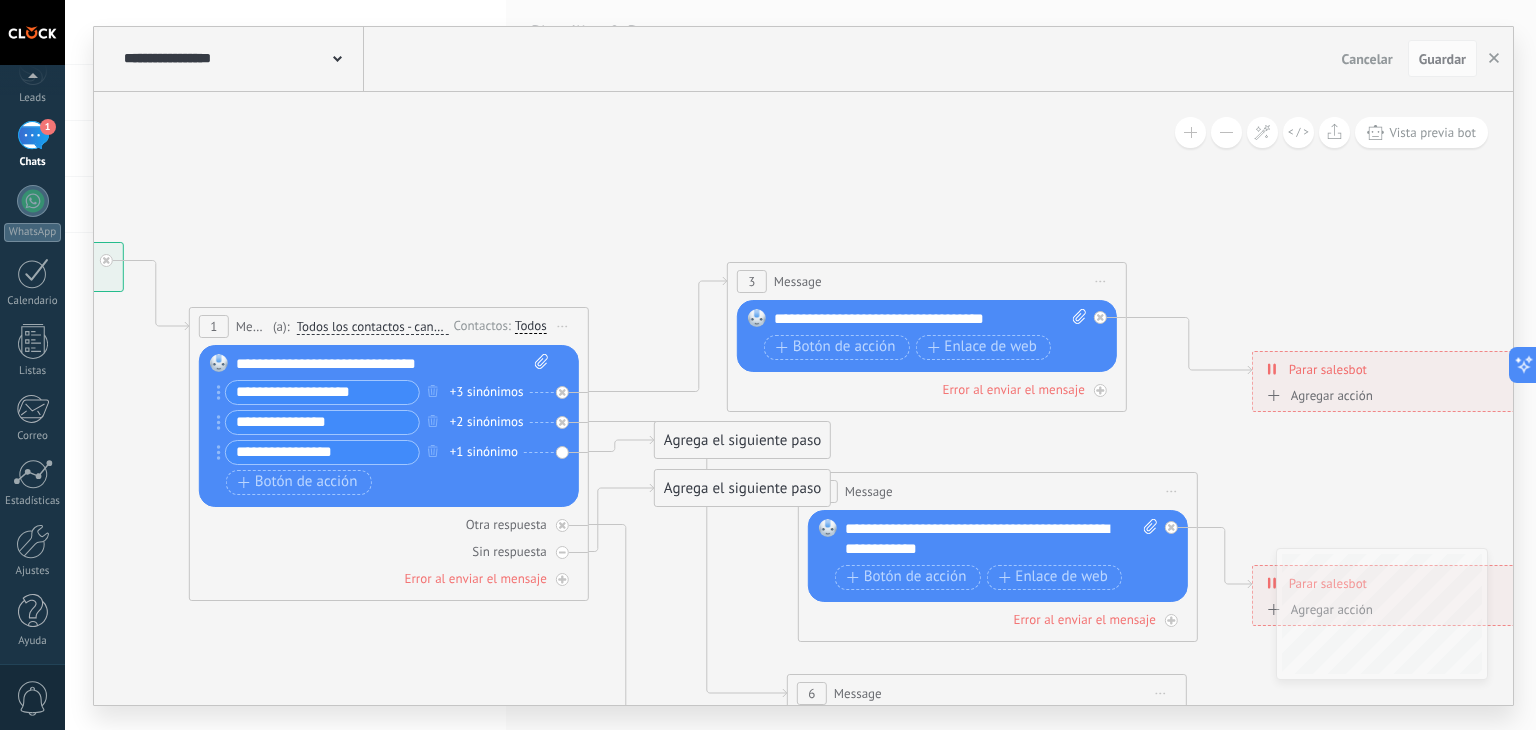 click on "Panel
Leads
1
Chats
WhatsApp
Clientes" at bounding box center (32, 326) 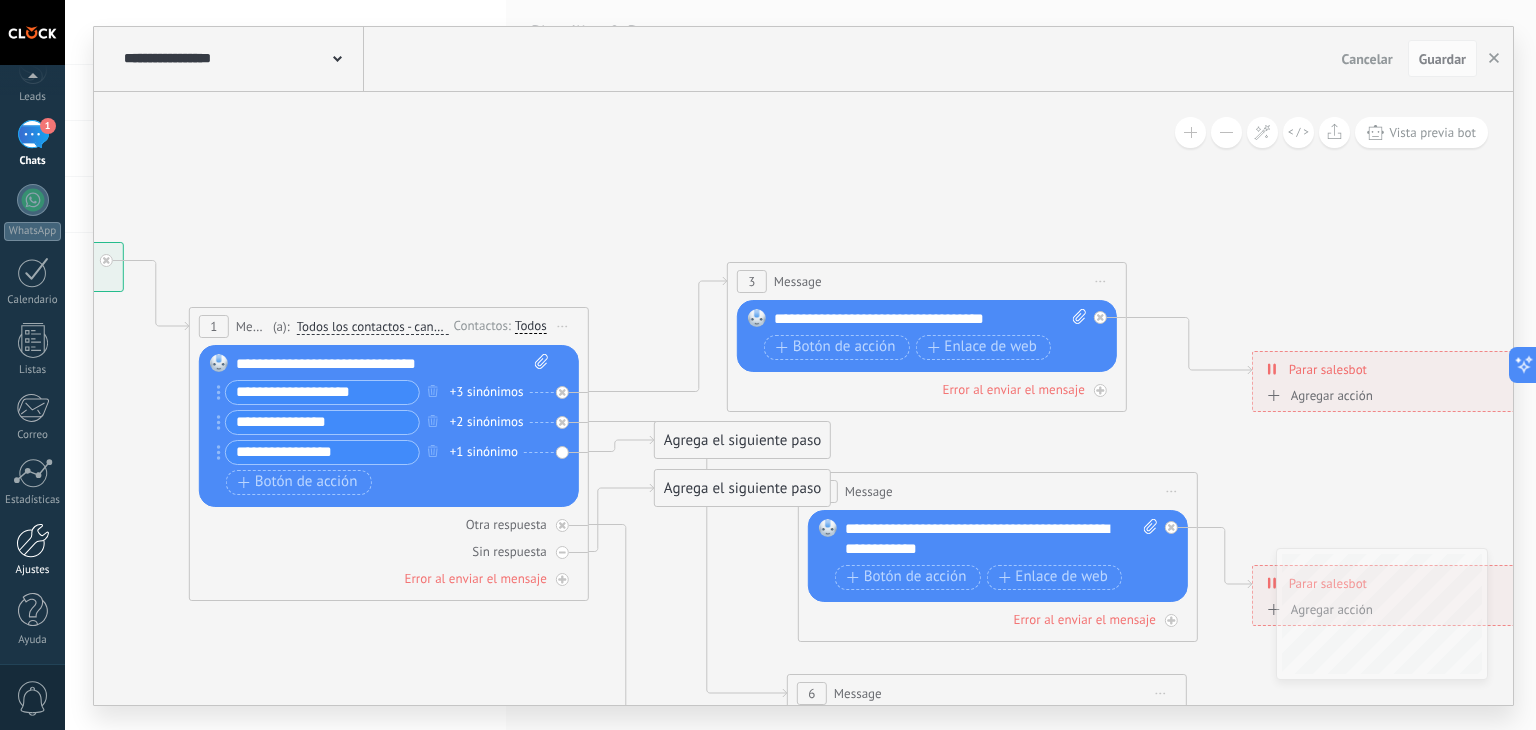 drag, startPoint x: 46, startPoint y: 542, endPoint x: 32, endPoint y: 533, distance: 16.643316 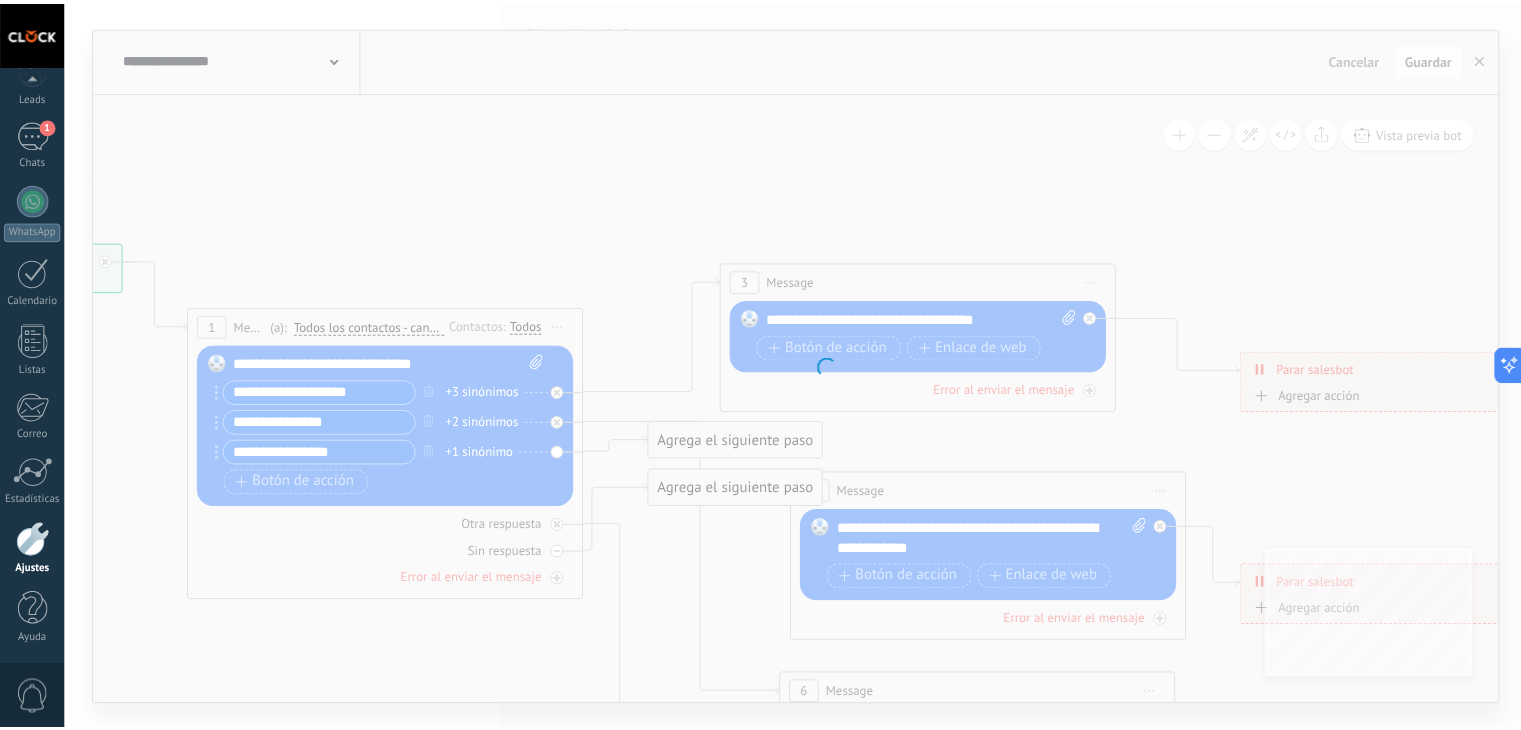 scroll, scrollTop: 101, scrollLeft: 0, axis: vertical 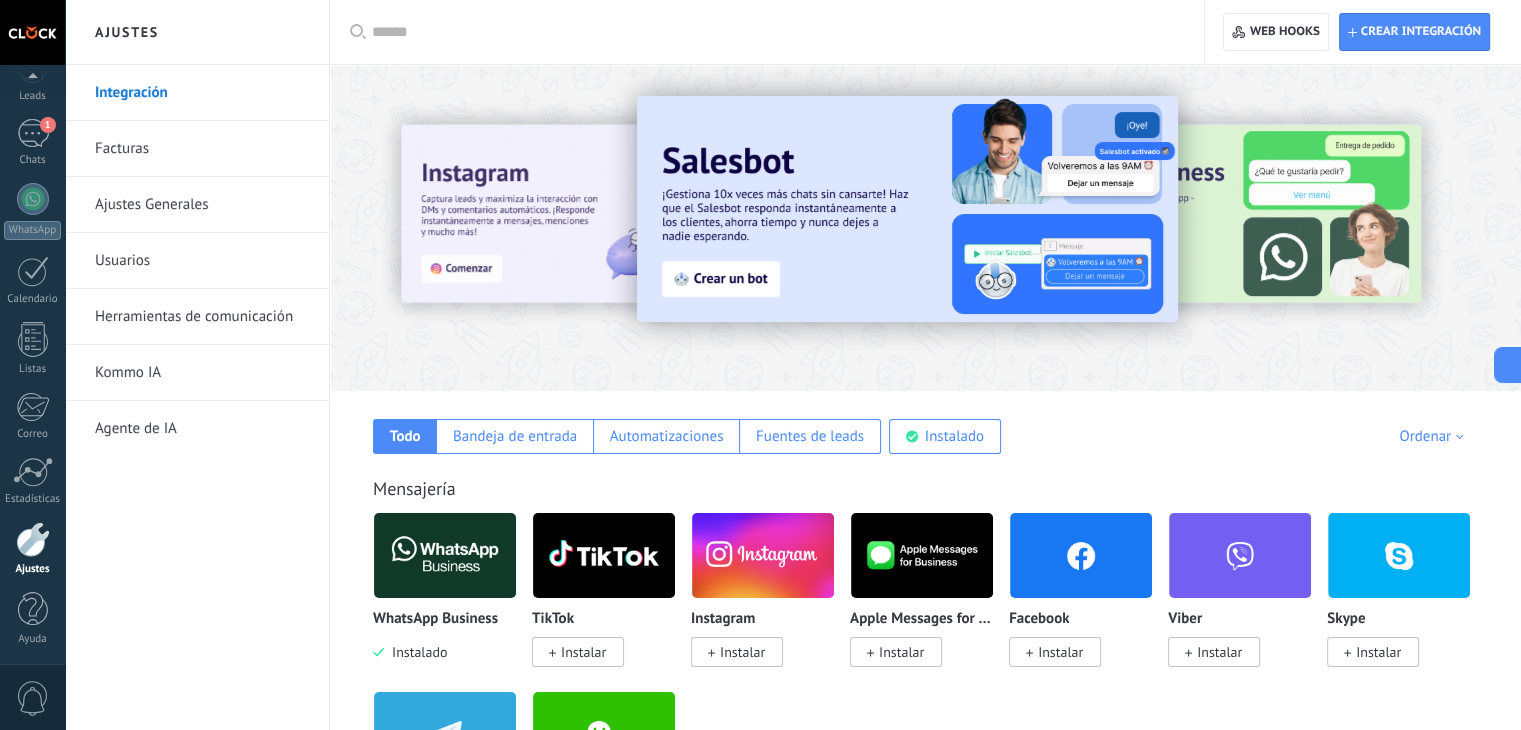 click on "Usuarios" at bounding box center (202, 261) 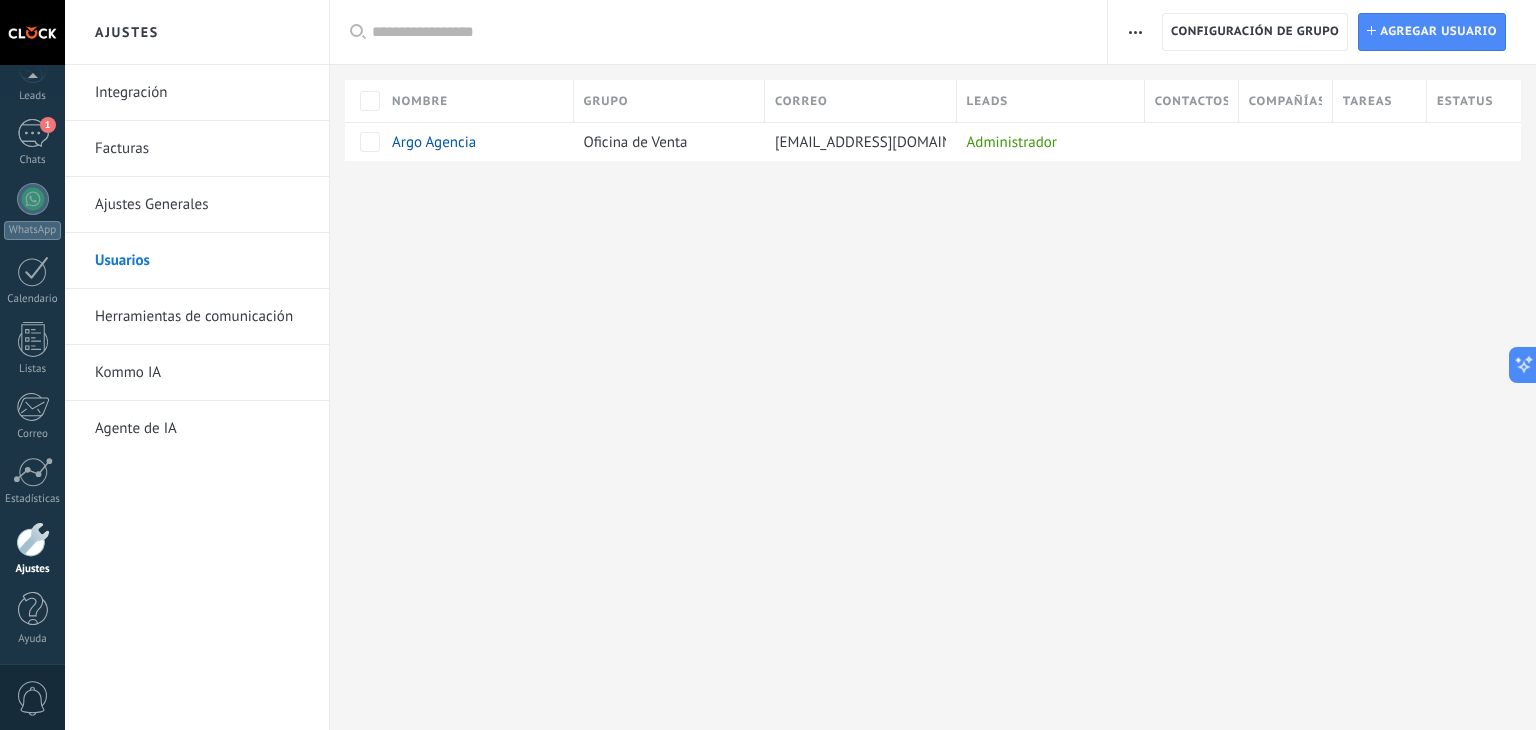 click on "Herramientas de comunicación" at bounding box center (202, 317) 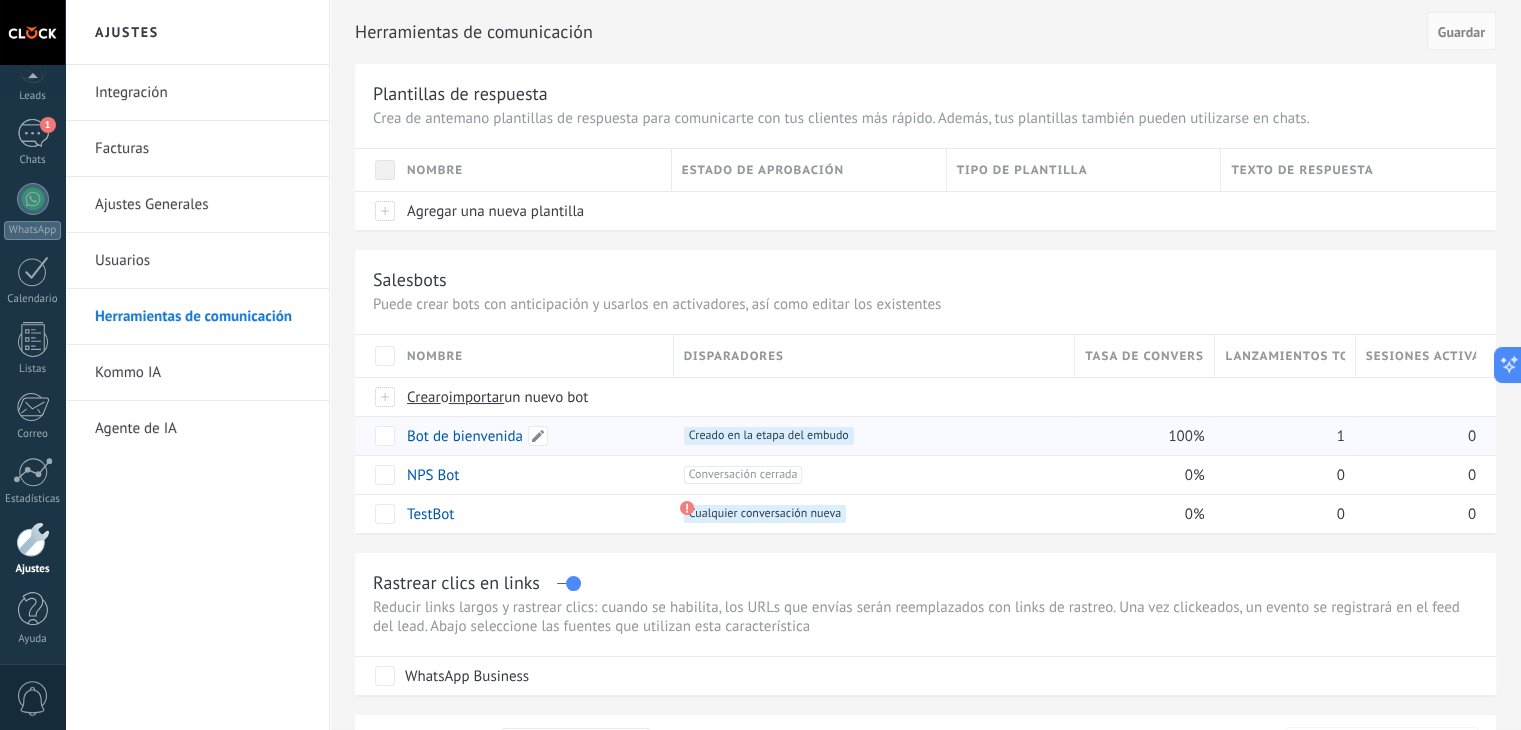 click on "Bot de bienvenida" at bounding box center (465, 436) 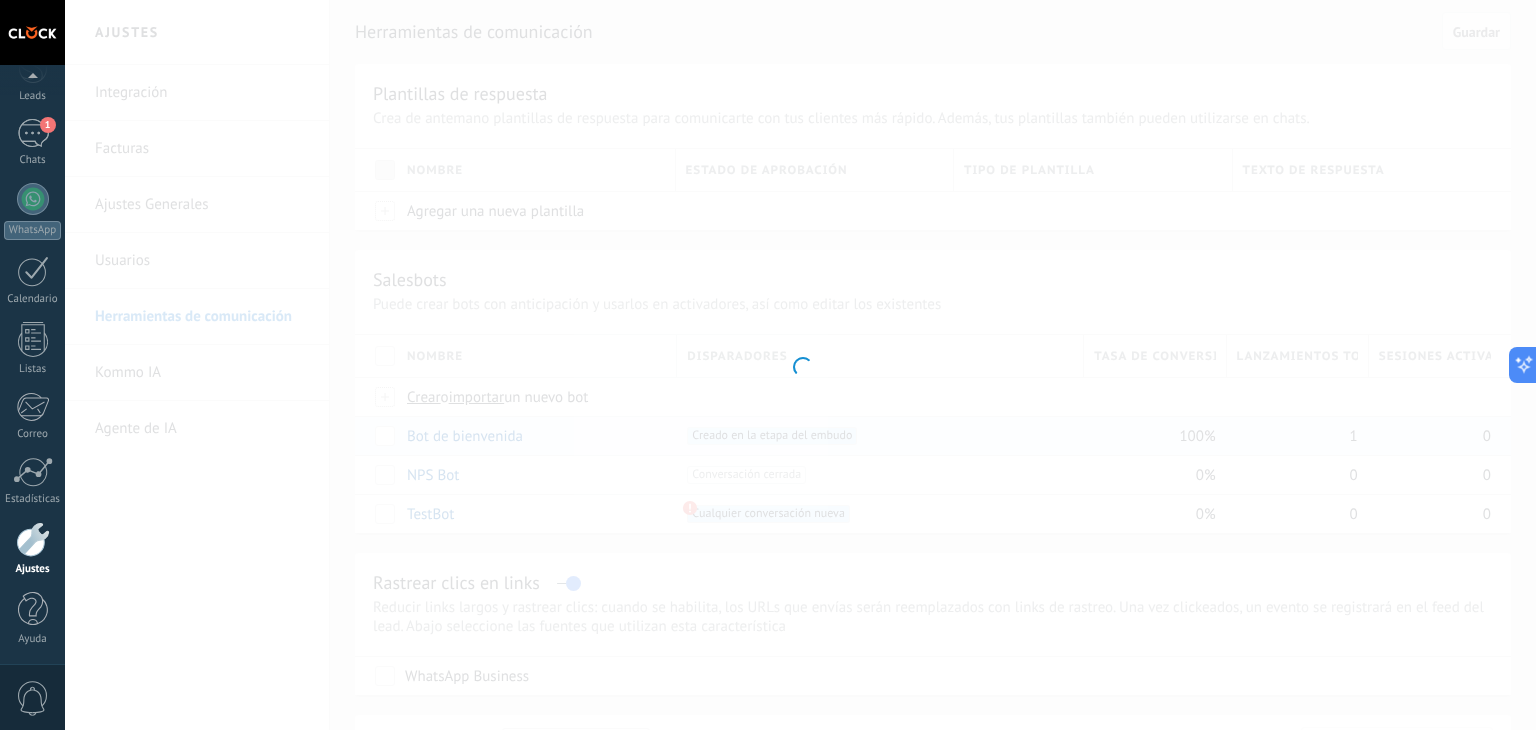 type on "**********" 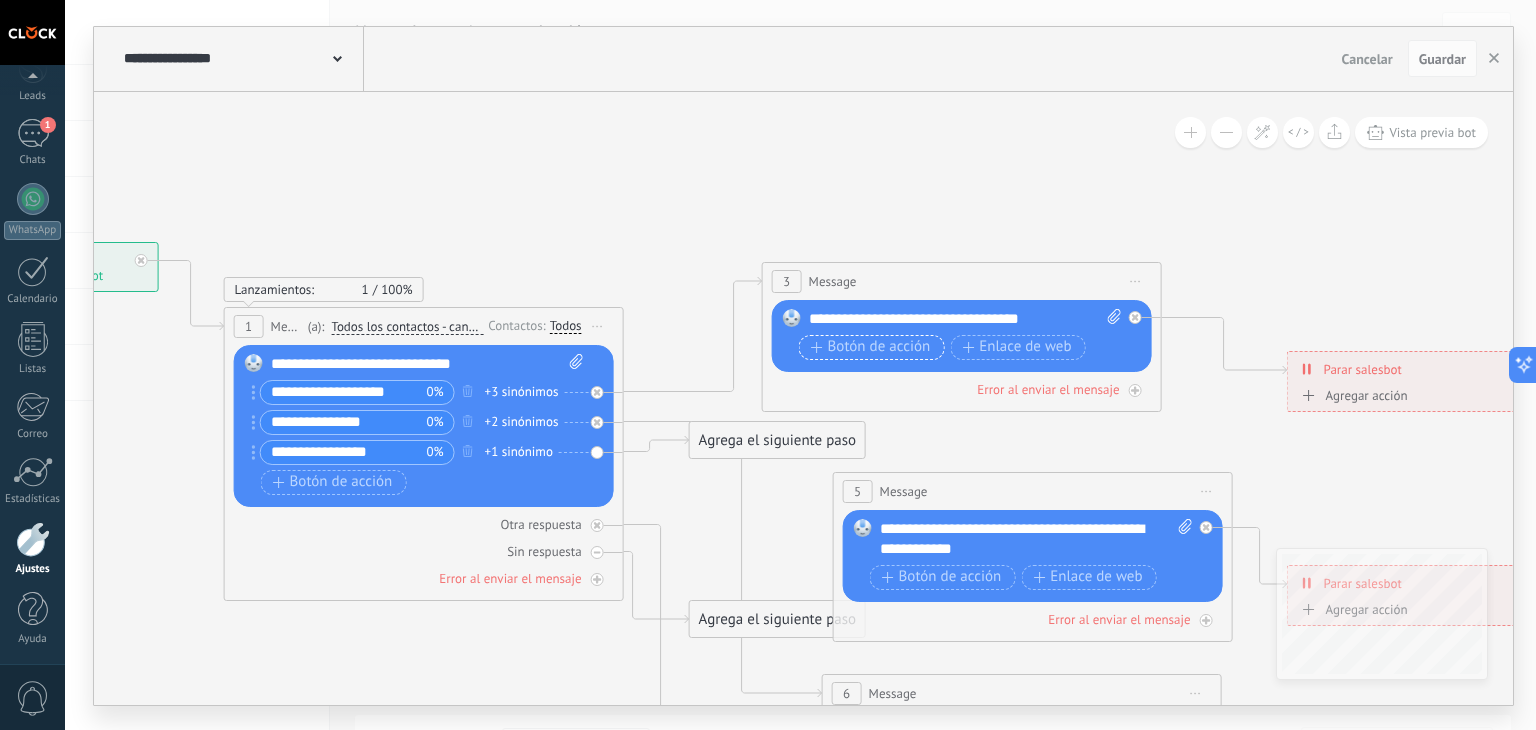 click on "Botón de acción" at bounding box center (871, 347) 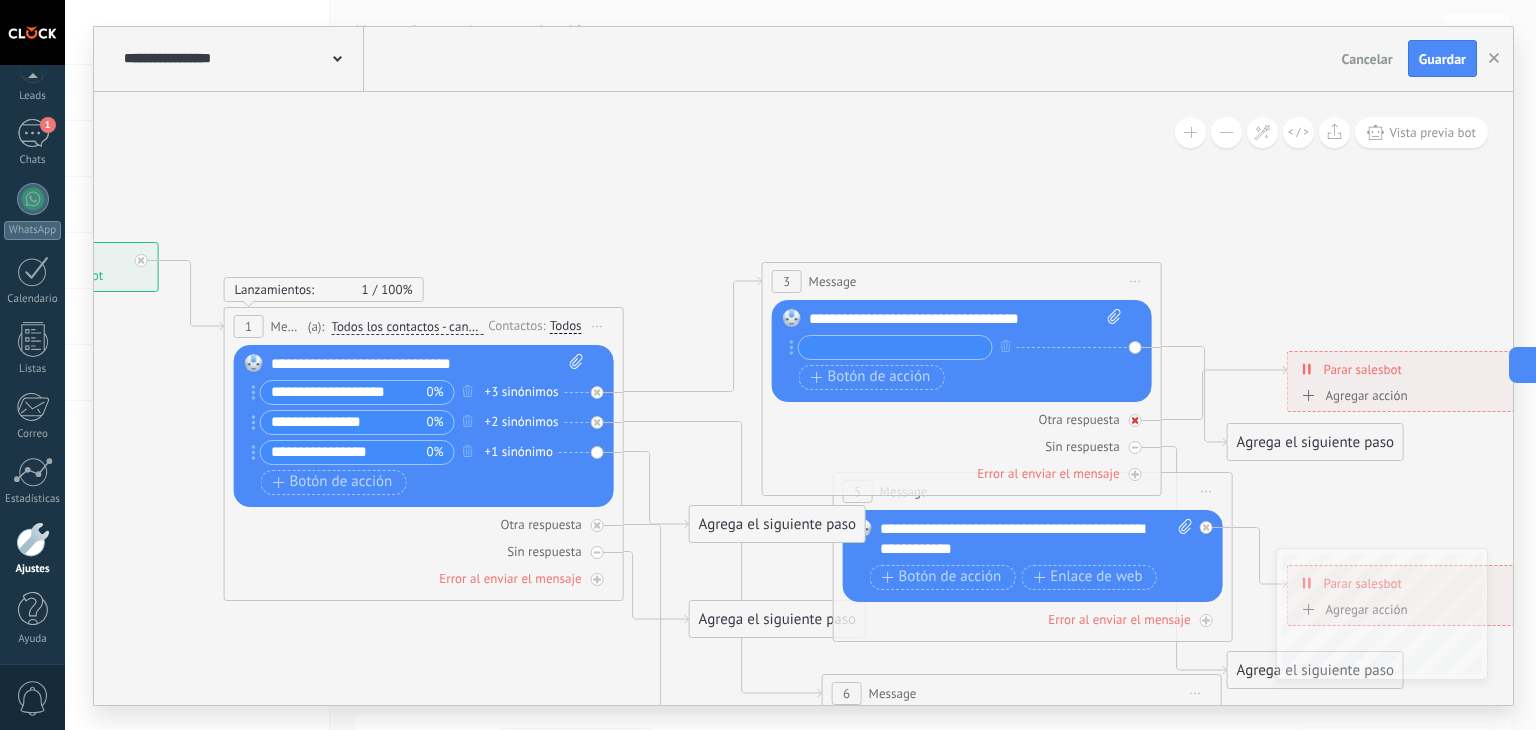 click on "Otra respuesta" at bounding box center (962, 419) 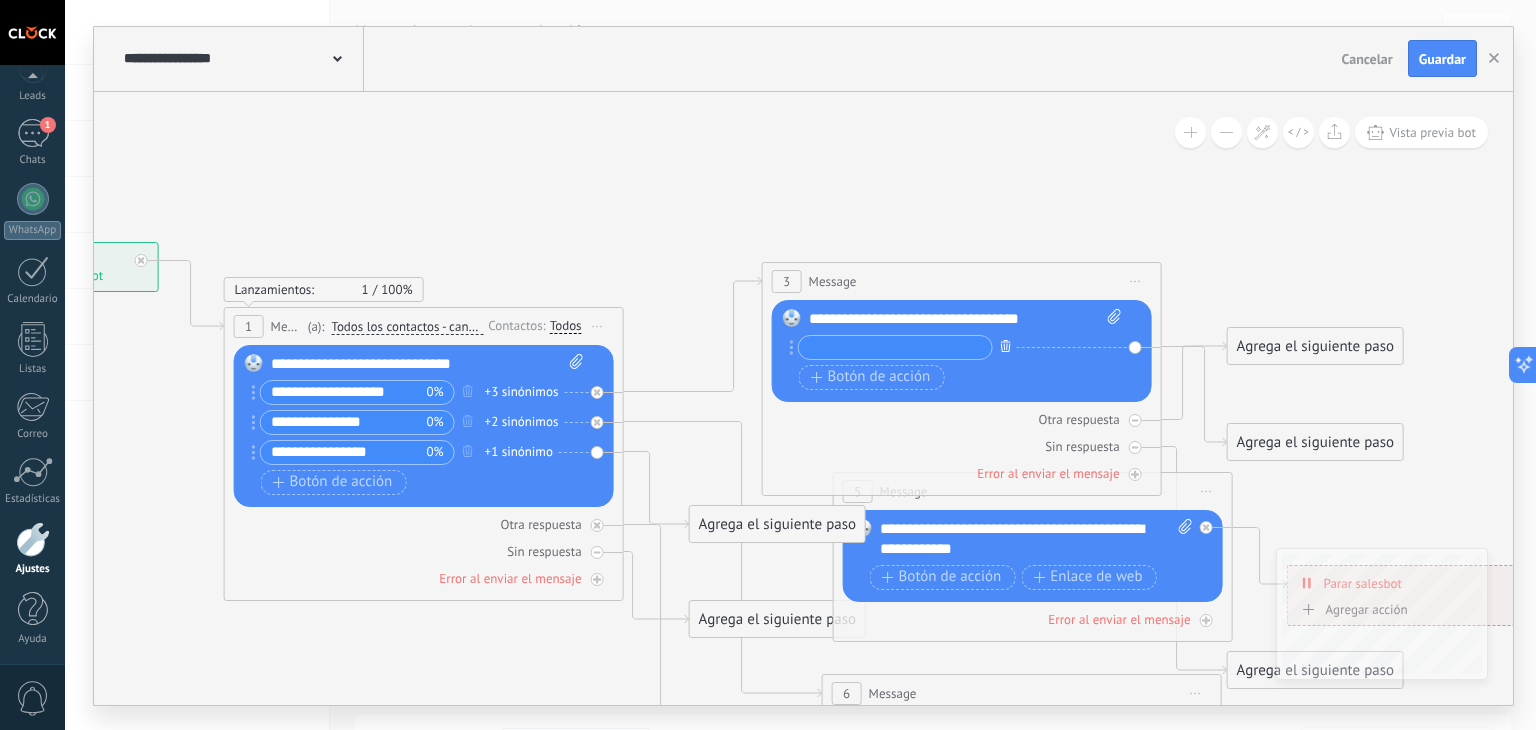 click 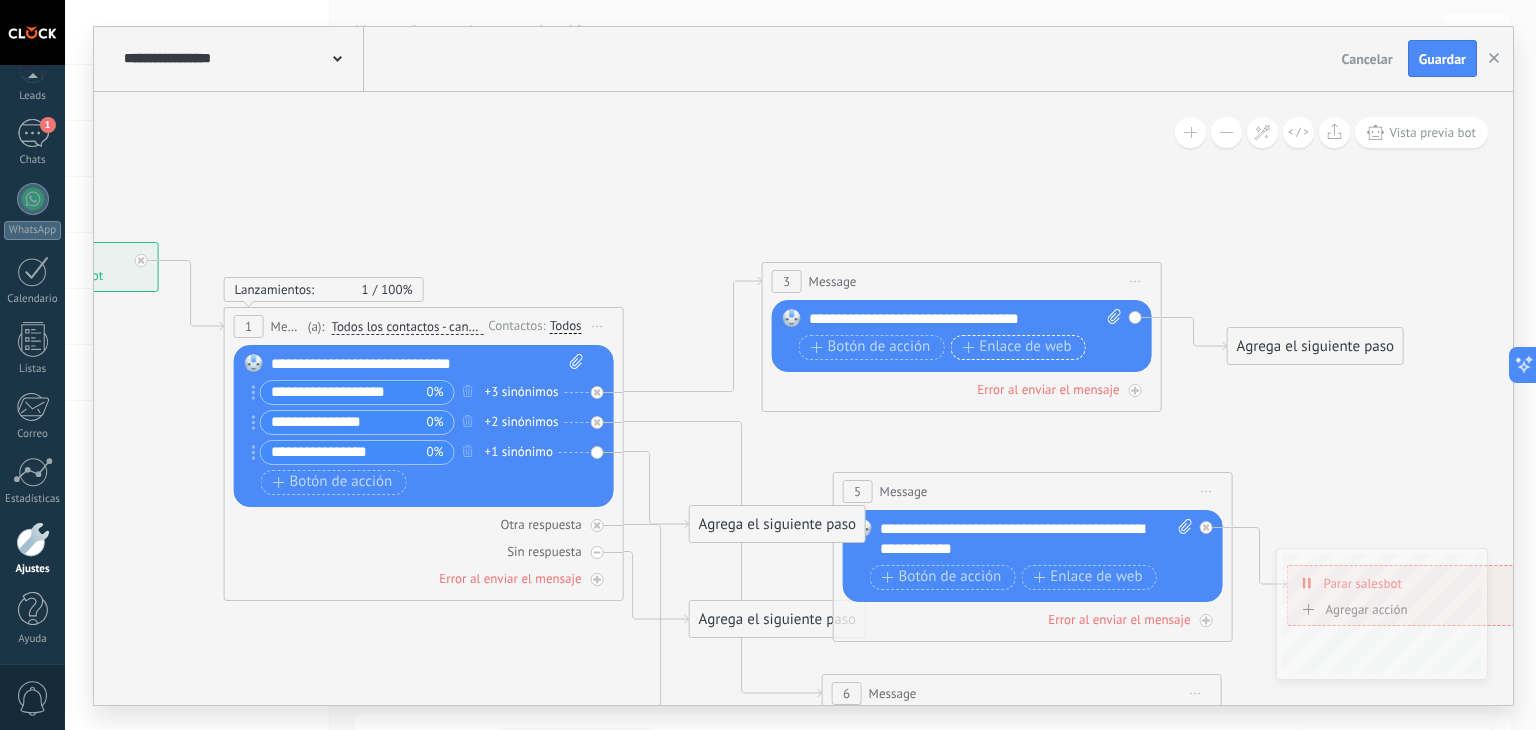 click on "Enlace de web" at bounding box center [1016, 347] 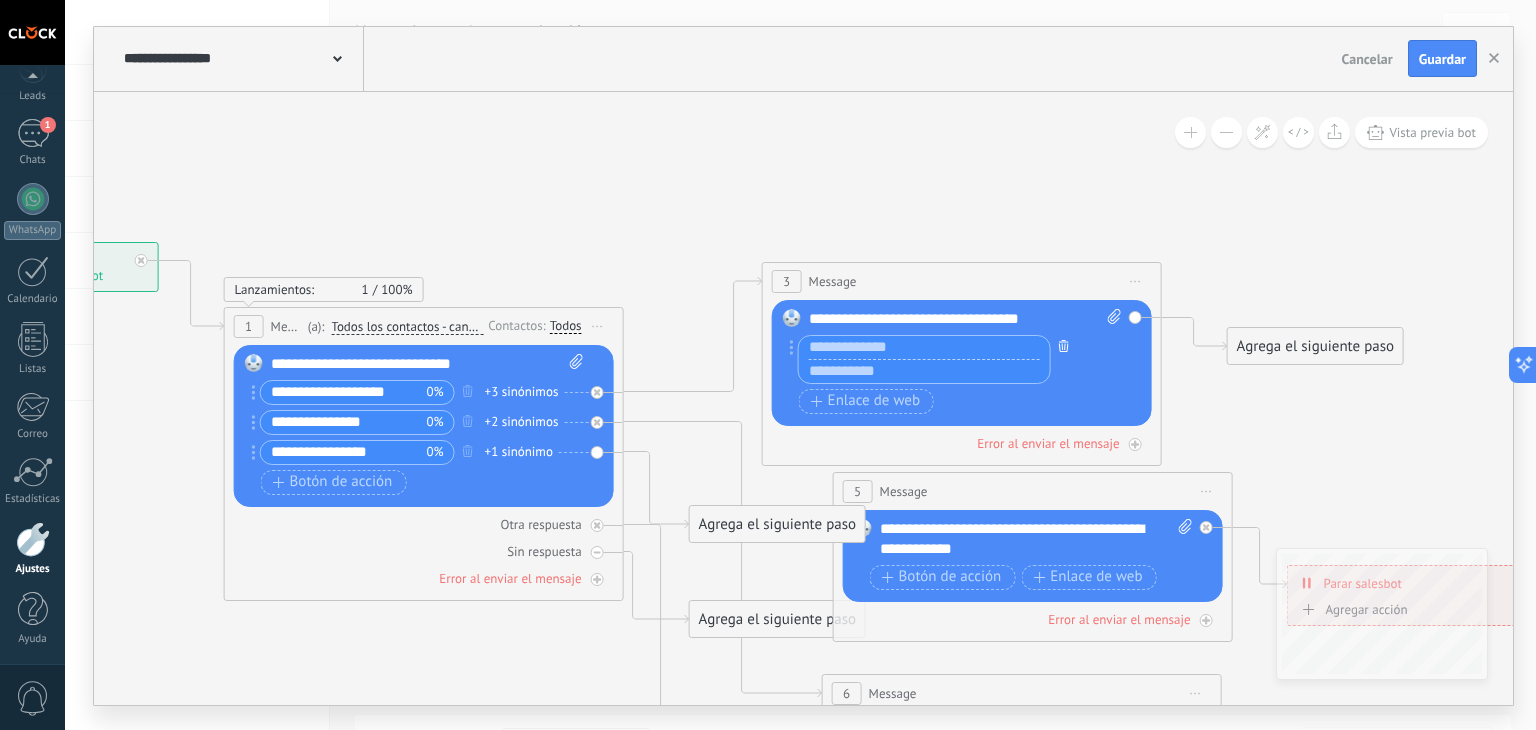 click 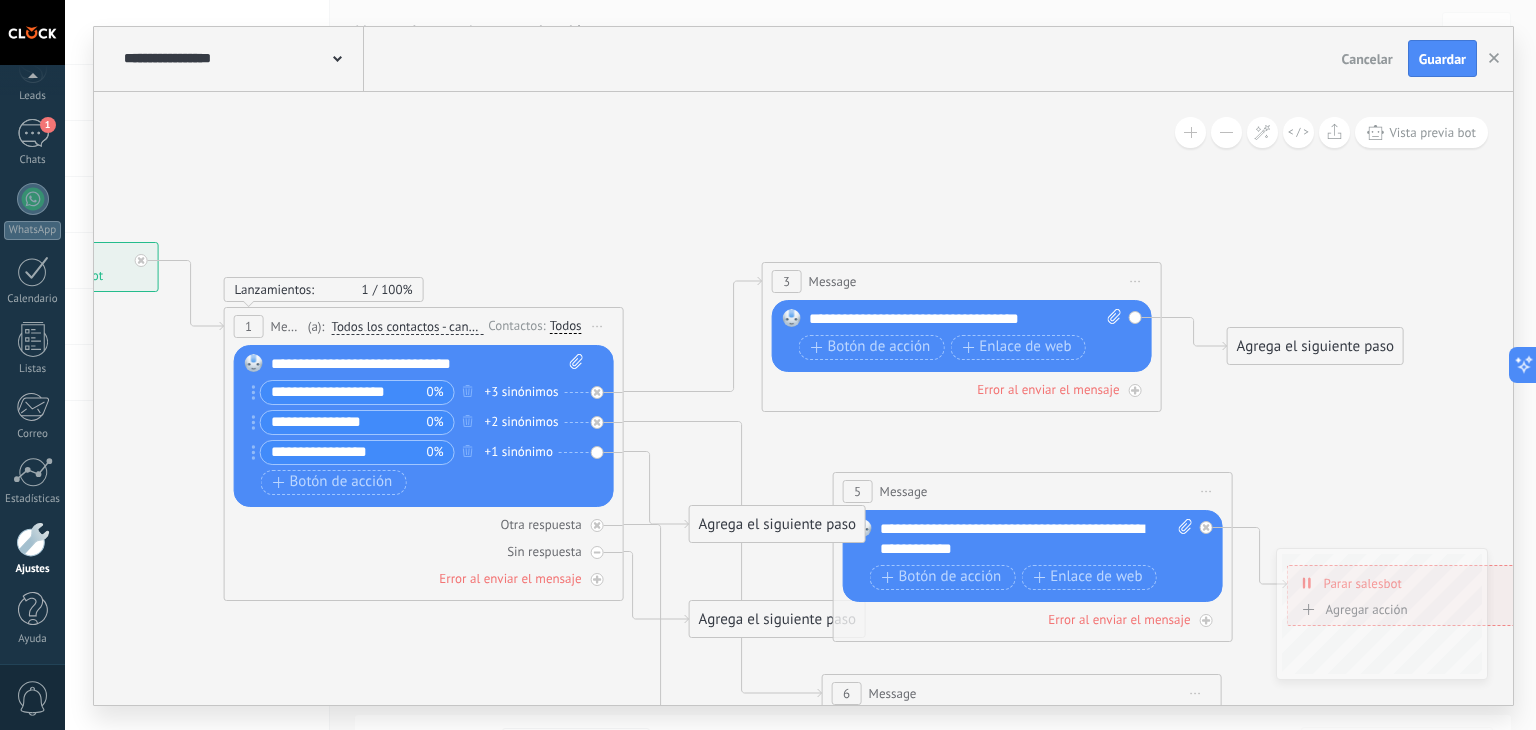 click on "**********" at bounding box center [966, 319] 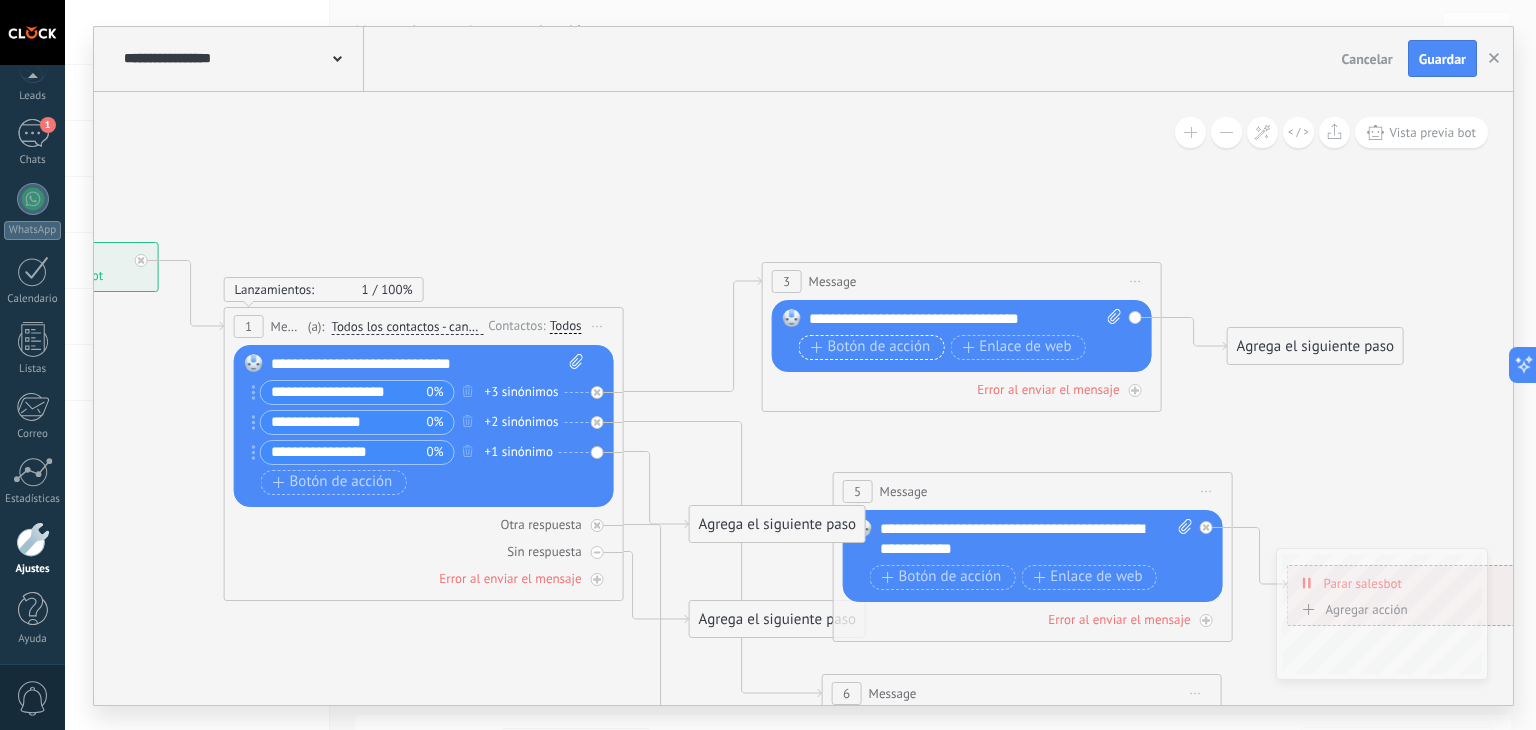 click on "Botón de acción" at bounding box center (872, 347) 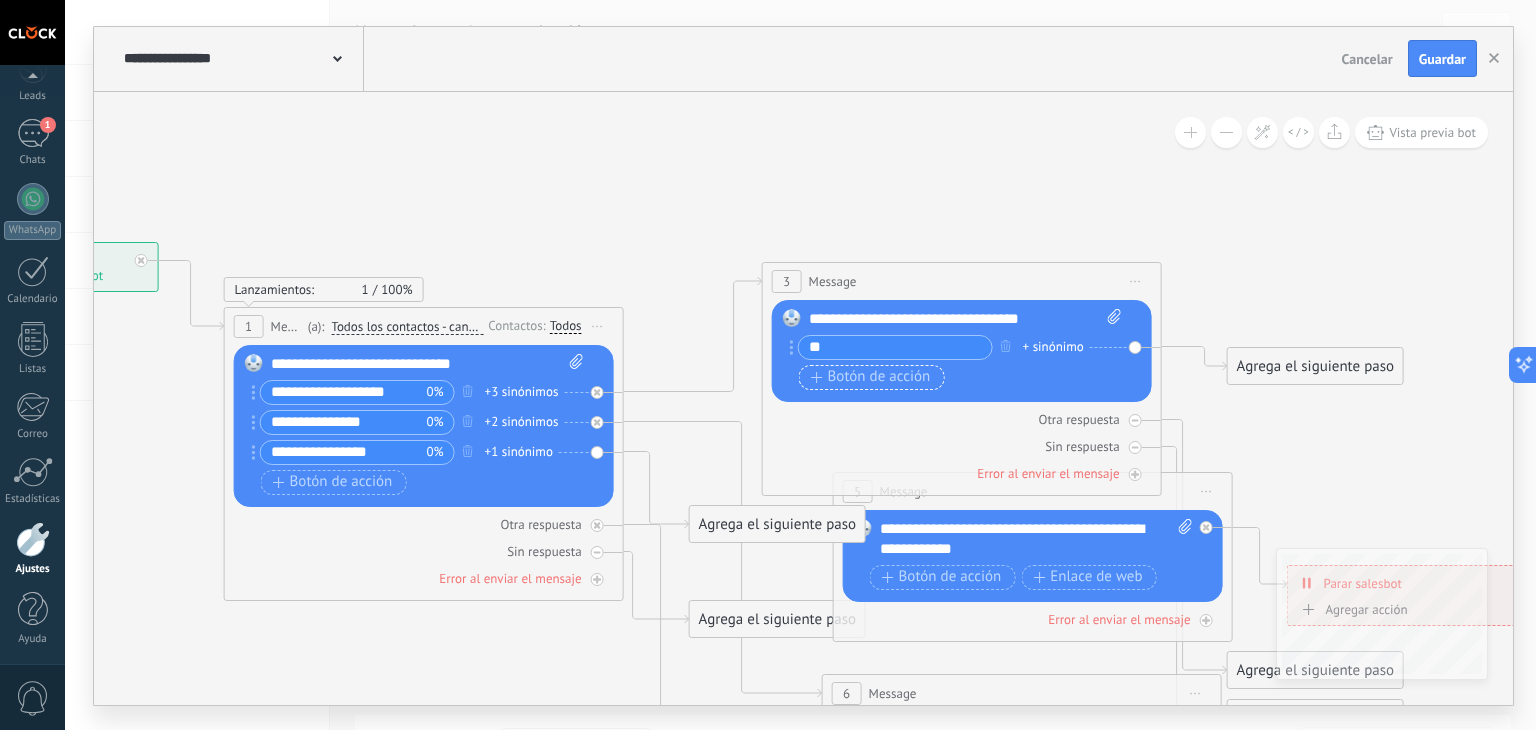 type on "*" 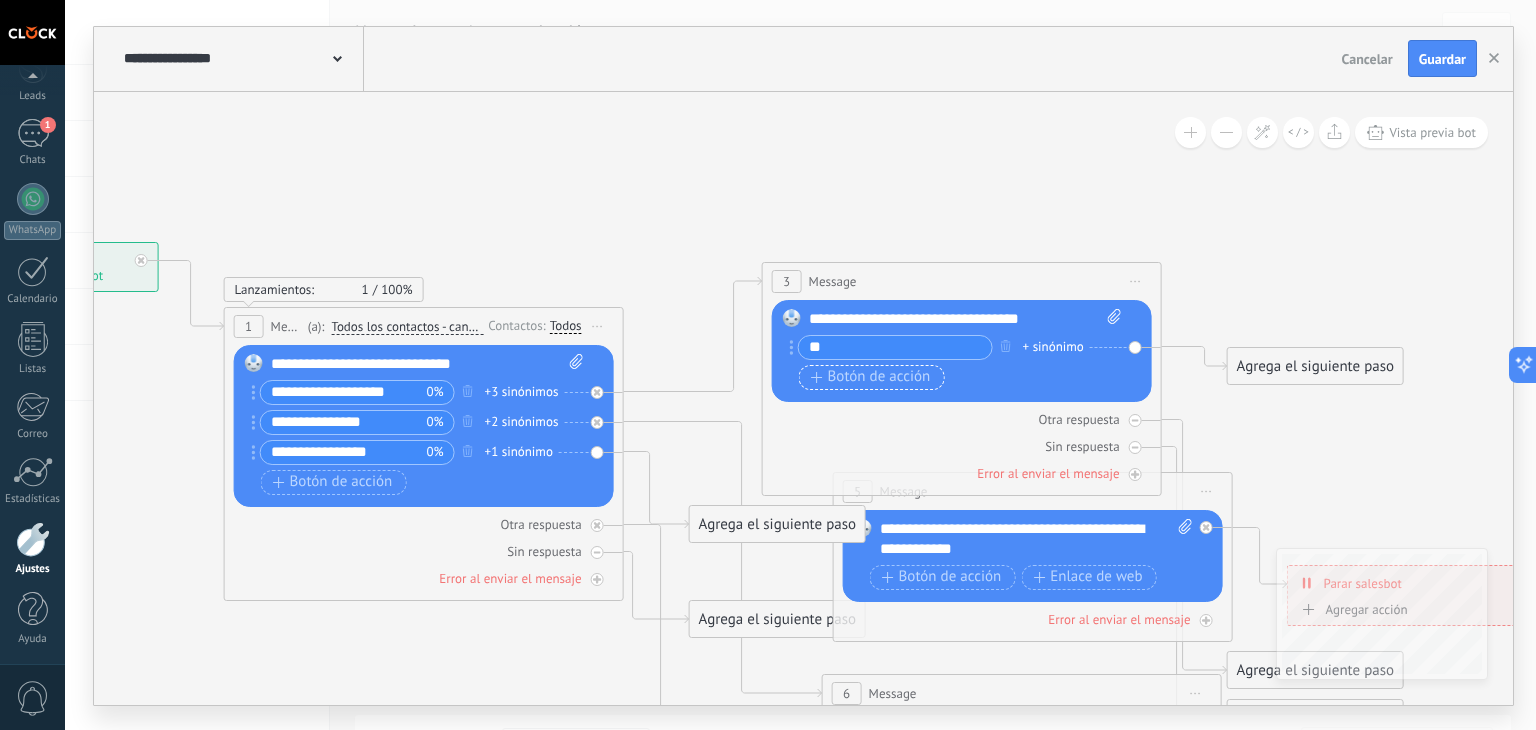 type on "*" 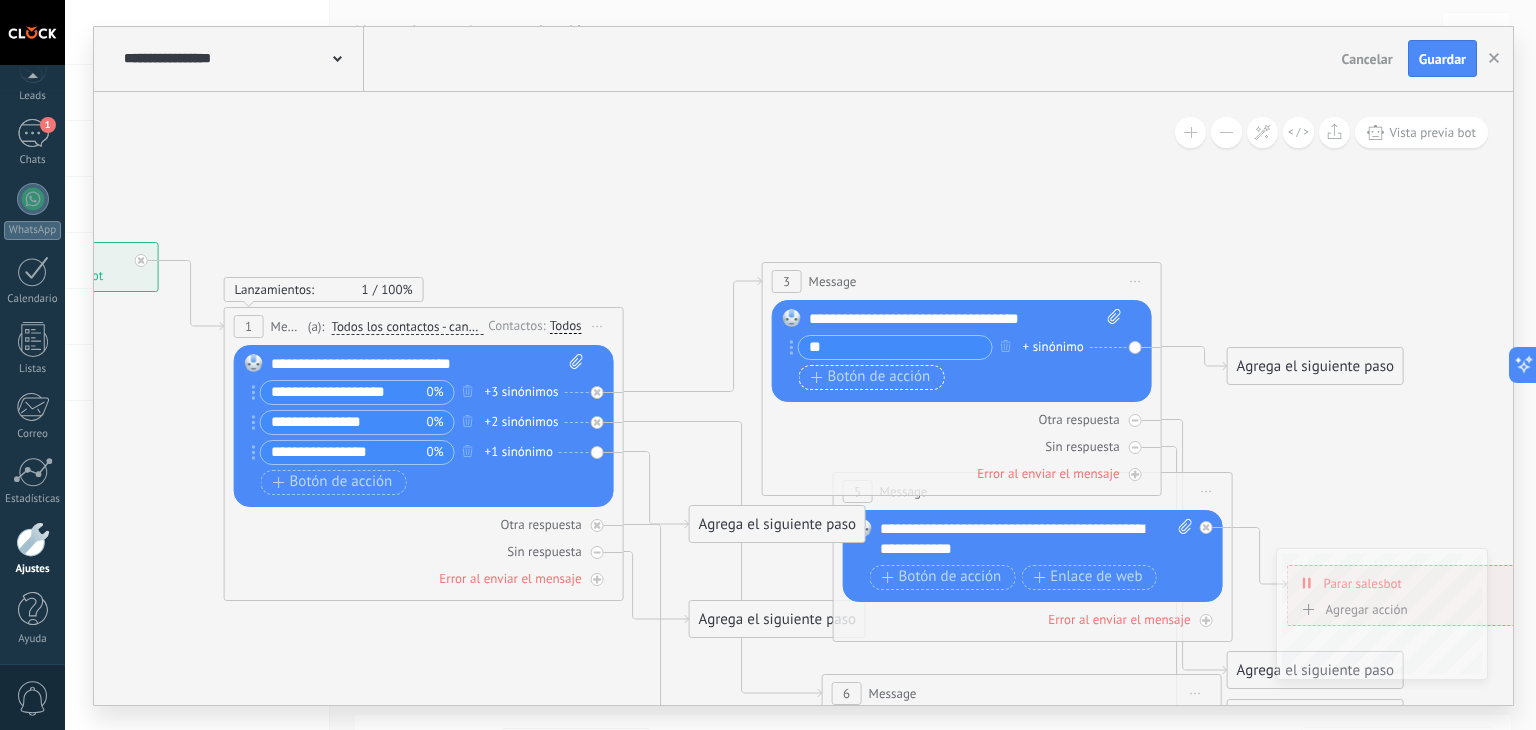 type on "*" 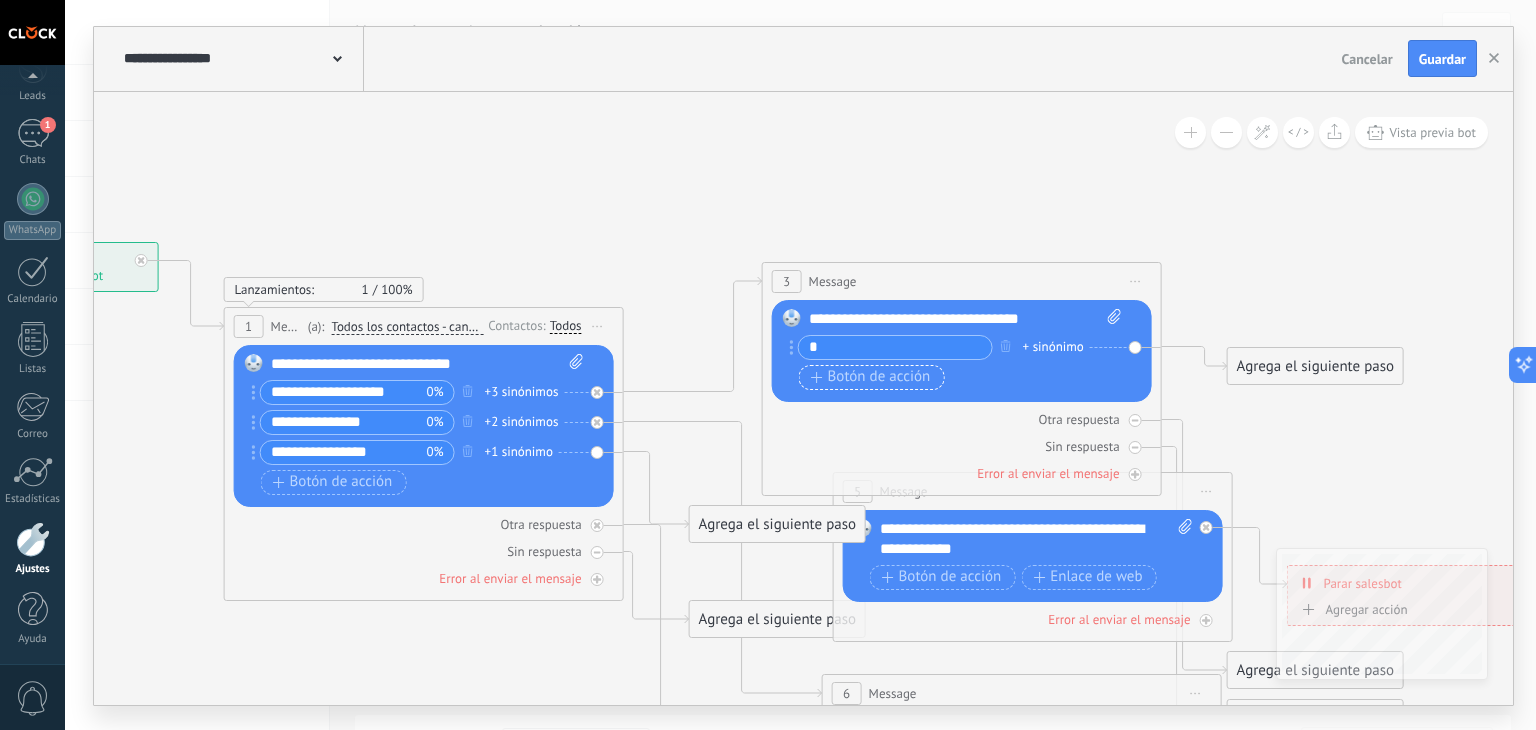 type 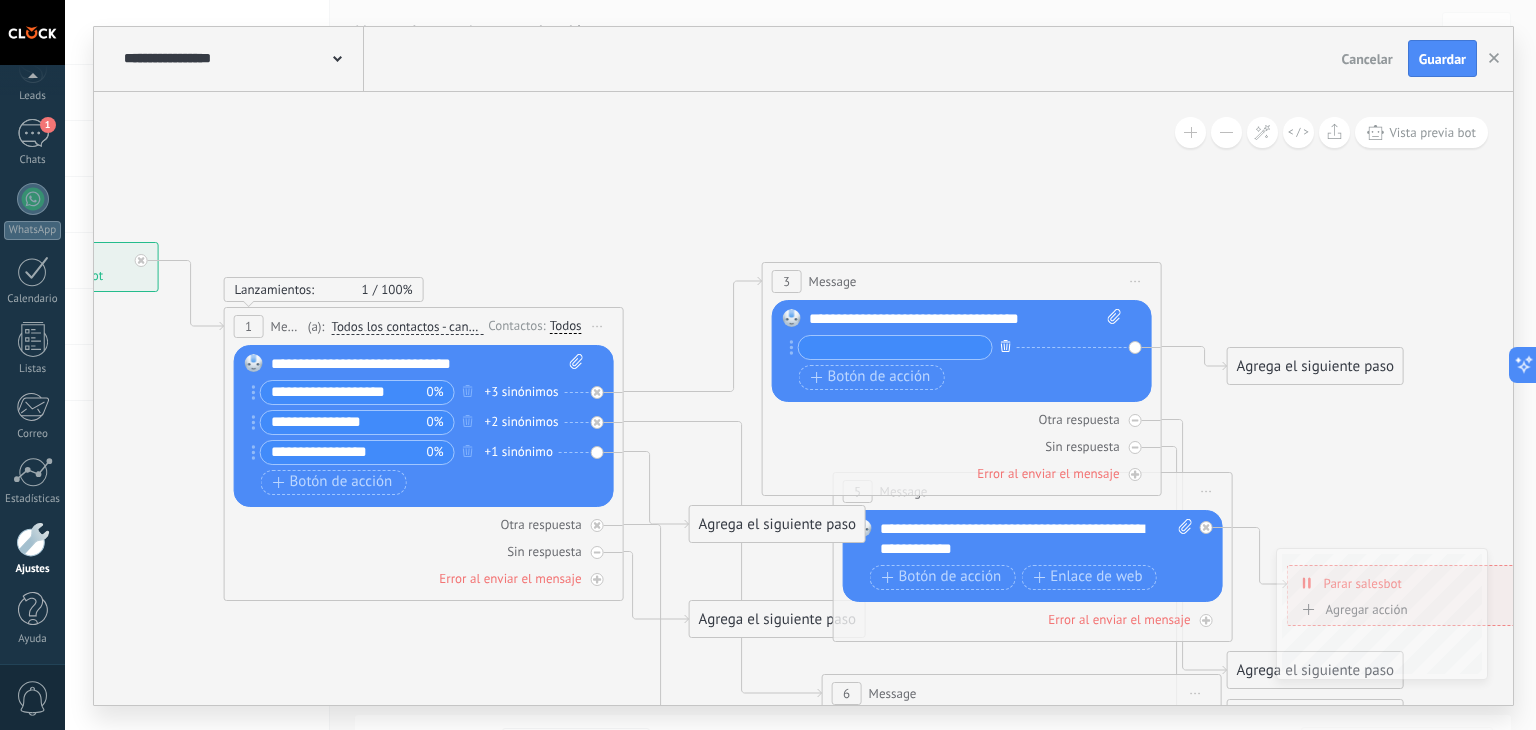 click 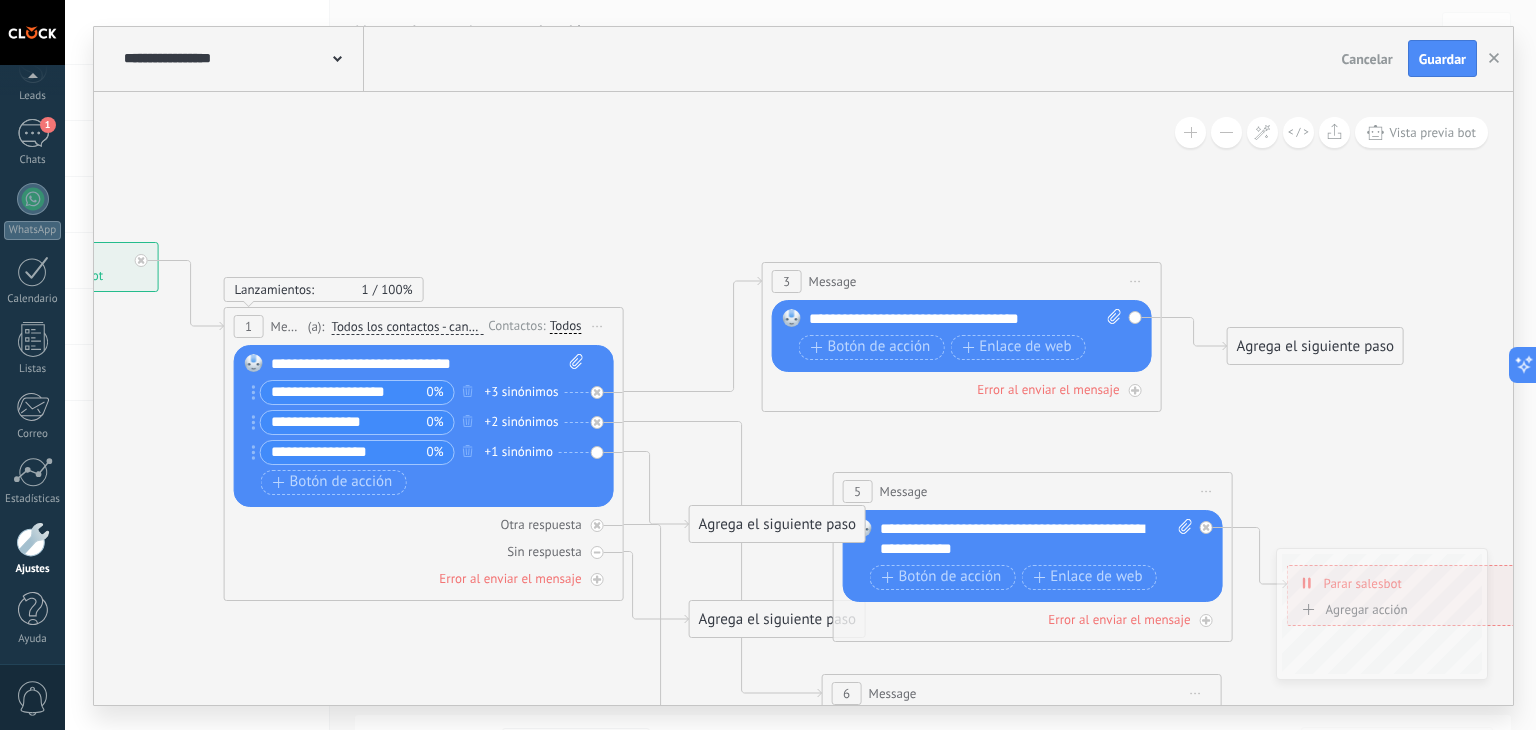 click 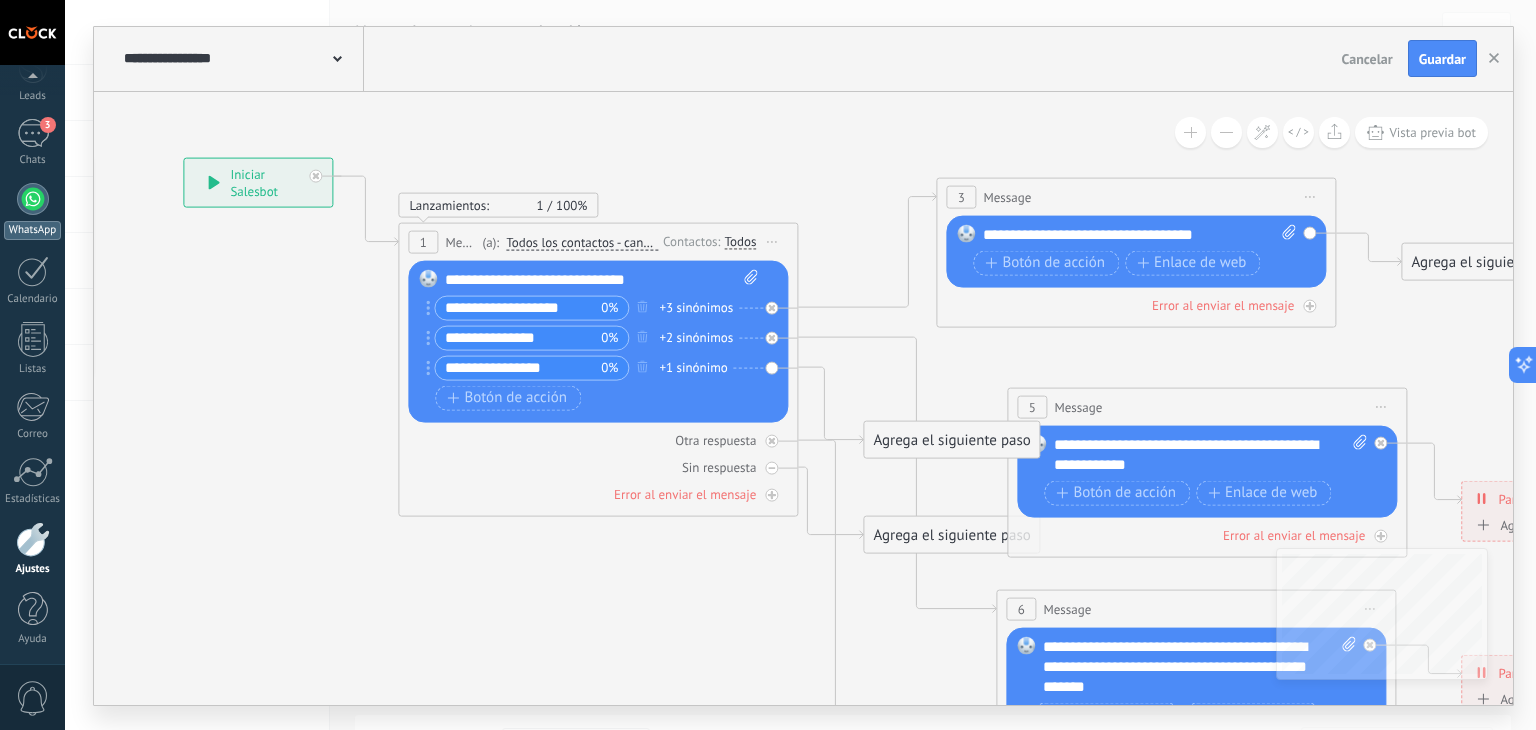 click on "WhatsApp" at bounding box center [32, 211] 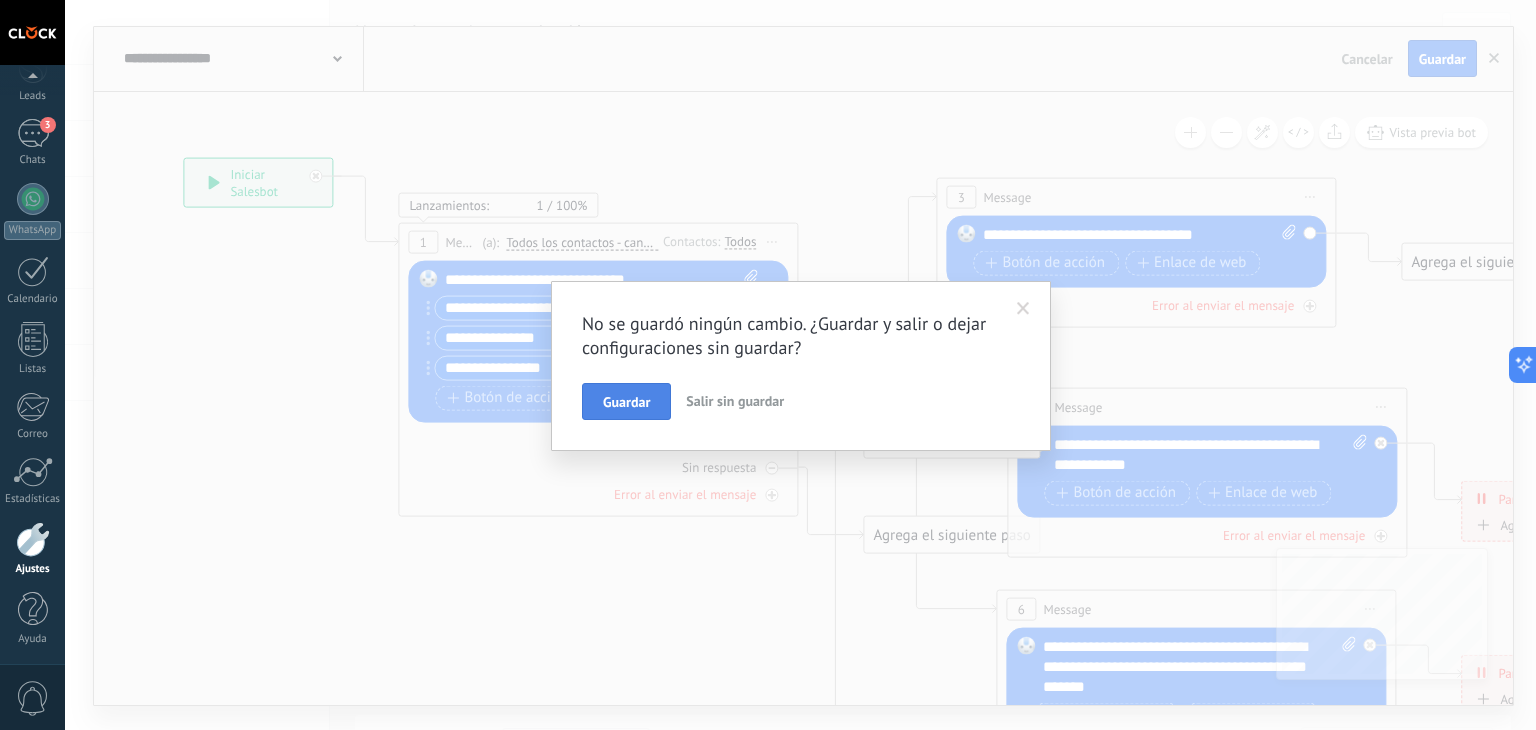 click on "Guardar" at bounding box center (626, 402) 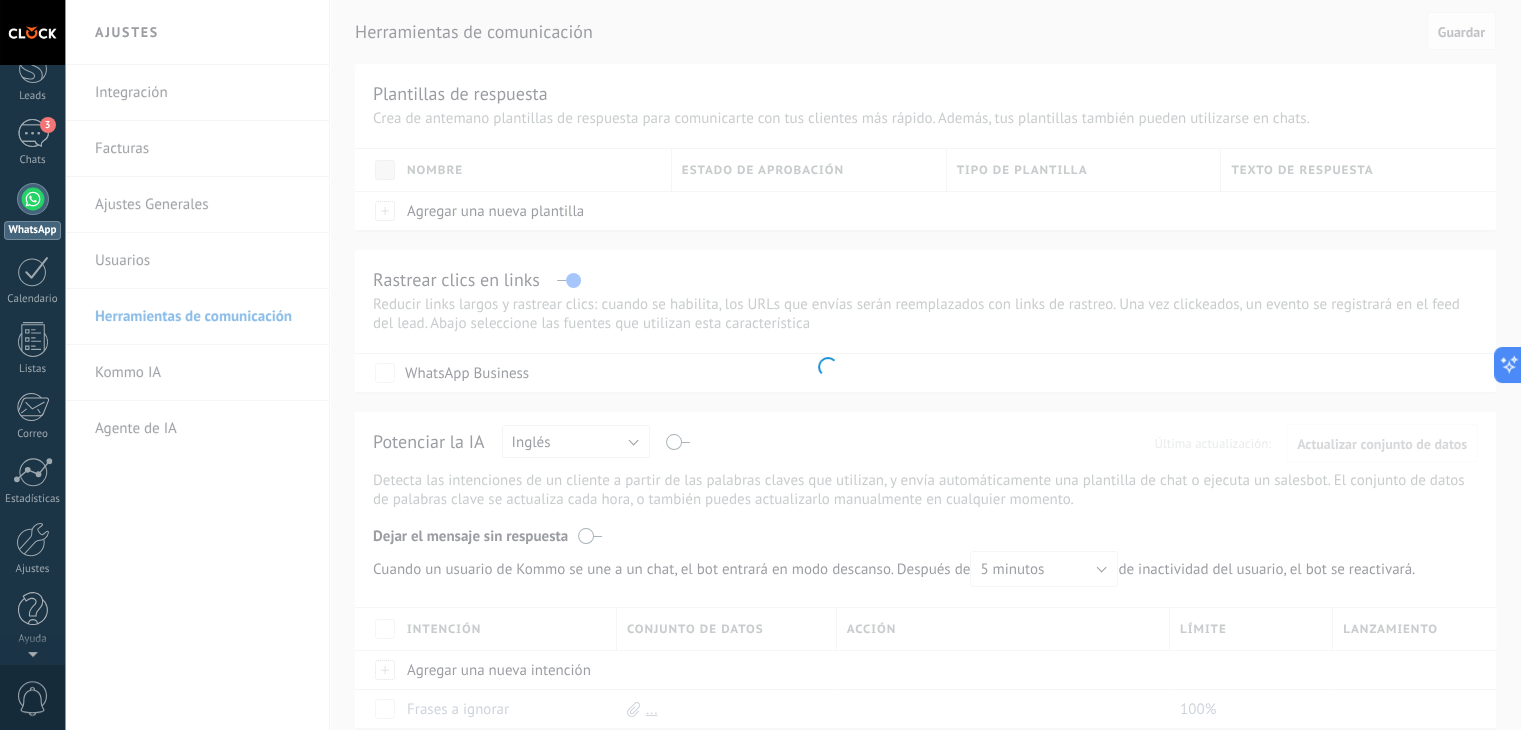 scroll, scrollTop: 0, scrollLeft: 0, axis: both 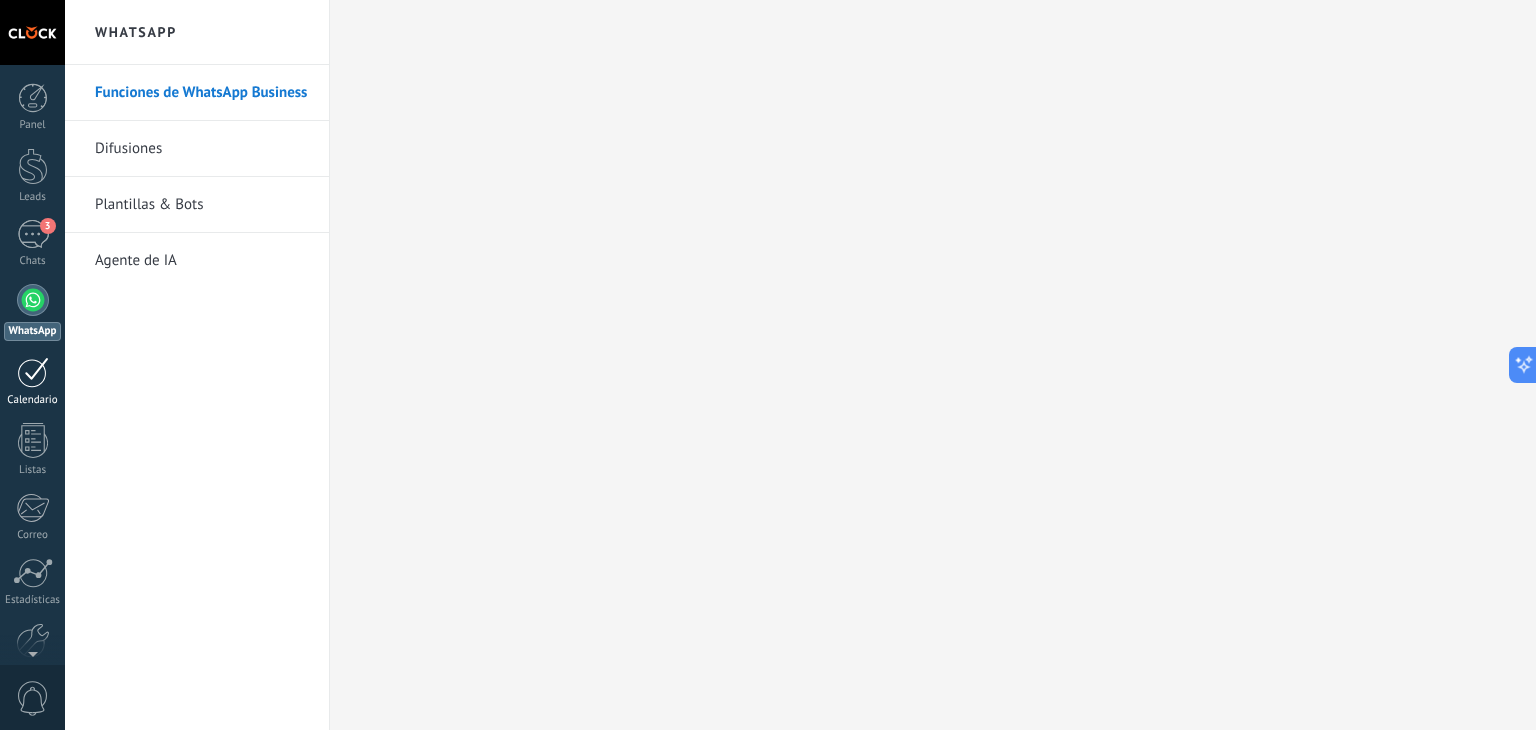 click at bounding box center [33, 372] 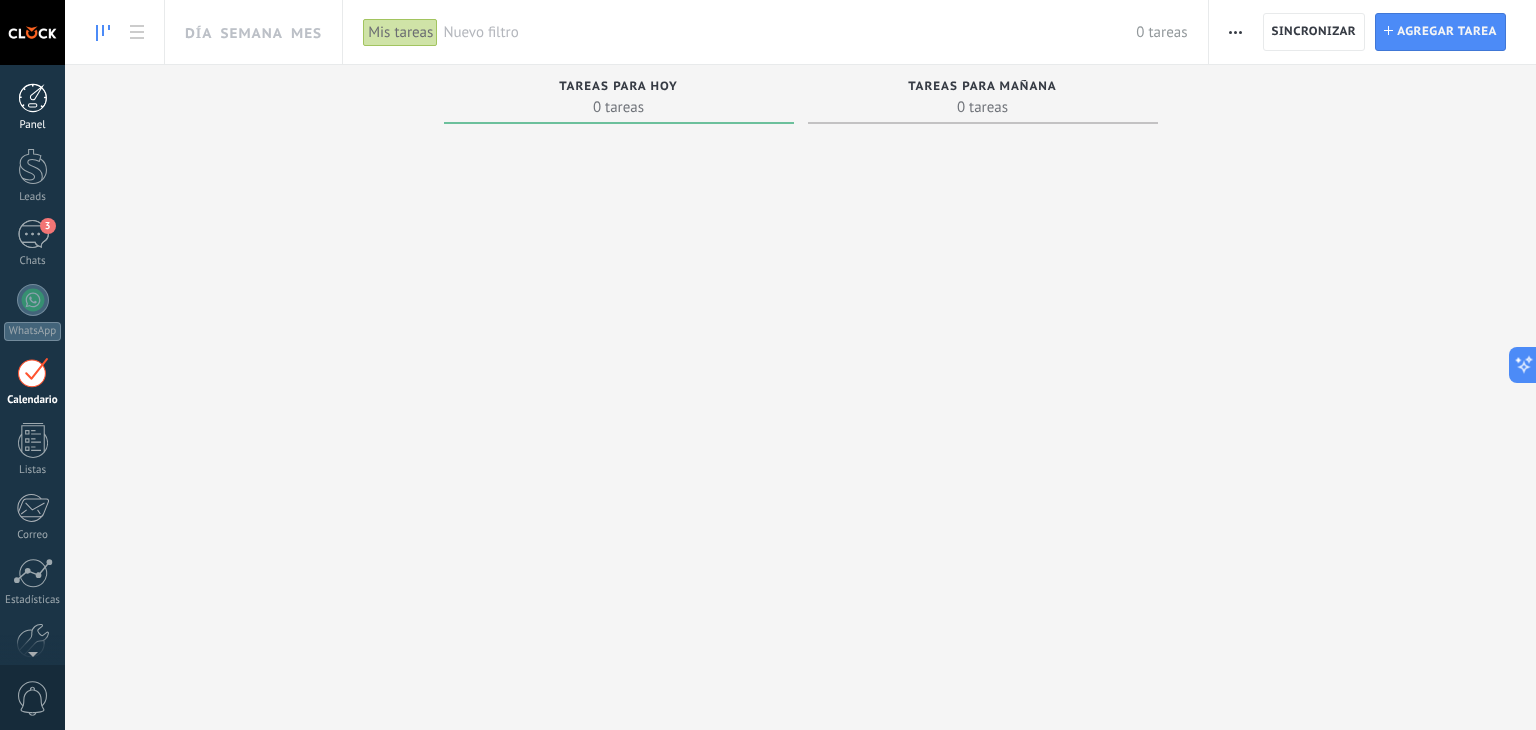 click at bounding box center [33, 98] 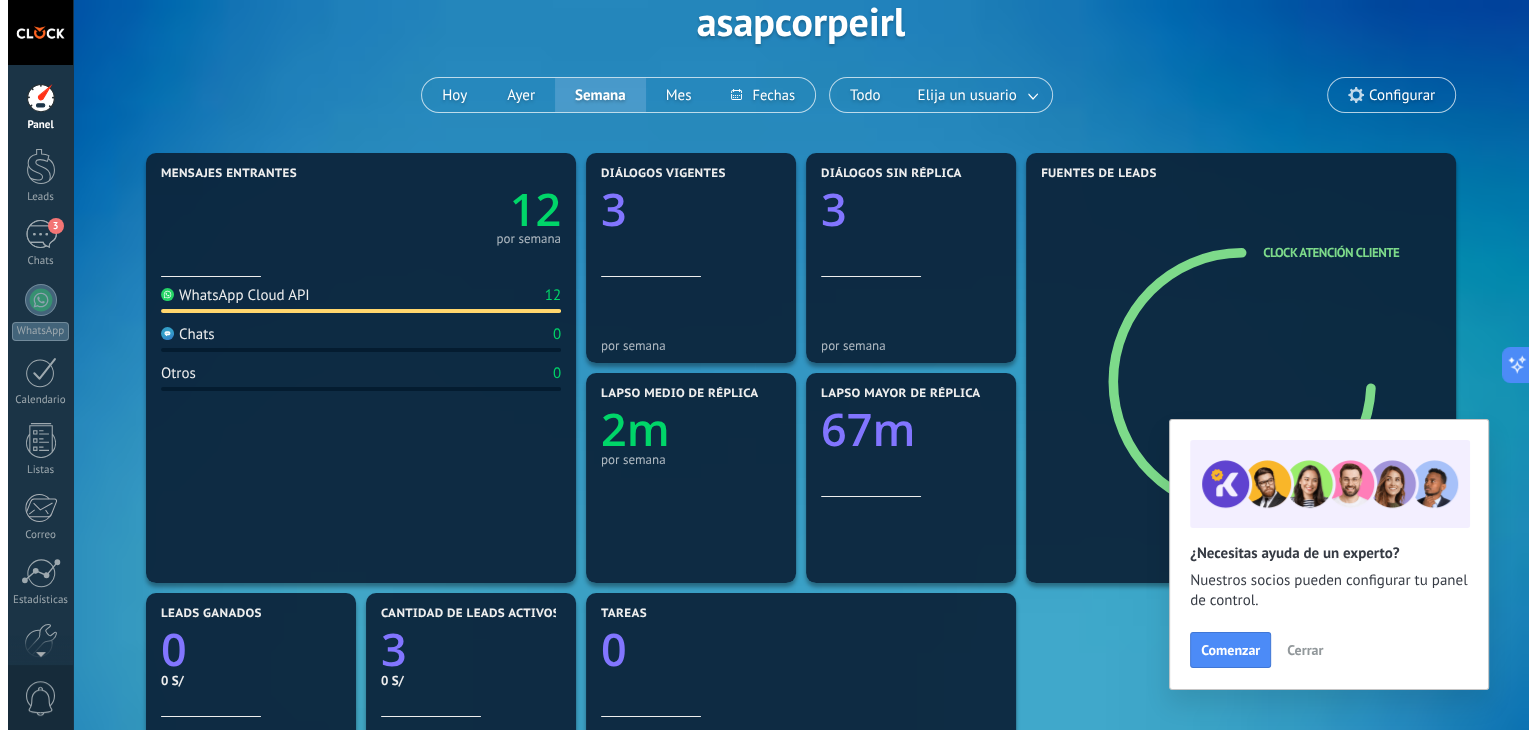 scroll, scrollTop: 0, scrollLeft: 0, axis: both 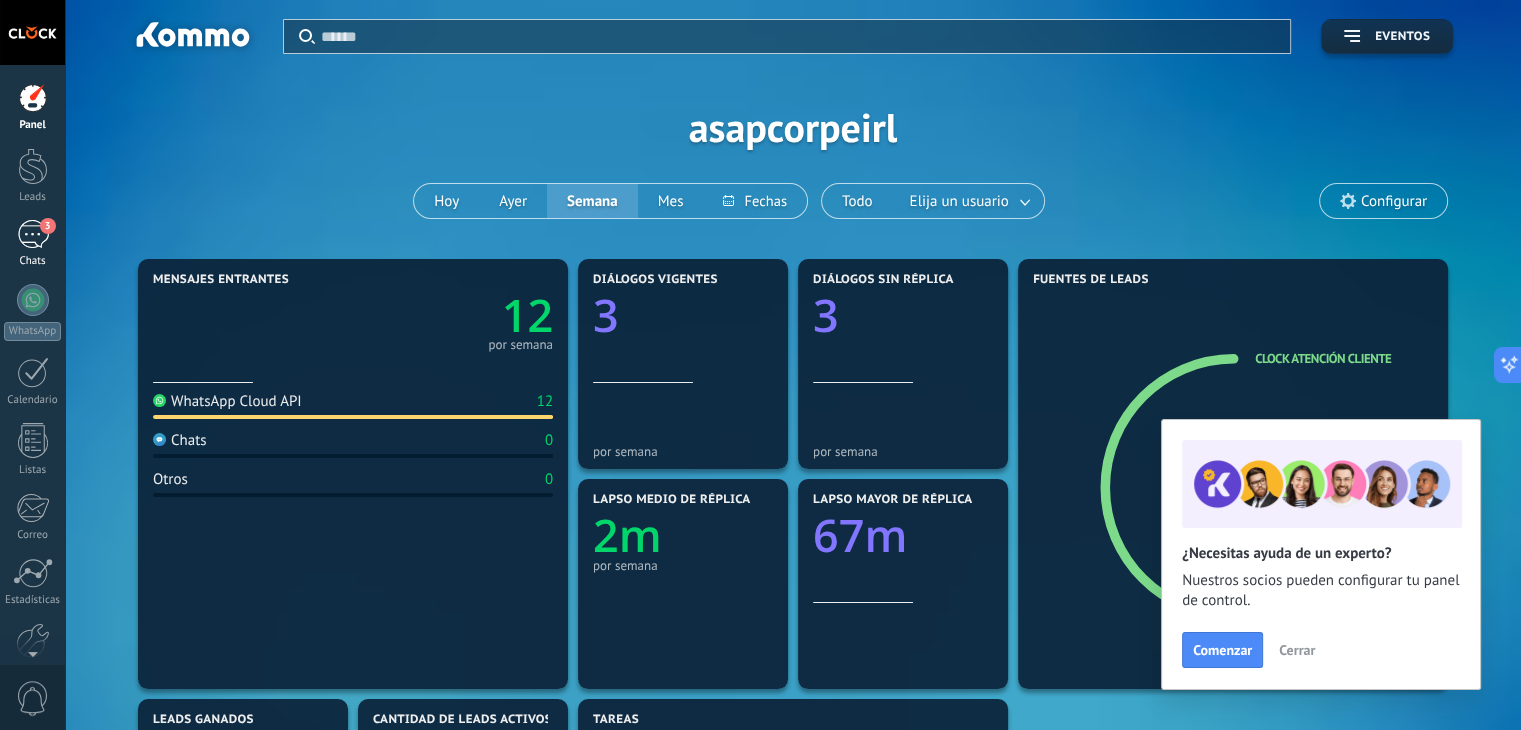 click on "3" at bounding box center (33, 234) 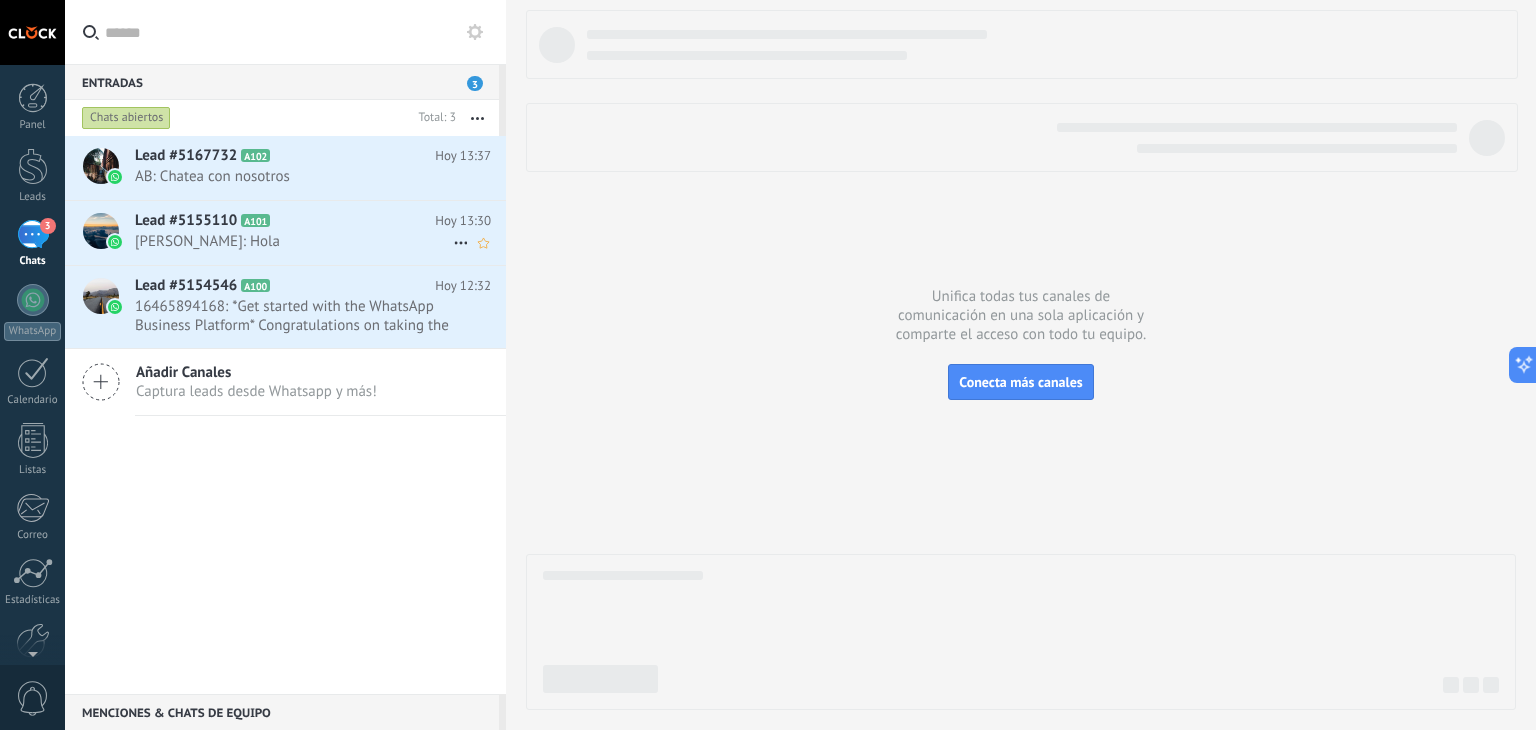 click on "[PERSON_NAME]: Hola" at bounding box center (294, 241) 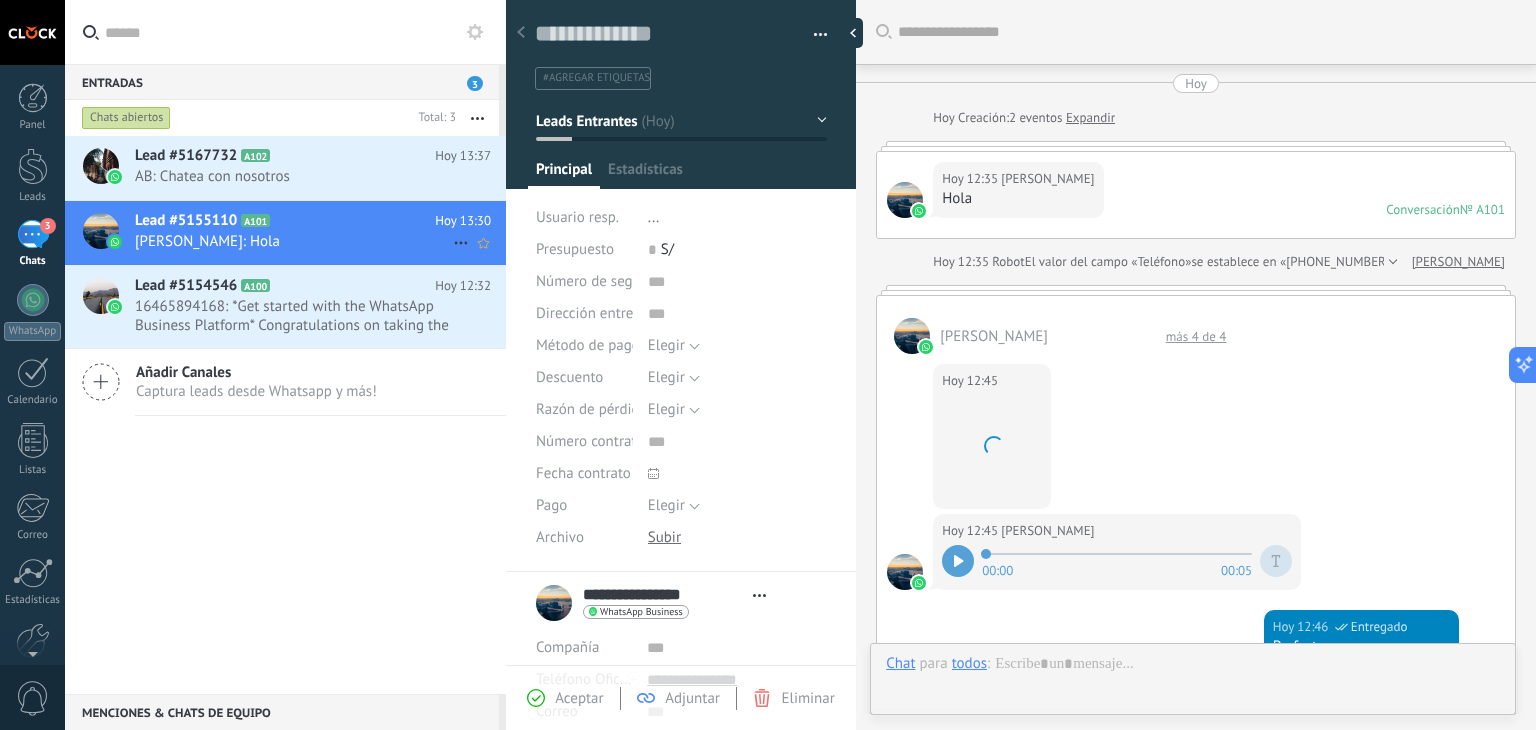 type on "**********" 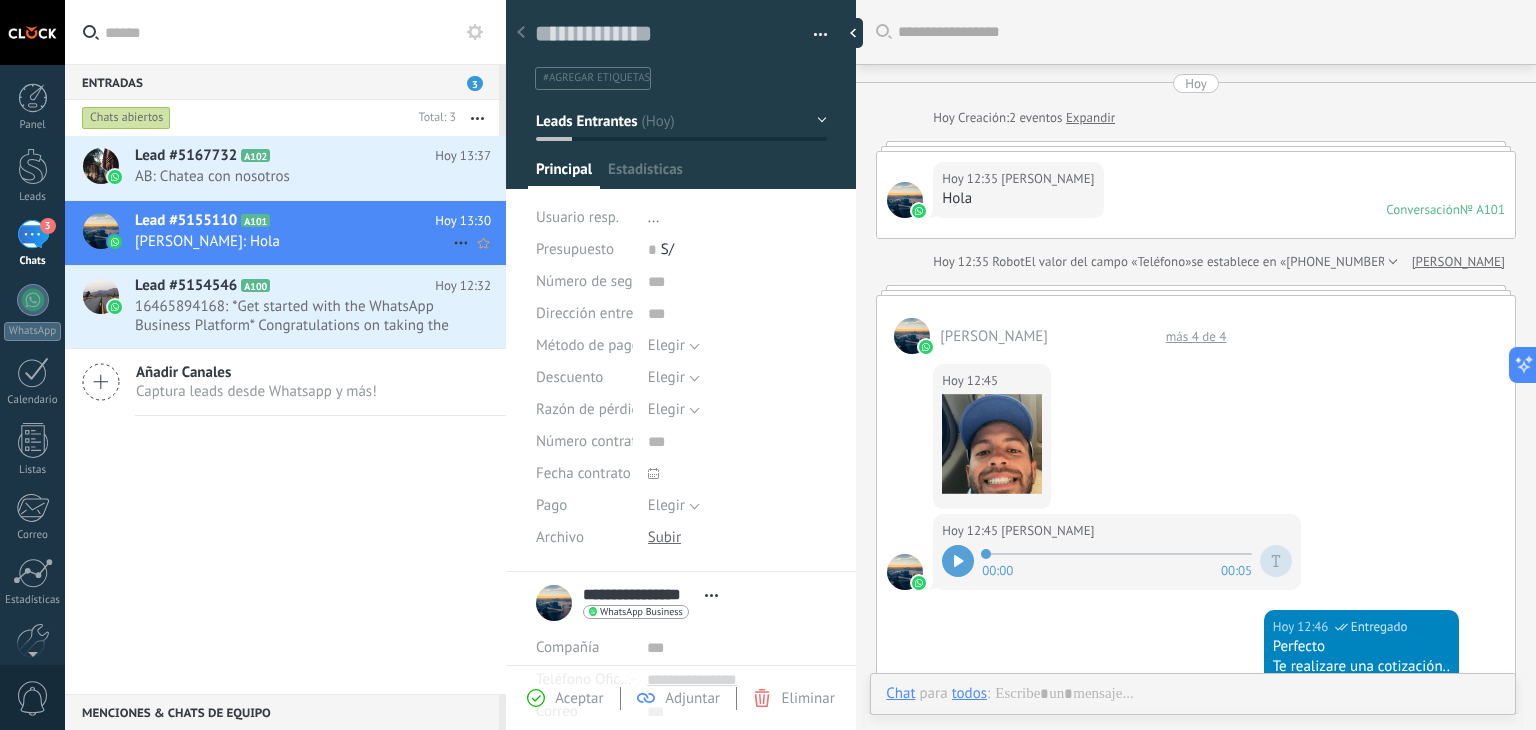 scroll, scrollTop: 1014, scrollLeft: 0, axis: vertical 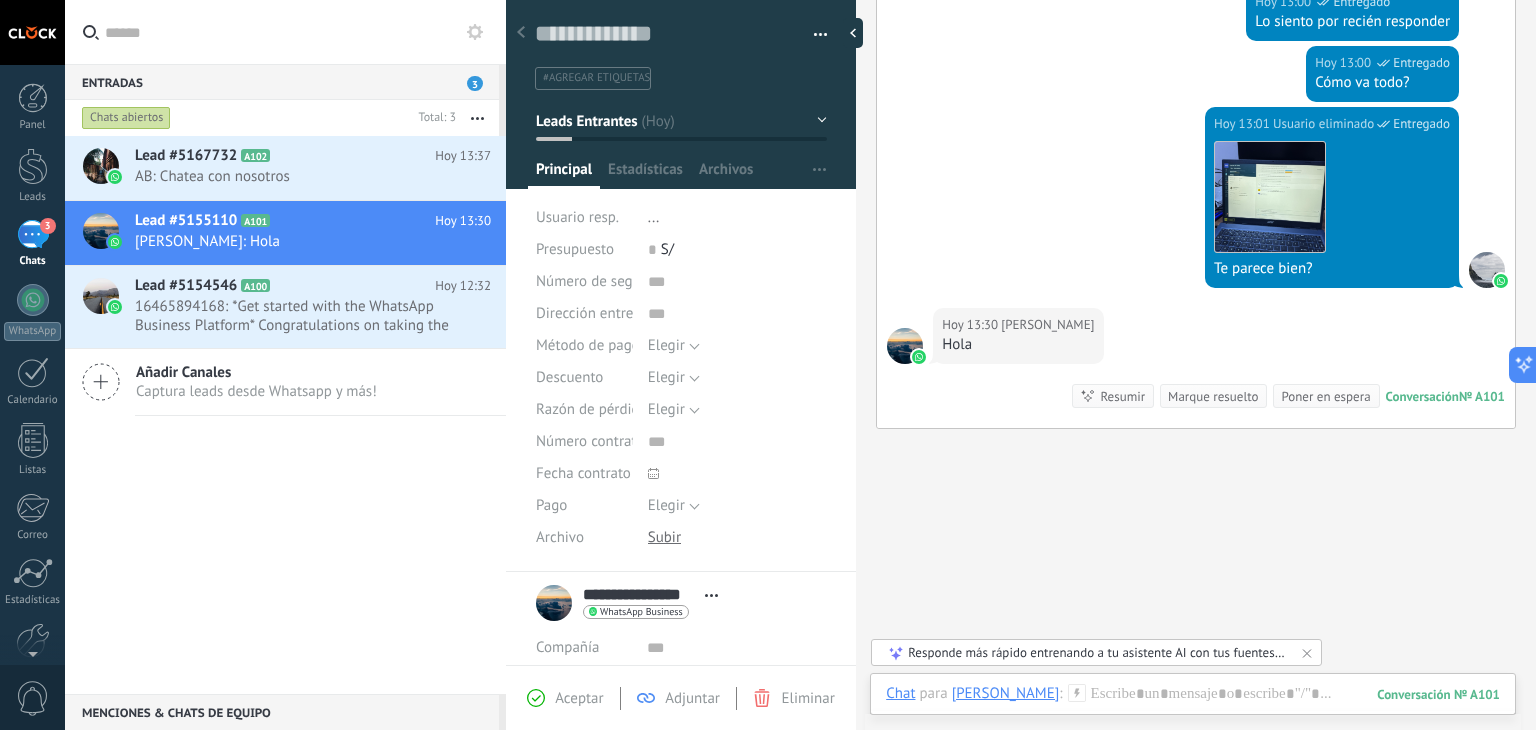 click on "Responde más rápido entrenando a tu asistente AI con tus fuentes de datos" at bounding box center [1097, 652] 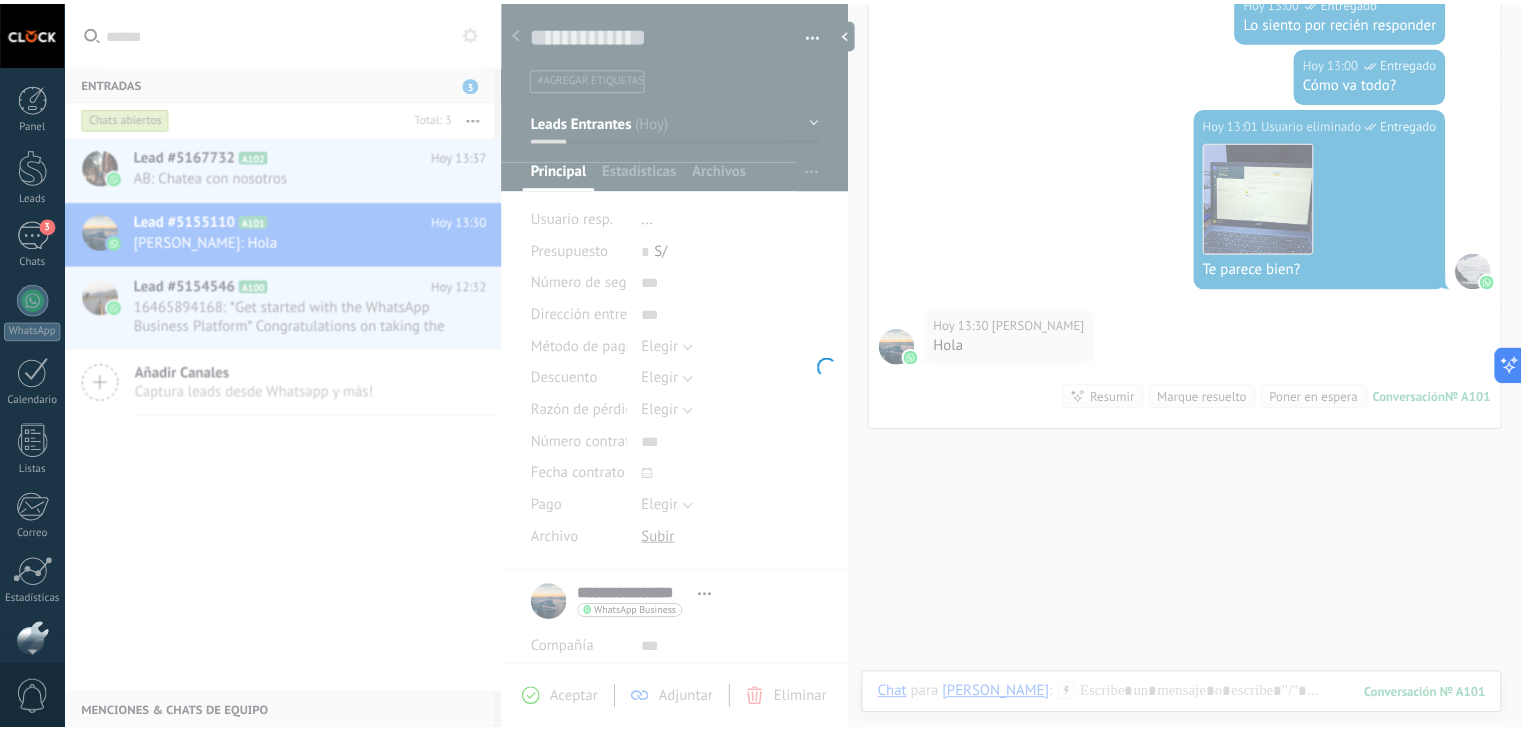 scroll, scrollTop: 101, scrollLeft: 0, axis: vertical 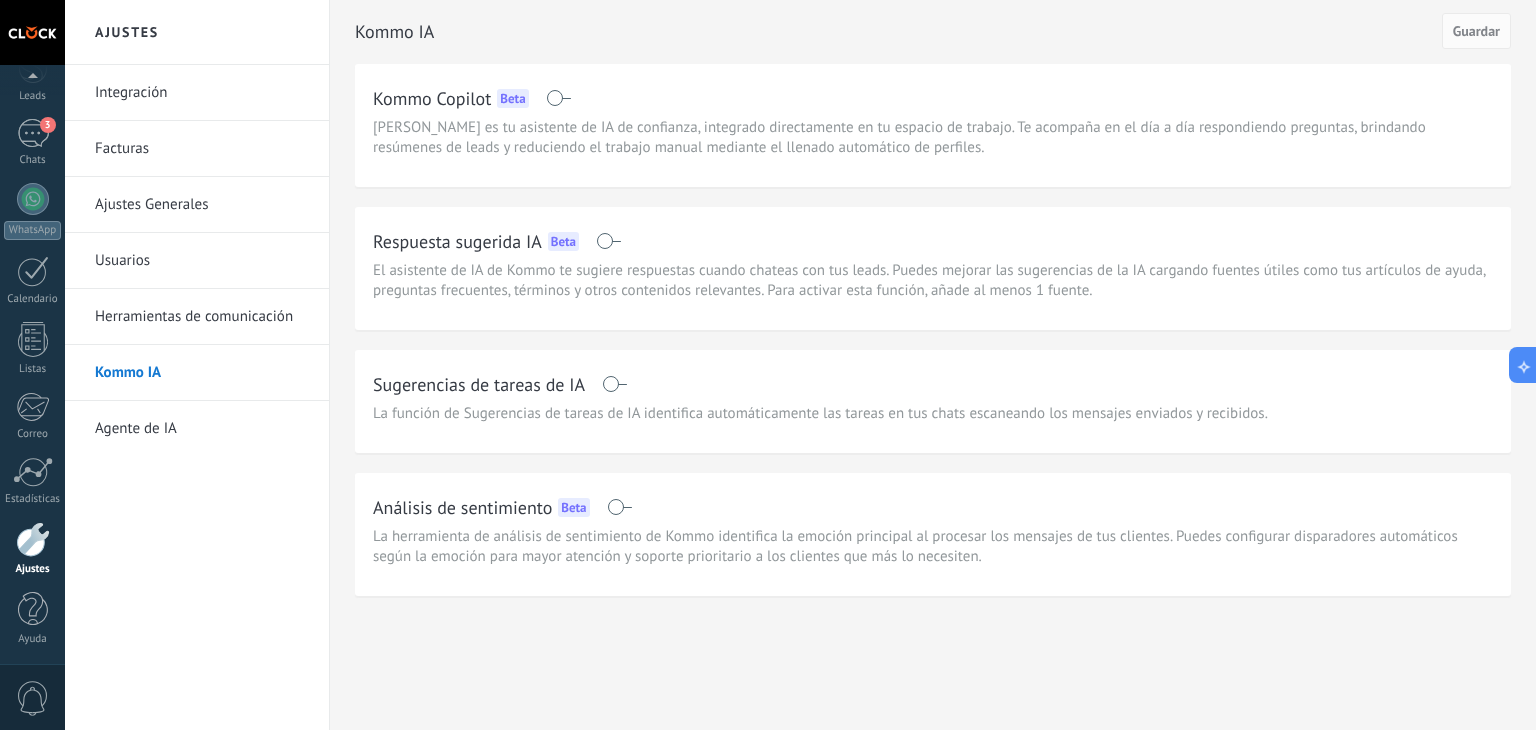 click on "Agente de IA" at bounding box center [202, 429] 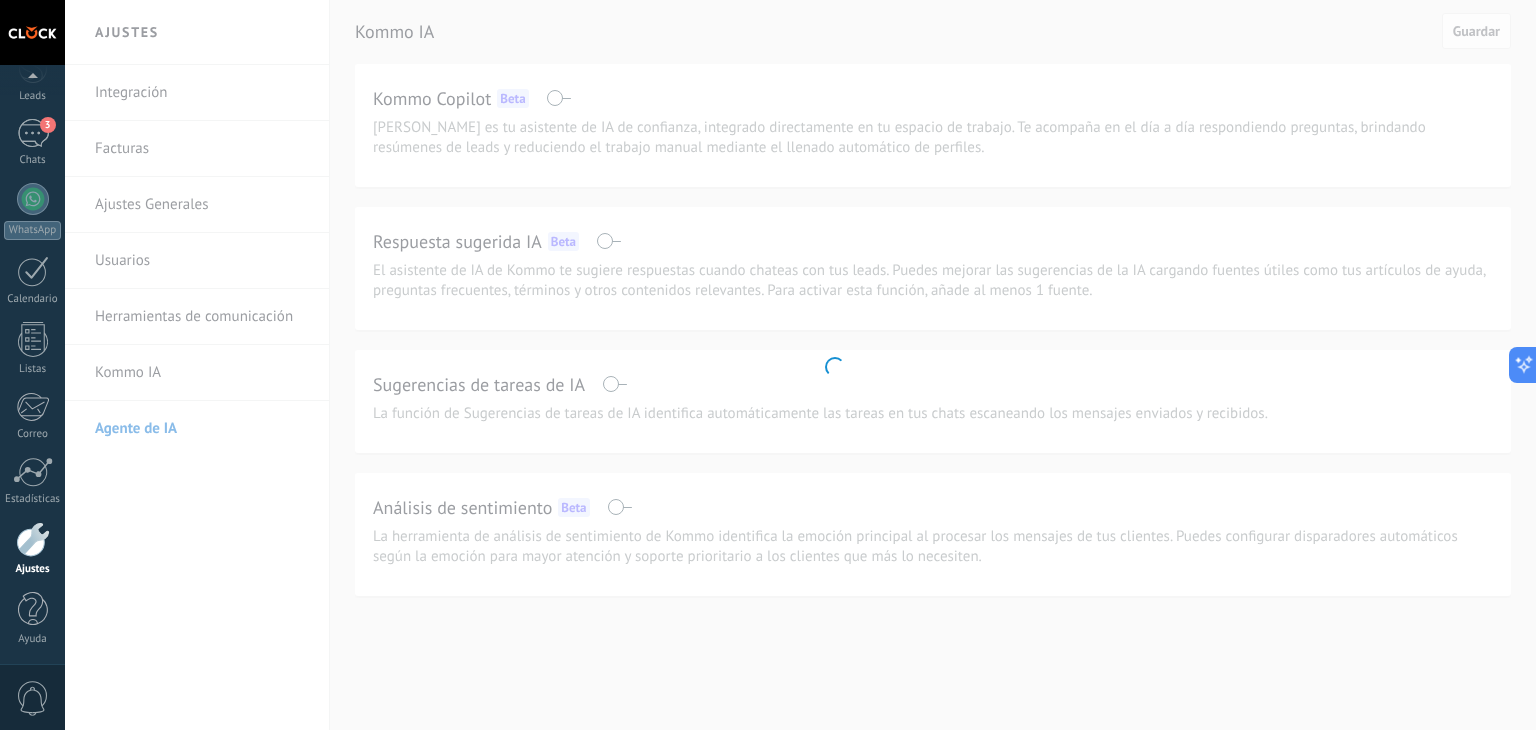 click on ".abccls-1,.abccls-2{fill-rule:evenodd}.abccls-2{fill:#fff} .abfcls-1{fill:none}.abfcls-2{fill:#fff} .abncls-1{isolation:isolate}.abncls-2{opacity:.06}.abncls-2,.abncls-3,.abncls-6{mix-blend-mode:multiply}.abncls-3{opacity:.15}.abncls-4,.abncls-8{fill:#fff}.abncls-5{fill:url(#abnlinear-gradient)}.abncls-6{opacity:.04}.abncls-7{fill:url(#abnlinear-gradient-2)}.abncls-8{fill-rule:evenodd} .abqst0{fill:#ffa200} .abwcls-1{fill:#252525} .cls-1{isolation:isolate} .acicls-1{fill:none} .aclcls-1{fill:#232323} .acnst0{display:none} .addcls-1,.addcls-2{fill:none;stroke-miterlimit:10}.addcls-1{stroke:#dfe0e5}.addcls-2{stroke:#a1a7ab} .adecls-1,.adecls-2{fill:none;stroke-miterlimit:10}.adecls-1{stroke:#dfe0e5}.adecls-2{stroke:#a1a7ab} .adqcls-1{fill:#8591a5;fill-rule:evenodd} .aeccls-1{fill:#5c9f37} .aeecls-1{fill:#f86161} .aejcls-1{fill:#8591a5;fill-rule:evenodd} .aekcls-1{fill-rule:evenodd} .aelcls-1{fill-rule:evenodd;fill:currentColor} .aemcls-1{fill-rule:evenodd;fill:currentColor} .aencls-2{fill:#f86161;opacity:.3}" at bounding box center [768, 365] 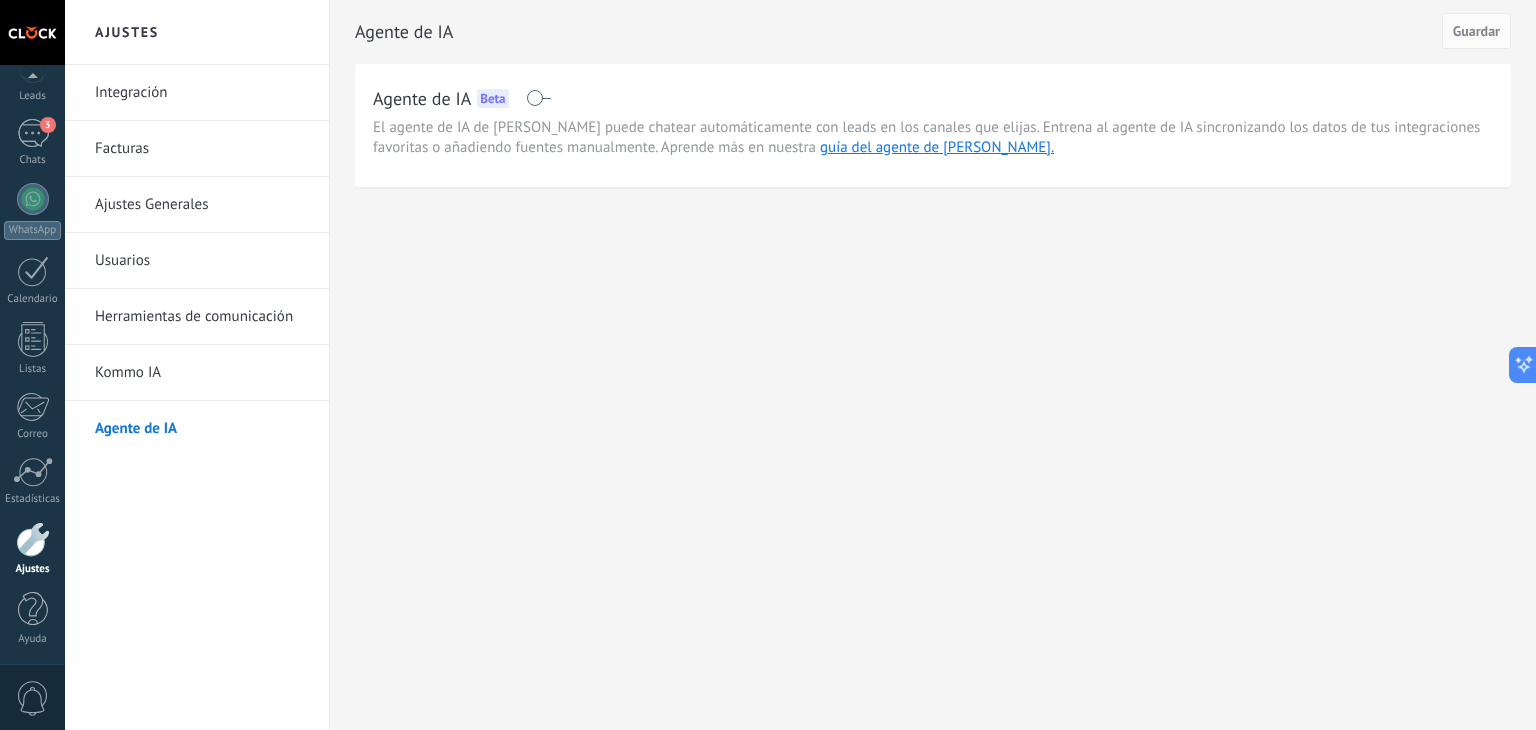 click on "Integración" at bounding box center [202, 93] 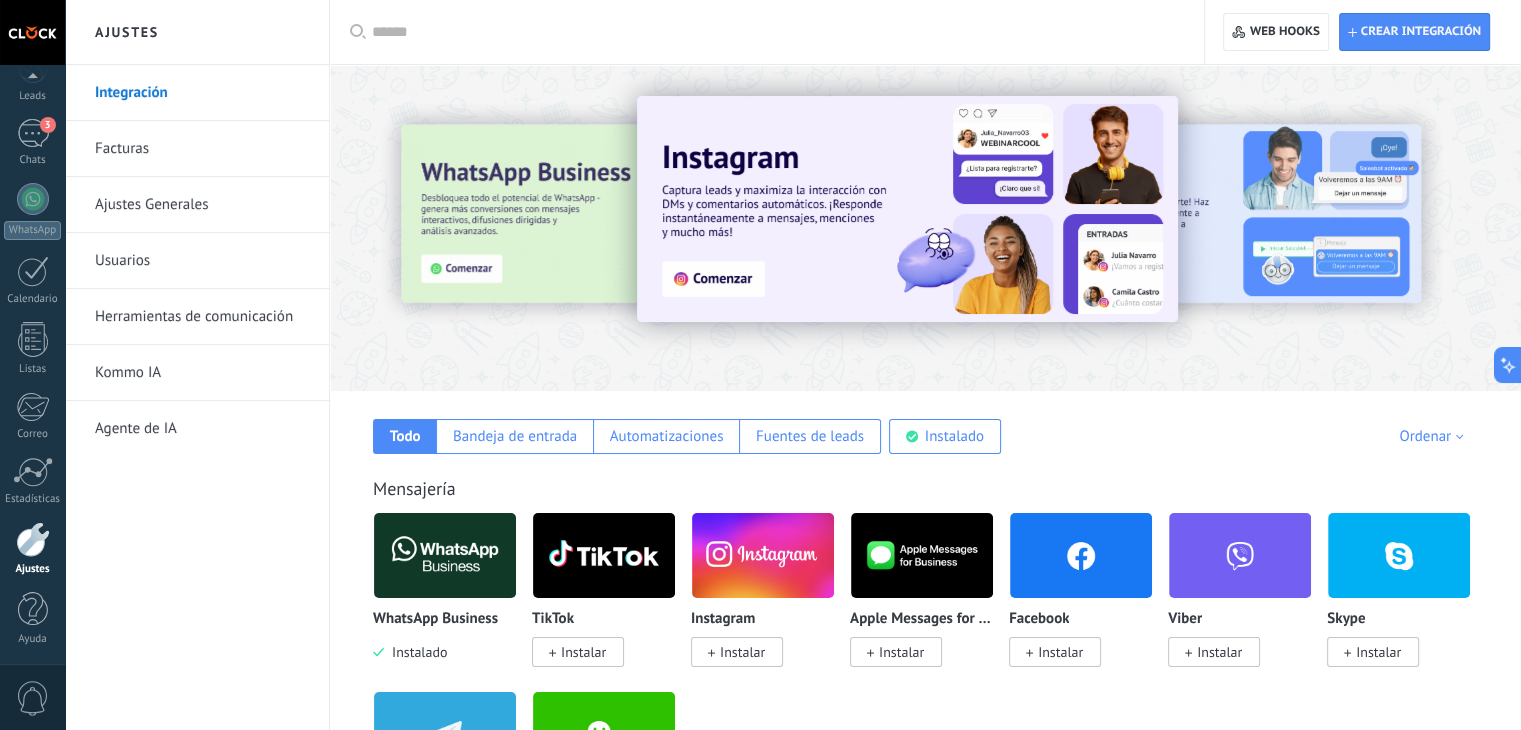 click on "Facturas" at bounding box center [202, 149] 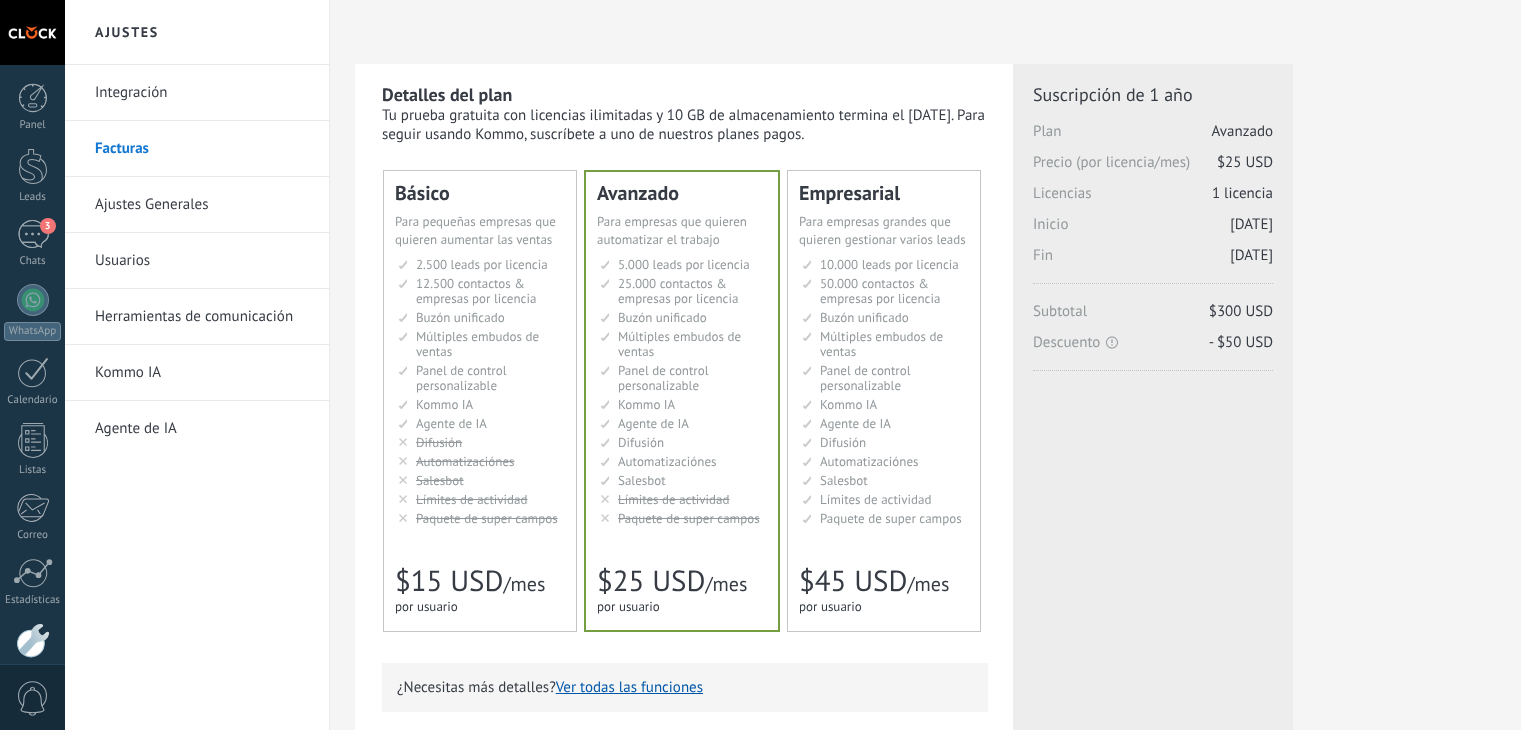 scroll, scrollTop: 0, scrollLeft: 0, axis: both 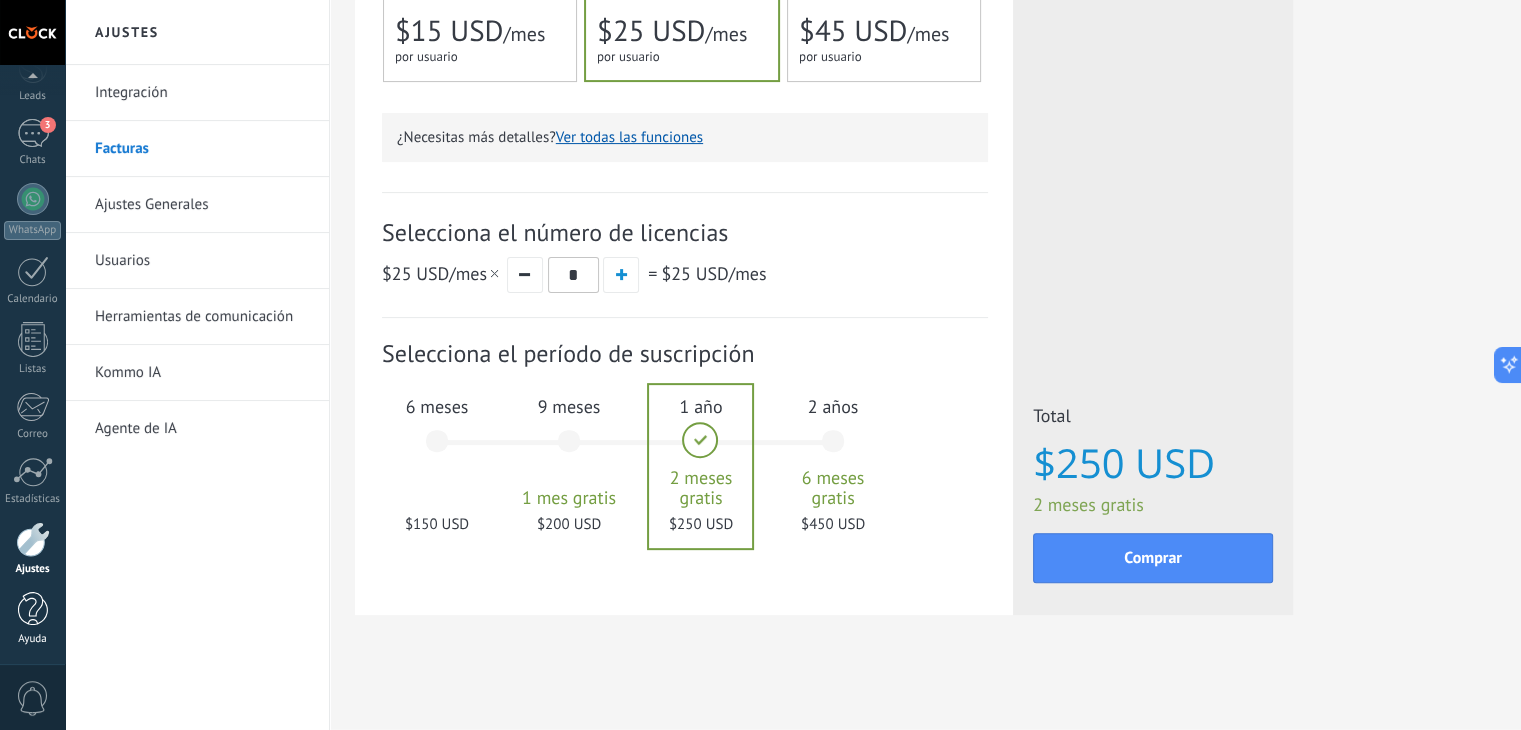 click on "Ayuda" at bounding box center [32, 619] 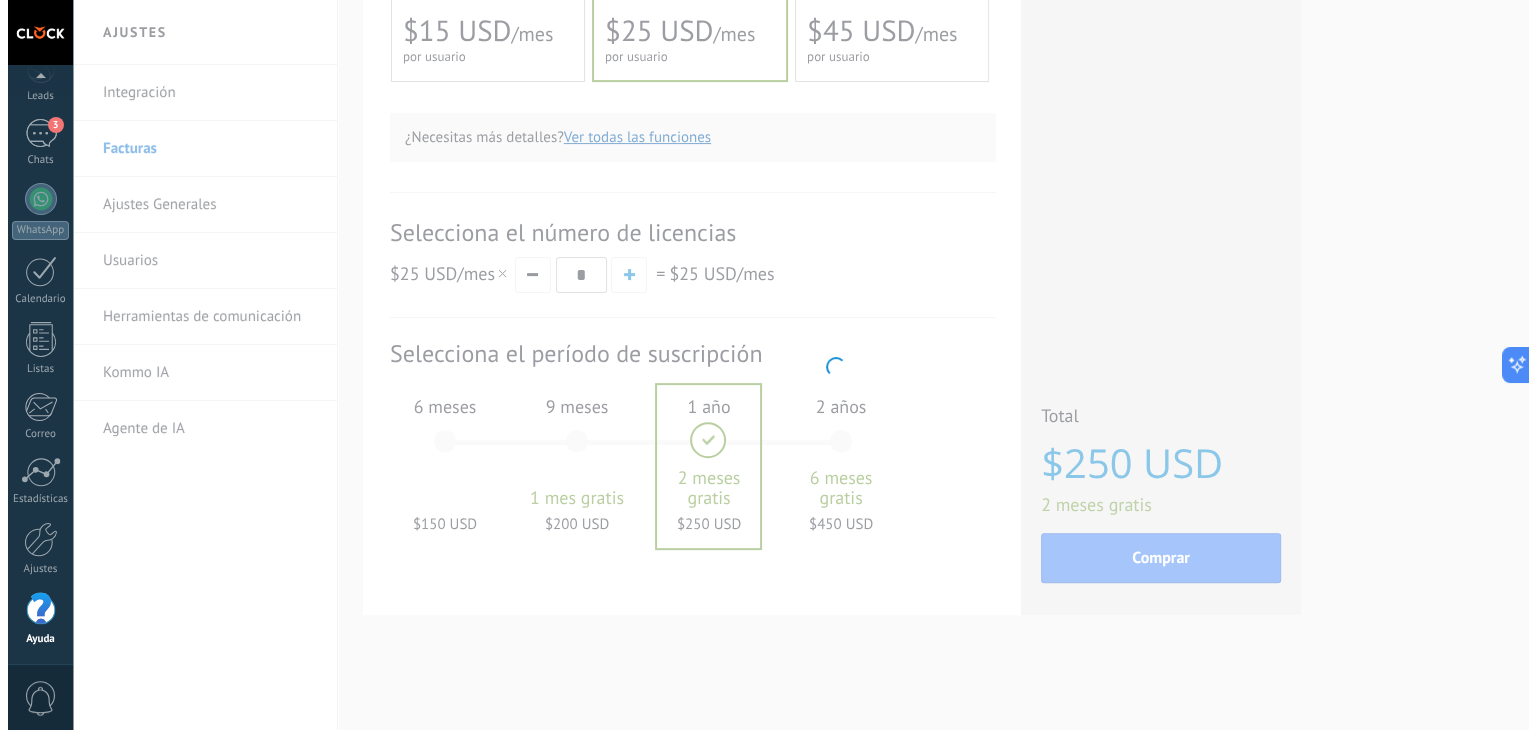 scroll, scrollTop: 0, scrollLeft: 0, axis: both 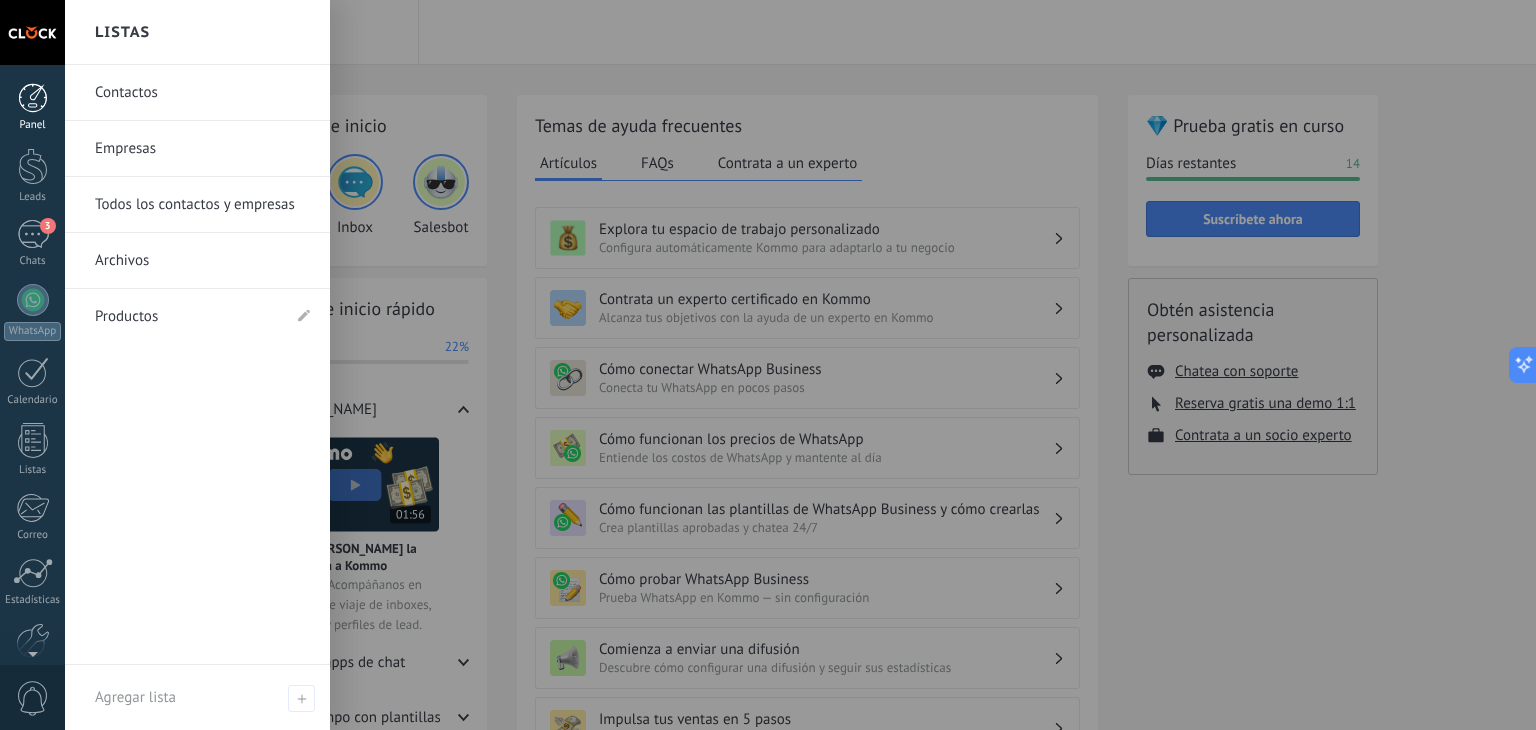 click at bounding box center (33, 98) 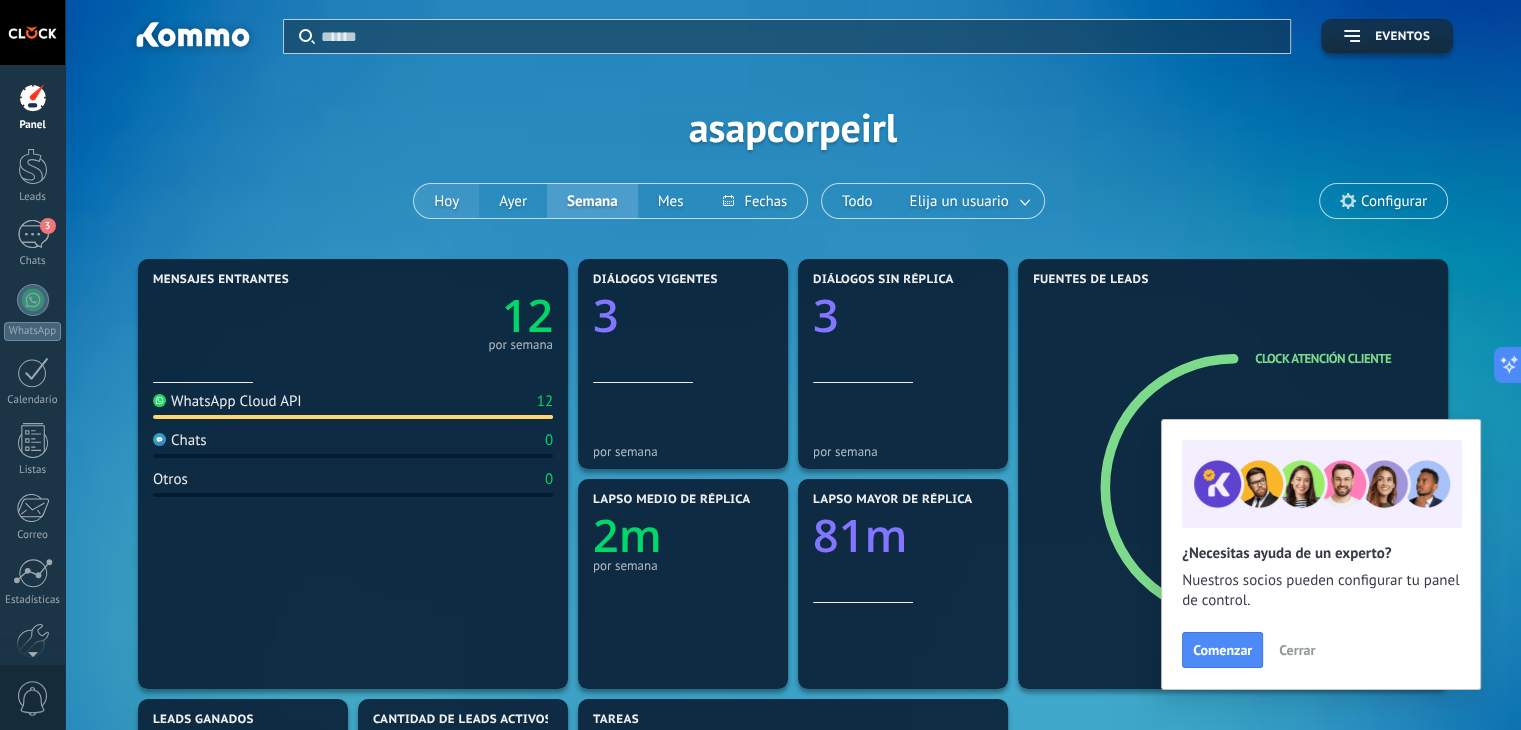 click on "Hoy" at bounding box center [446, 201] 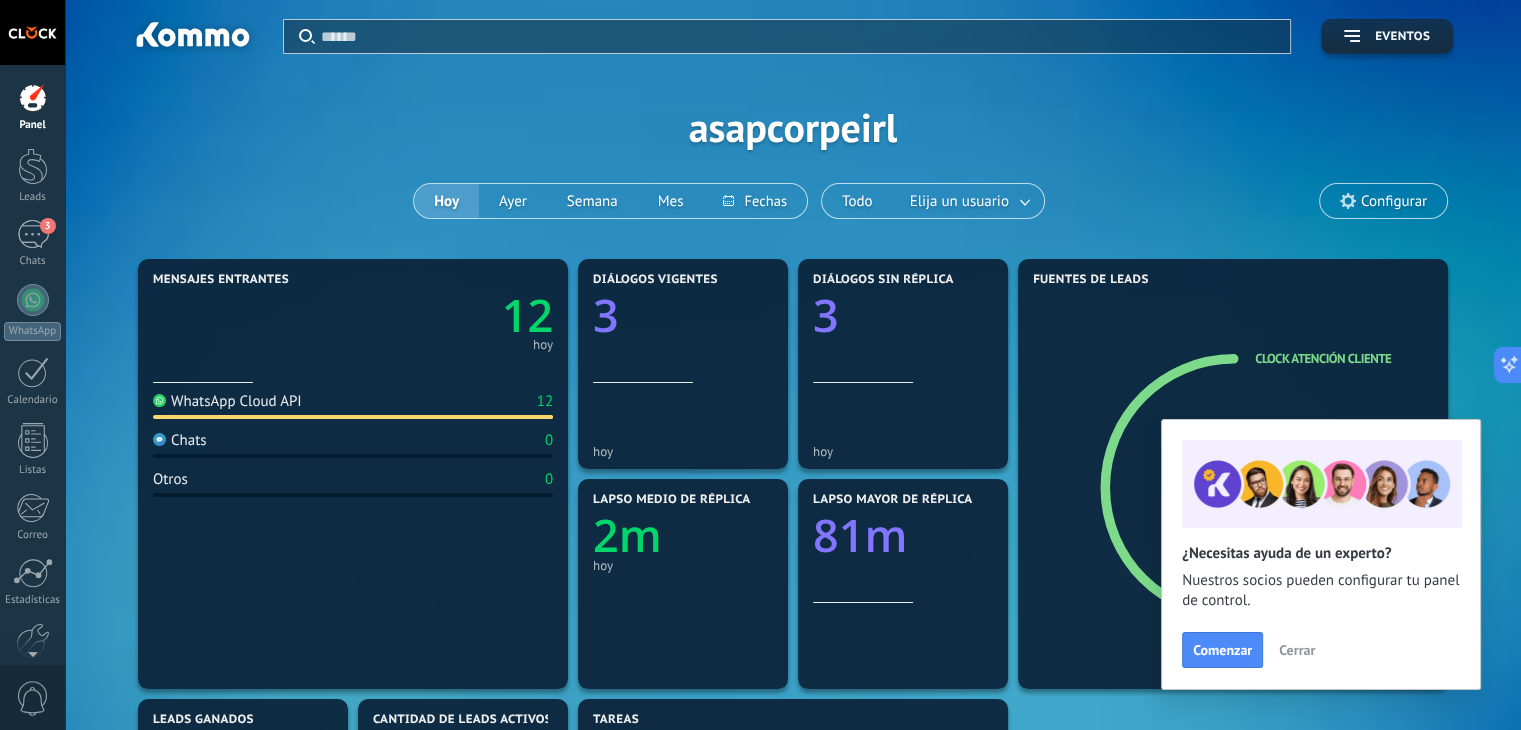 click on "Cerrar" at bounding box center (1297, 650) 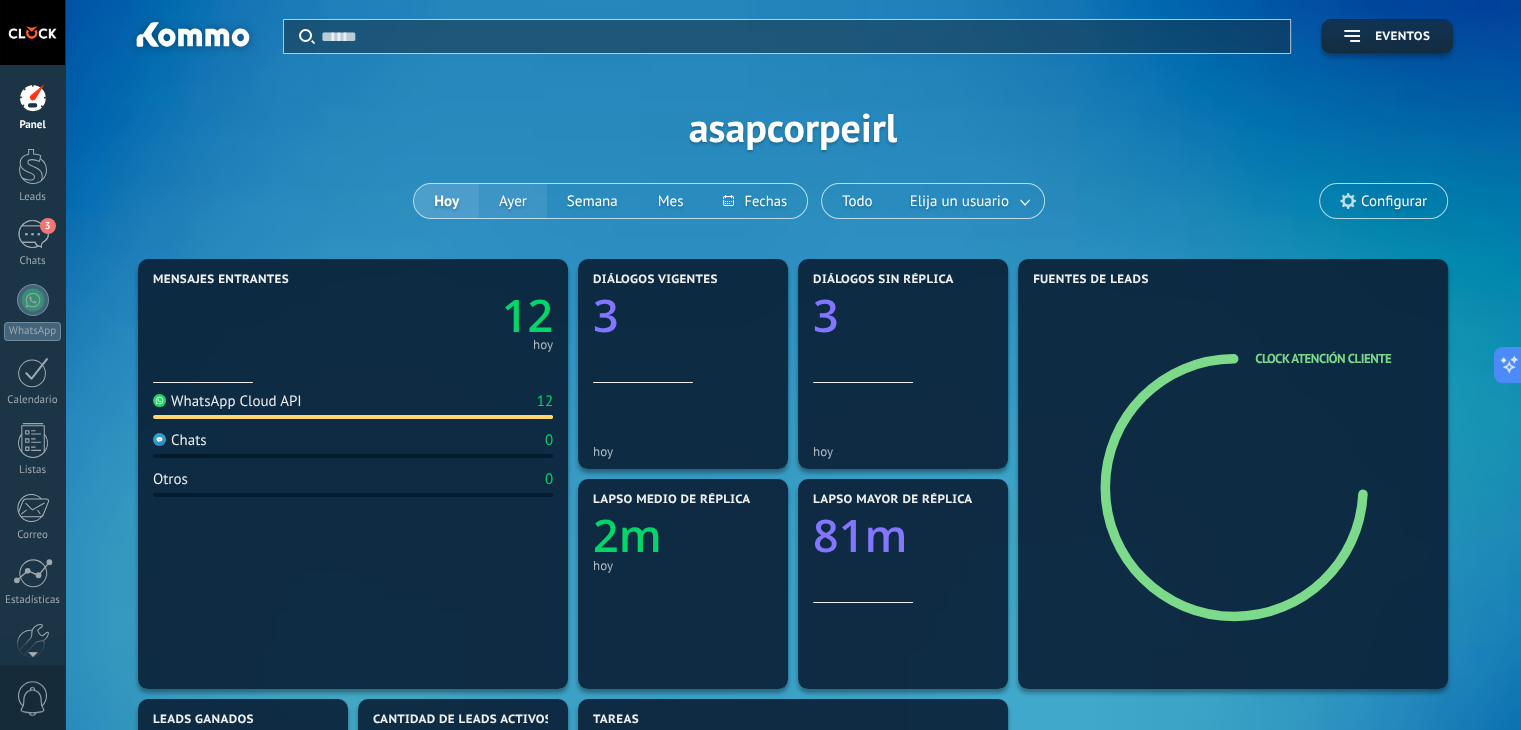 click on "Ayer" at bounding box center (513, 201) 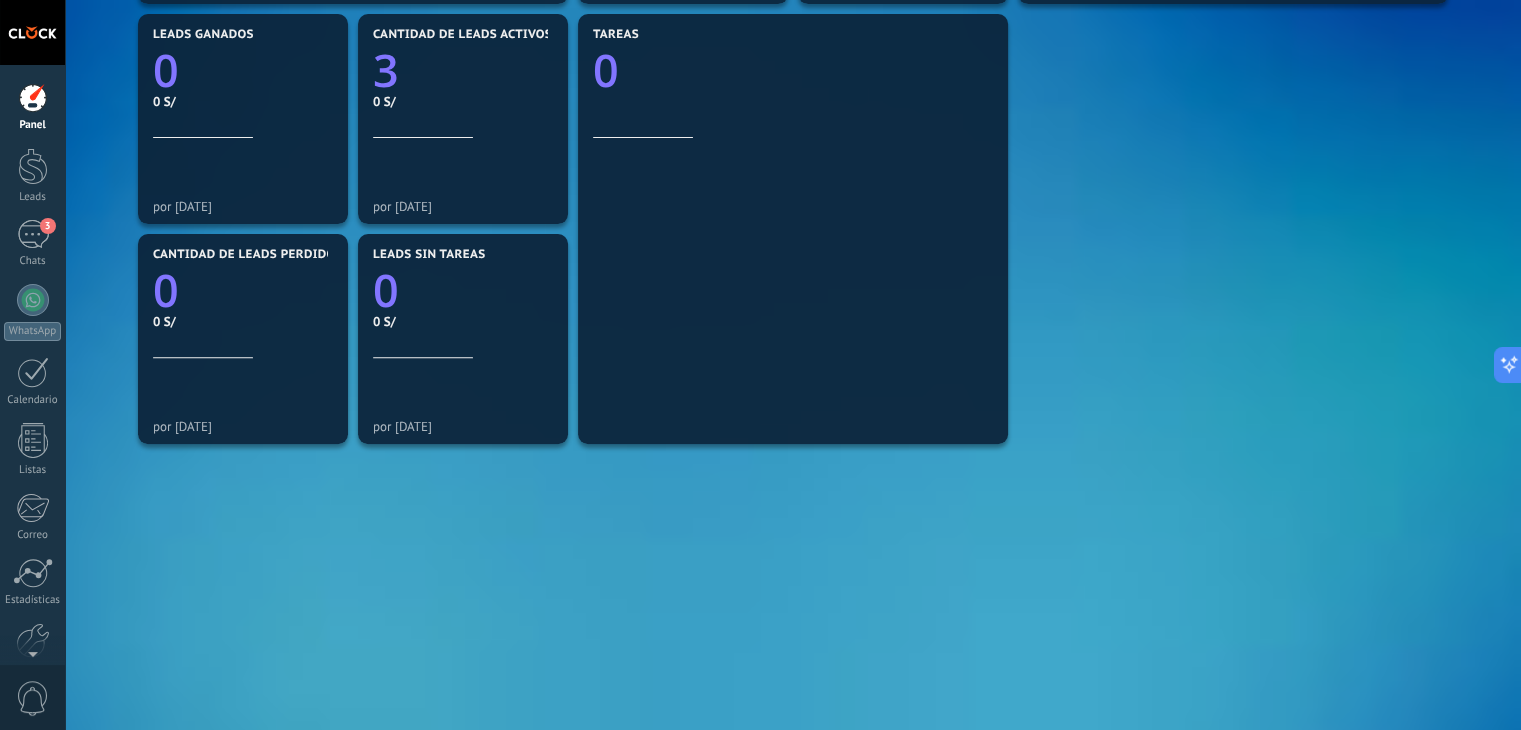 scroll, scrollTop: 0, scrollLeft: 0, axis: both 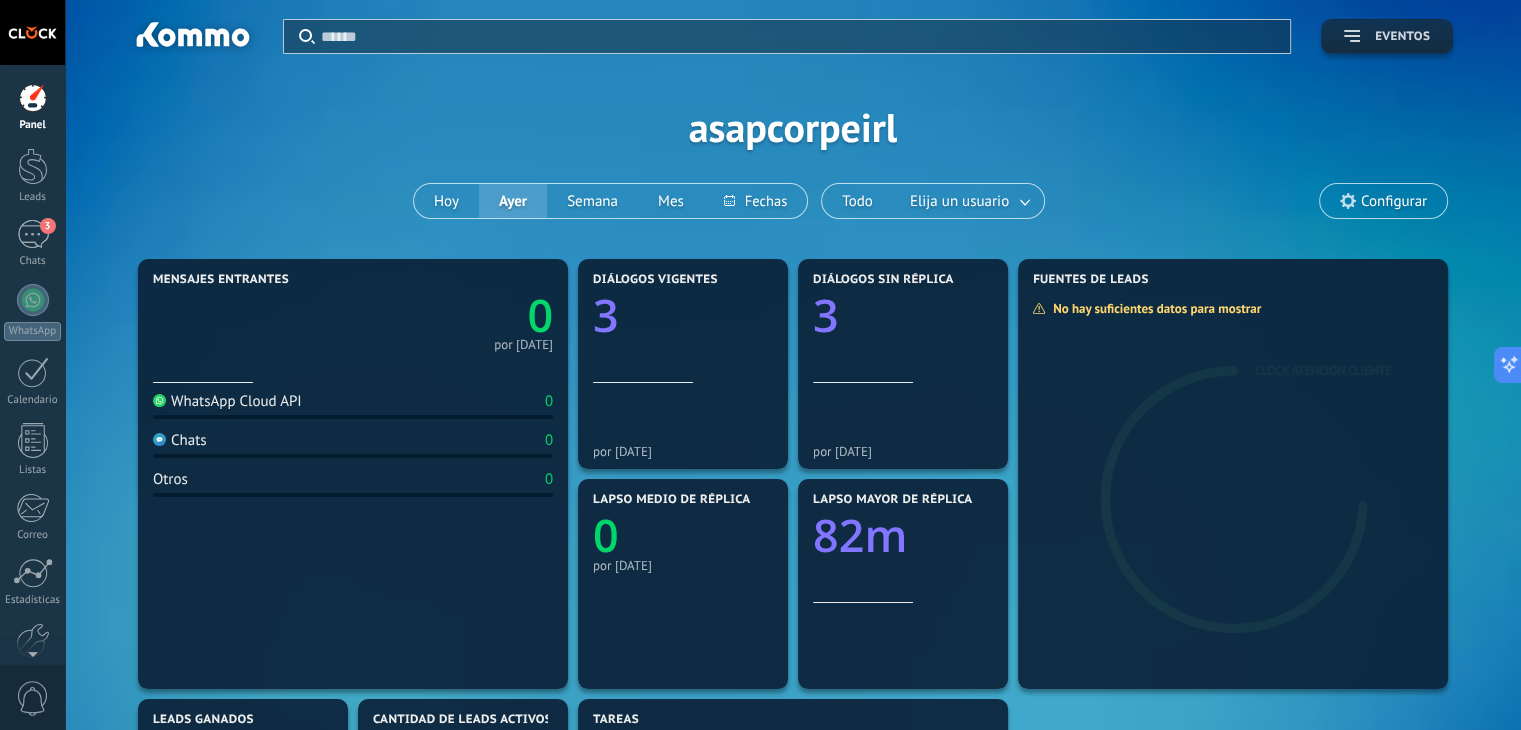 click 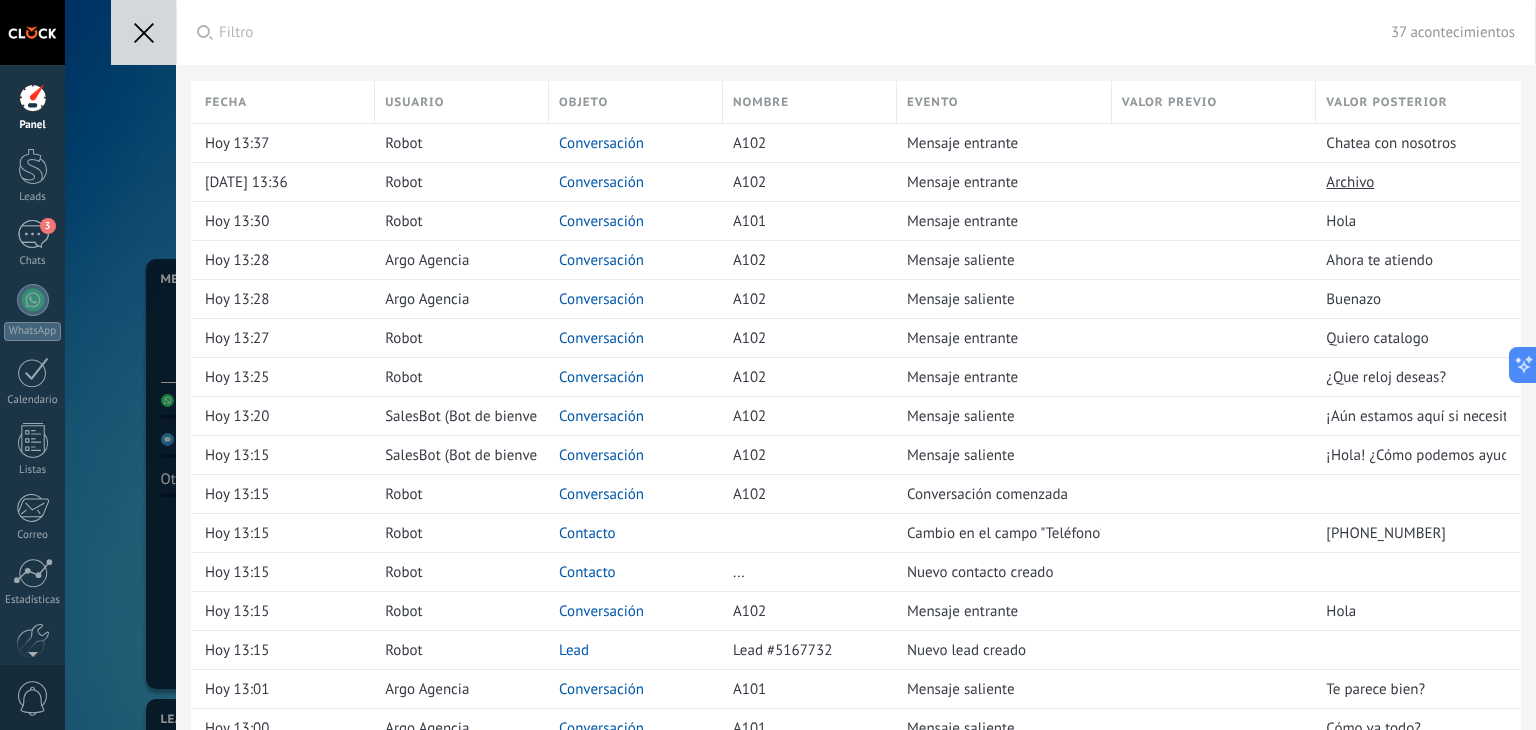 click at bounding box center (143, 32) 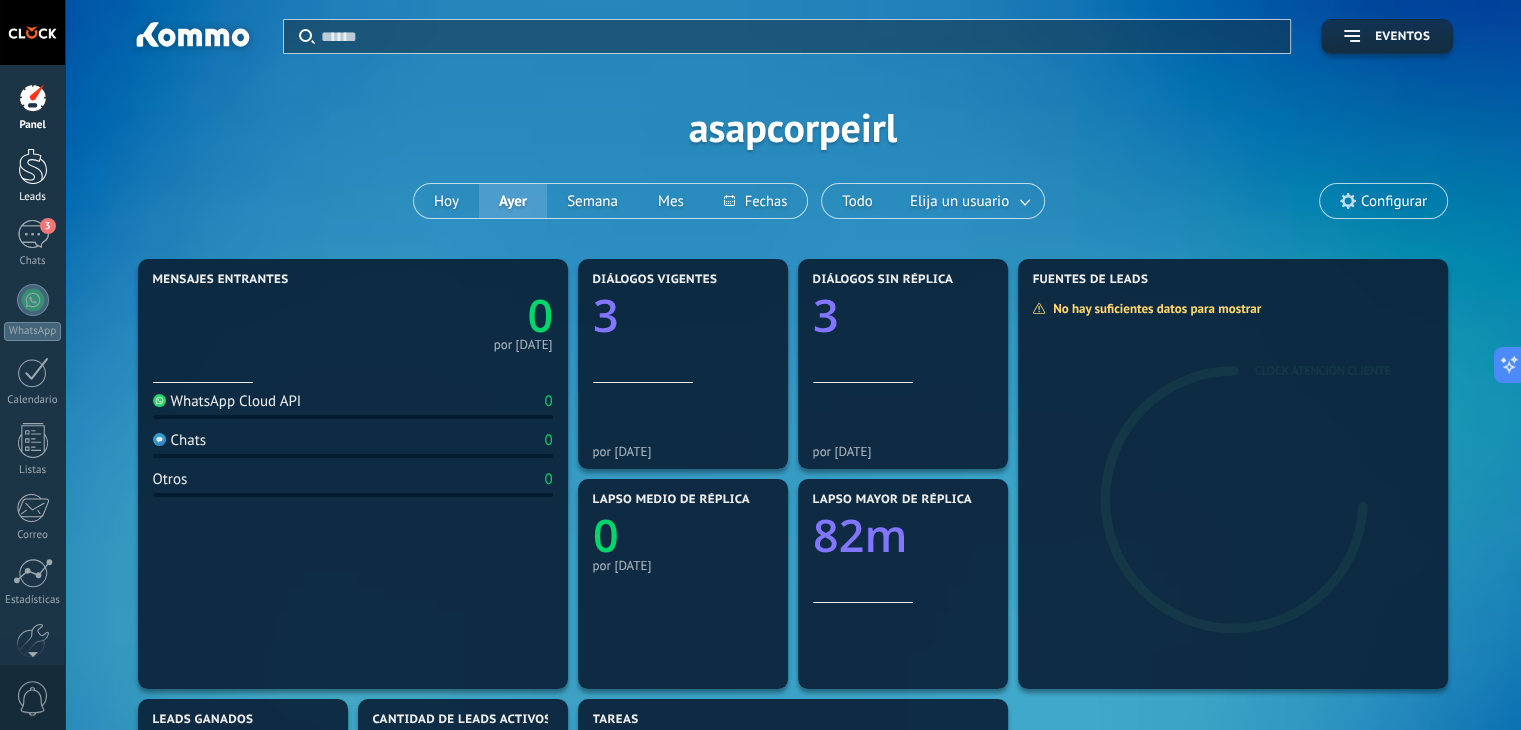 click on "Leads" at bounding box center [32, 176] 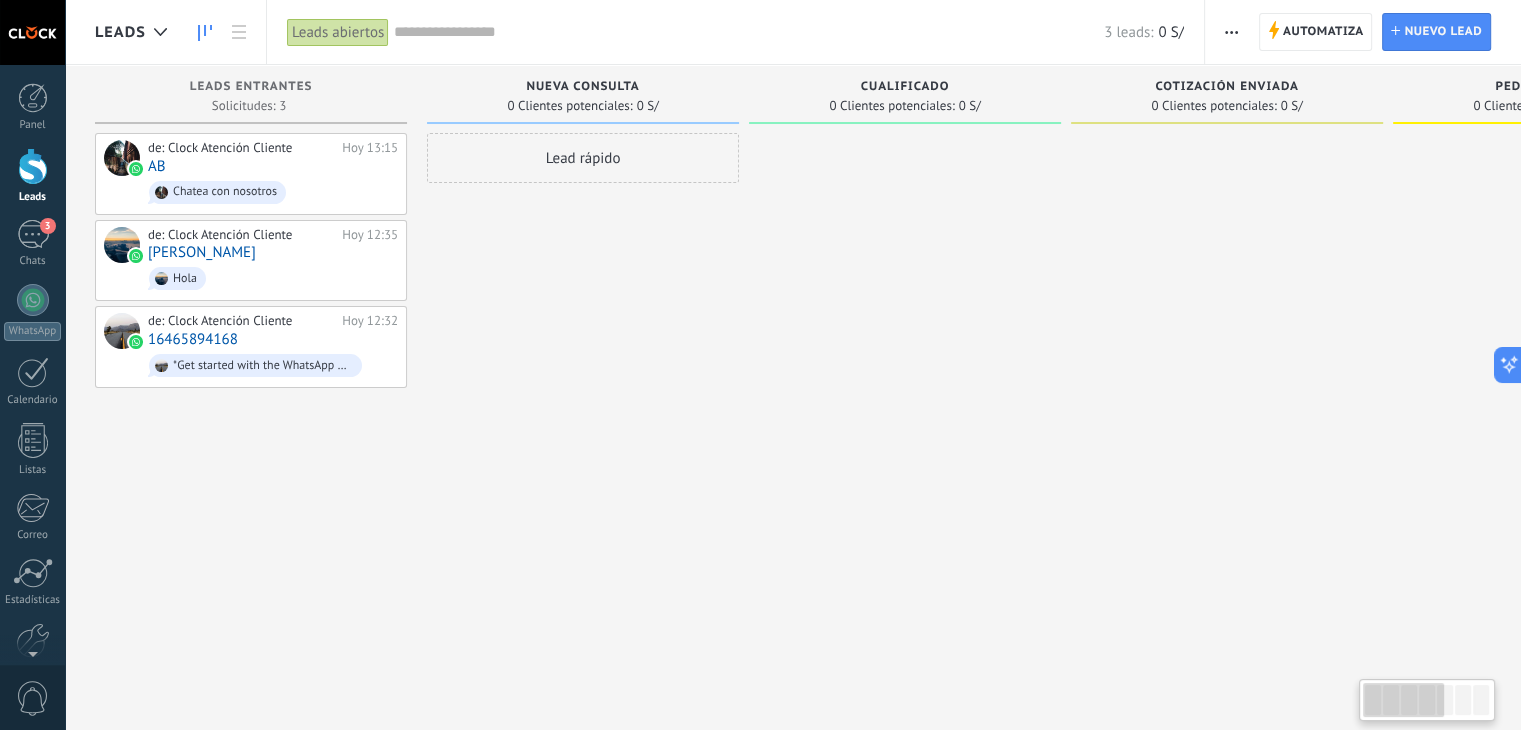 click on "Lead rápido" at bounding box center [583, 367] 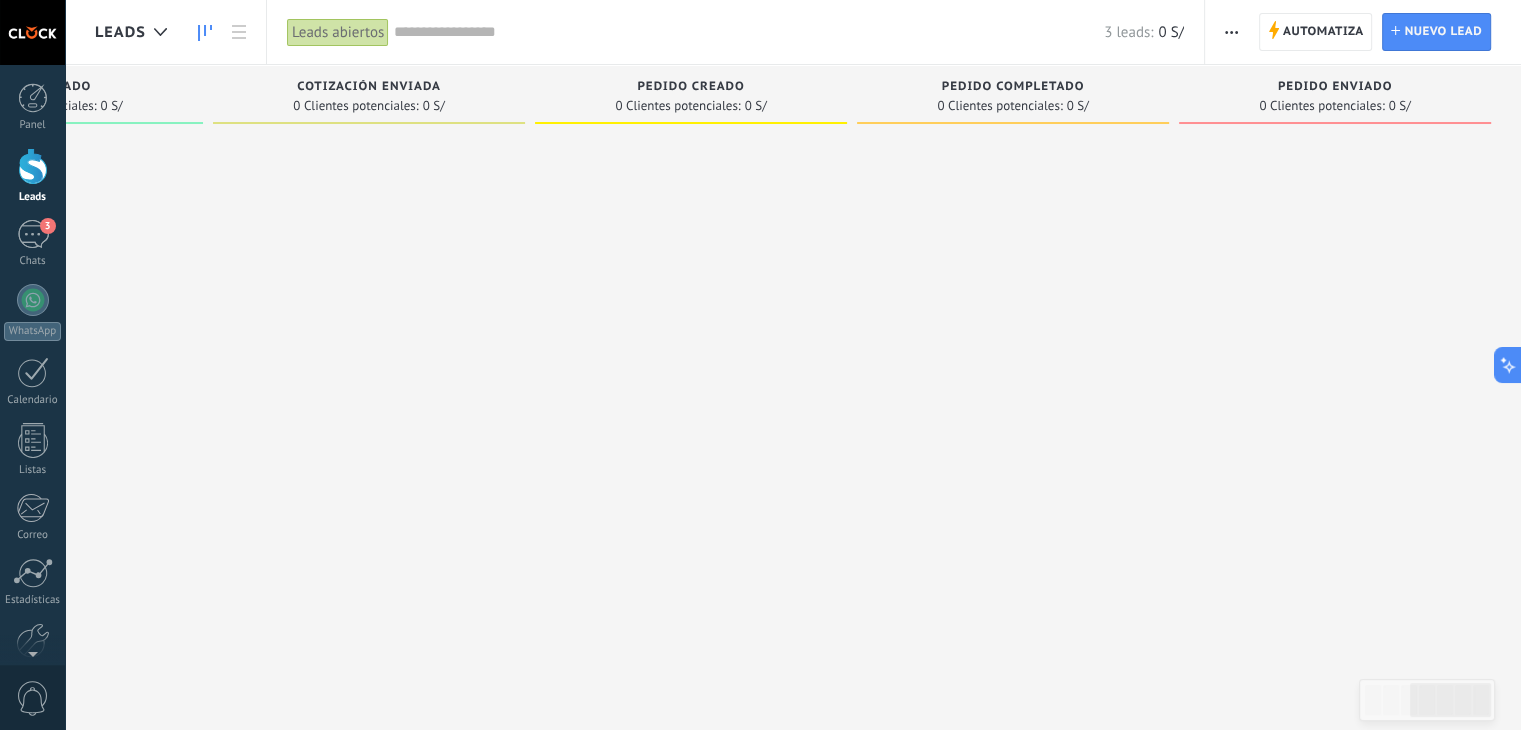 scroll, scrollTop: 0, scrollLeft: 0, axis: both 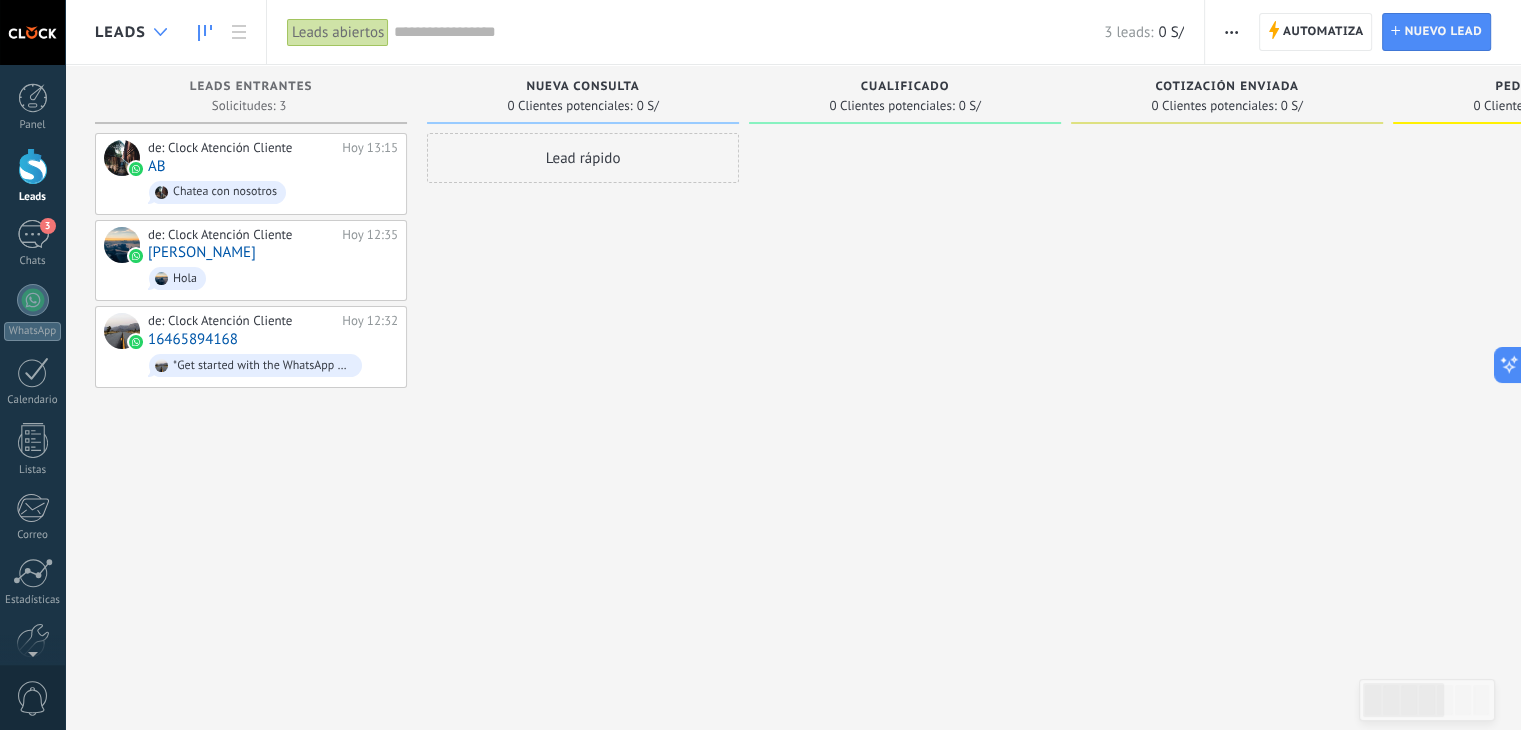 click 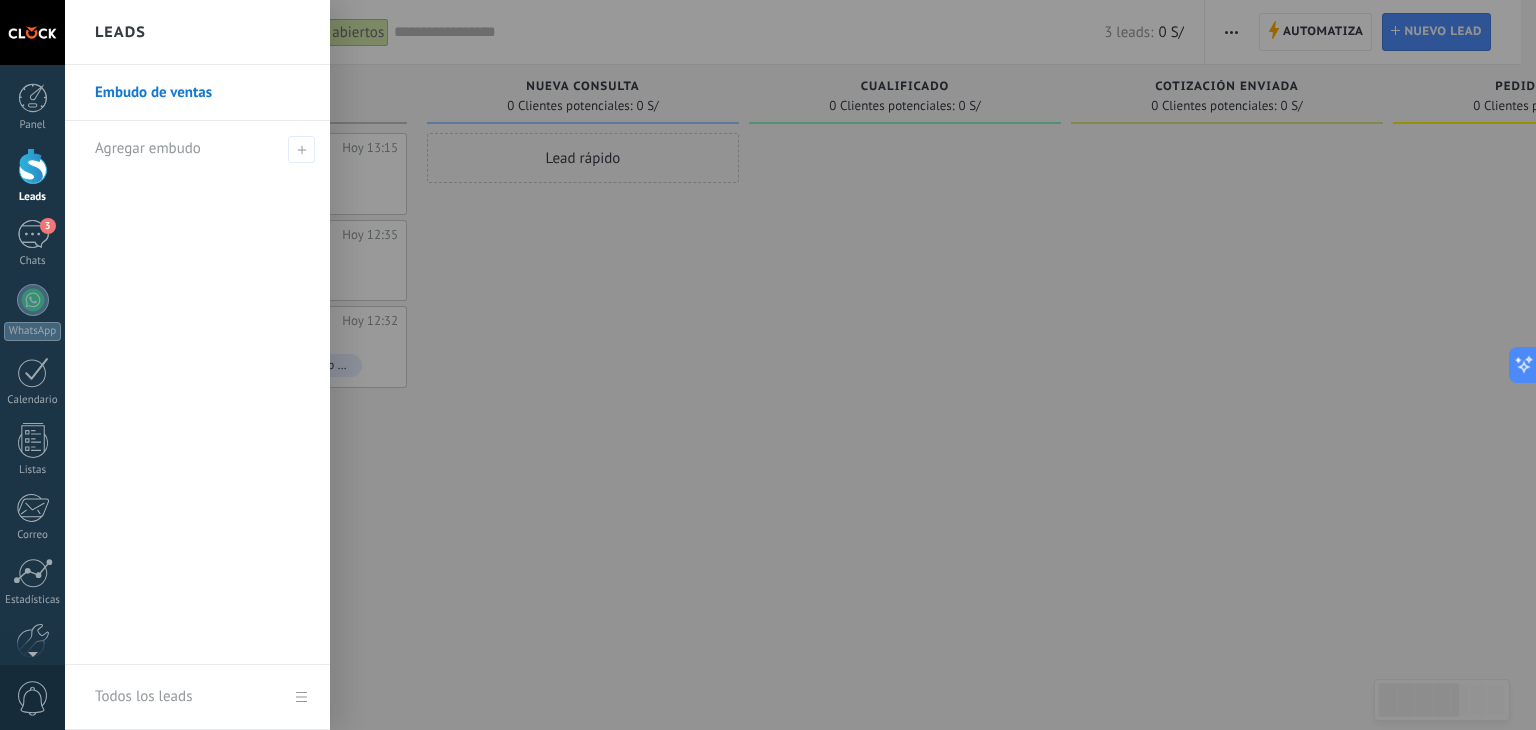 click on "Leads" at bounding box center [197, 32] 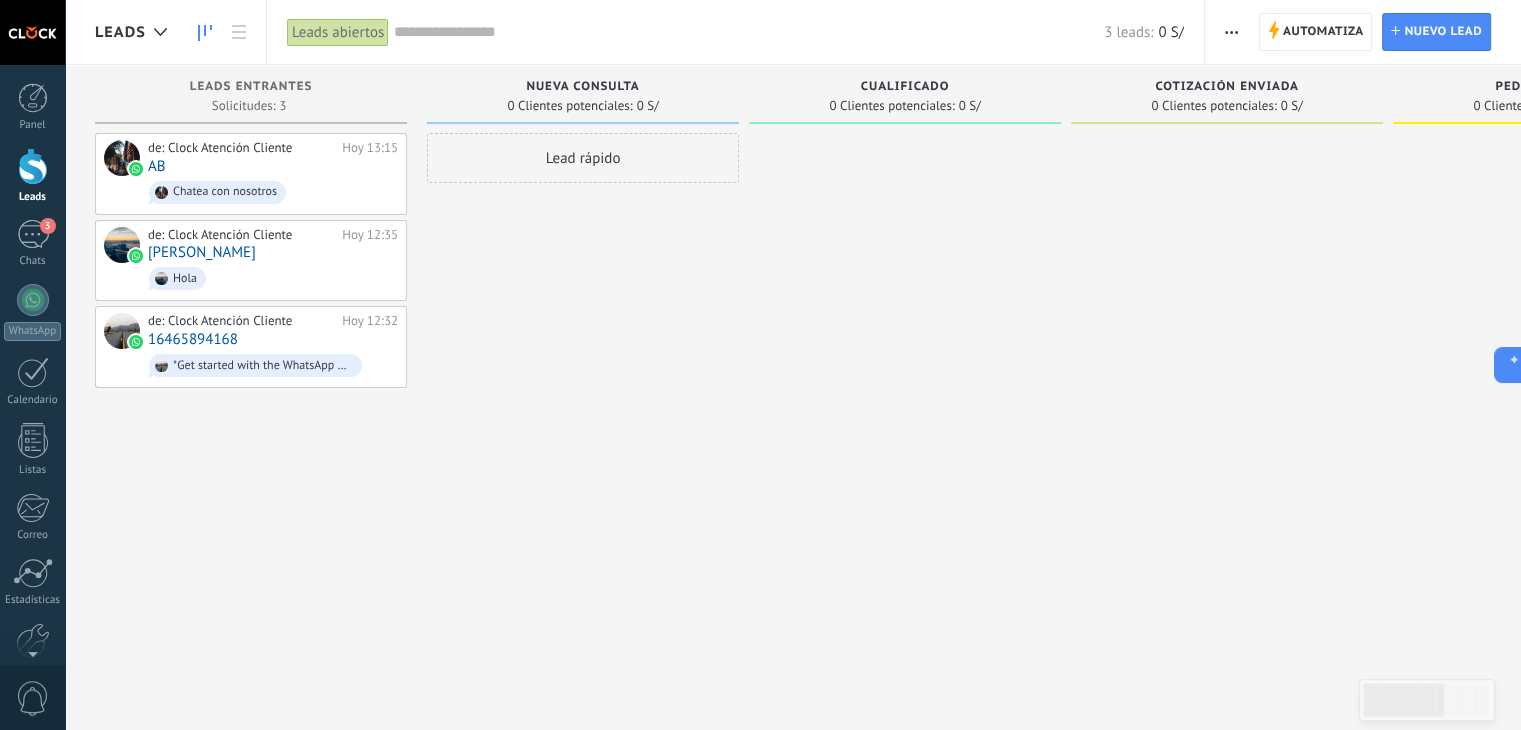click 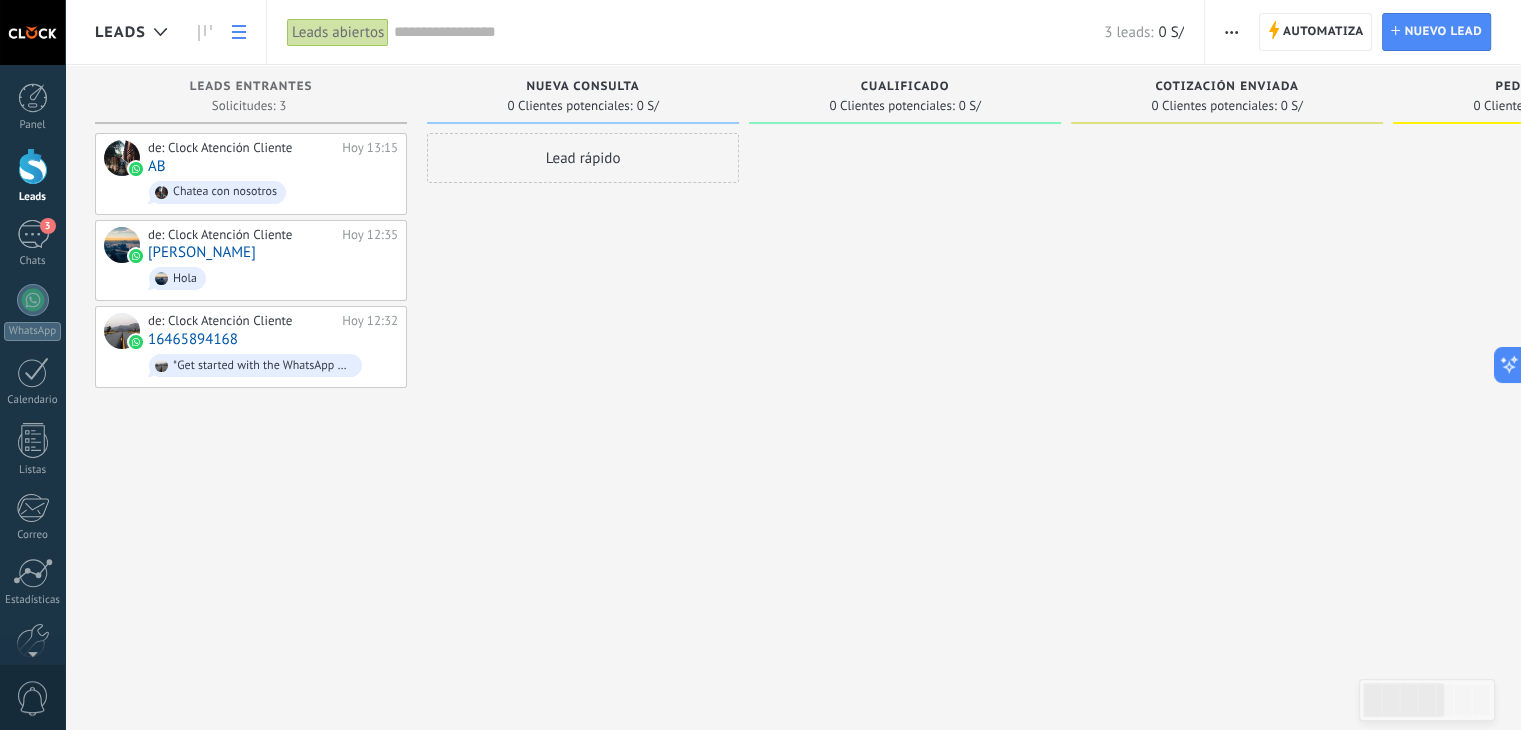 click 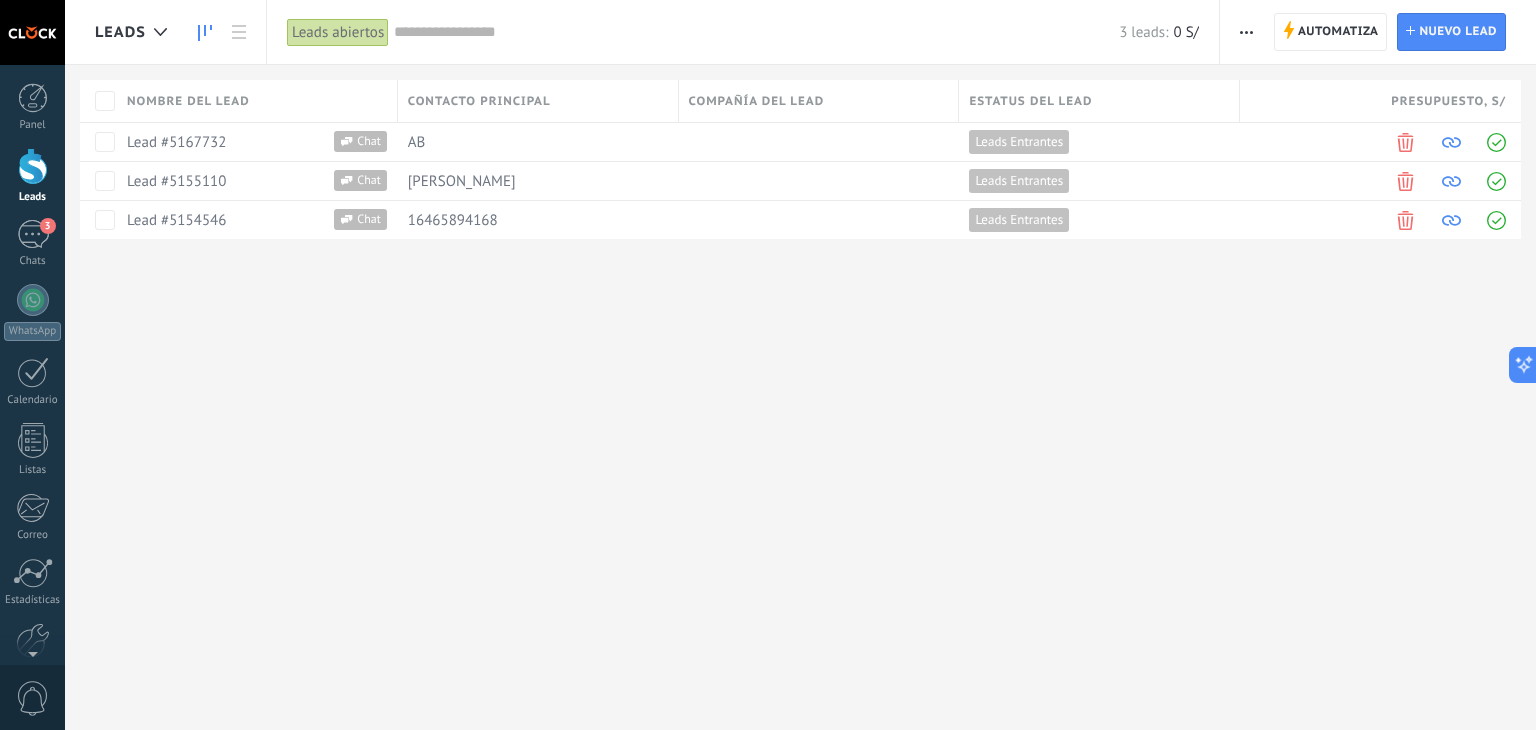 click 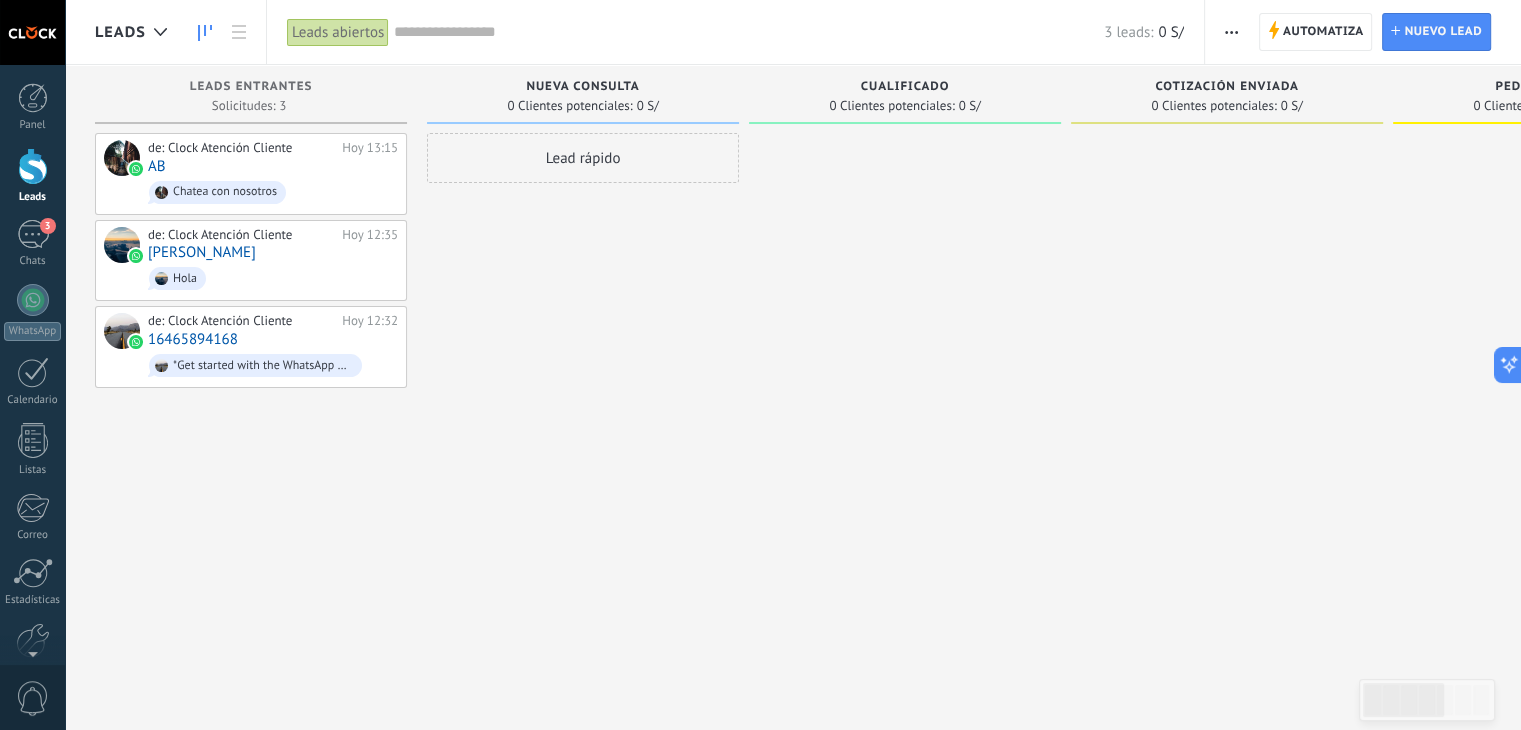 click on "Leads abiertos" at bounding box center [338, 32] 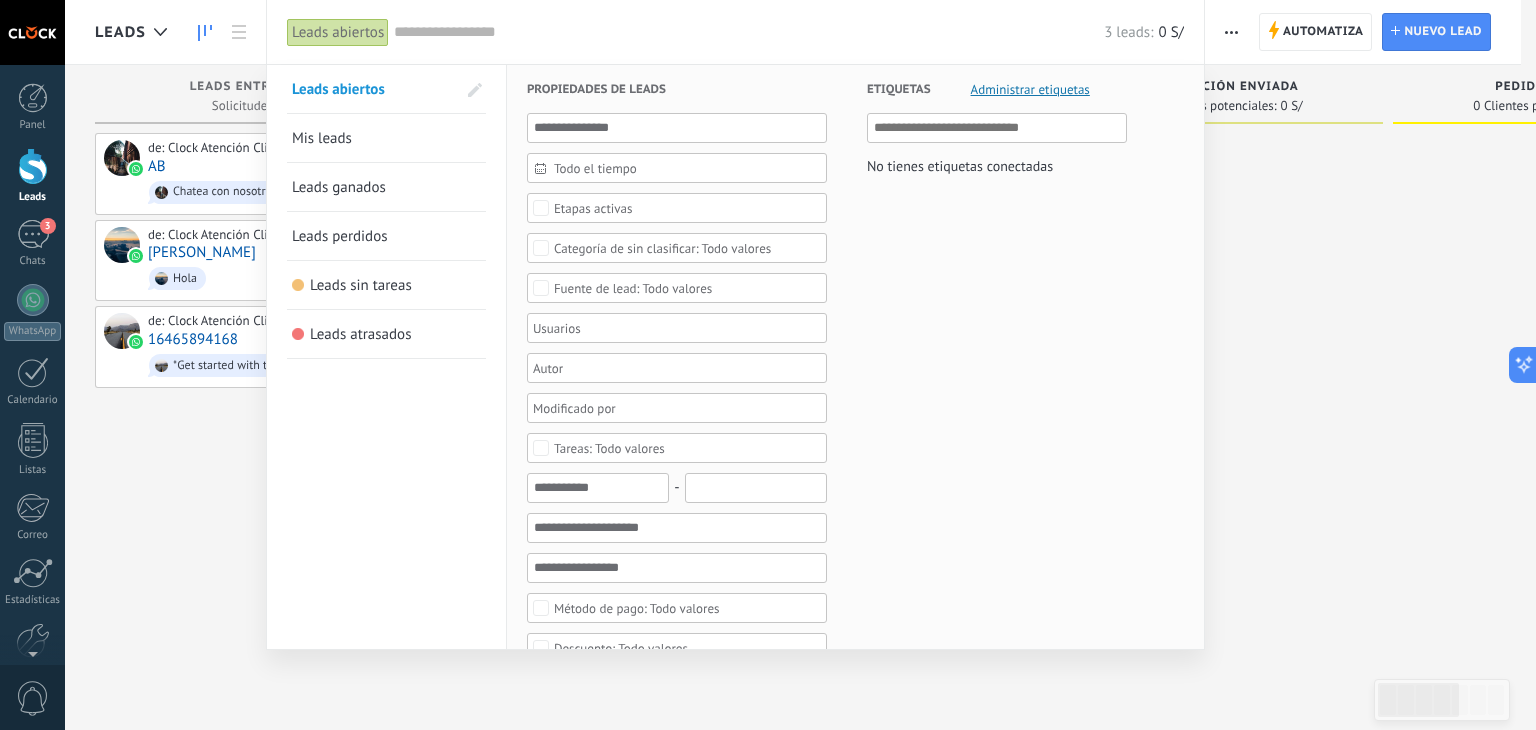 click at bounding box center (768, 365) 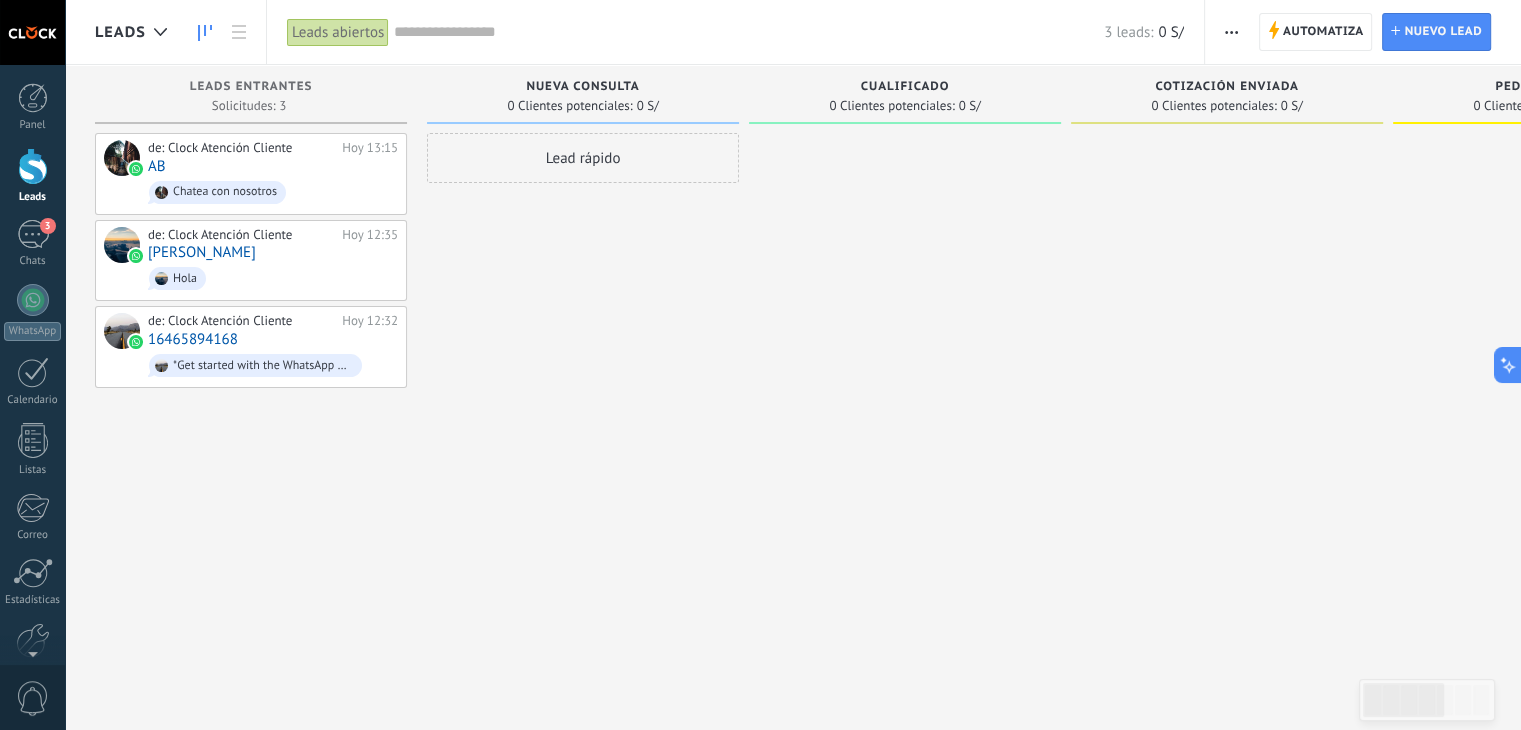 click 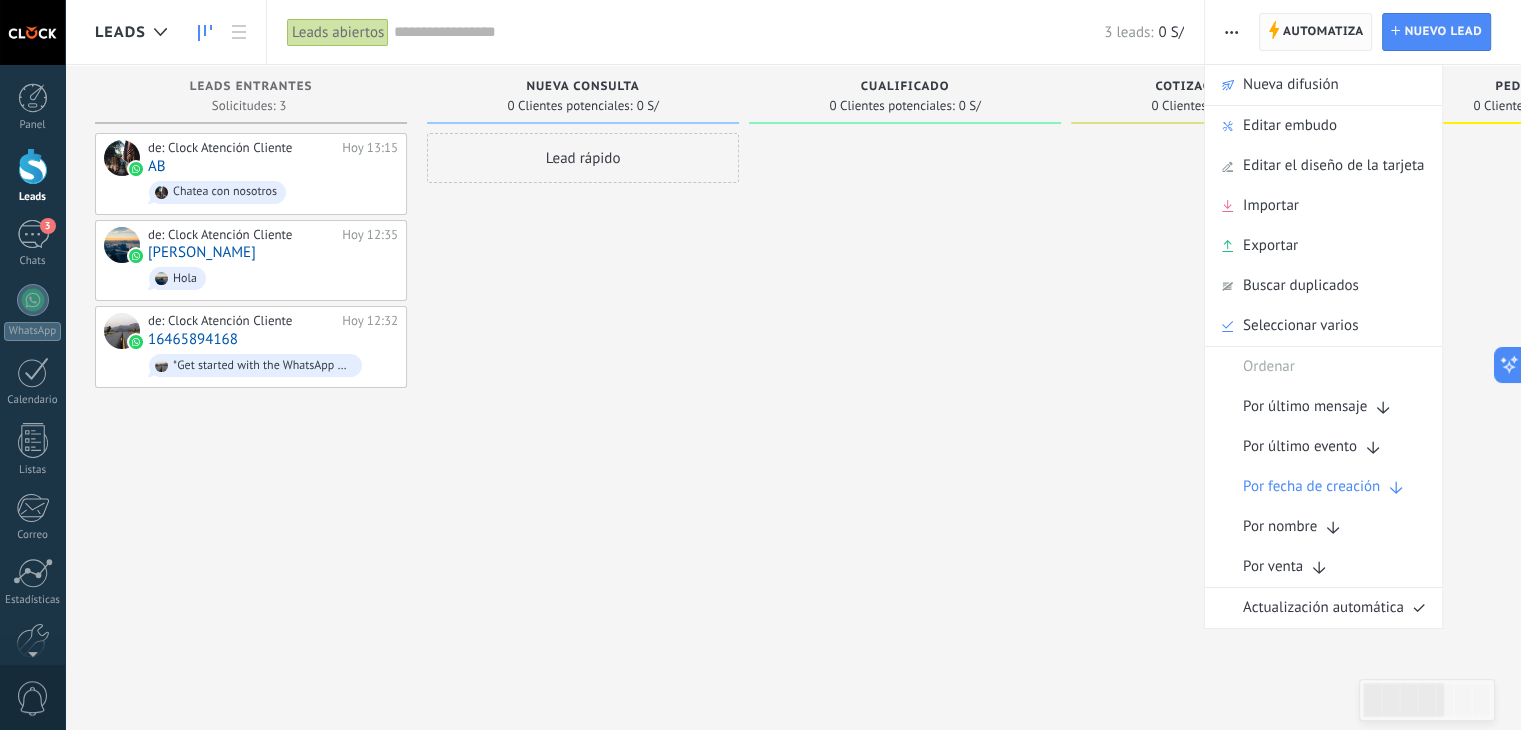 click on "Automatiza" at bounding box center [1323, 32] 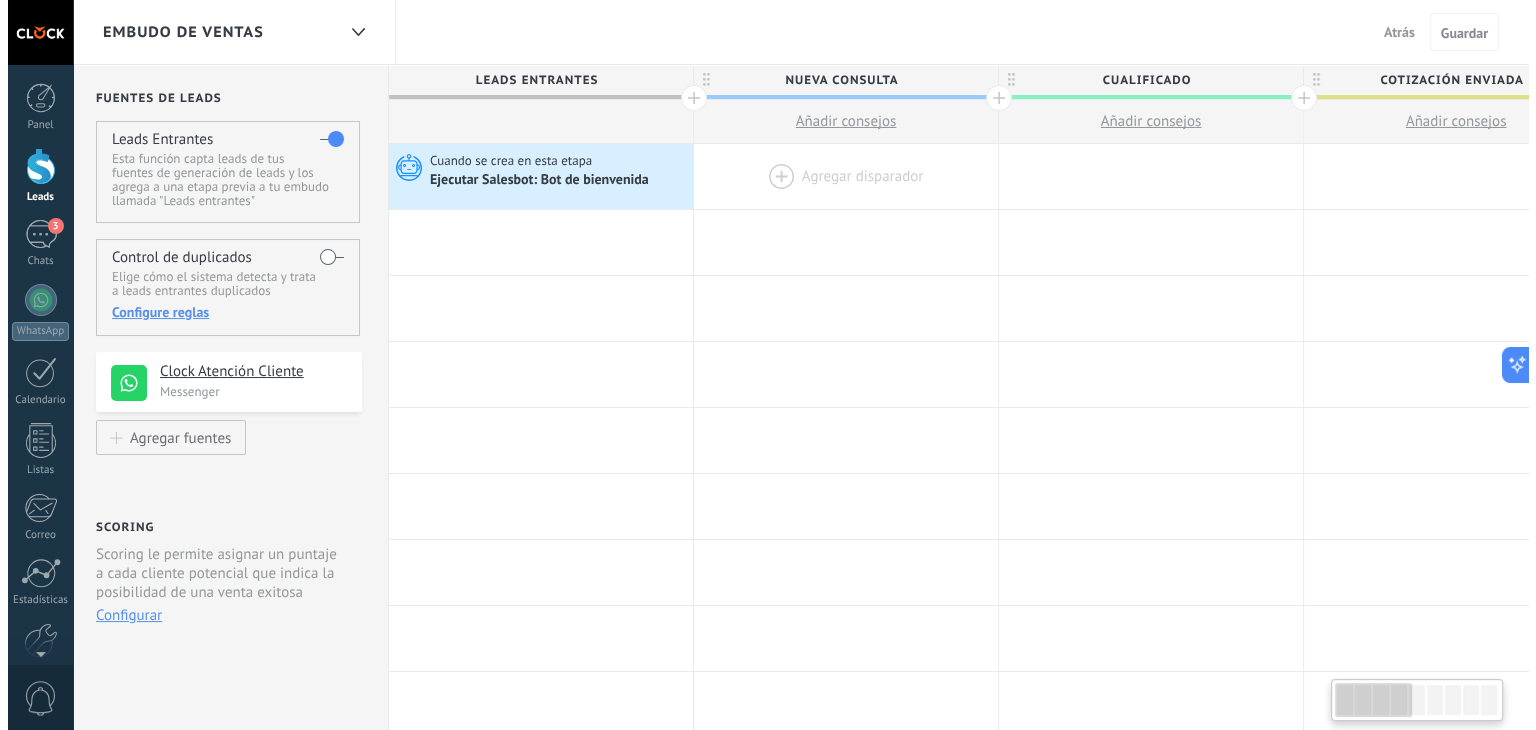 scroll, scrollTop: 0, scrollLeft: 0, axis: both 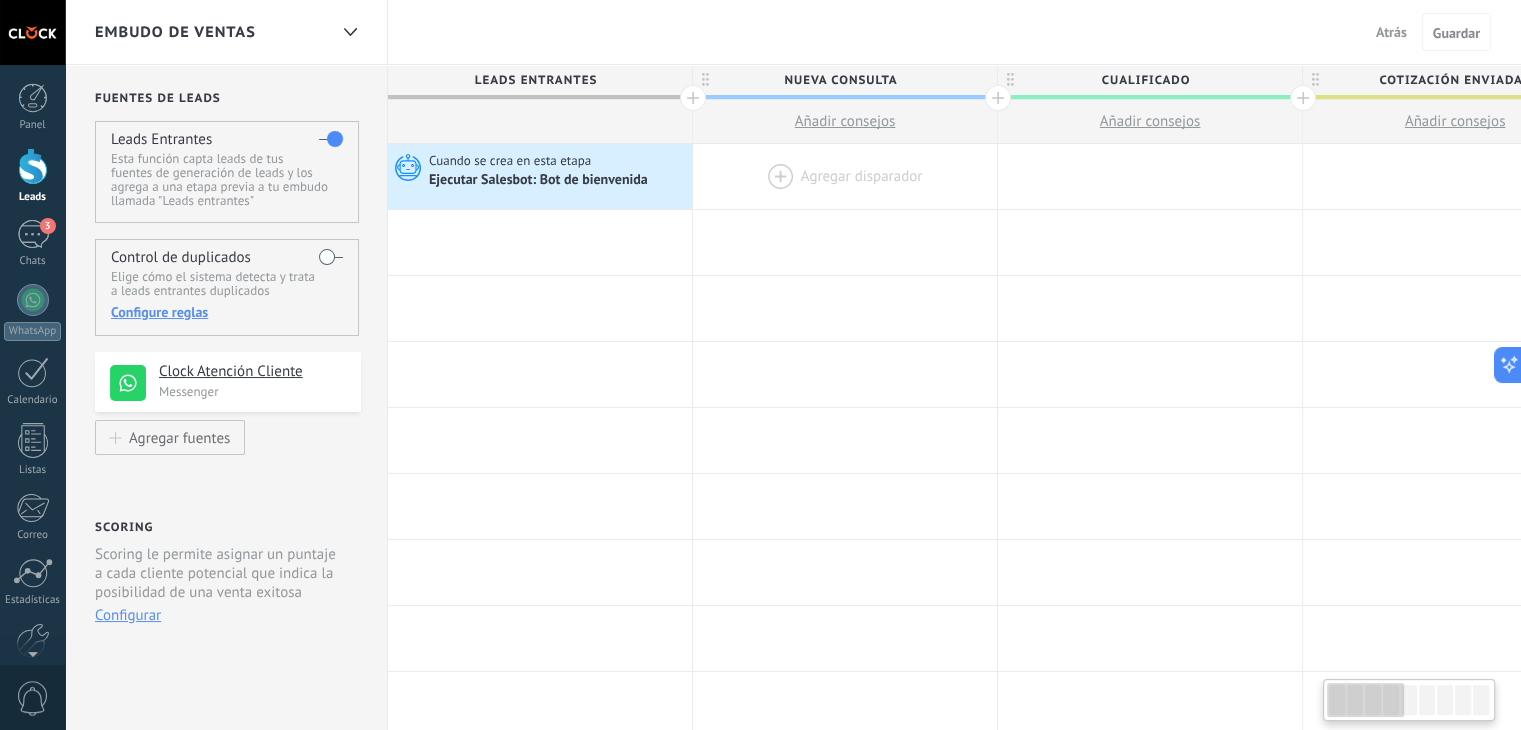 click at bounding box center [845, 176] 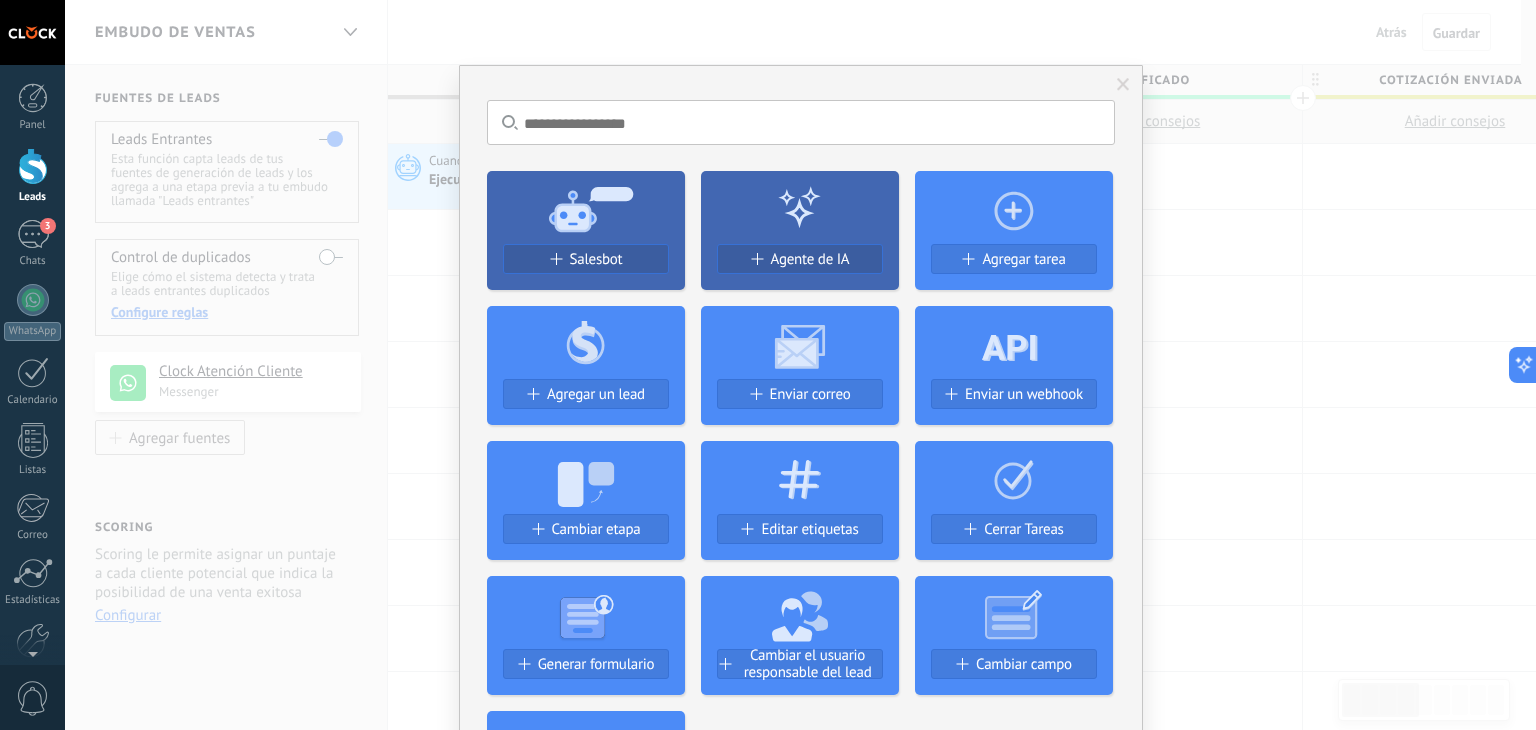 scroll, scrollTop: 124, scrollLeft: 0, axis: vertical 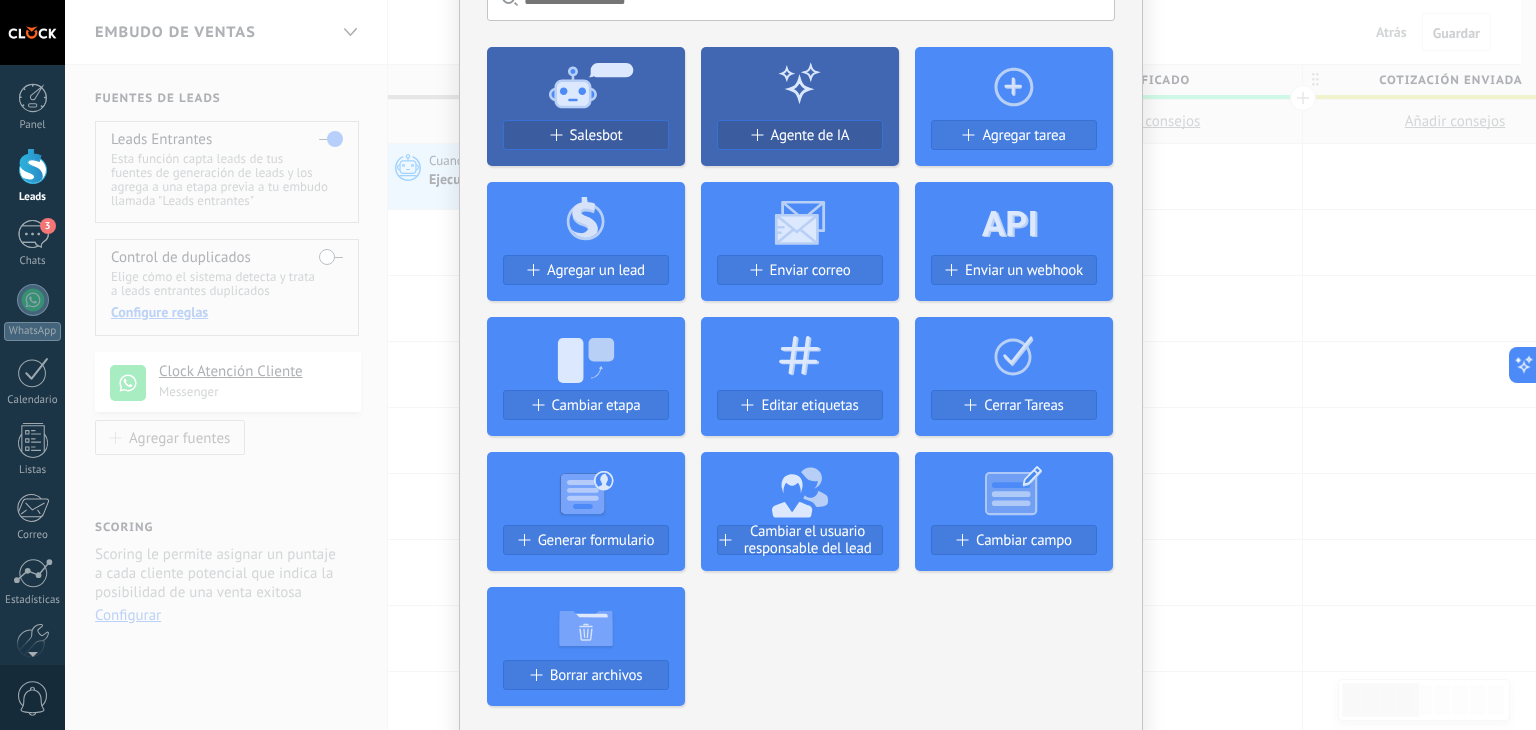 click at bounding box center (800, 488) 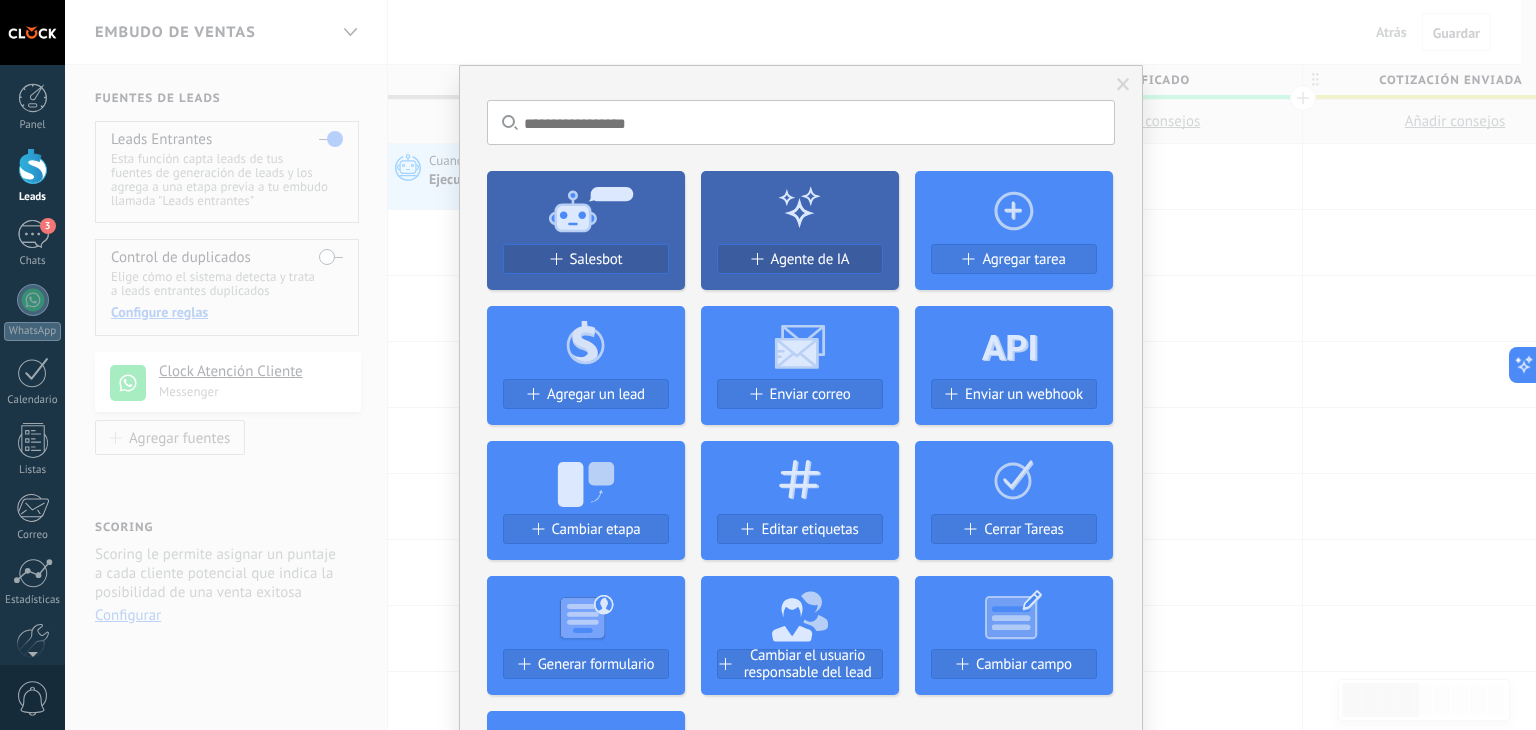 click at bounding box center (1123, 85) 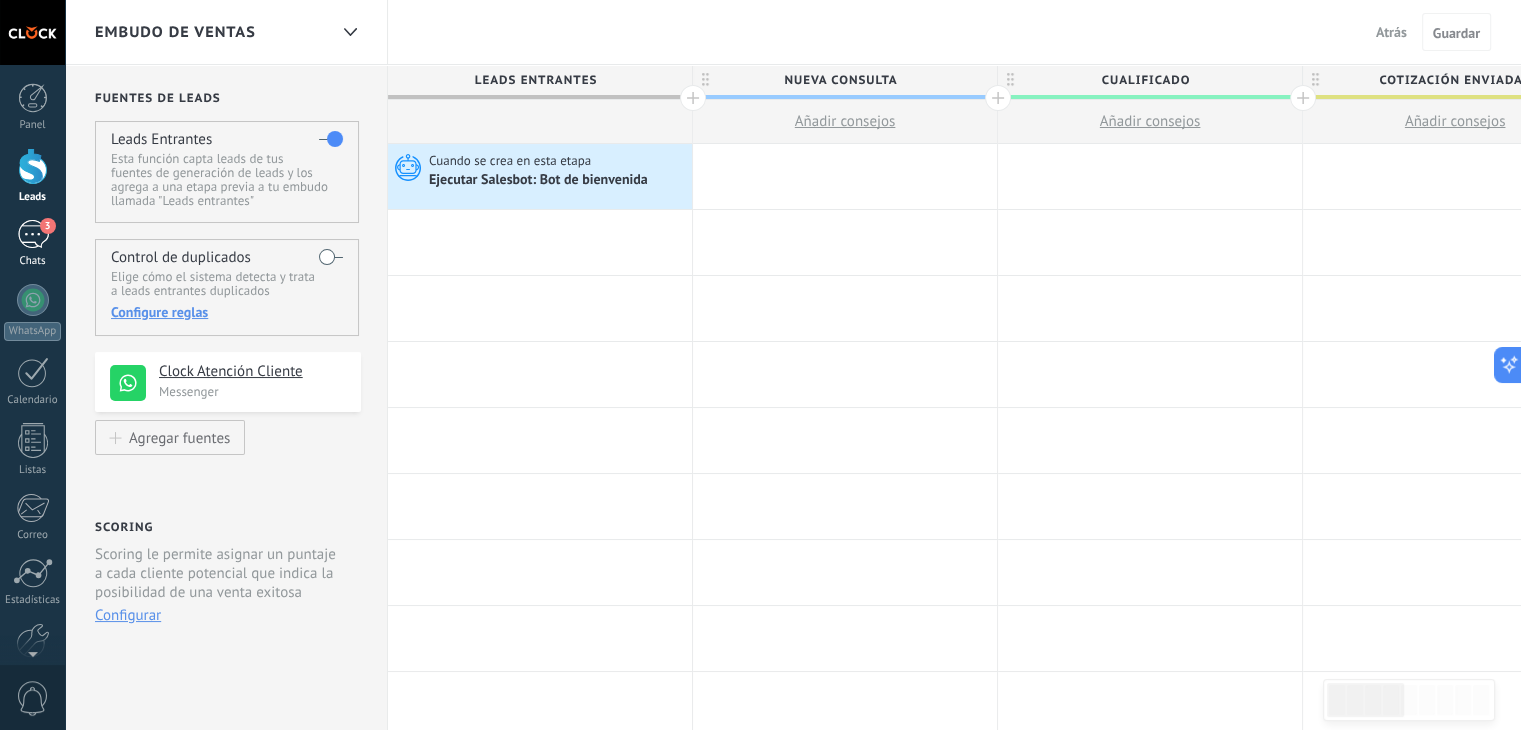 click on "3
Chats" at bounding box center (32, 244) 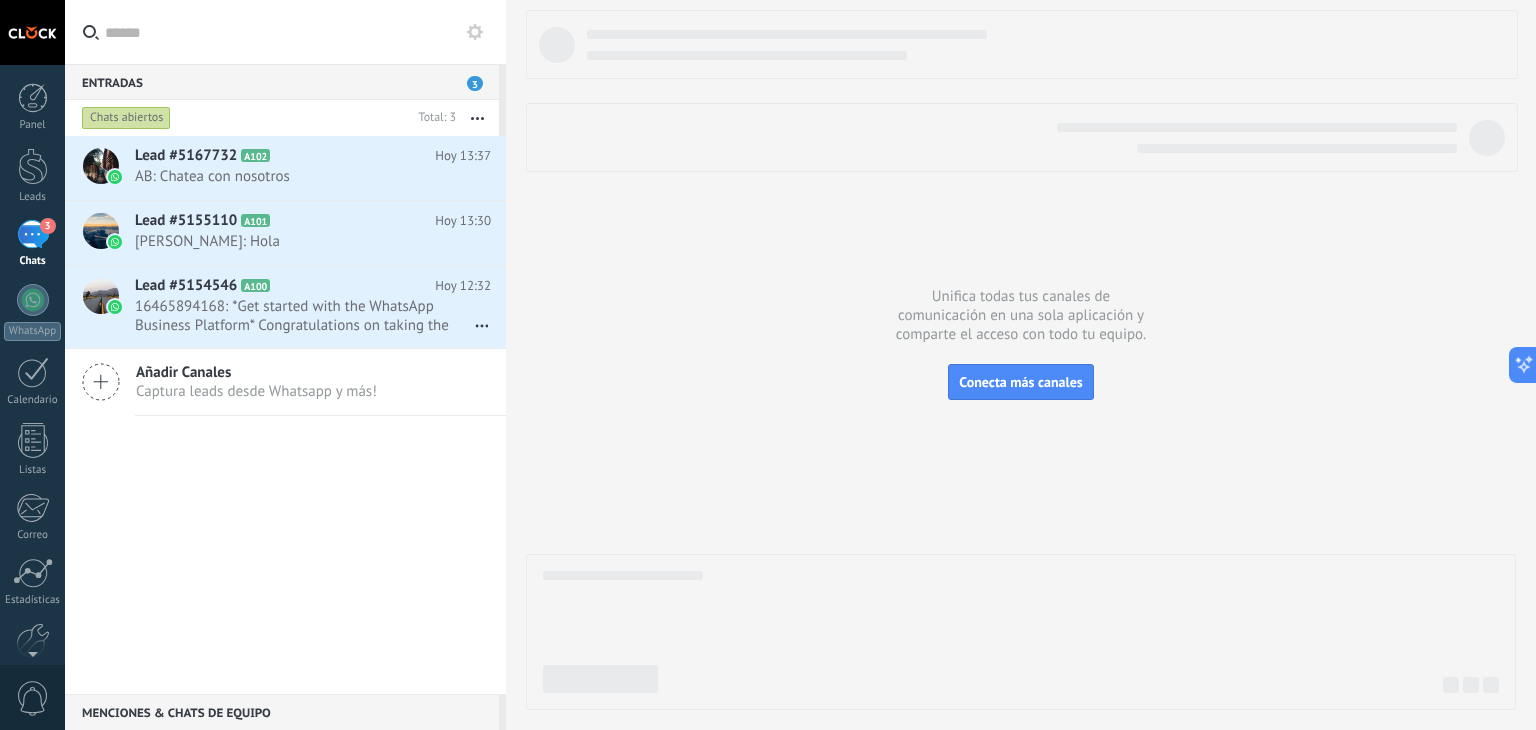 click at bounding box center (477, 118) 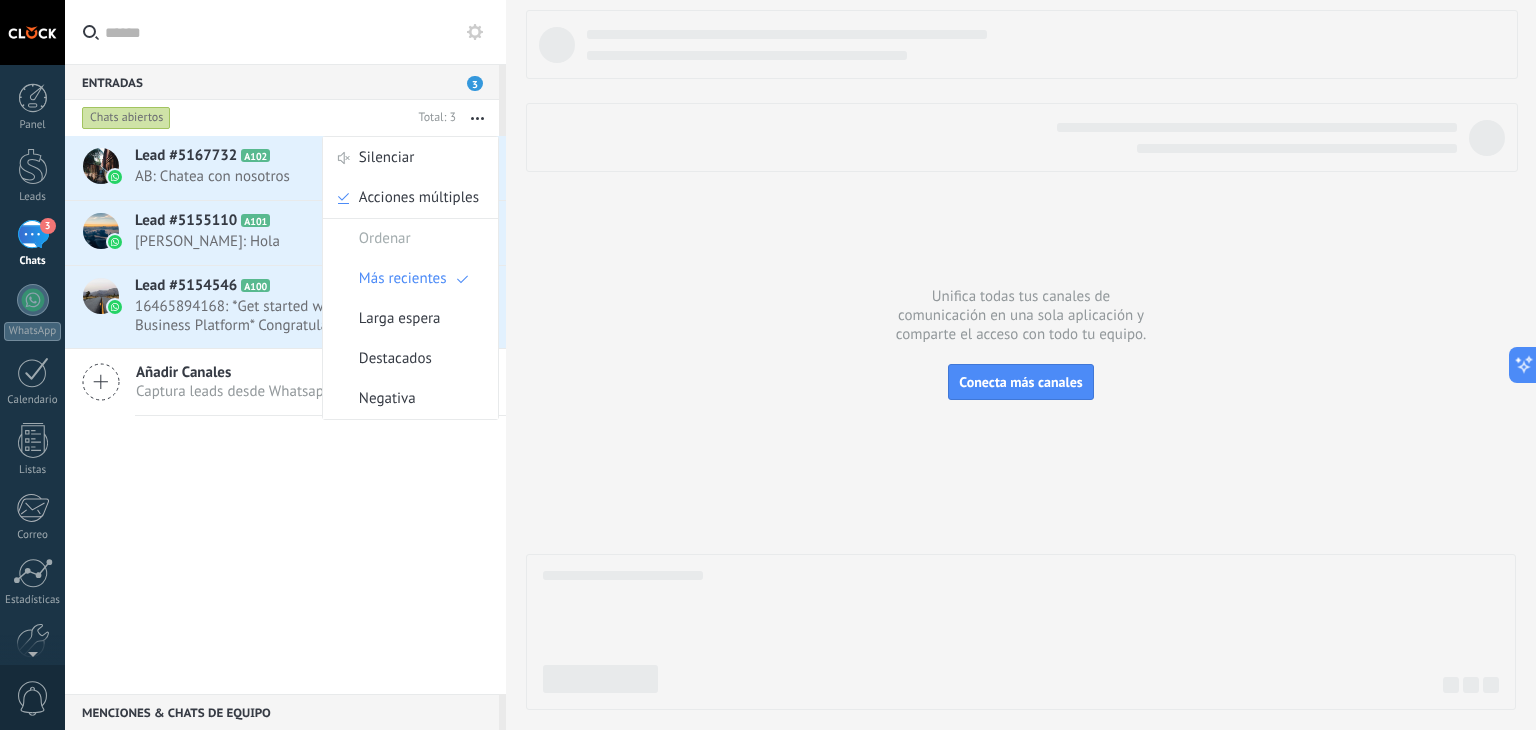 click at bounding box center (477, 118) 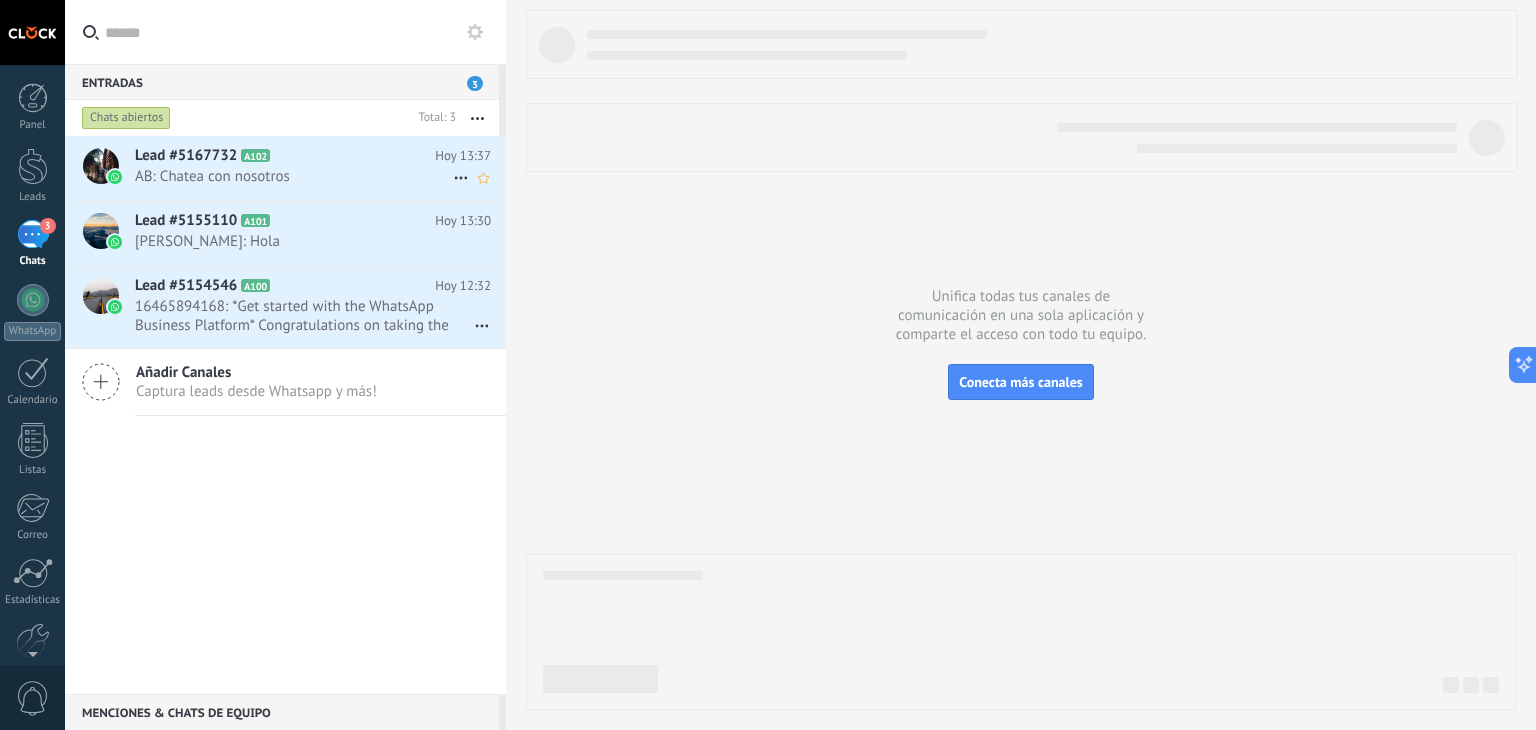 click on "AB: Chatea con nosotros" at bounding box center (294, 176) 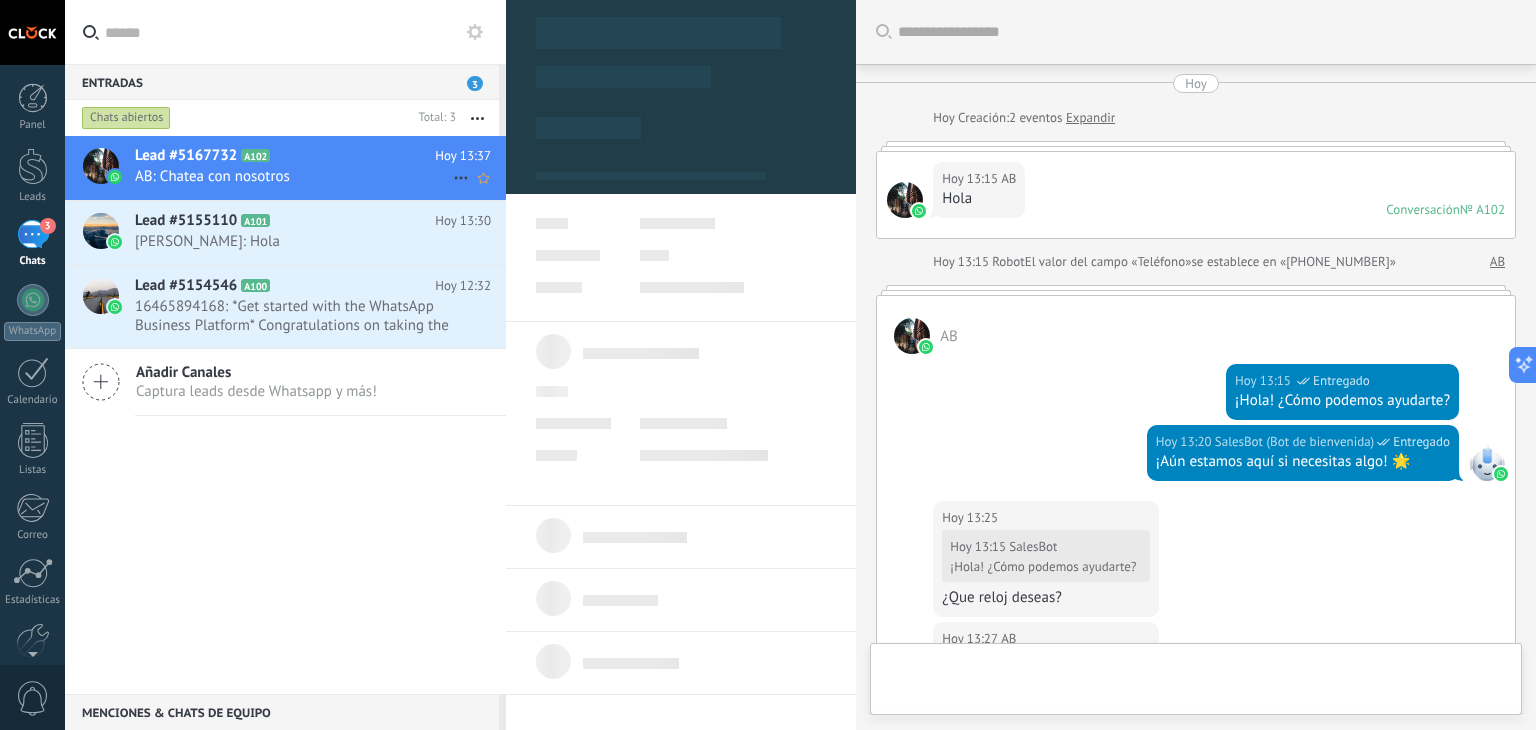 scroll, scrollTop: 843, scrollLeft: 0, axis: vertical 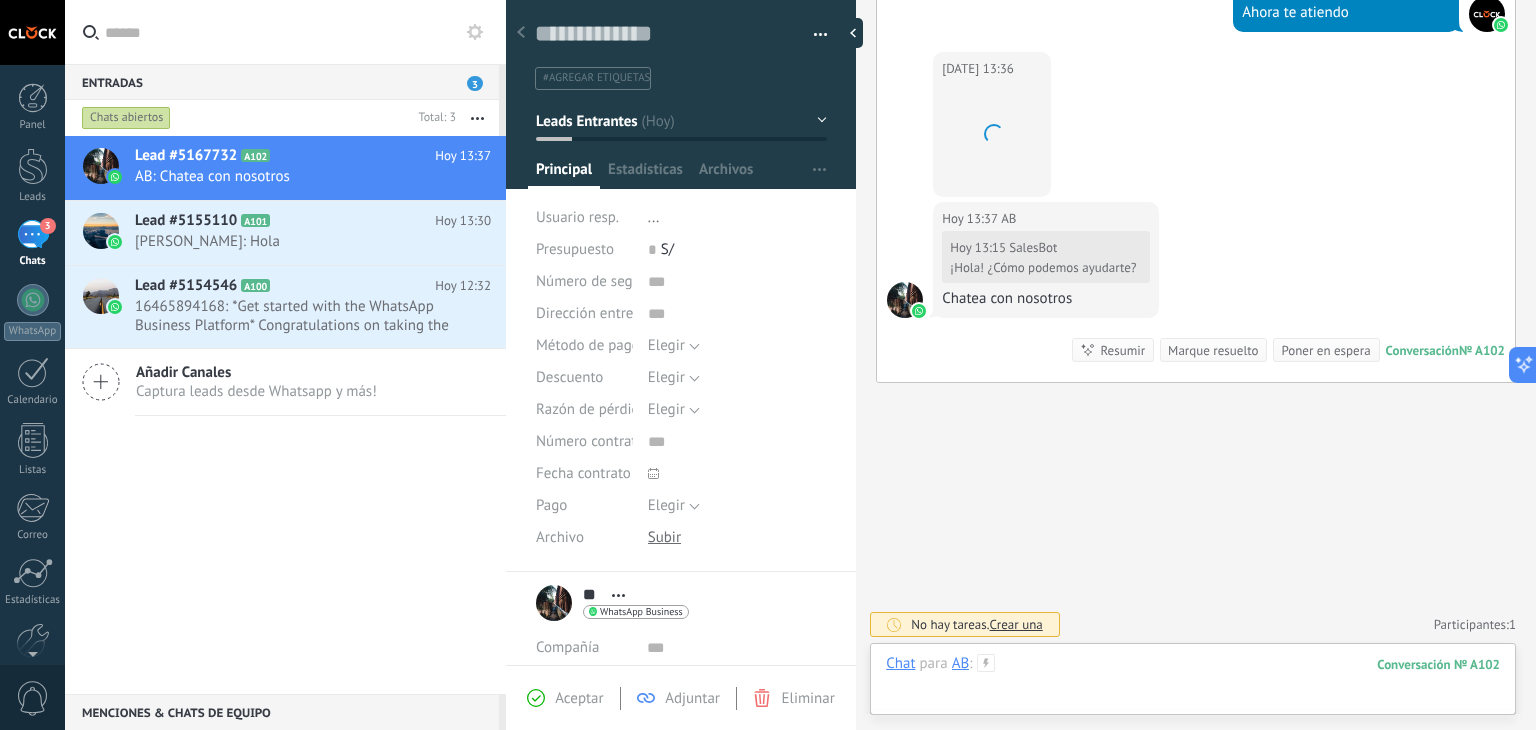 click at bounding box center (1193, 684) 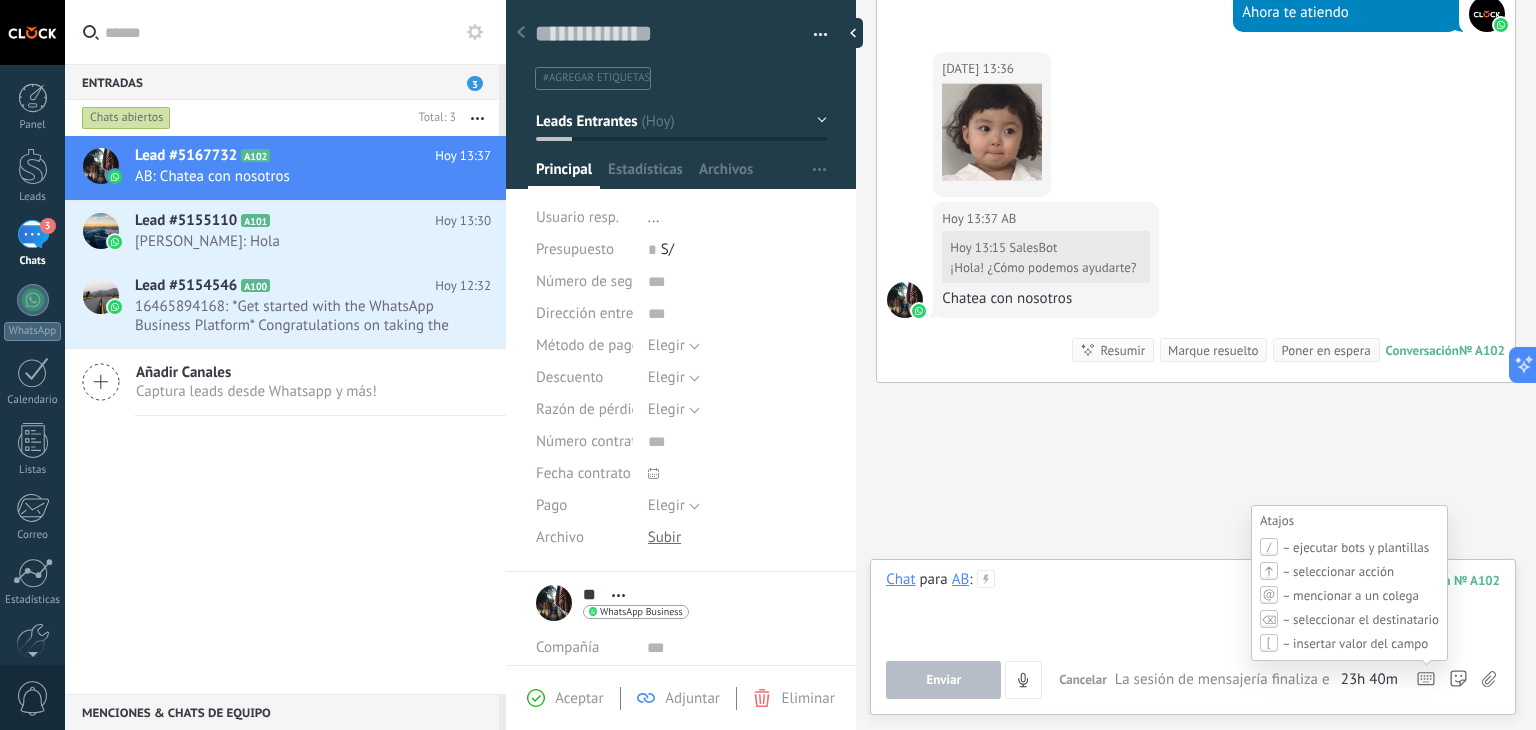 type 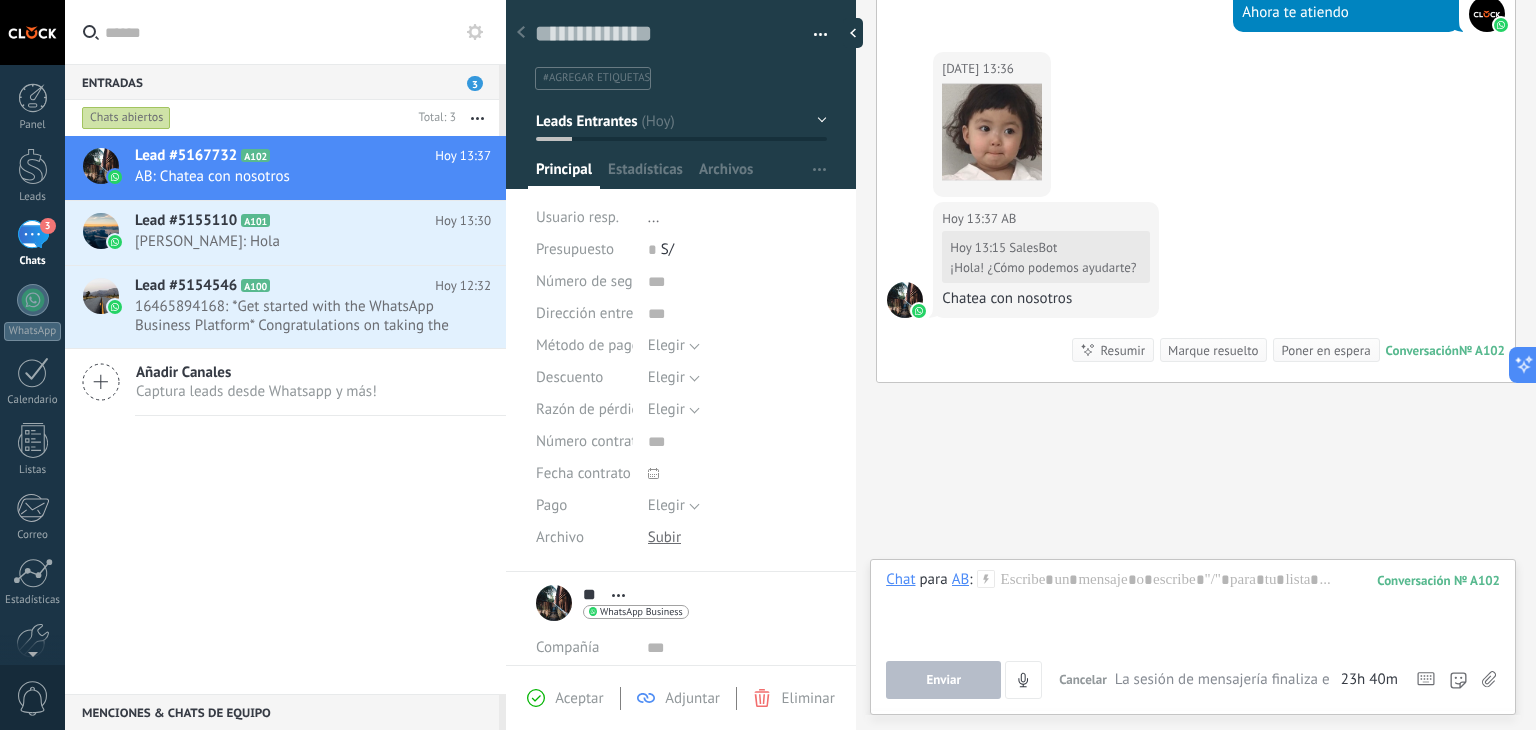 click 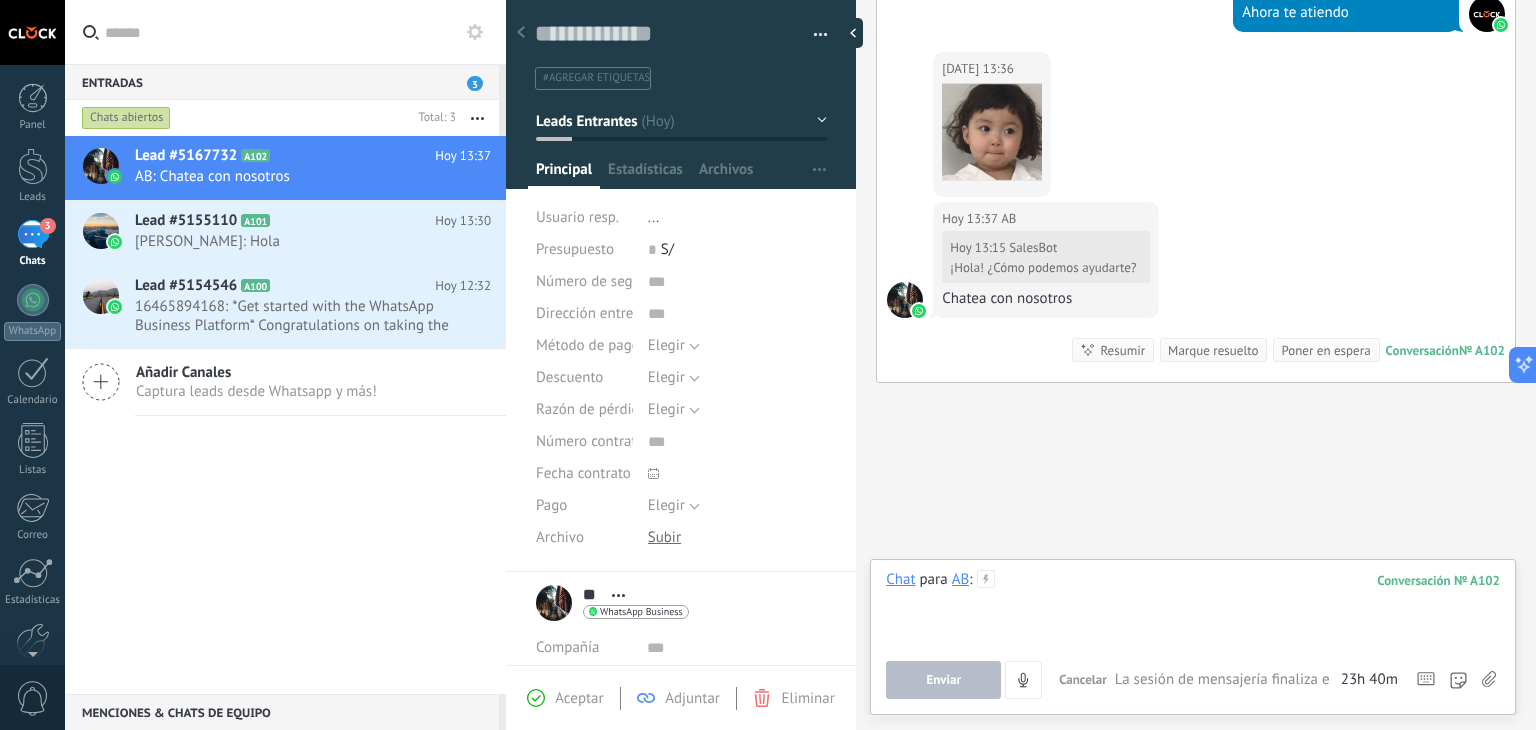 click at bounding box center [1193, 608] 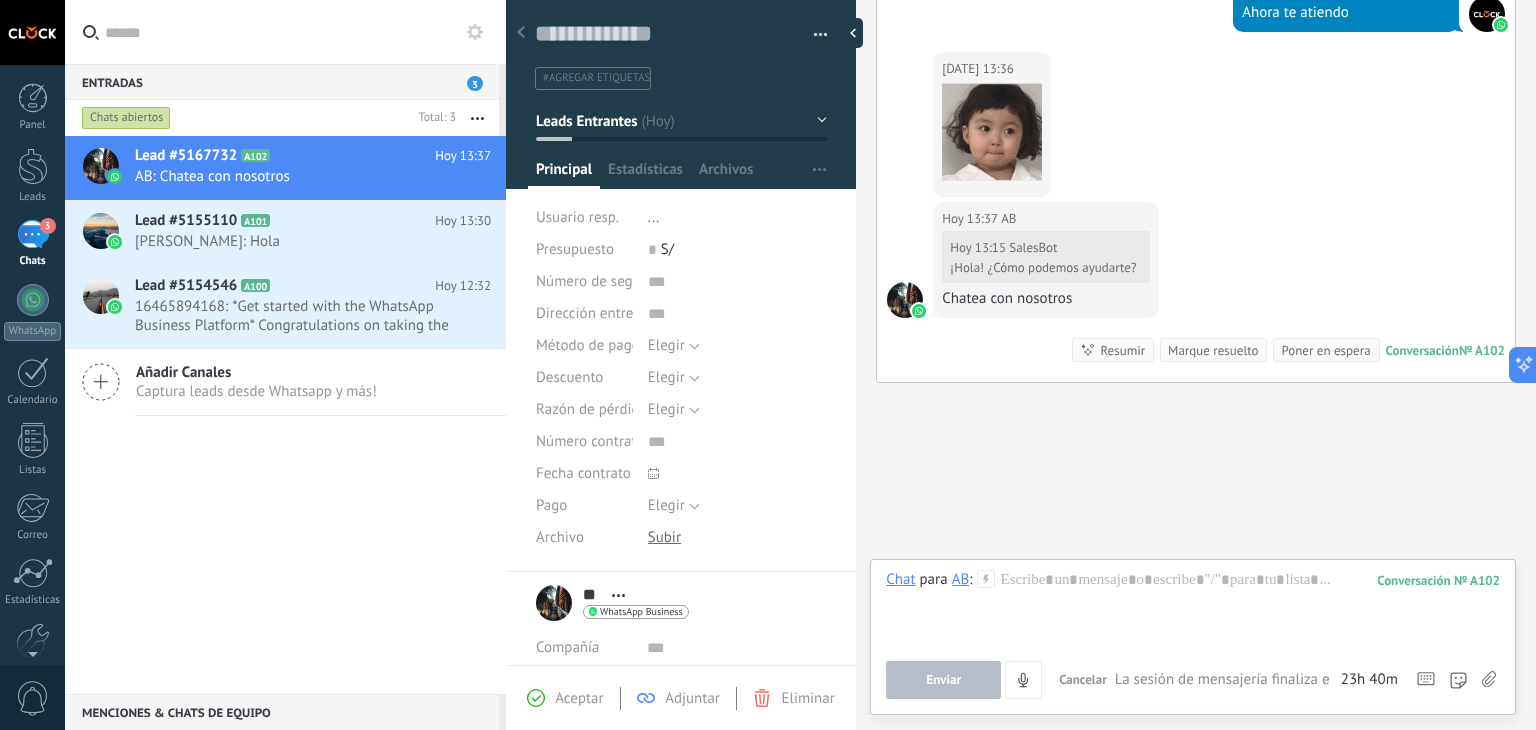 click 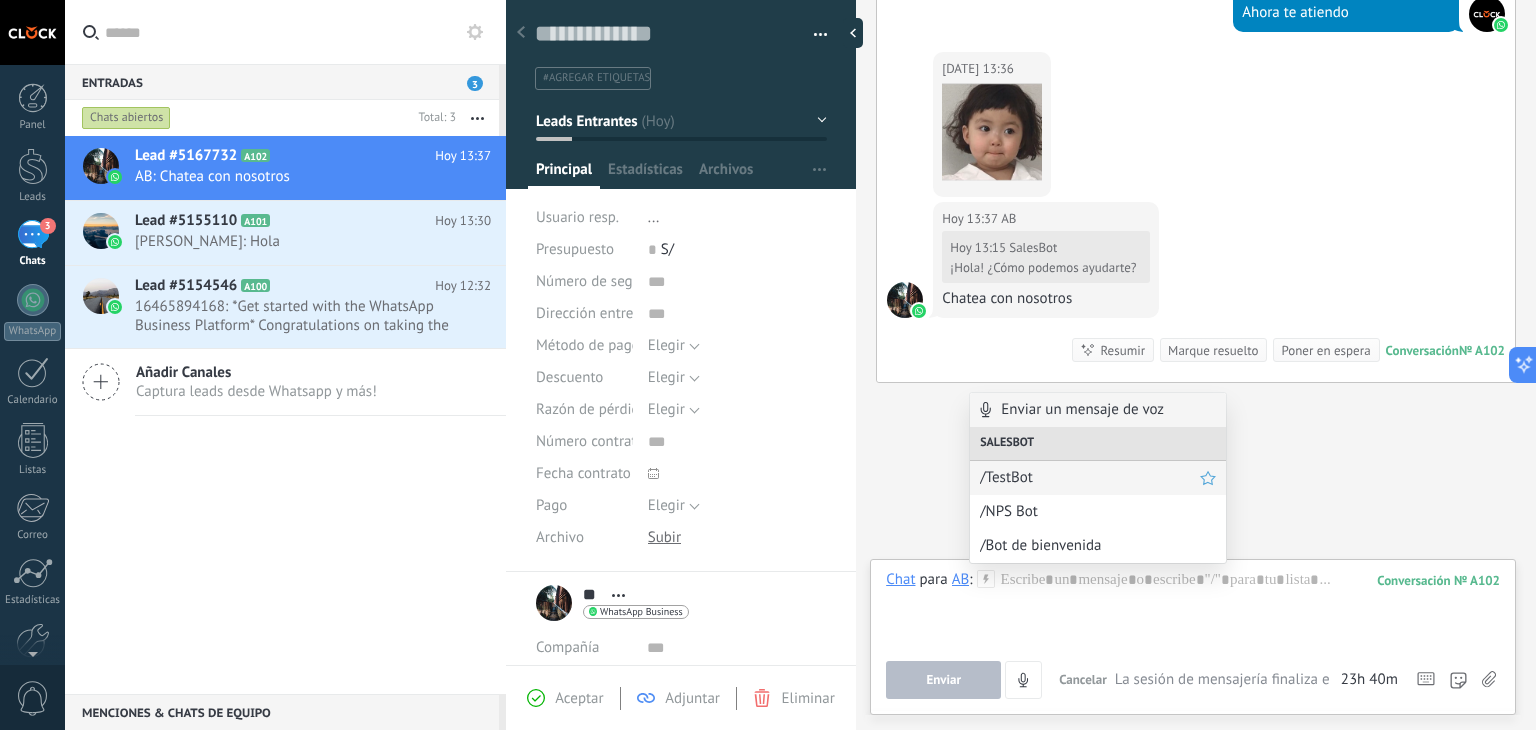 click on "/TestBot" at bounding box center (1090, 477) 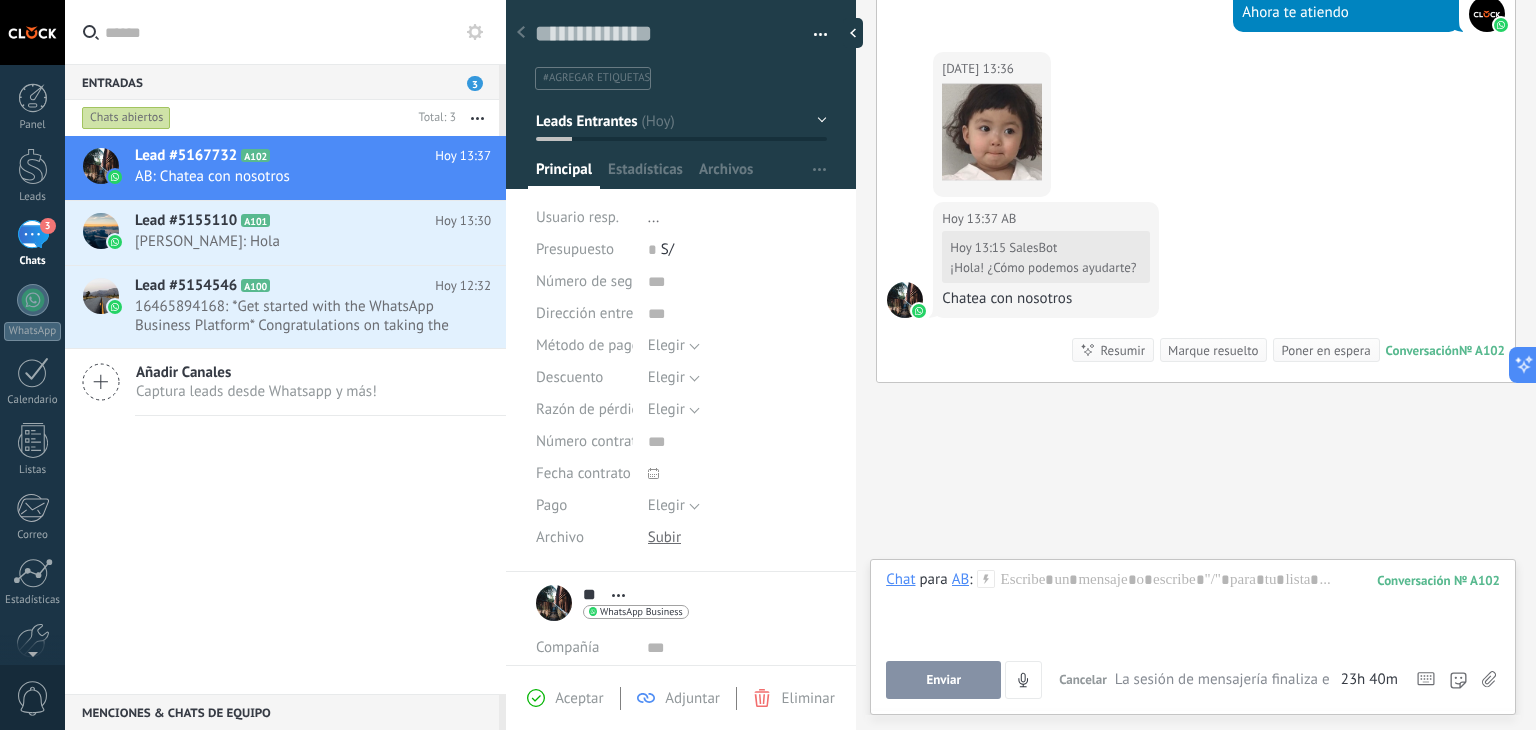 click on "Resumir" at bounding box center (1122, 350) 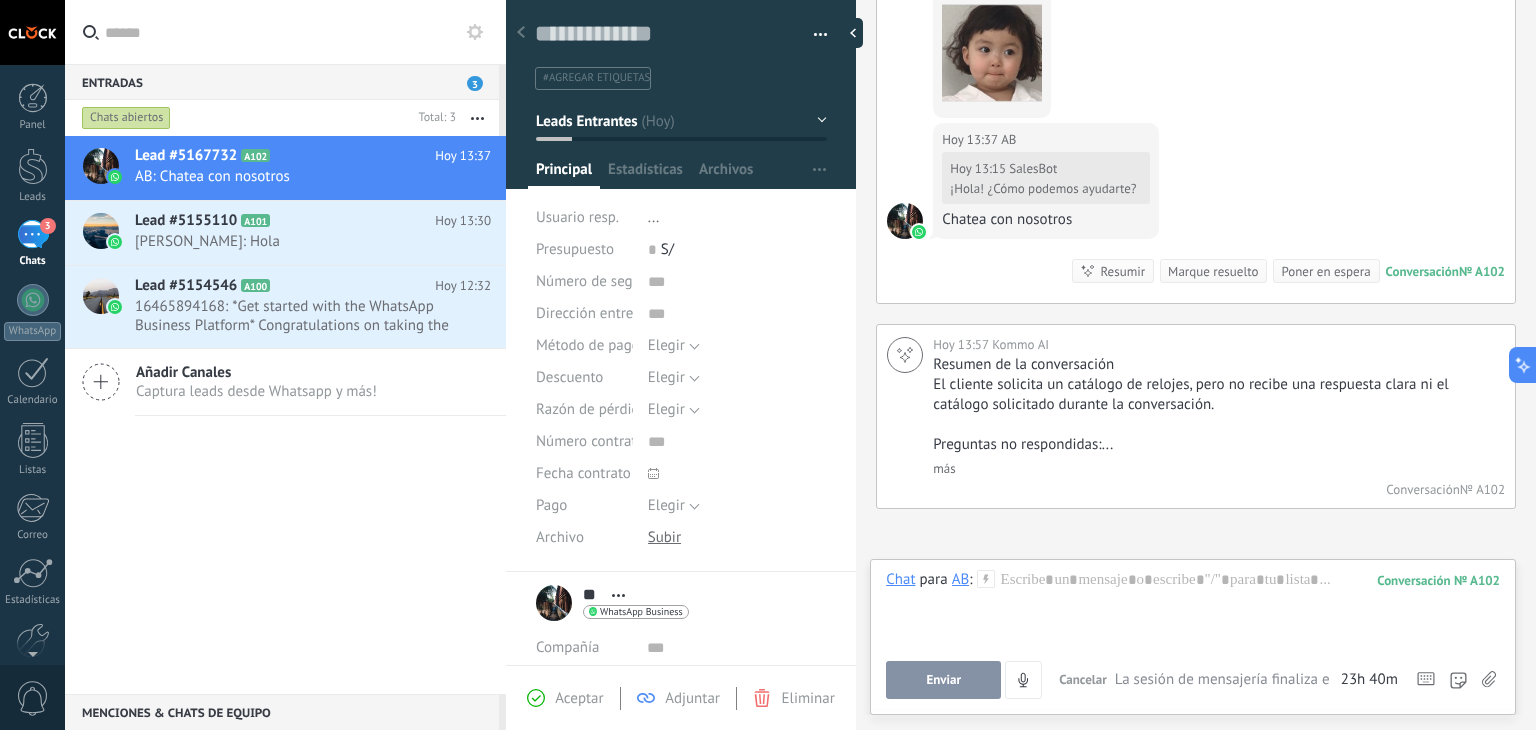 scroll, scrollTop: 918, scrollLeft: 0, axis: vertical 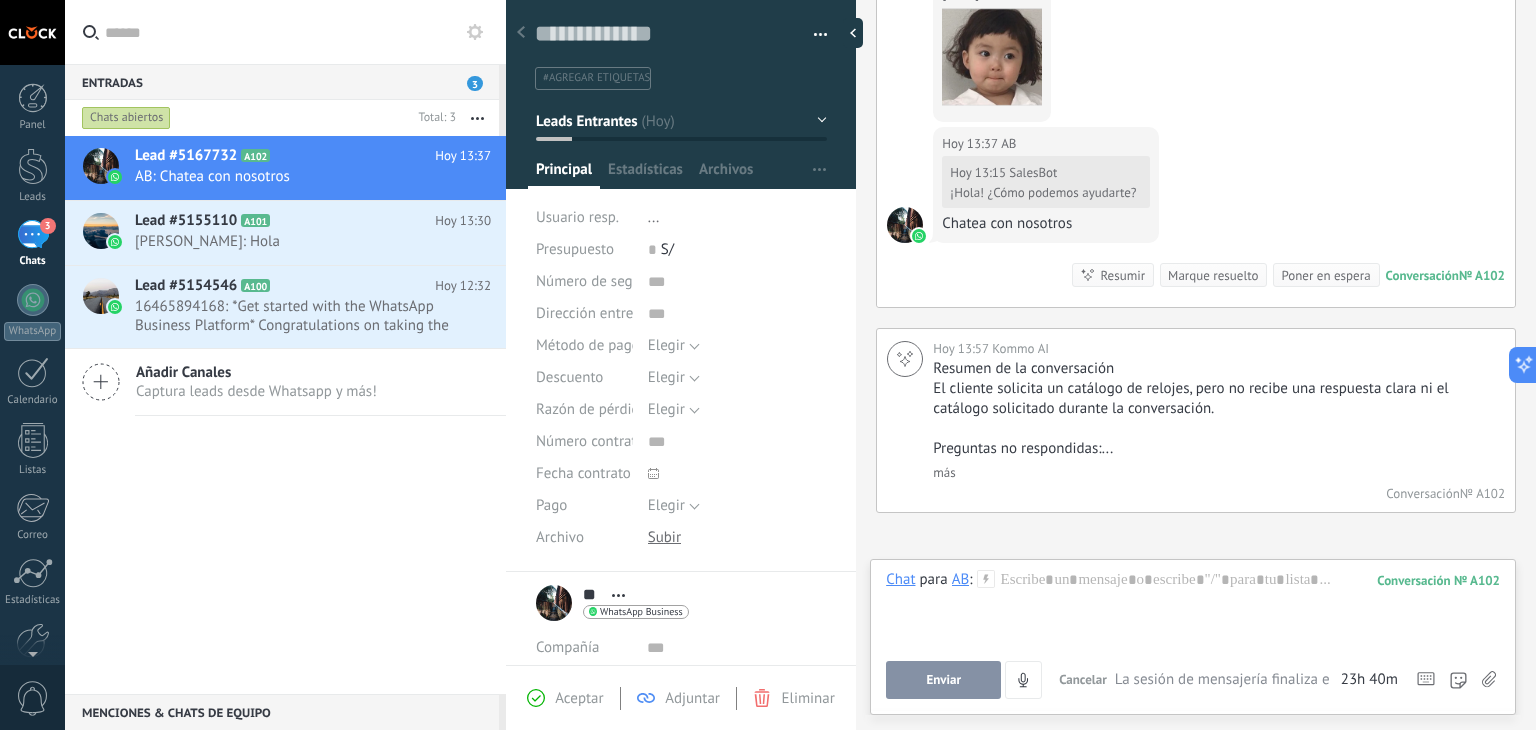 click on "Marque resuelto" at bounding box center (1213, 275) 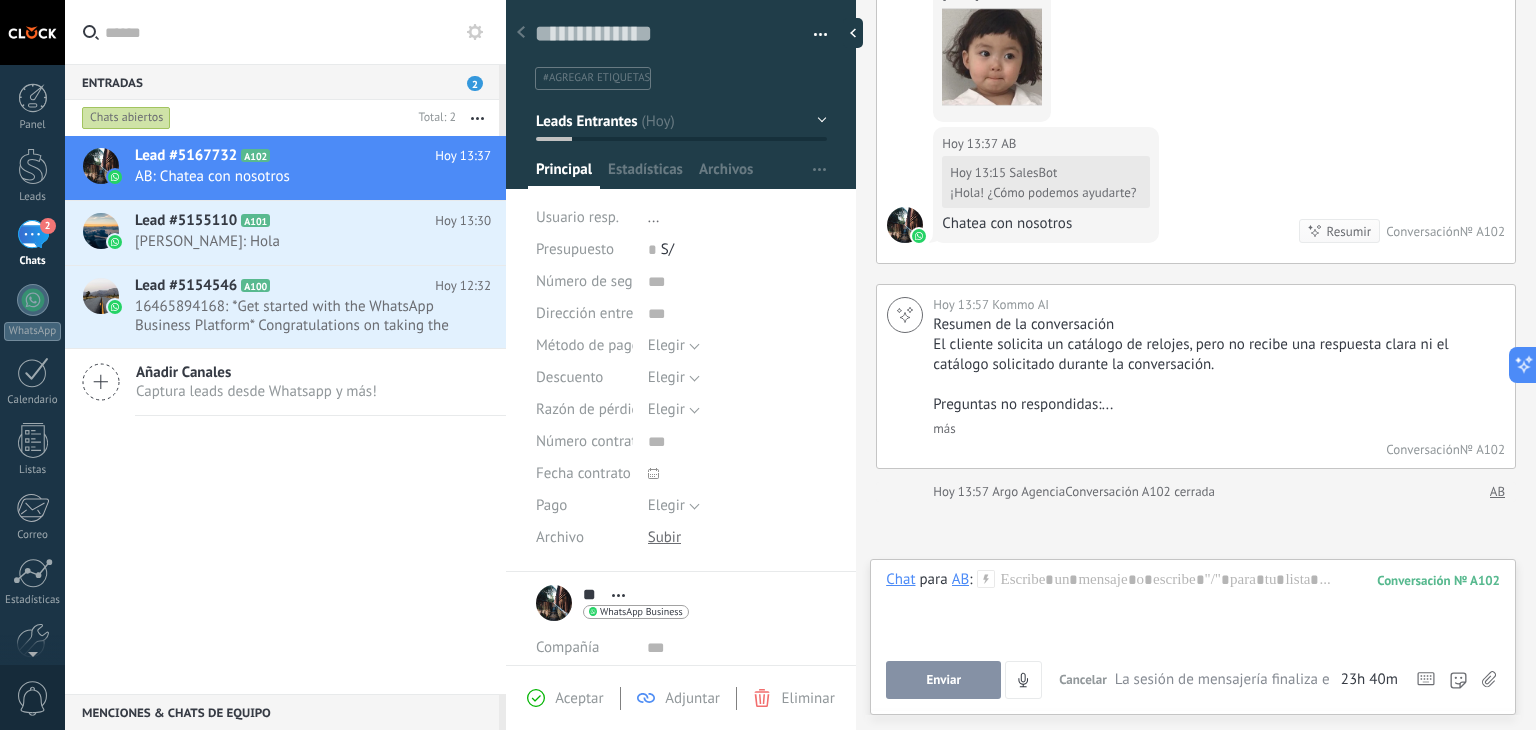scroll, scrollTop: 952, scrollLeft: 0, axis: vertical 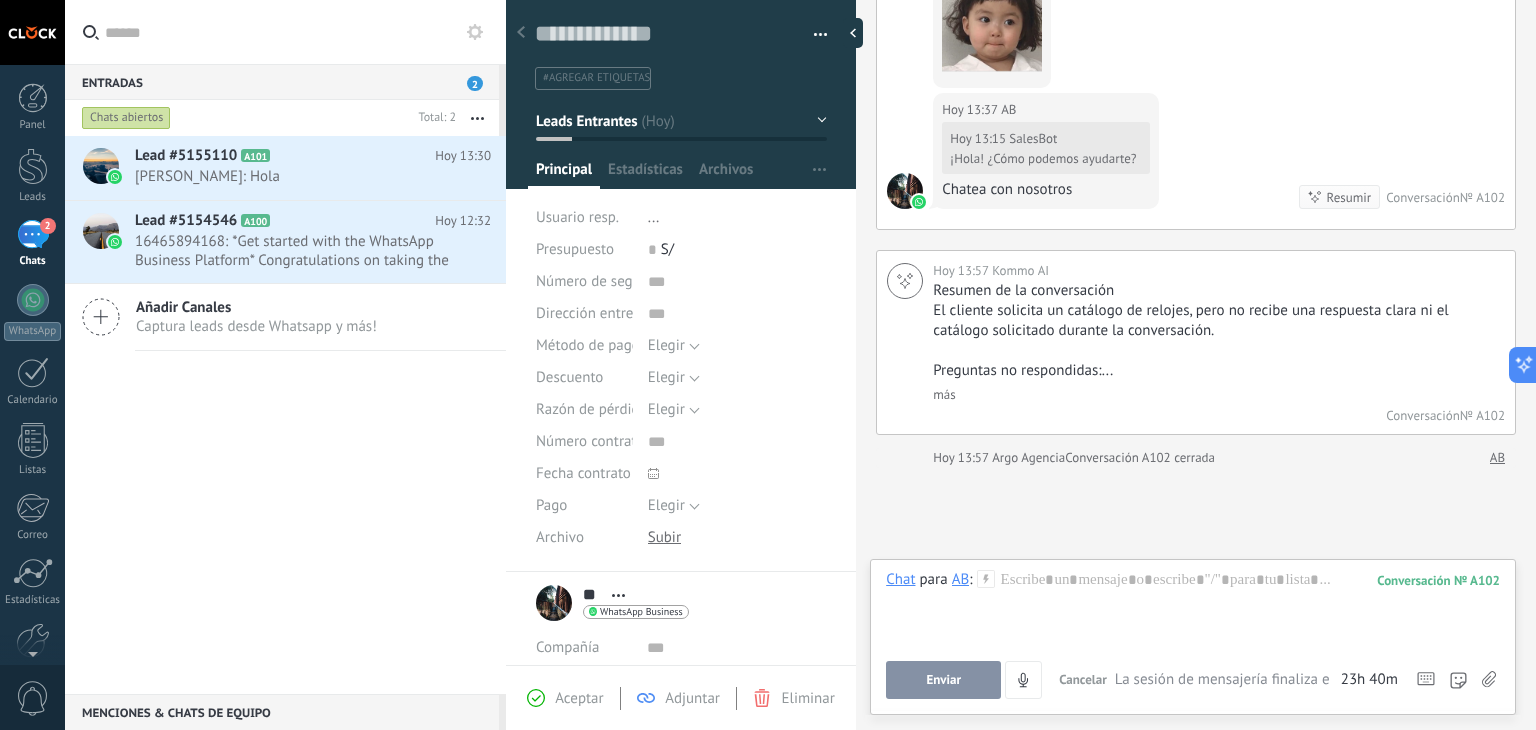 click 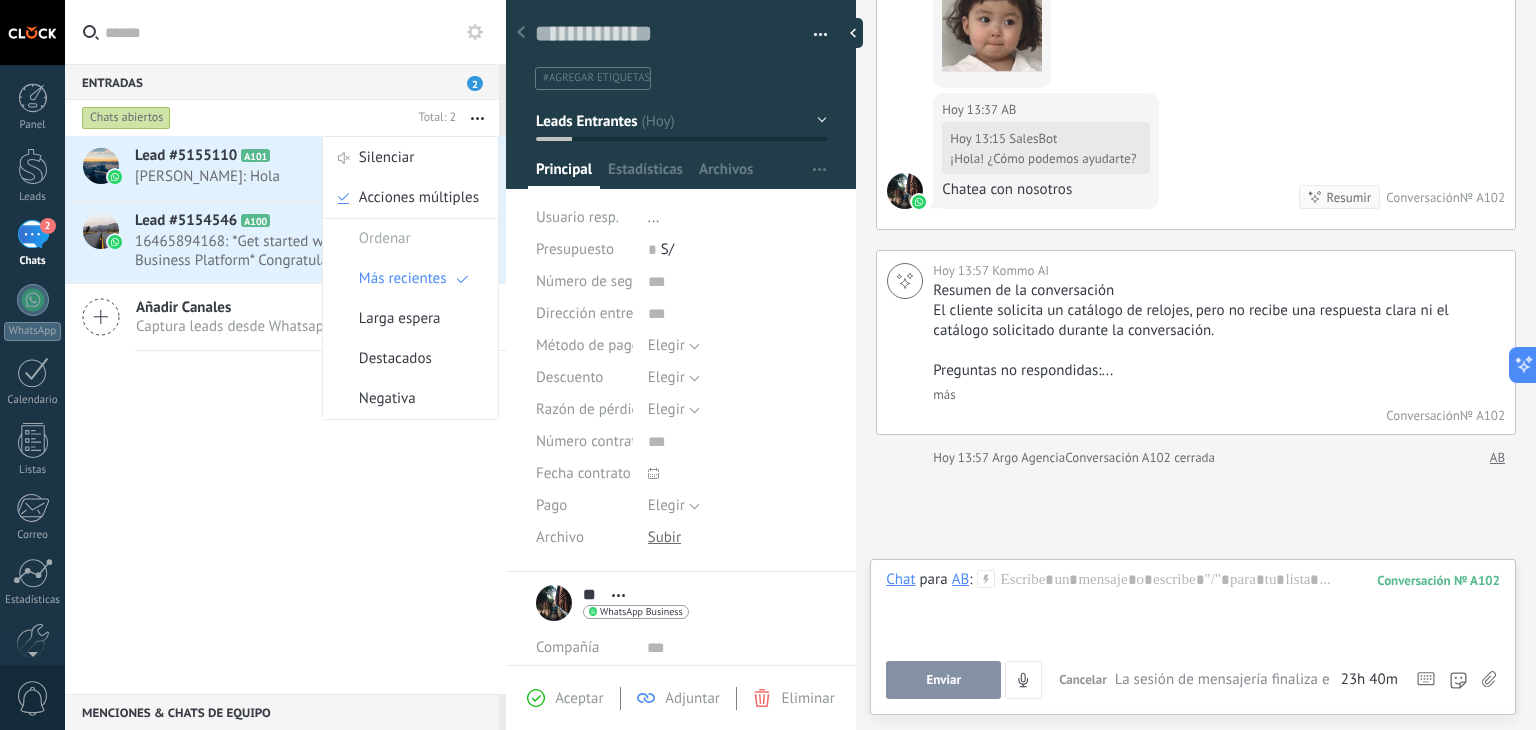 click on "Buscar Carga más [DATE] [DATE] Creación:  2  eventos   Expandir [DATE] 13:15 AB  Hola Conversación  № A102 [DATE] 13:15 Robot  El valor del campo «Teléfono»  se establece en «[PHONE_NUMBER]» AB AB  [DATE] 13:15 SalesBot (Bot de bienvenida)  Entregado ¡Hola! ¿Cómo podemos ayudarte? [DATE] 13:20 SalesBot (Bot de bienvenida)  Entregado ¡Aún estamos aquí si necesitas algo! 🌟 [DATE] 13:25 AB  [DATE] 13:15 SalesBot  ¡Hola! ¿Cómo podemos ayudarte? ¿Que reloj deseas? [DATE] 13:27 AB  [DATE] 13:15 SalesBot  ¡Hola! ¿Cómo podemos ayudarte? Quiero catalogo [DATE] 13:28 Argo Agencia  Entregado Buenazo [DATE] 13:28 Argo Agencia  Entregado Ahora te atiendo [DATE] 13:36 AB  [DATE] 13:37 AB  [DATE] 13:15 SalesBot  ¡Hola! ¿Cómo podemos ayudarte? Chatea con nosotros Resumir Resumir Conversación  № A102 [DATE] 13:57 Kommo AI  Resumen de la conversación El cliente solicita un catálogo de relojes, pero no recibe una respuesta clara ni el catálogo solicitado durante la conversación.   Preguntas no respondidas:... más   Pin" at bounding box center (1196, -68) 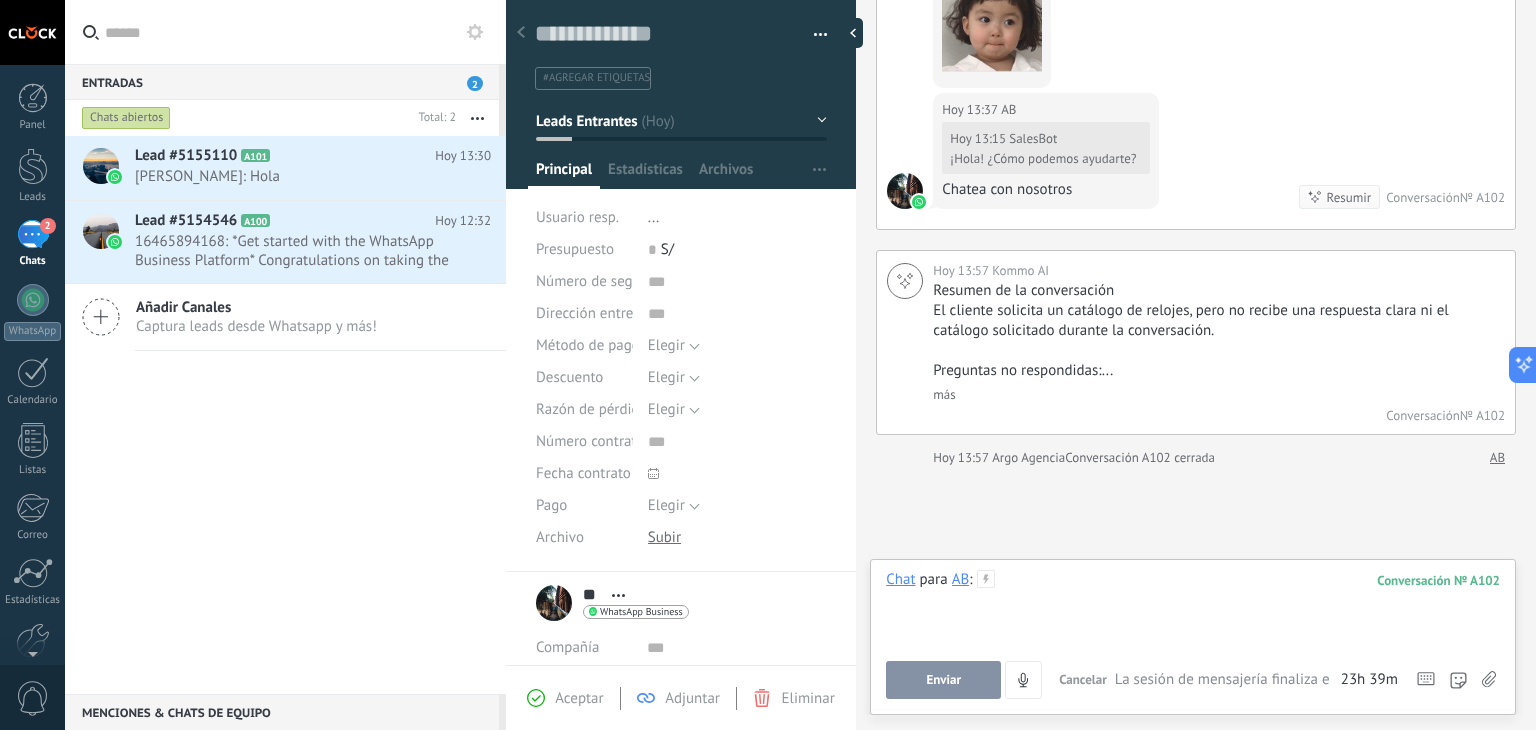 click at bounding box center [1193, 608] 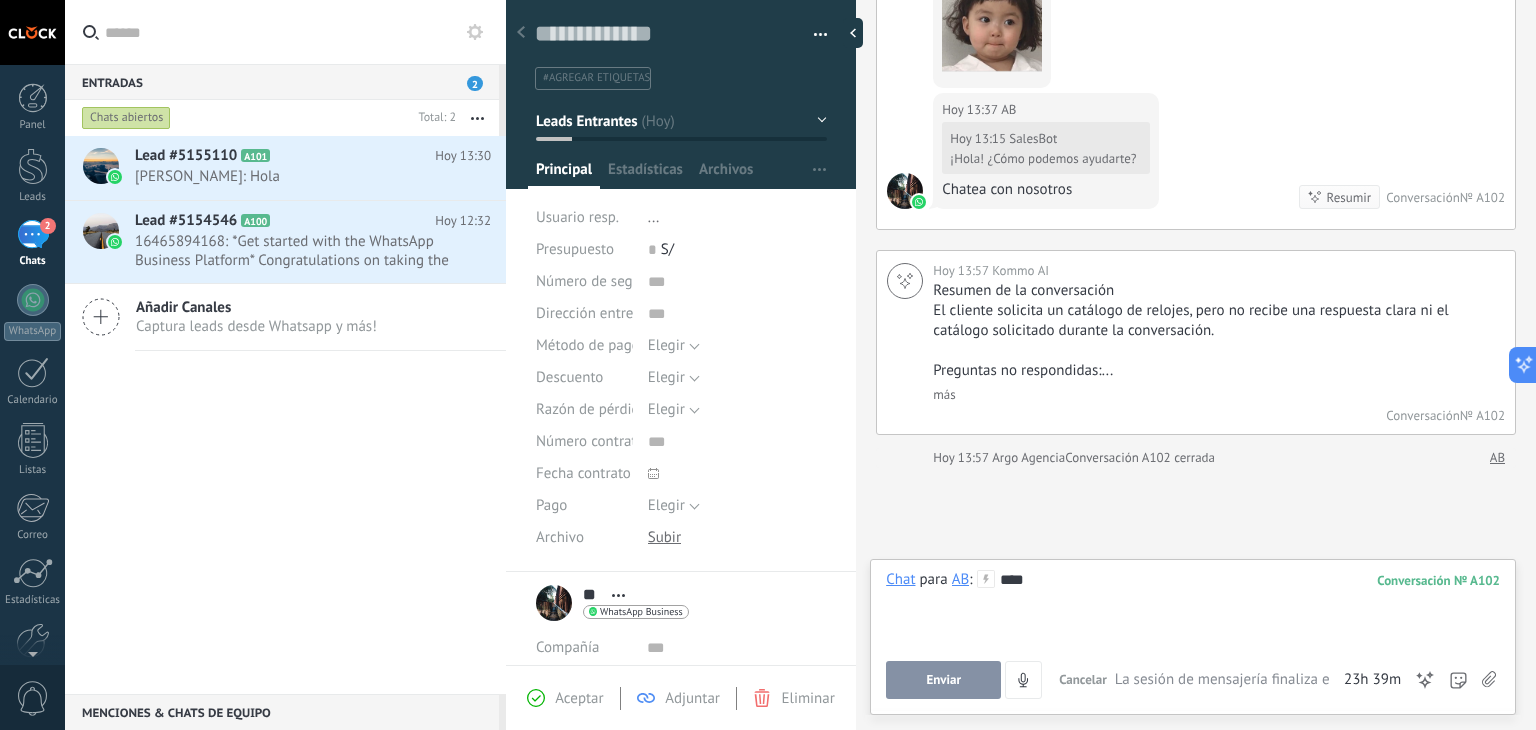 click on "Enviar" at bounding box center [943, 680] 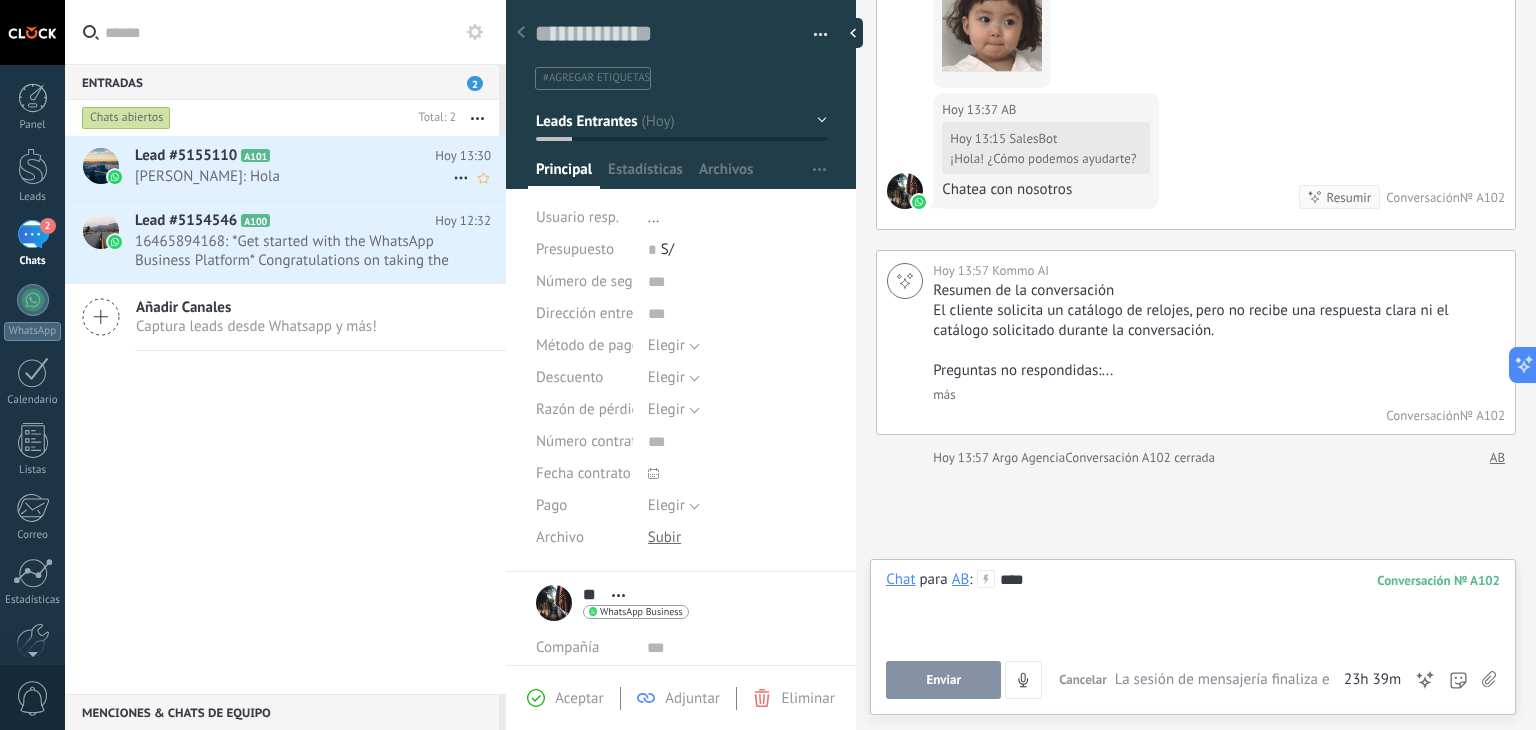 click on "[PERSON_NAME]: Hola" at bounding box center (294, 176) 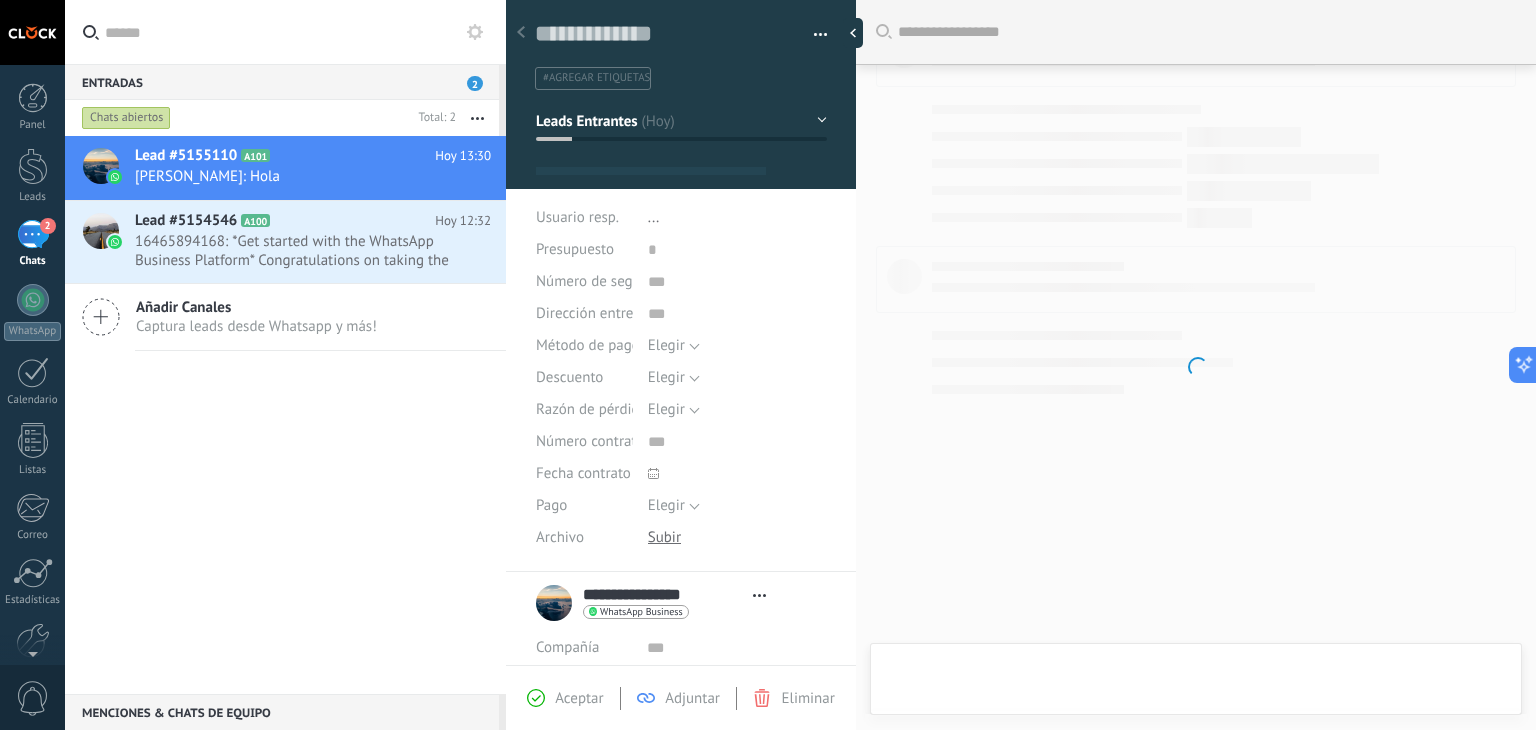 type on "**********" 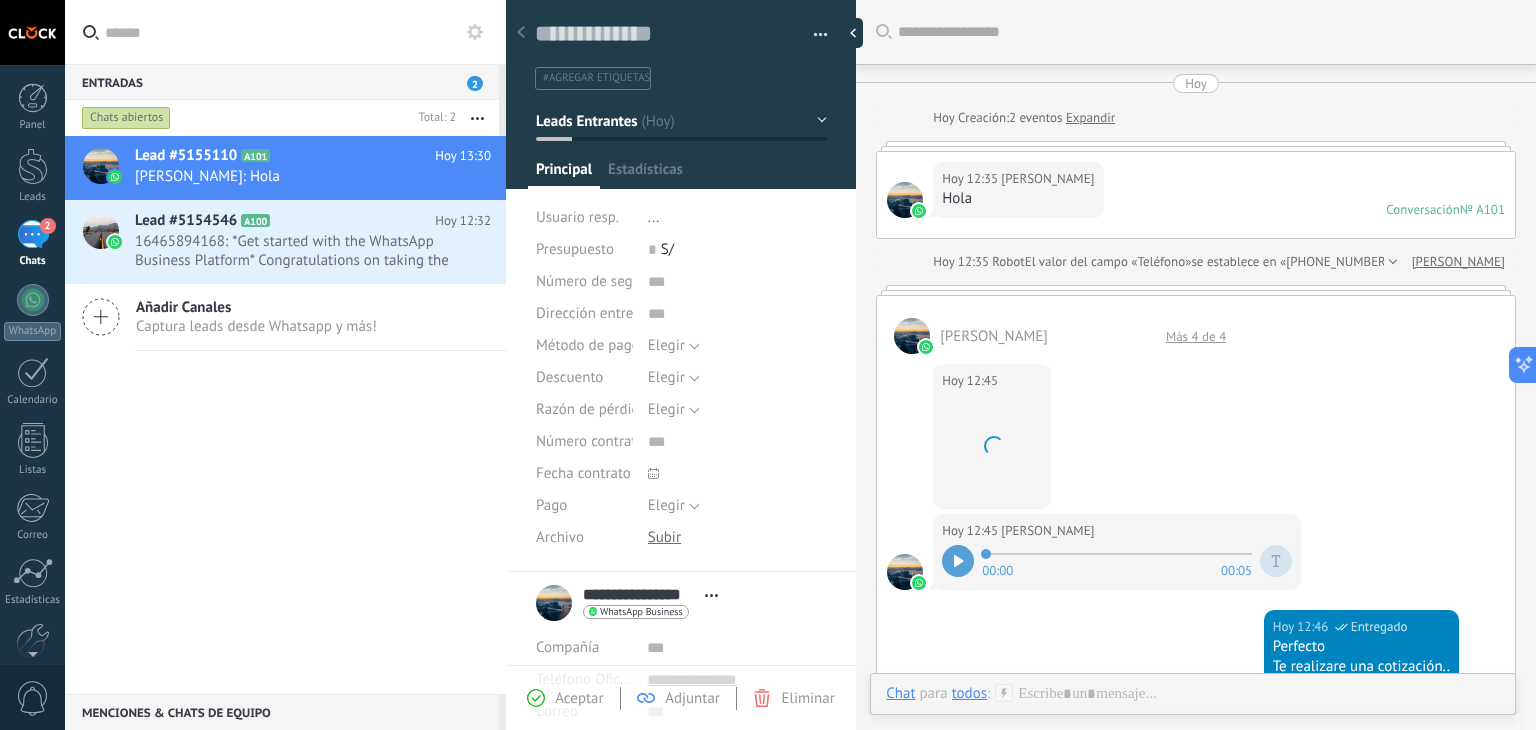 scroll, scrollTop: 1014, scrollLeft: 0, axis: vertical 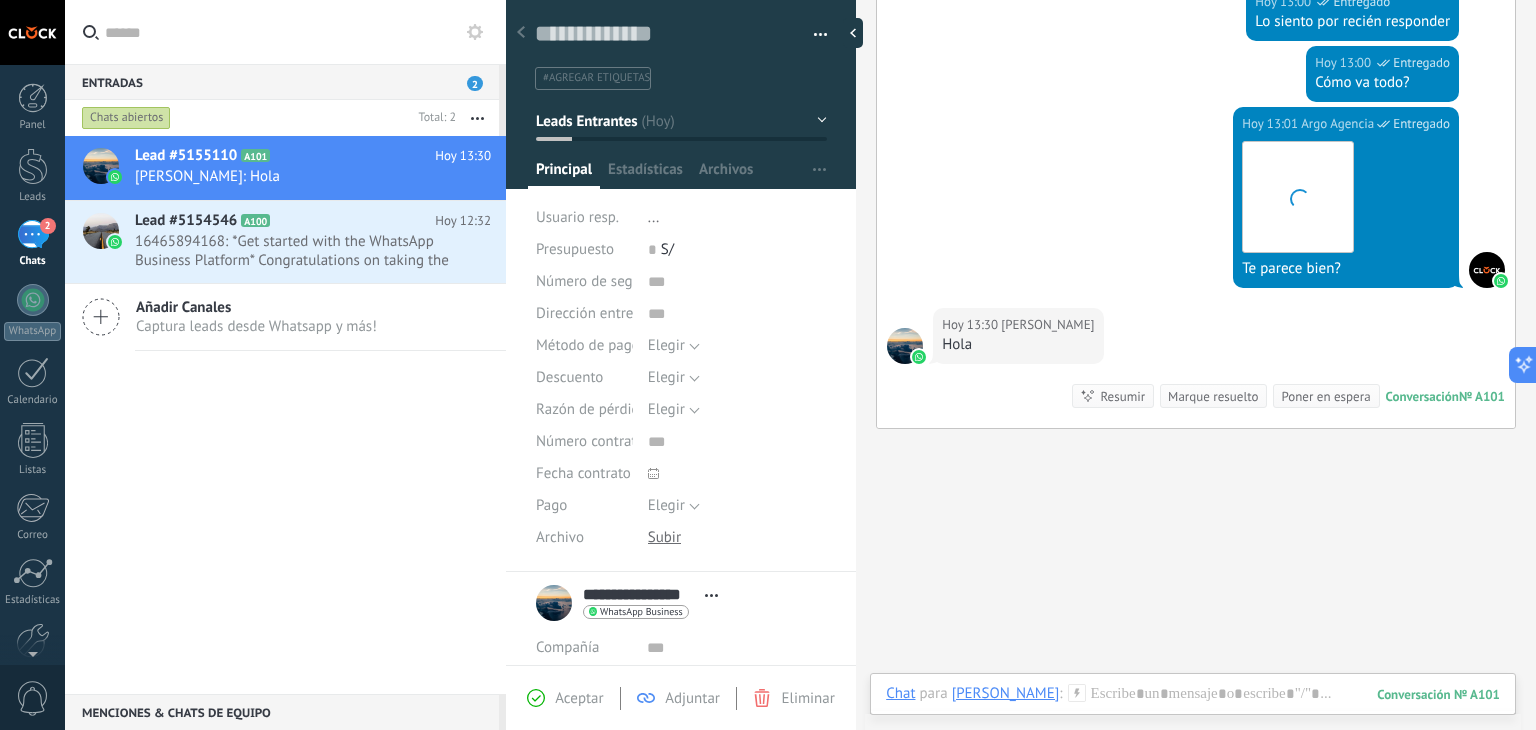 click on "Poner en espera" at bounding box center (1325, 396) 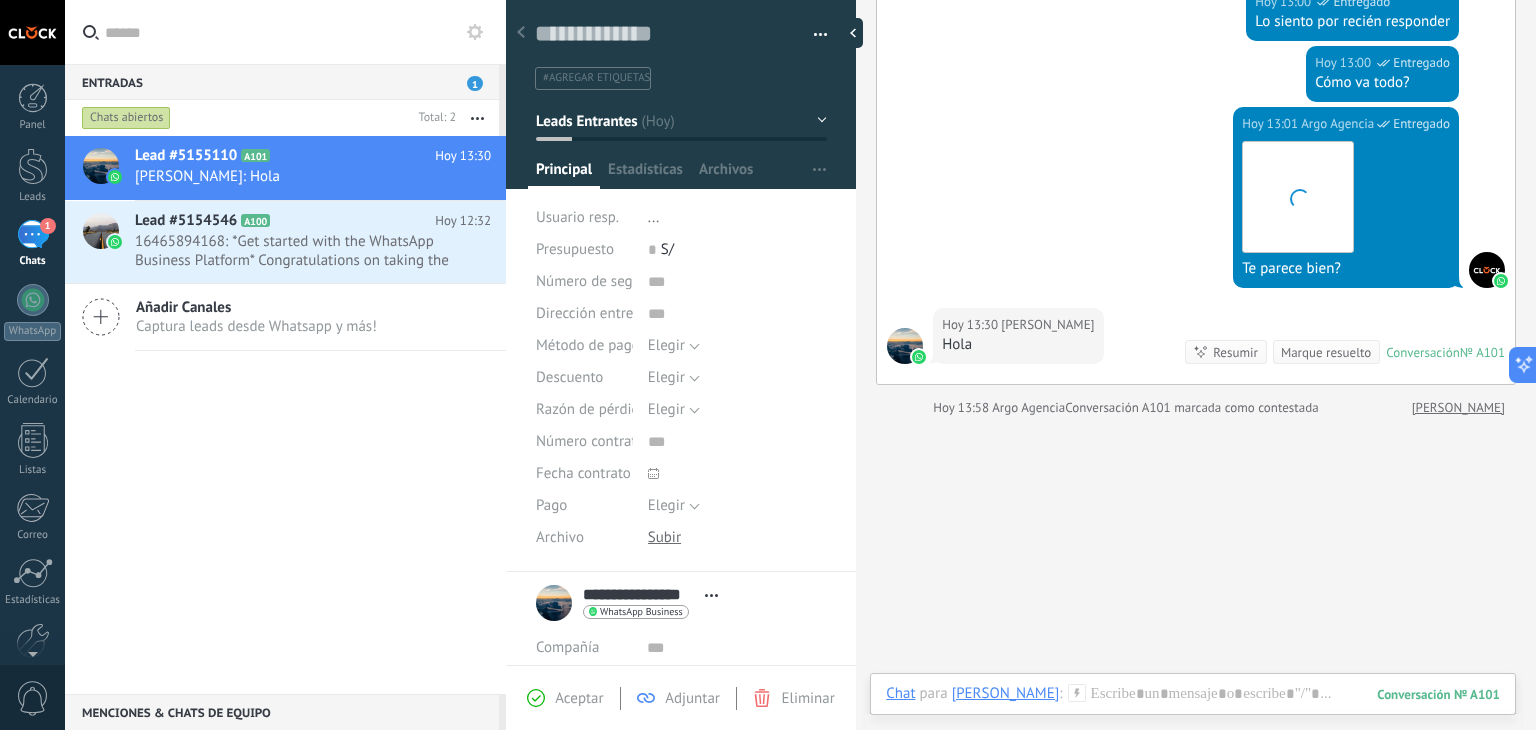 scroll, scrollTop: 1048, scrollLeft: 0, axis: vertical 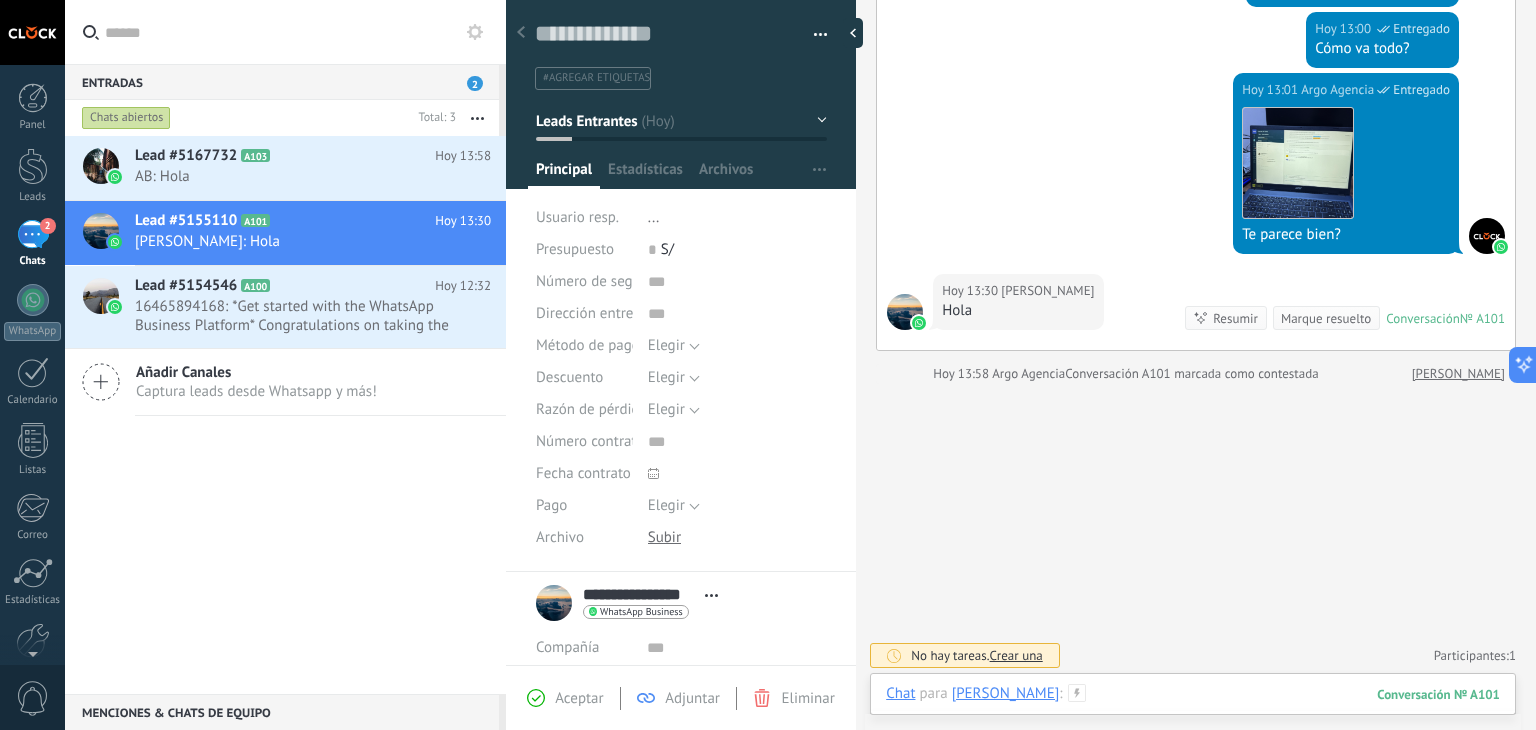 click at bounding box center [1193, 714] 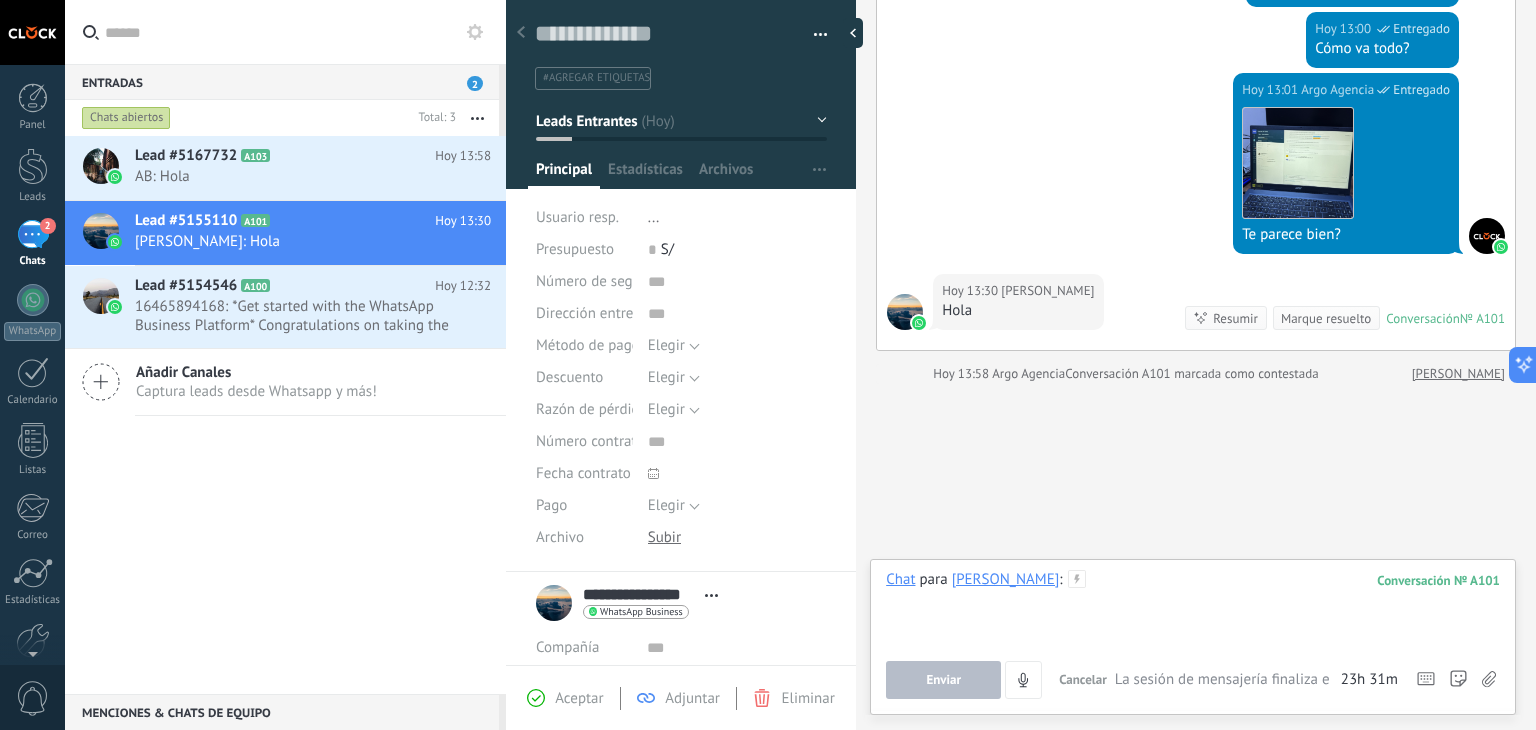 type 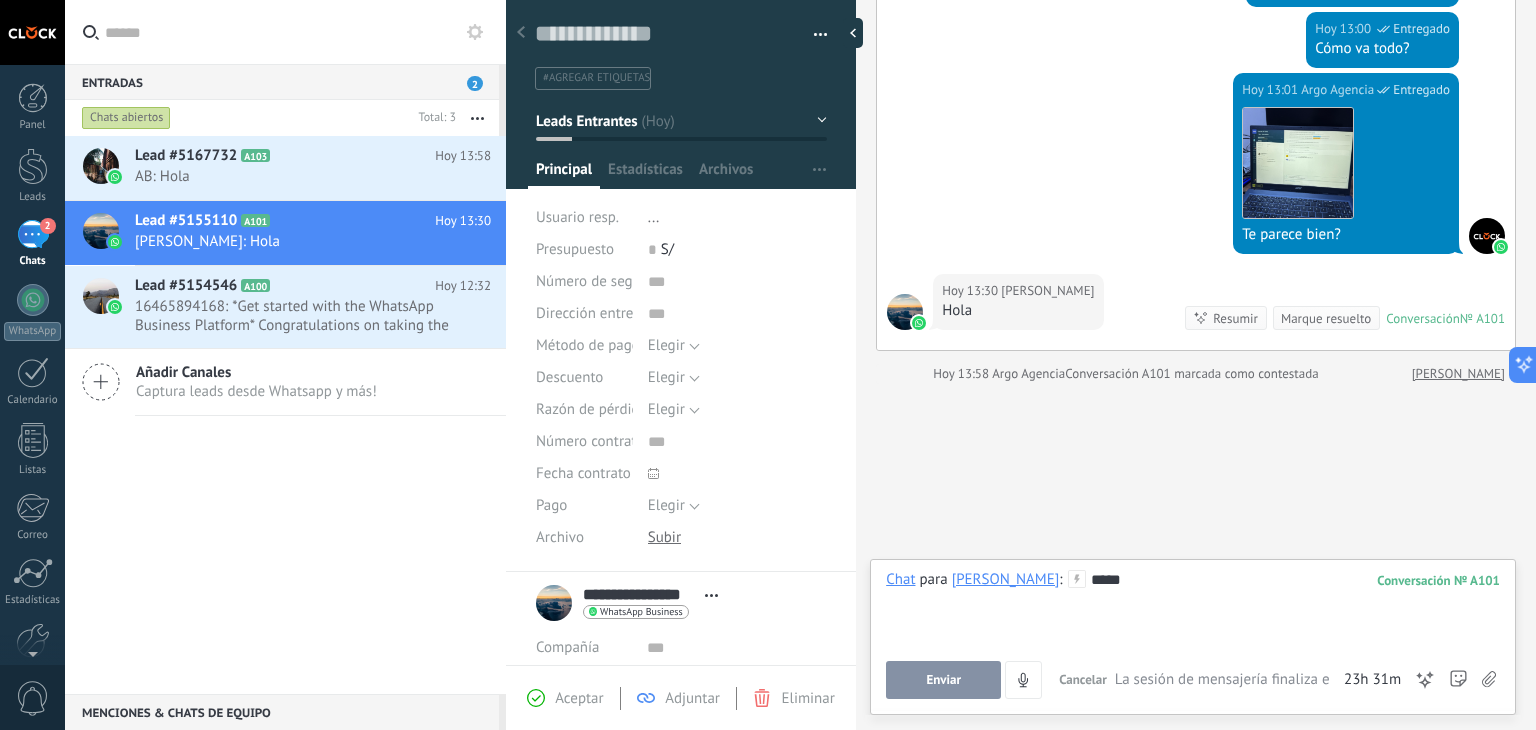 click on "Enviar" at bounding box center [943, 680] 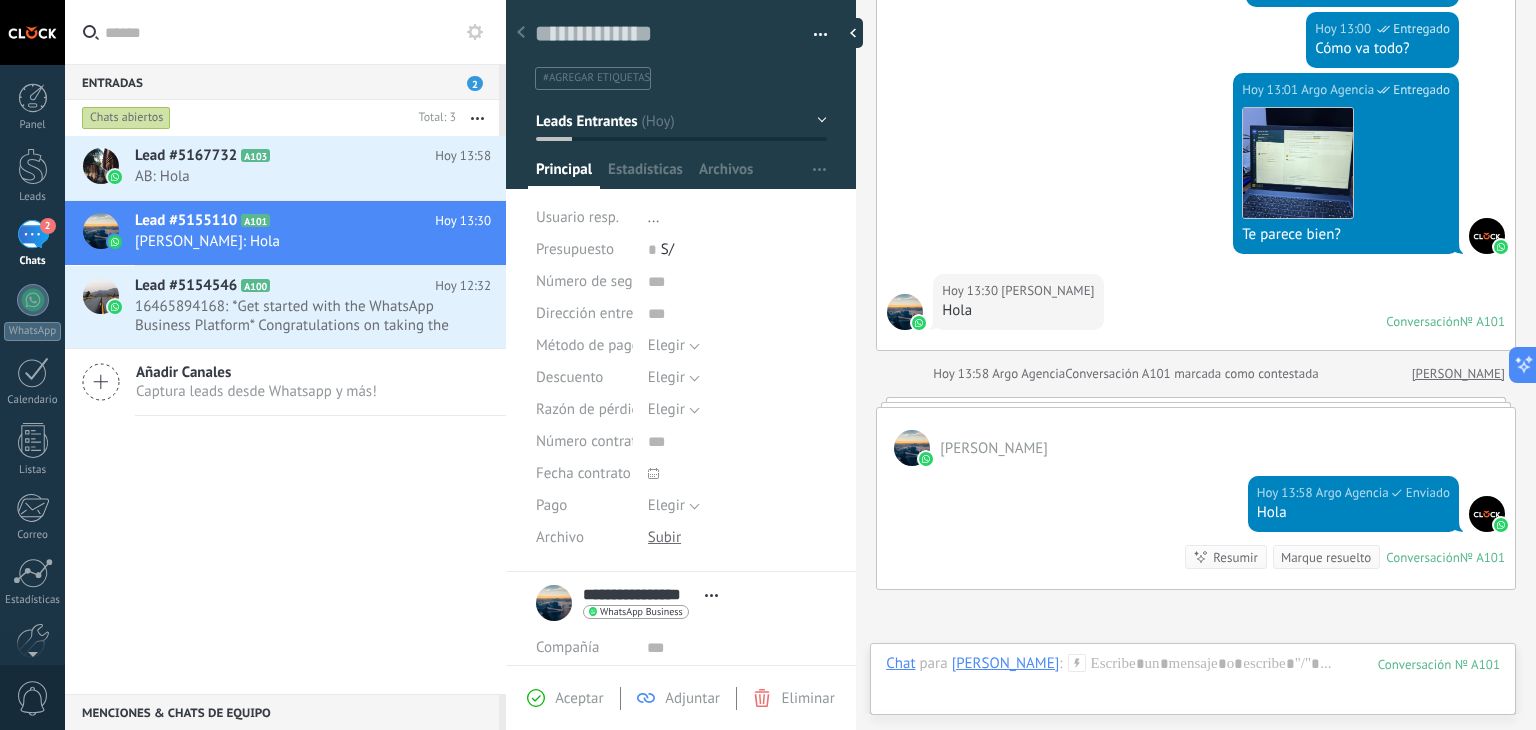 scroll, scrollTop: 1036, scrollLeft: 0, axis: vertical 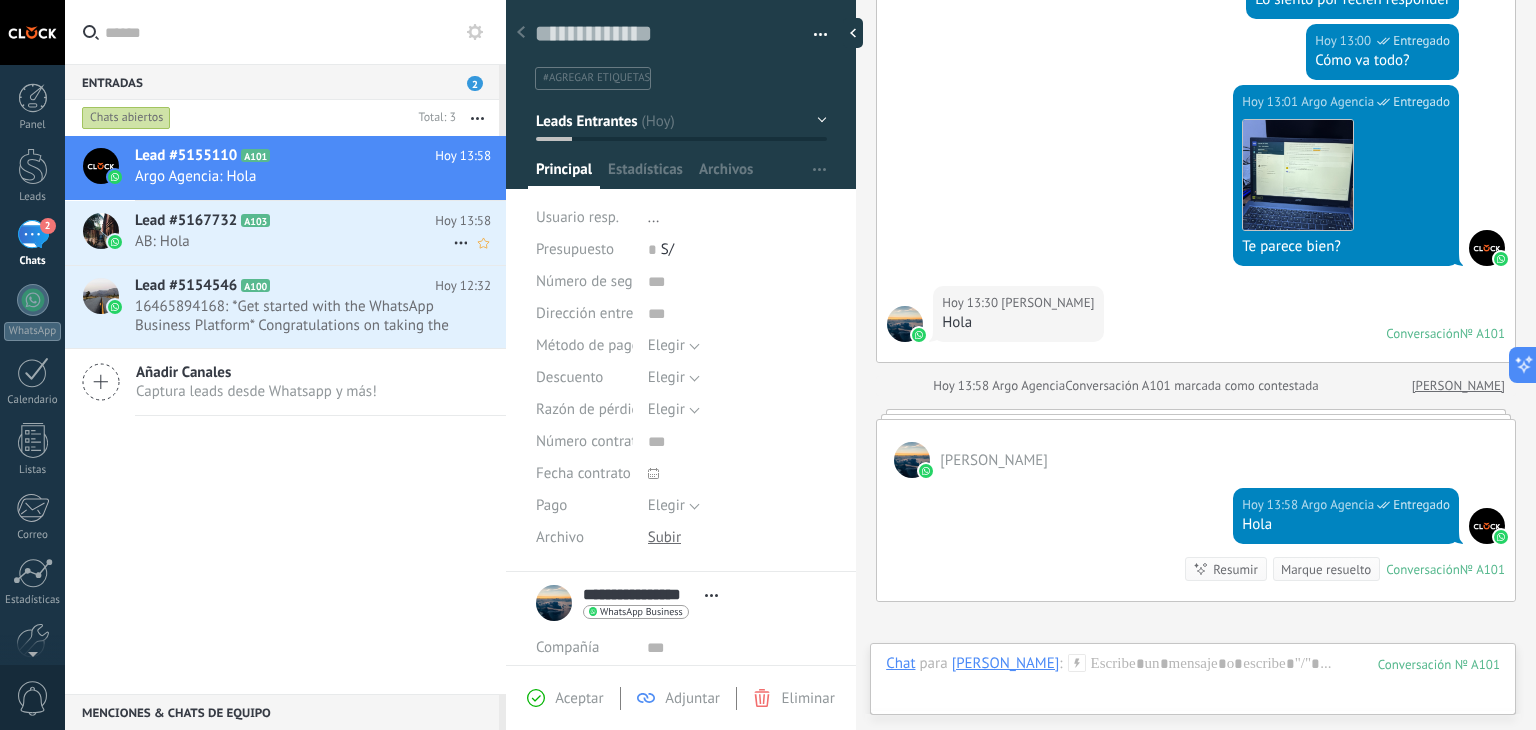 click on "Lead #5167732
A103" at bounding box center (285, 221) 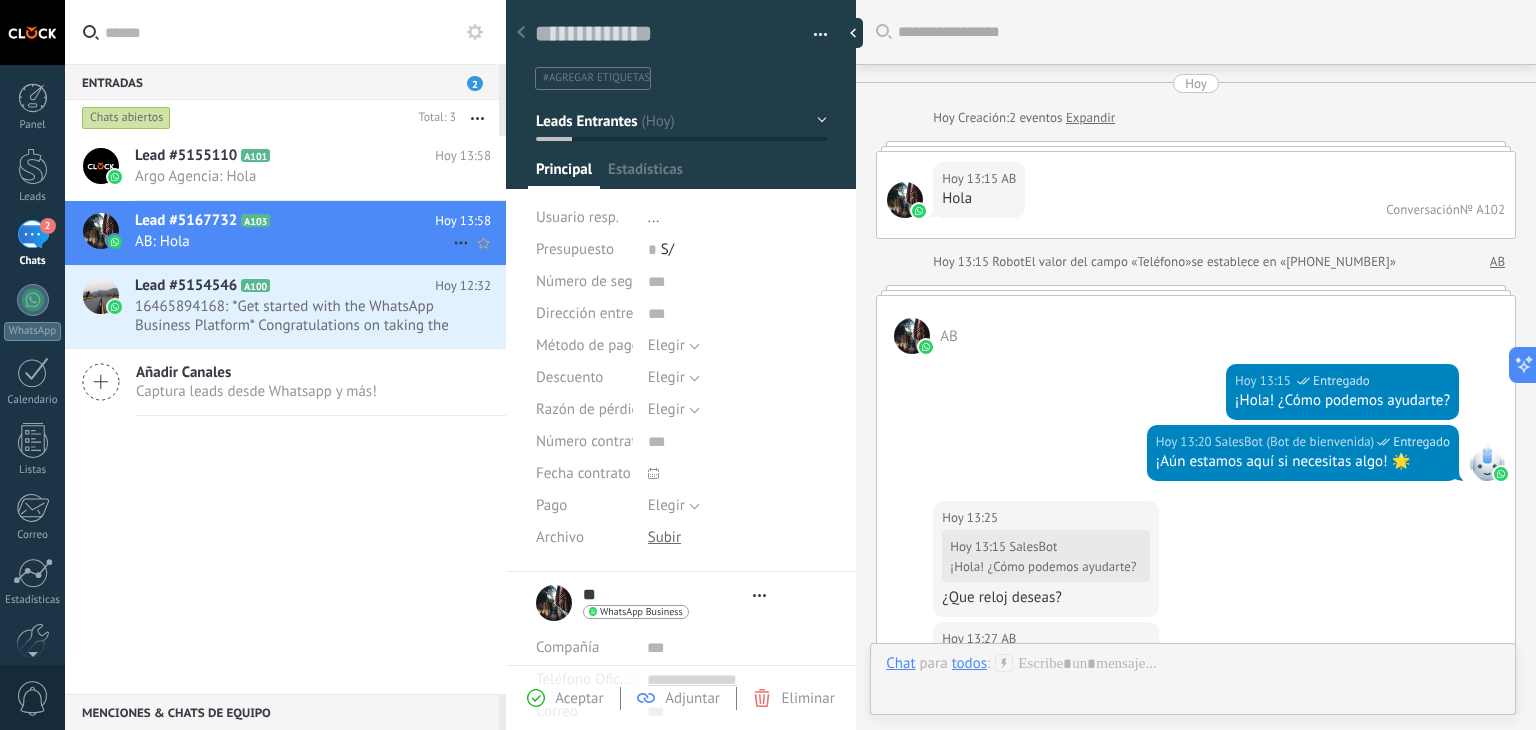 type on "**********" 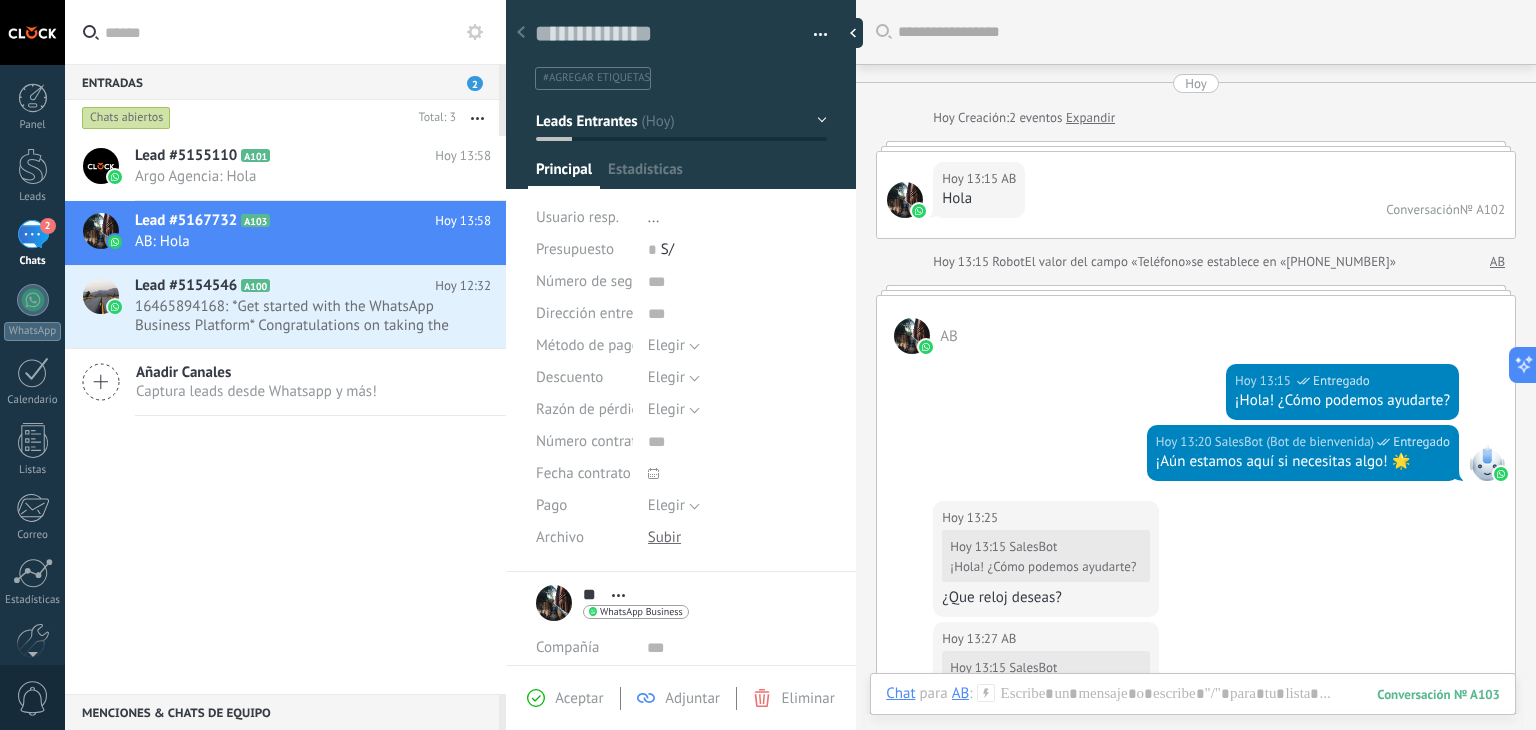 scroll, scrollTop: 29, scrollLeft: 0, axis: vertical 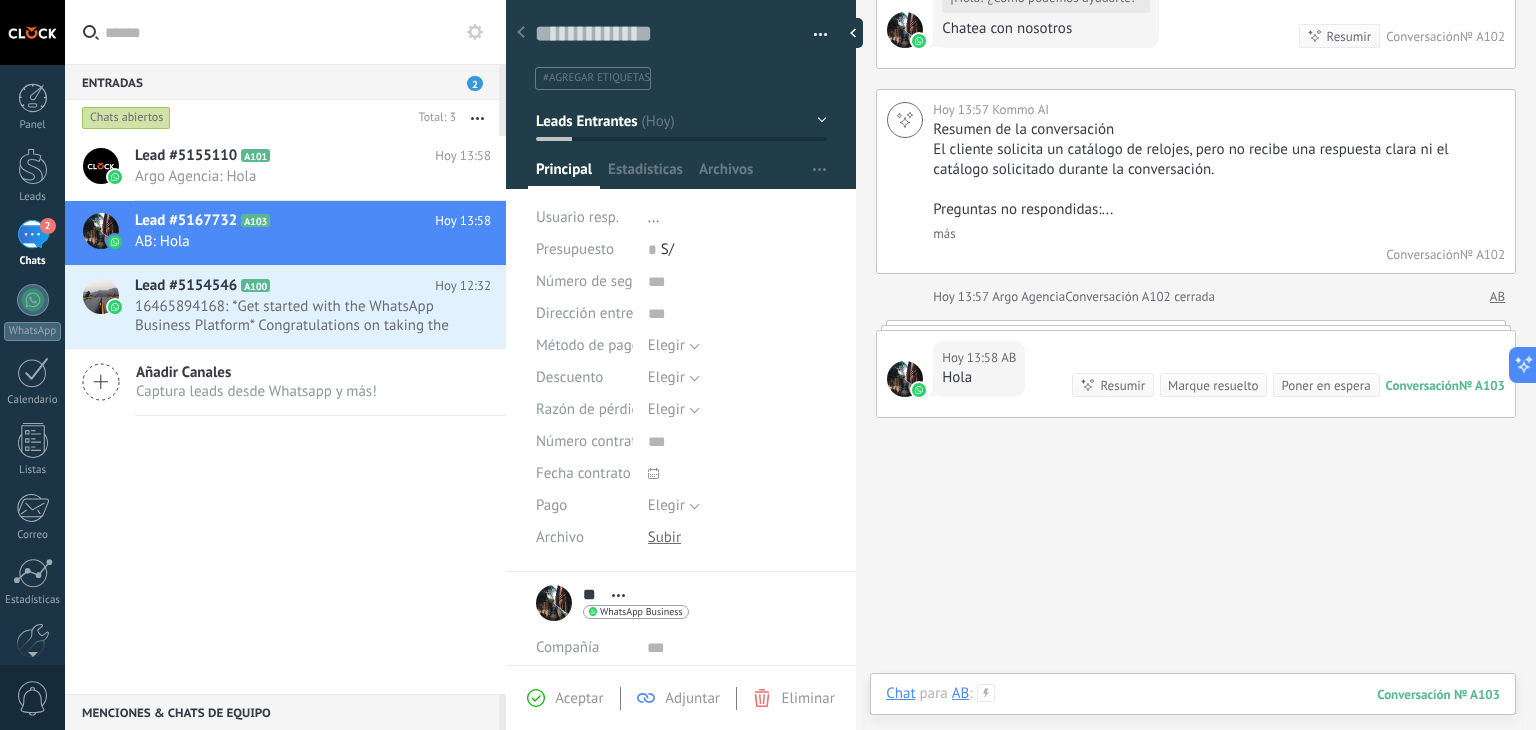 click at bounding box center [1193, 714] 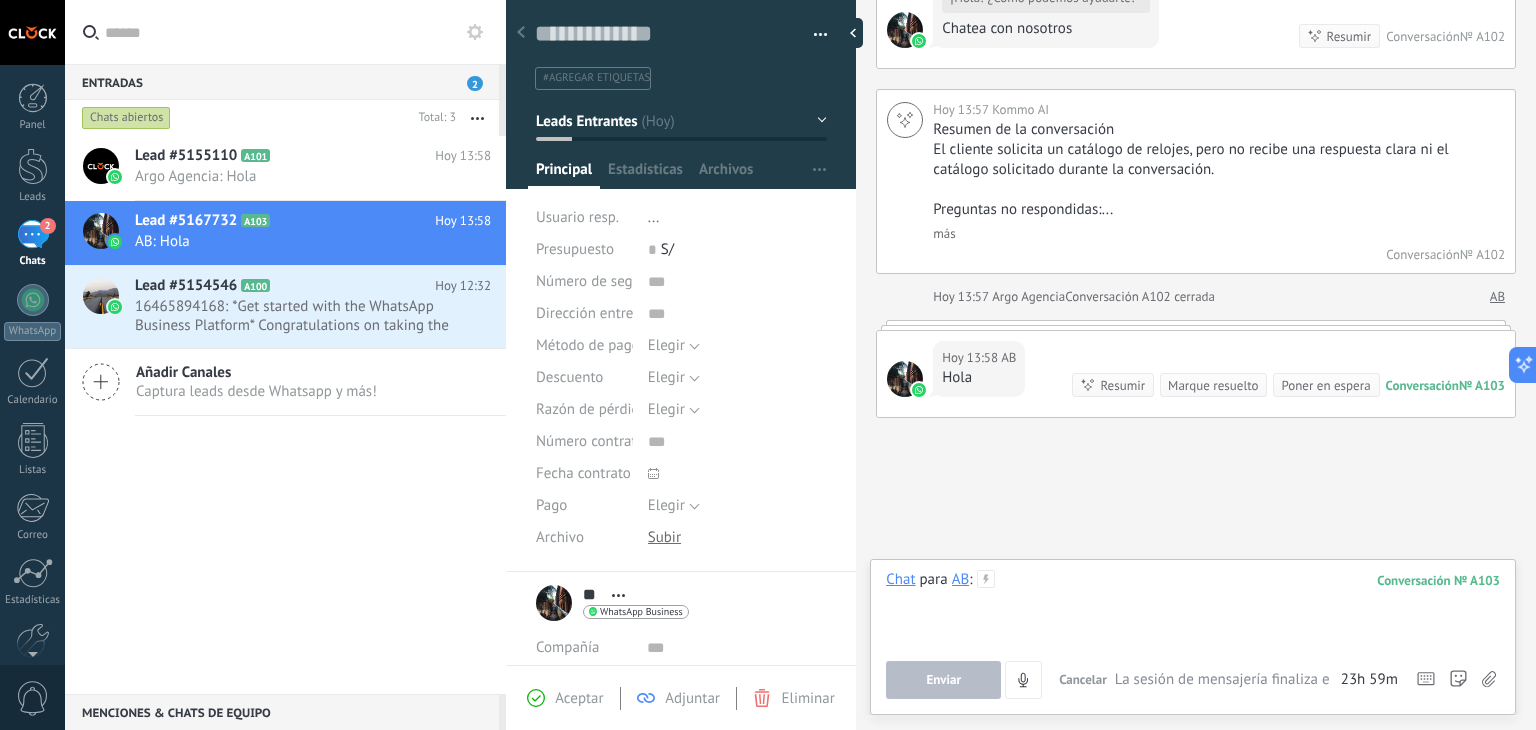 type 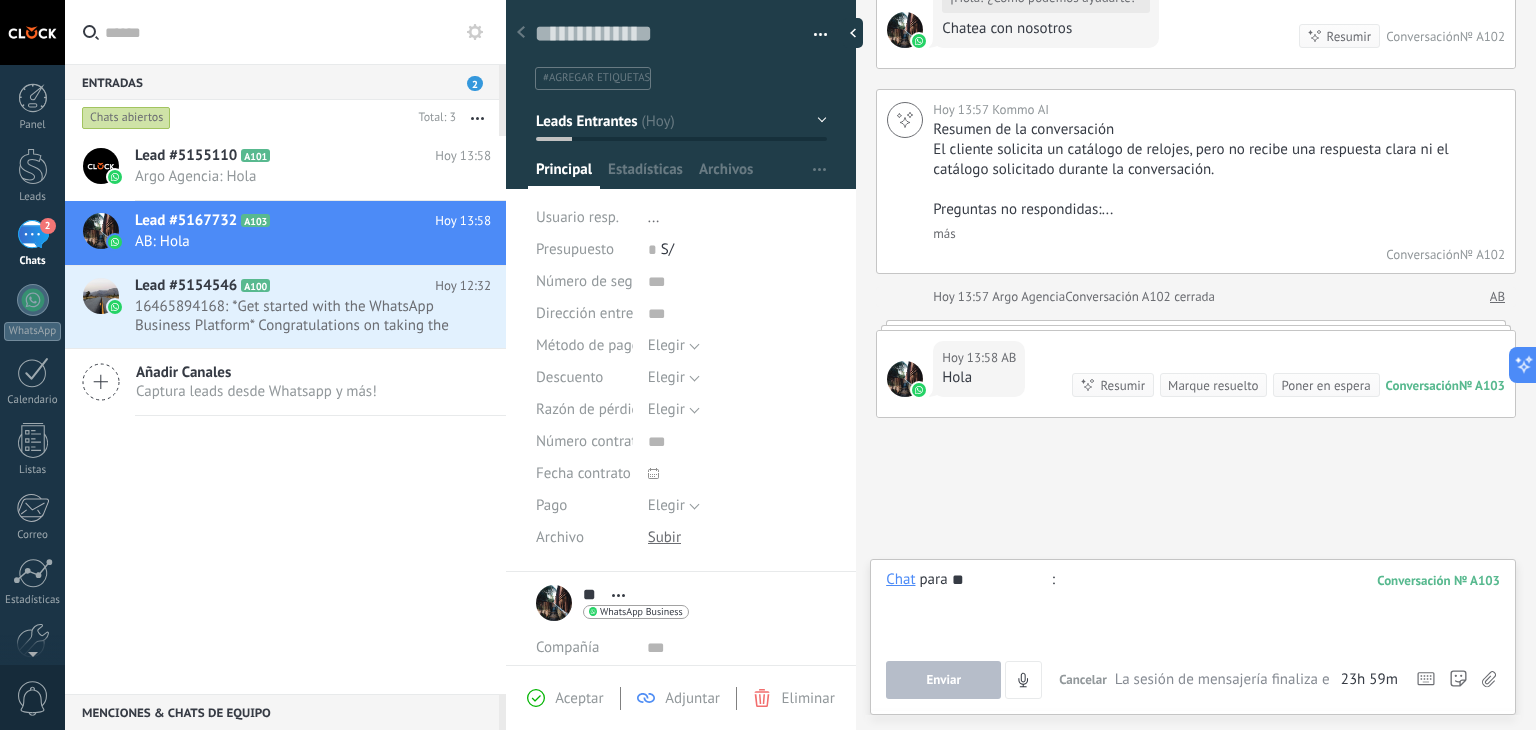 type on "*" 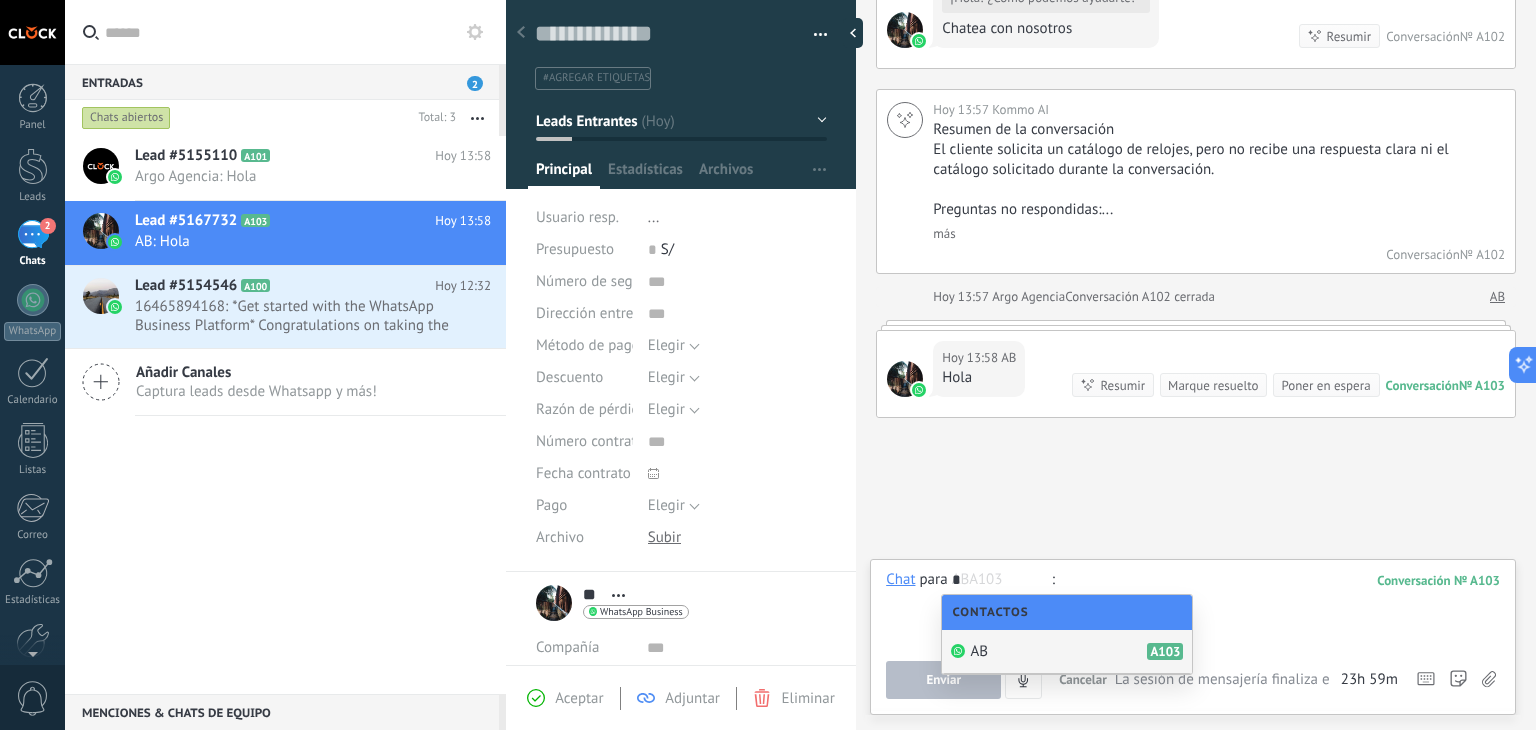 type 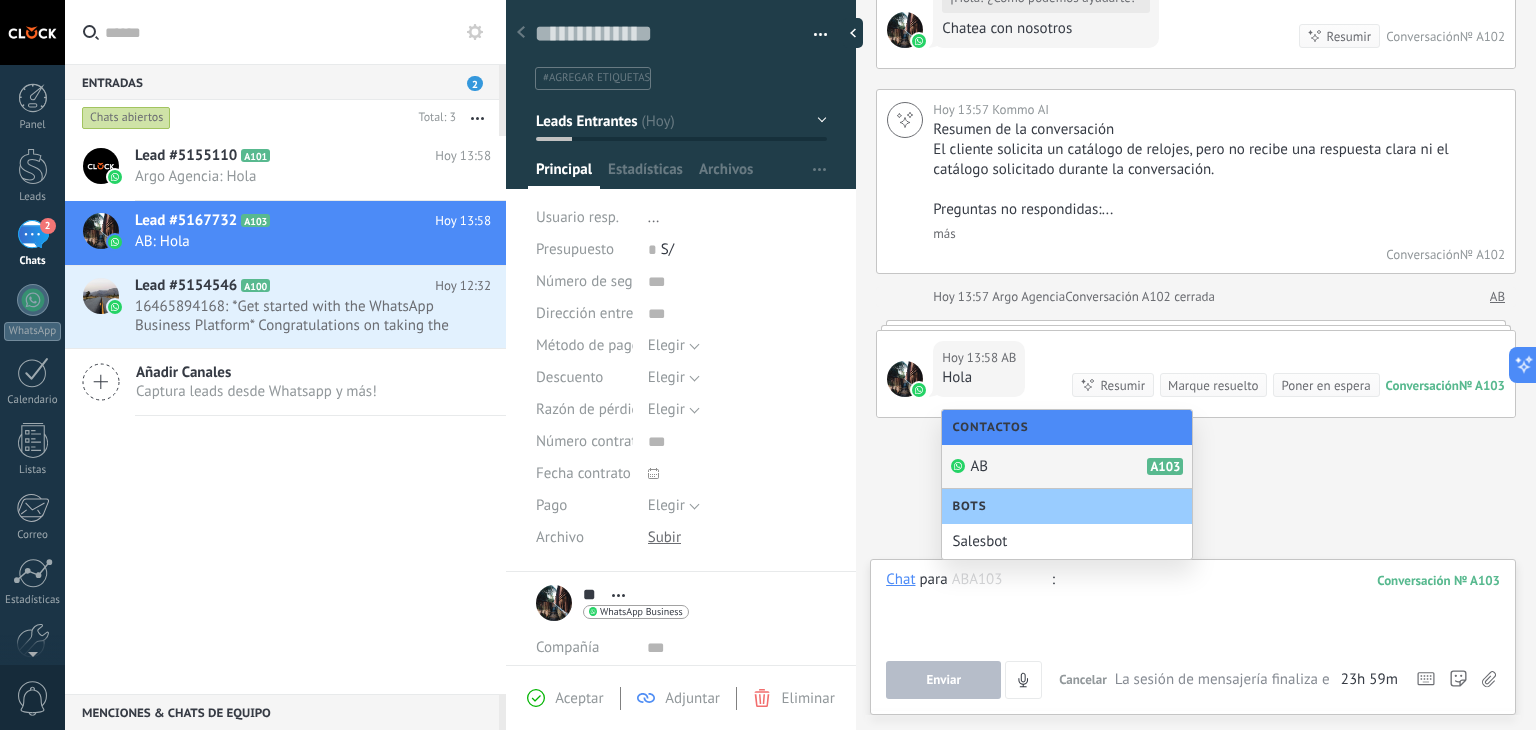 click on "AB A103" at bounding box center [1067, 467] 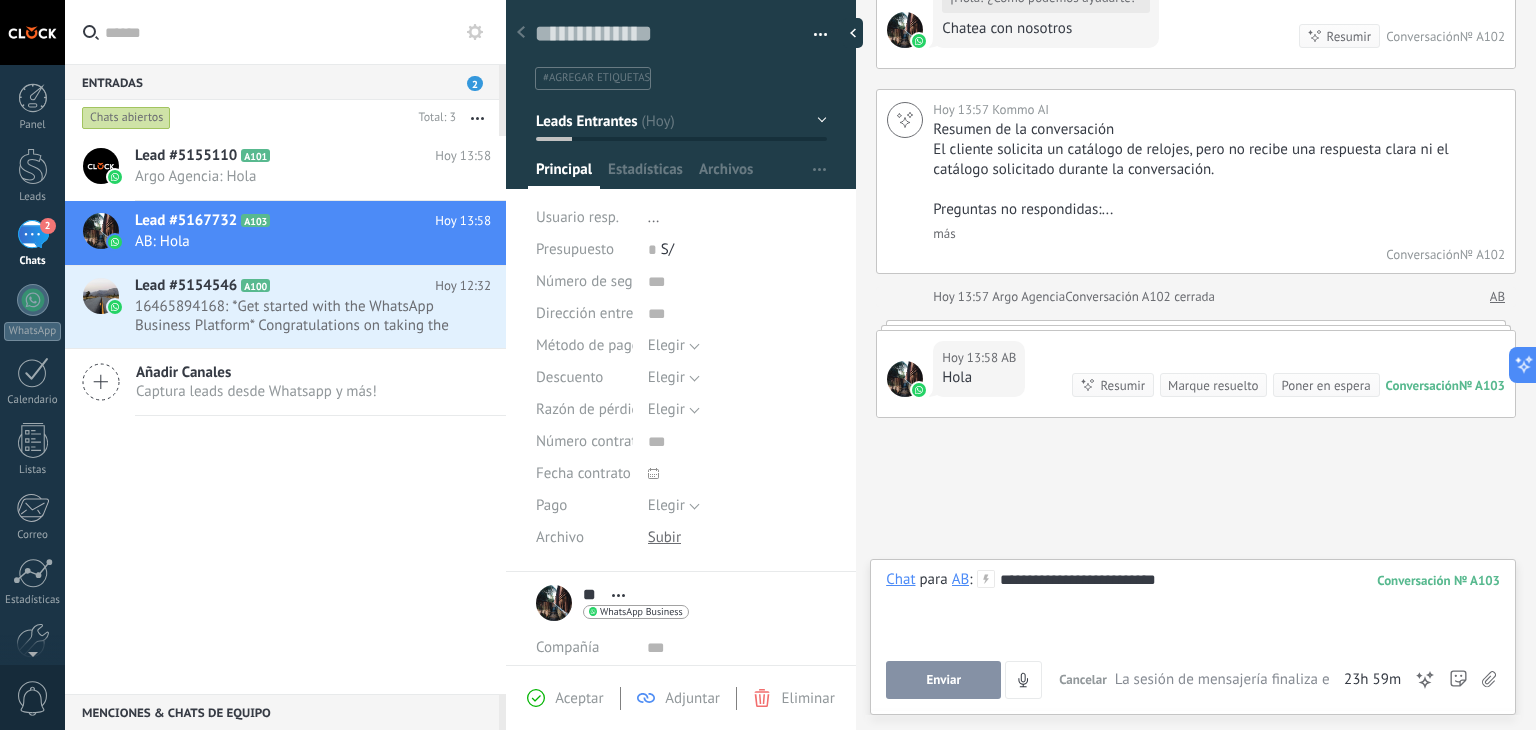 click on "Enviar" at bounding box center (943, 680) 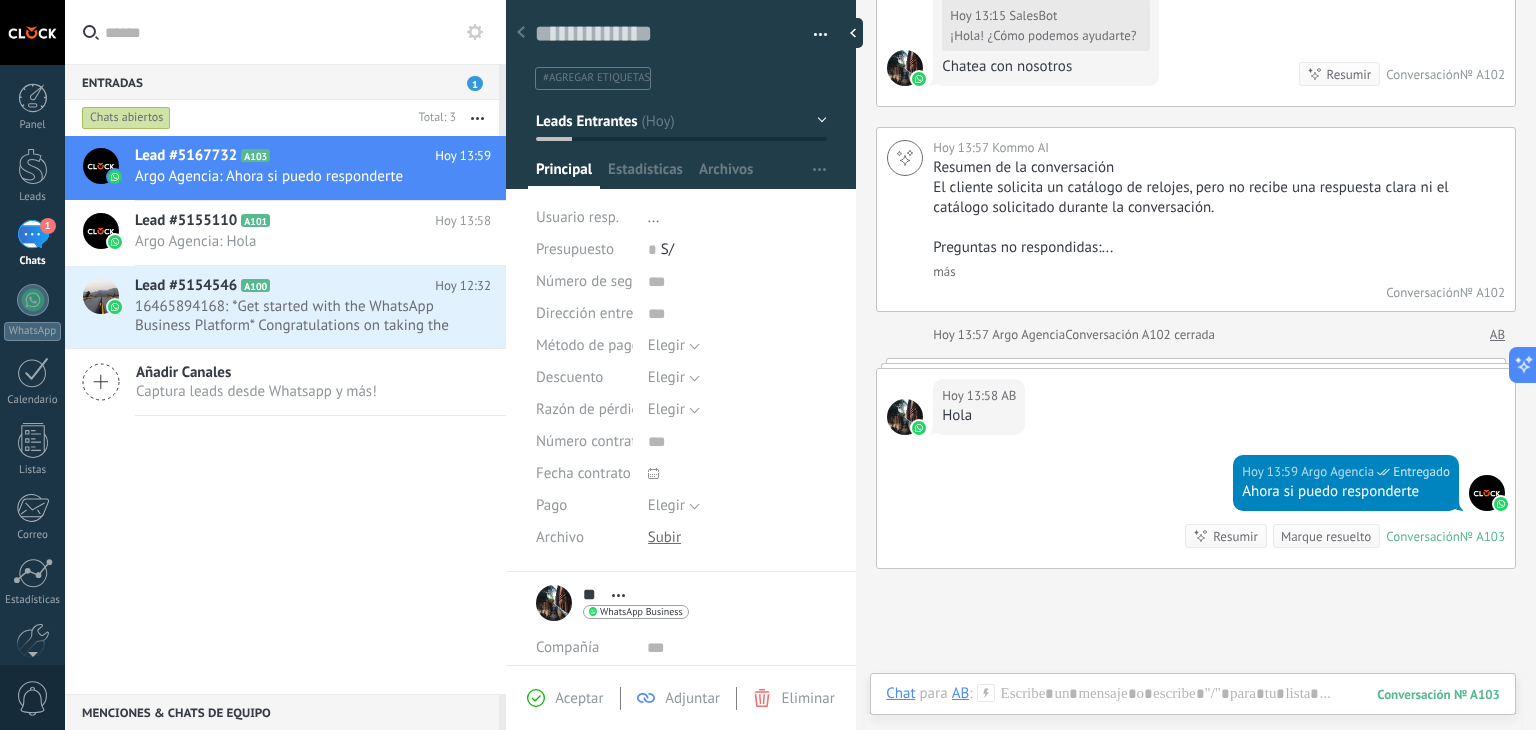 scroll, scrollTop: 1072, scrollLeft: 0, axis: vertical 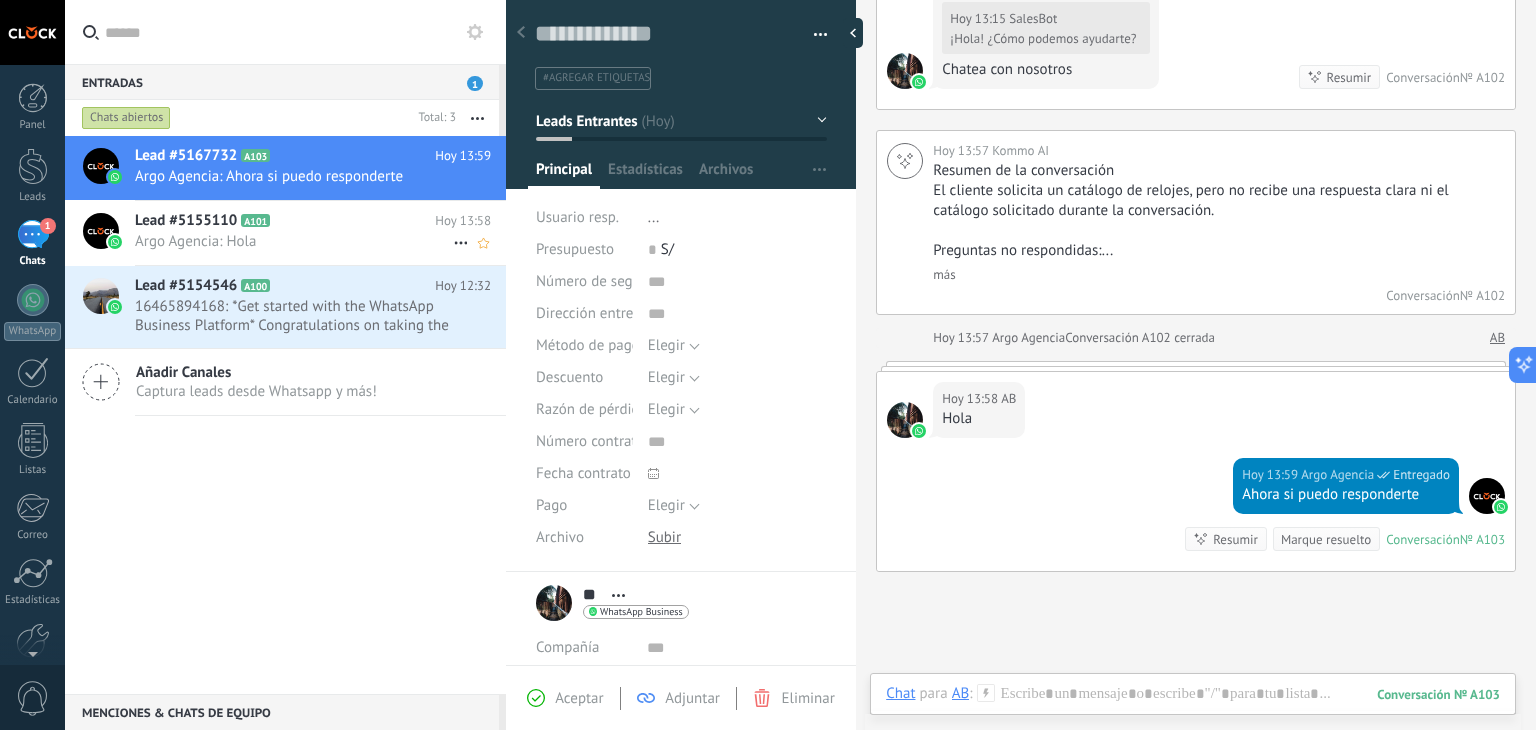 click on "Argo Agencia: Hola" at bounding box center [294, 241] 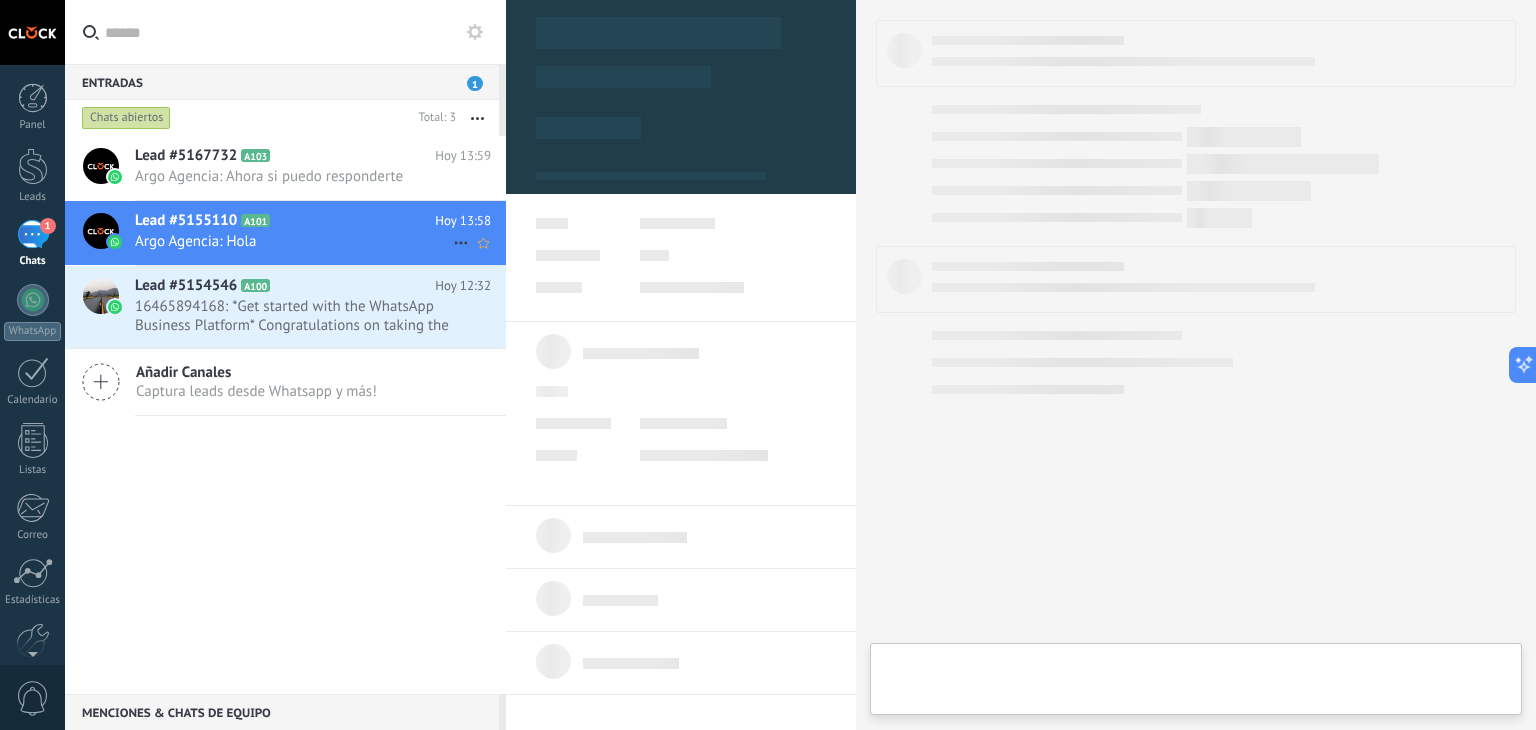 type on "**********" 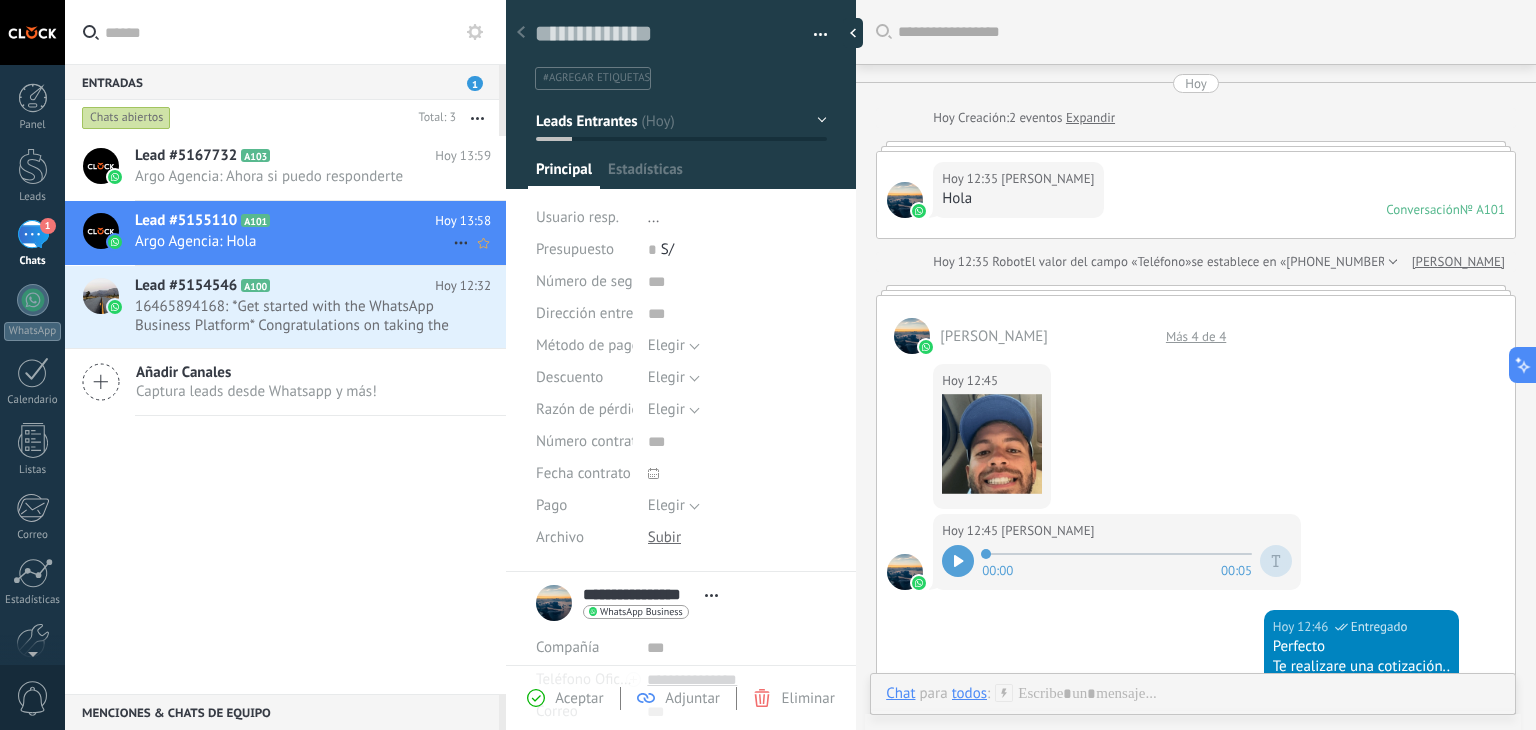 scroll, scrollTop: 29, scrollLeft: 0, axis: vertical 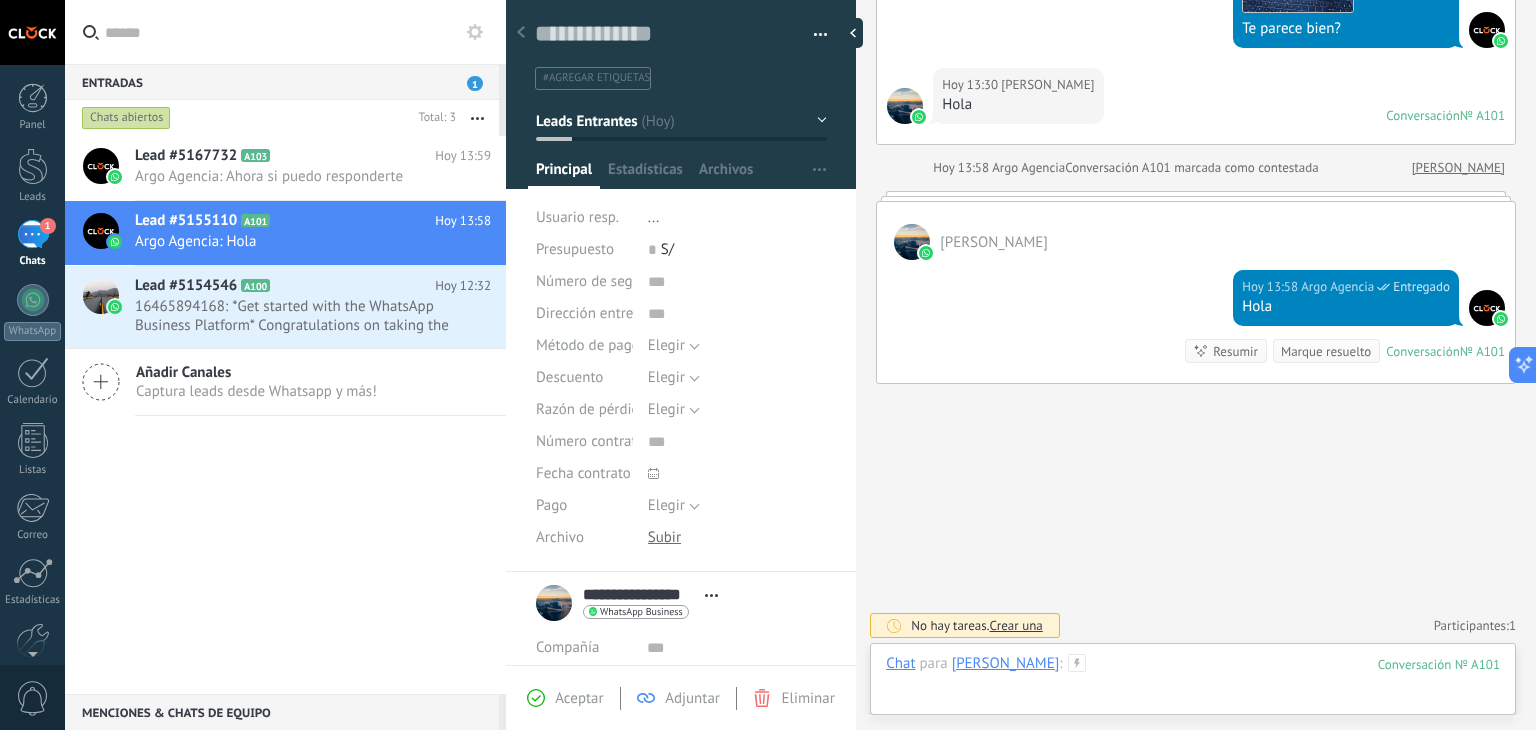 click at bounding box center [1193, 684] 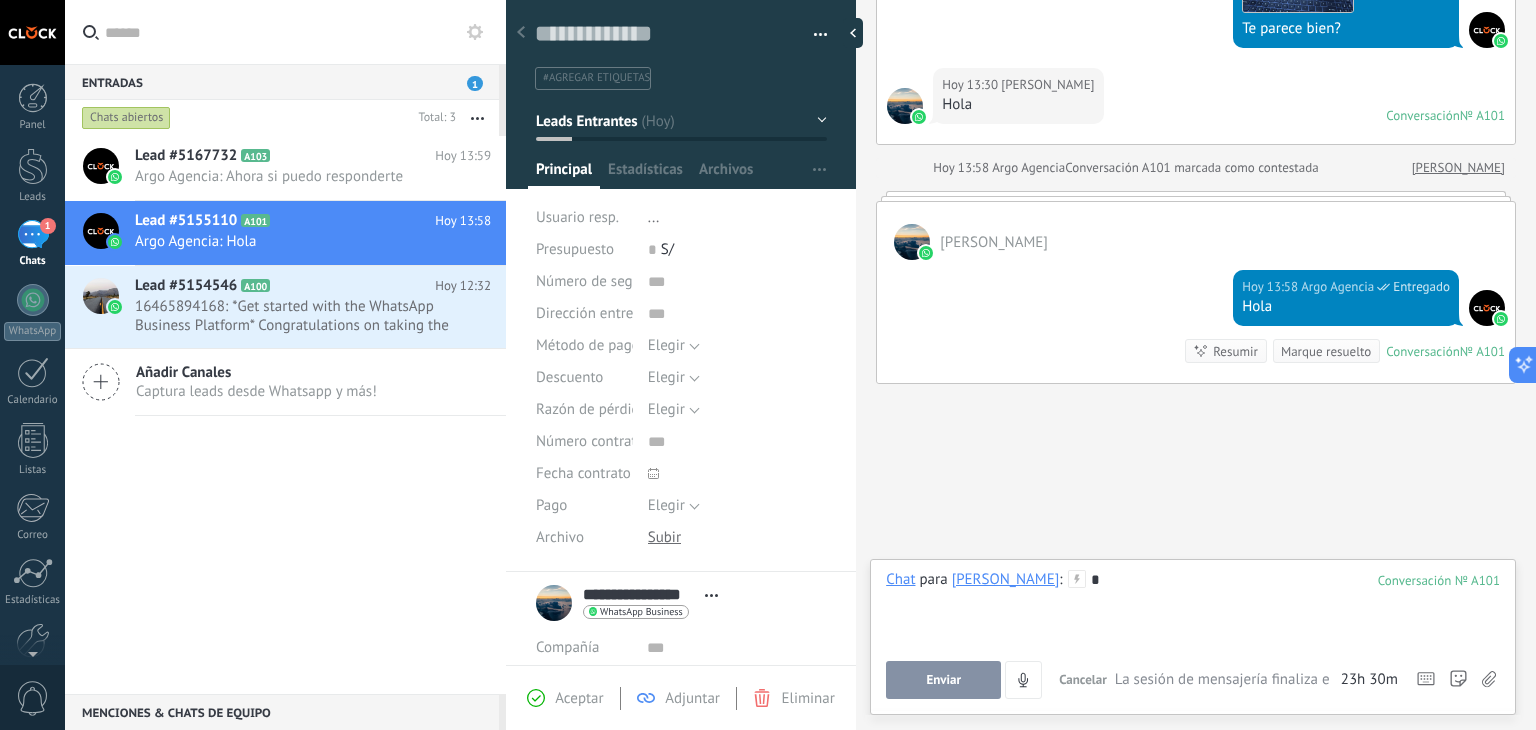 type 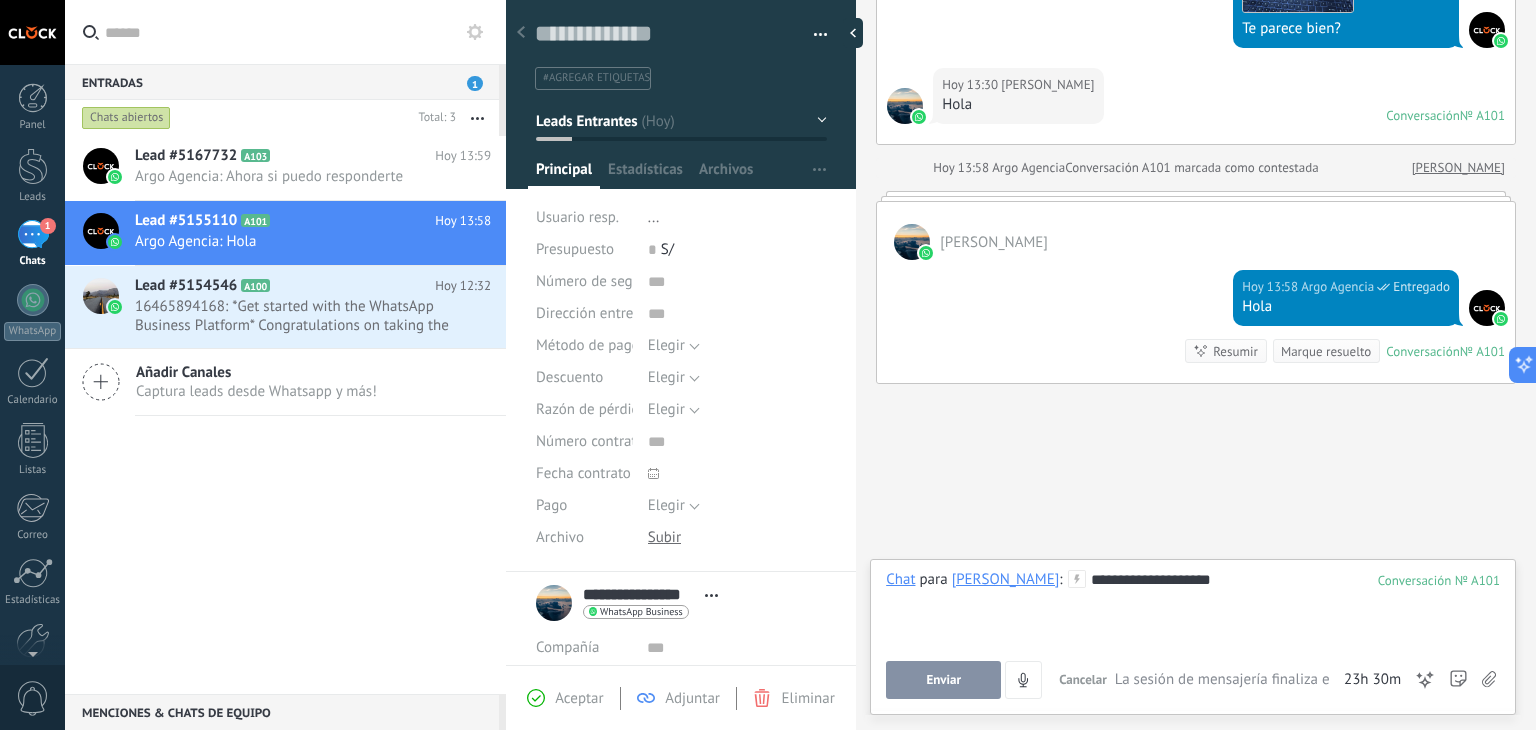 click on "Enviar" at bounding box center (943, 680) 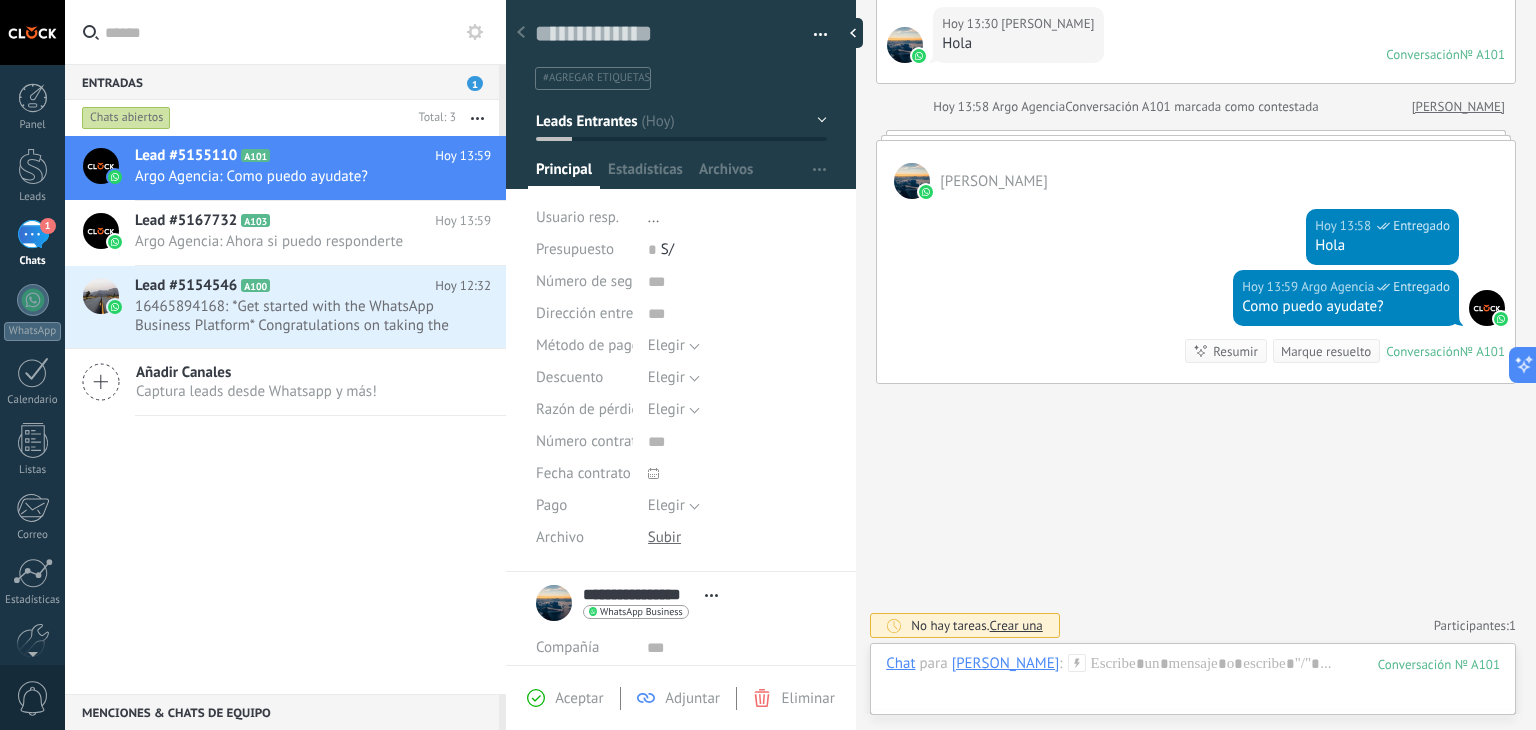 scroll, scrollTop: 1398, scrollLeft: 0, axis: vertical 